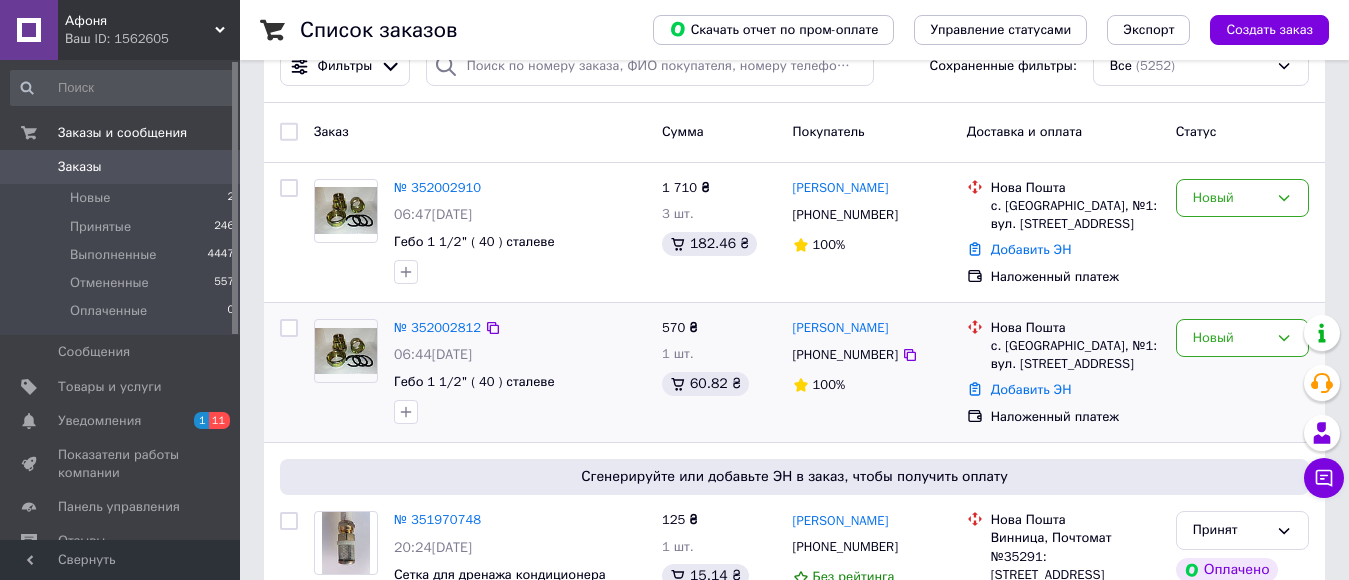 scroll, scrollTop: 0, scrollLeft: 0, axis: both 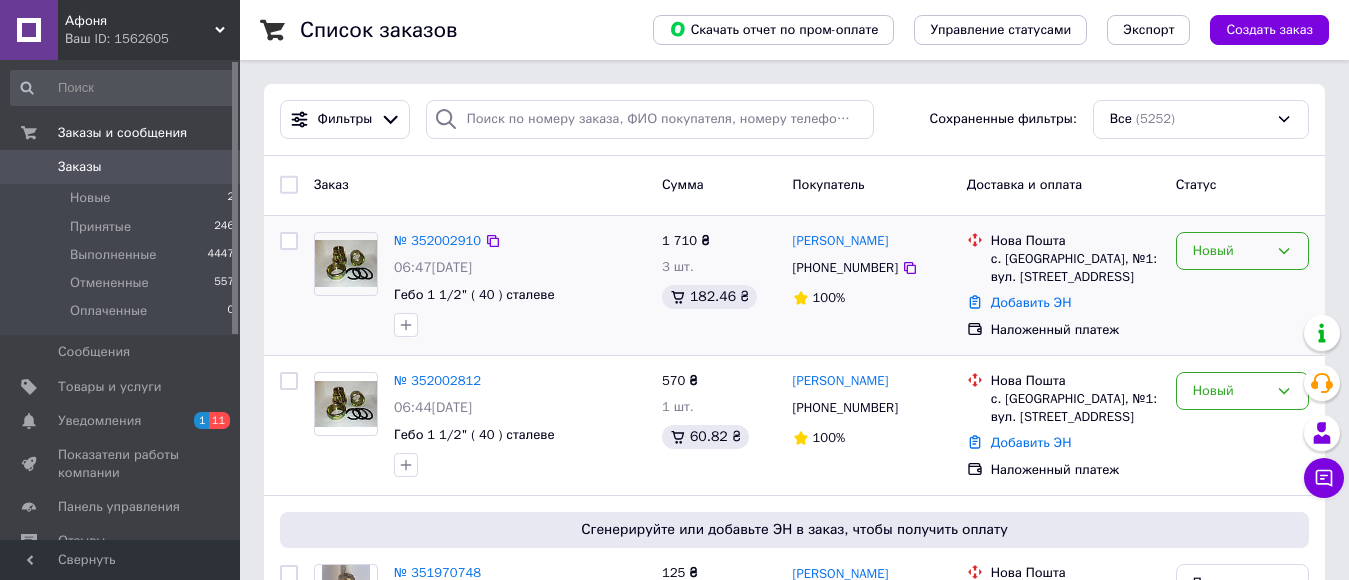 click on "Новый" at bounding box center [1230, 251] 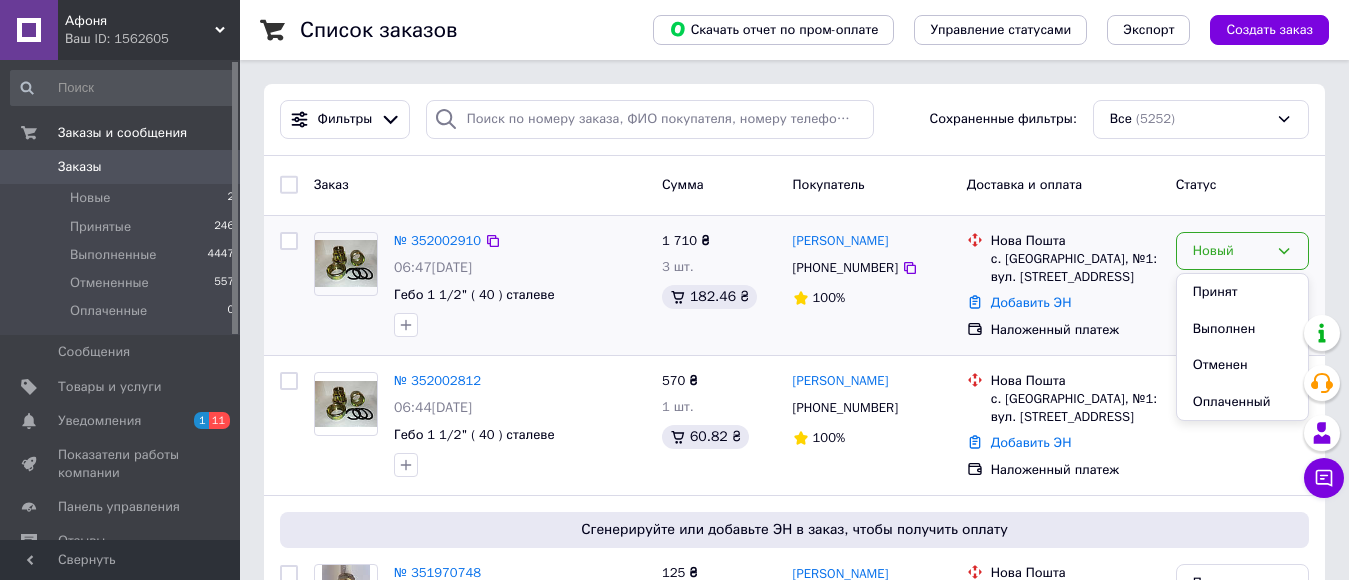 click on "Принят" at bounding box center [1242, 292] 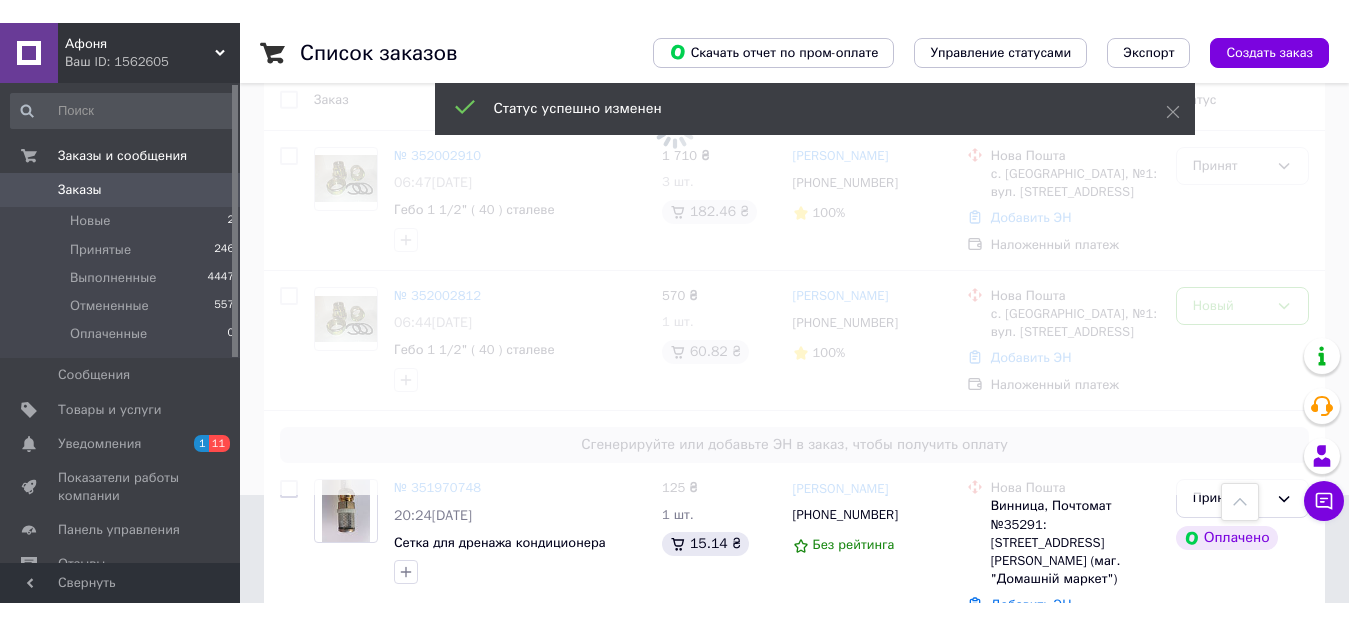 scroll, scrollTop: 100, scrollLeft: 0, axis: vertical 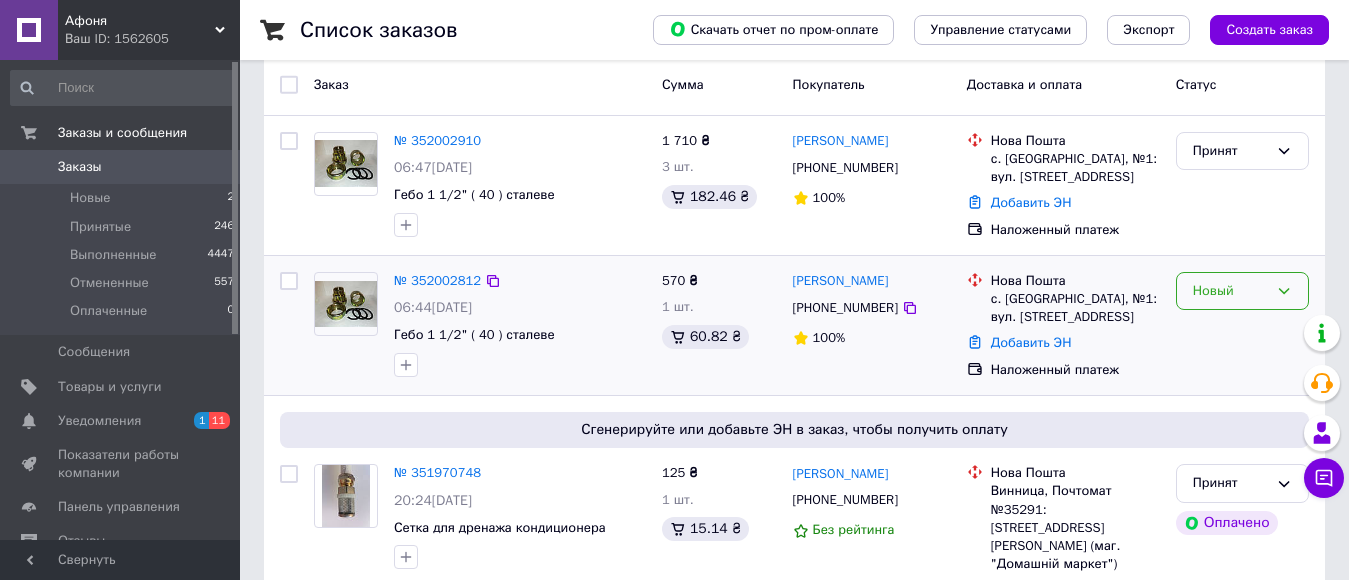 click on "Новый" at bounding box center [1230, 291] 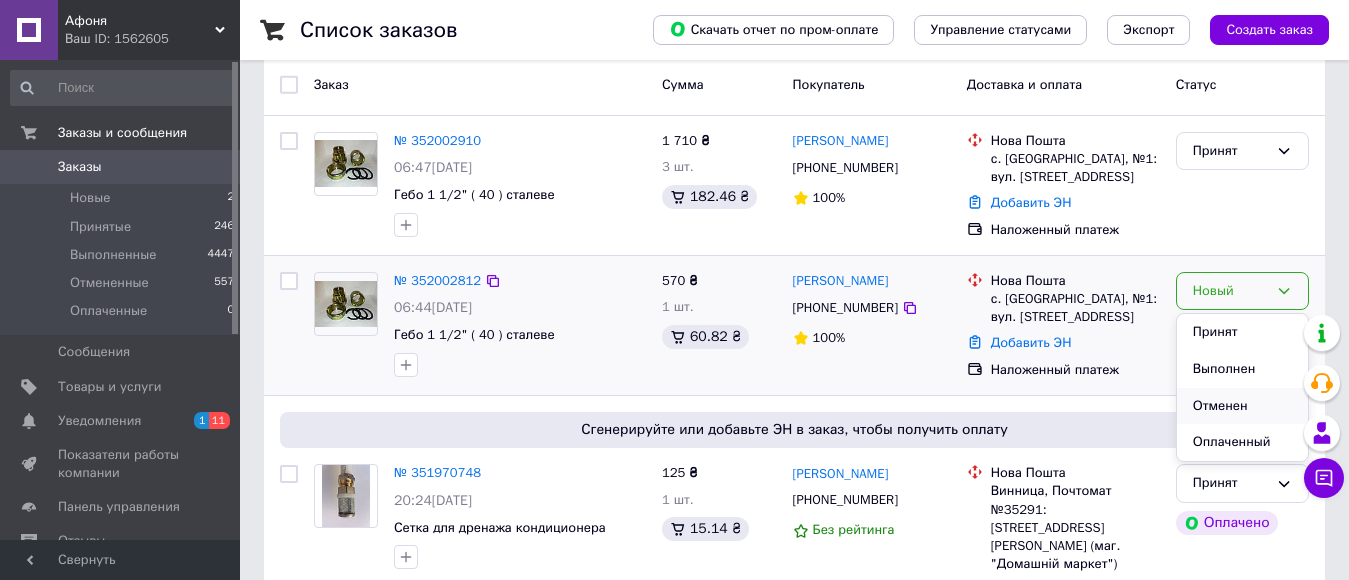 click on "Отменен" at bounding box center (1242, 406) 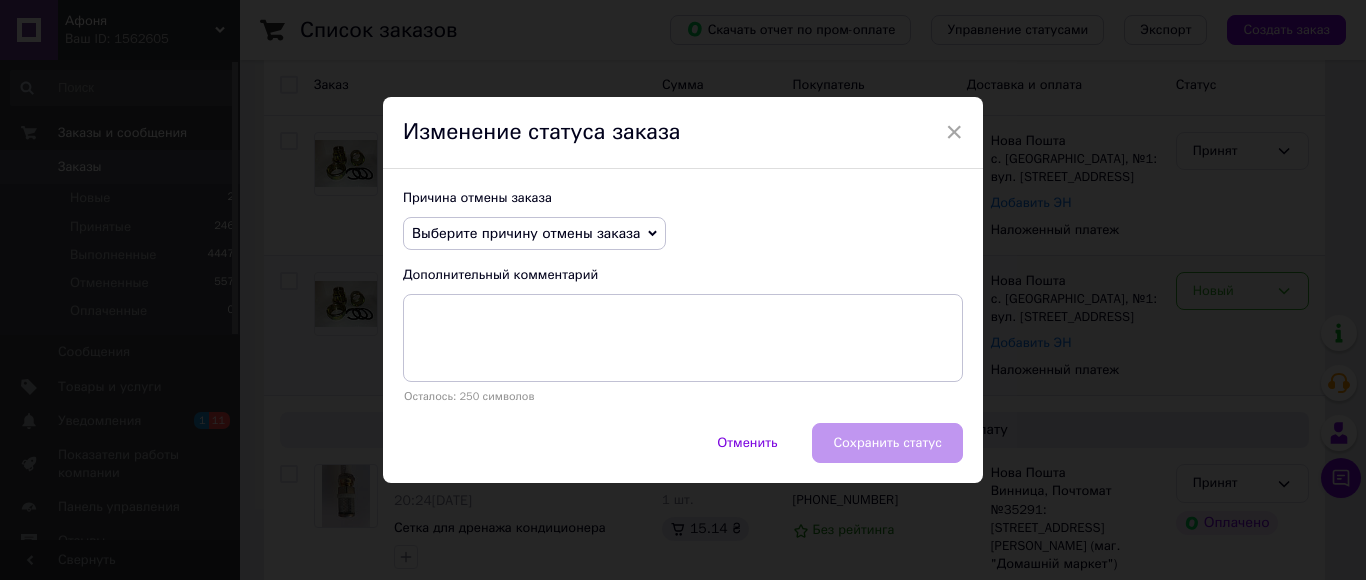 click on "Выберите причину отмены заказа" at bounding box center (534, 234) 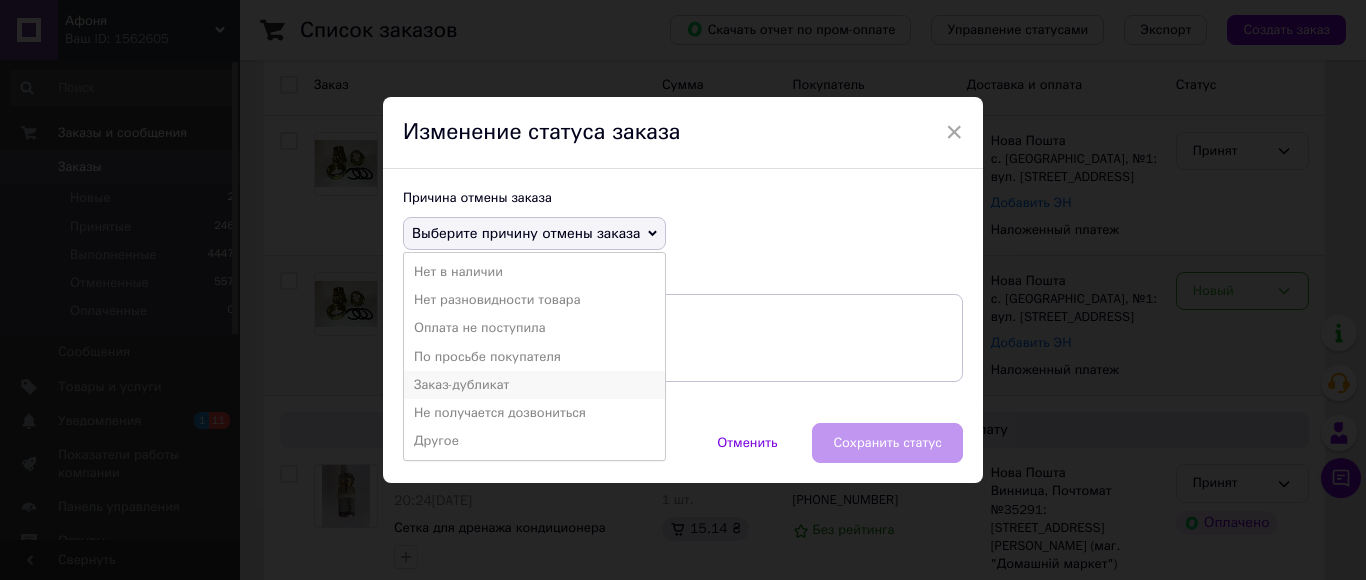 click on "Заказ-дубликат" at bounding box center [534, 385] 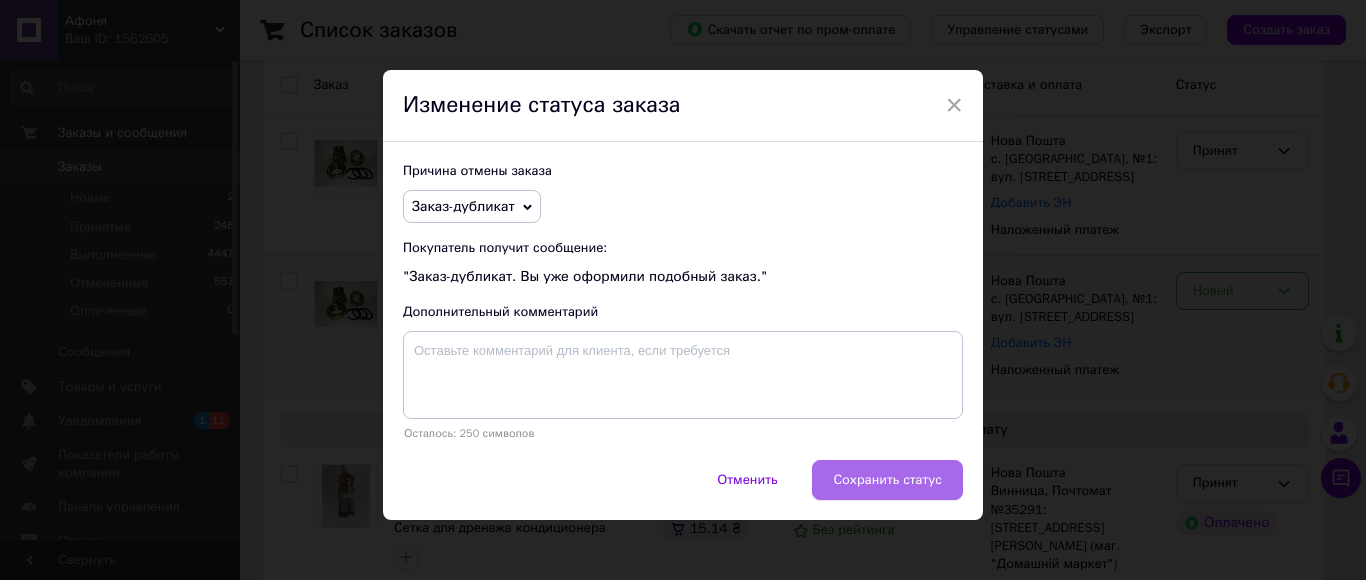 click on "Сохранить статус" at bounding box center (887, 480) 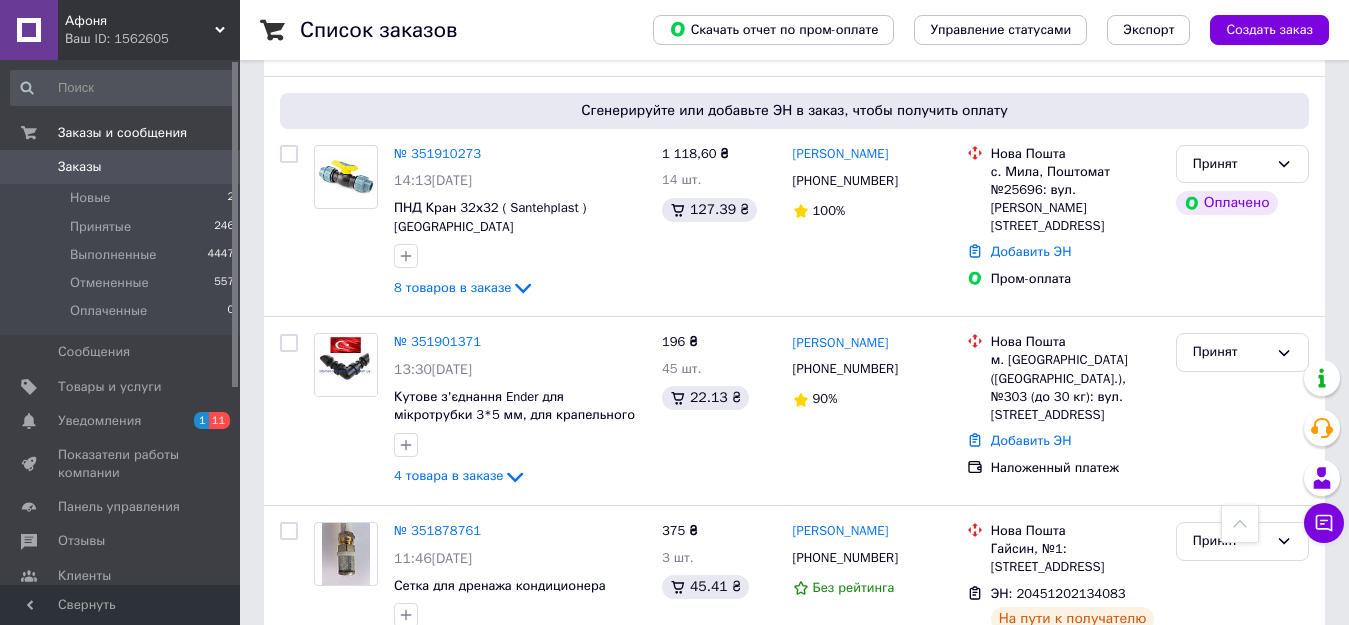 scroll, scrollTop: 1500, scrollLeft: 0, axis: vertical 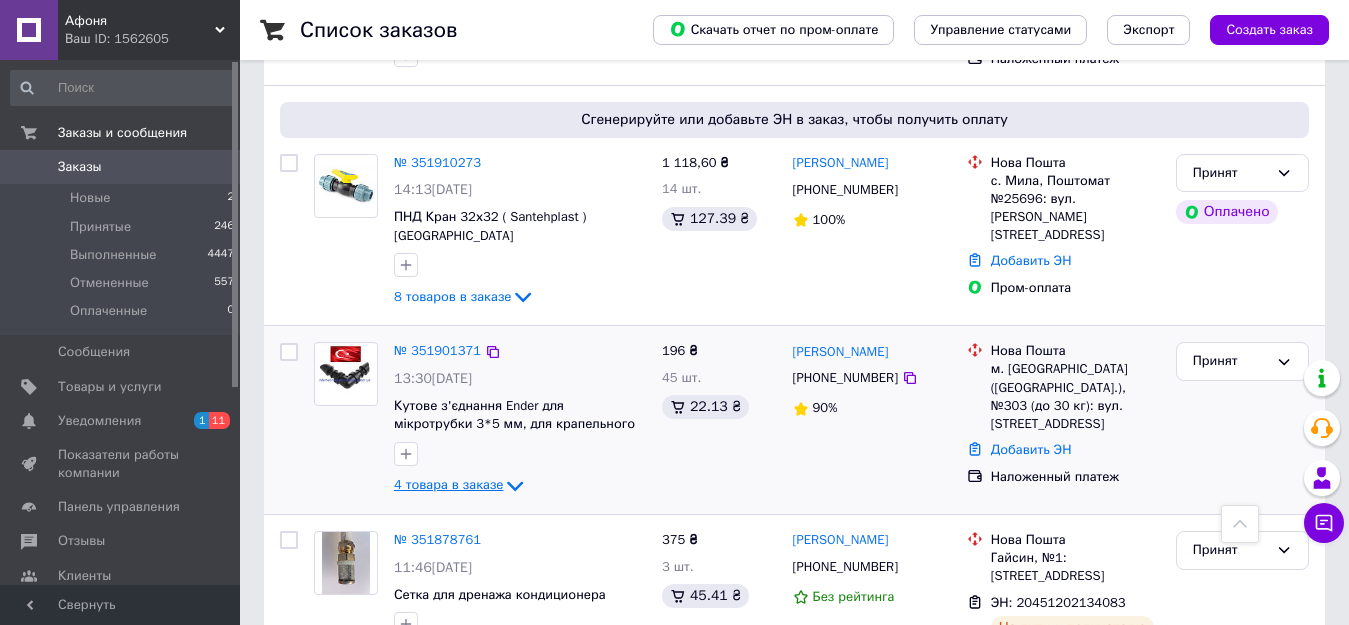 click on "4 товара в заказе" at bounding box center (448, 485) 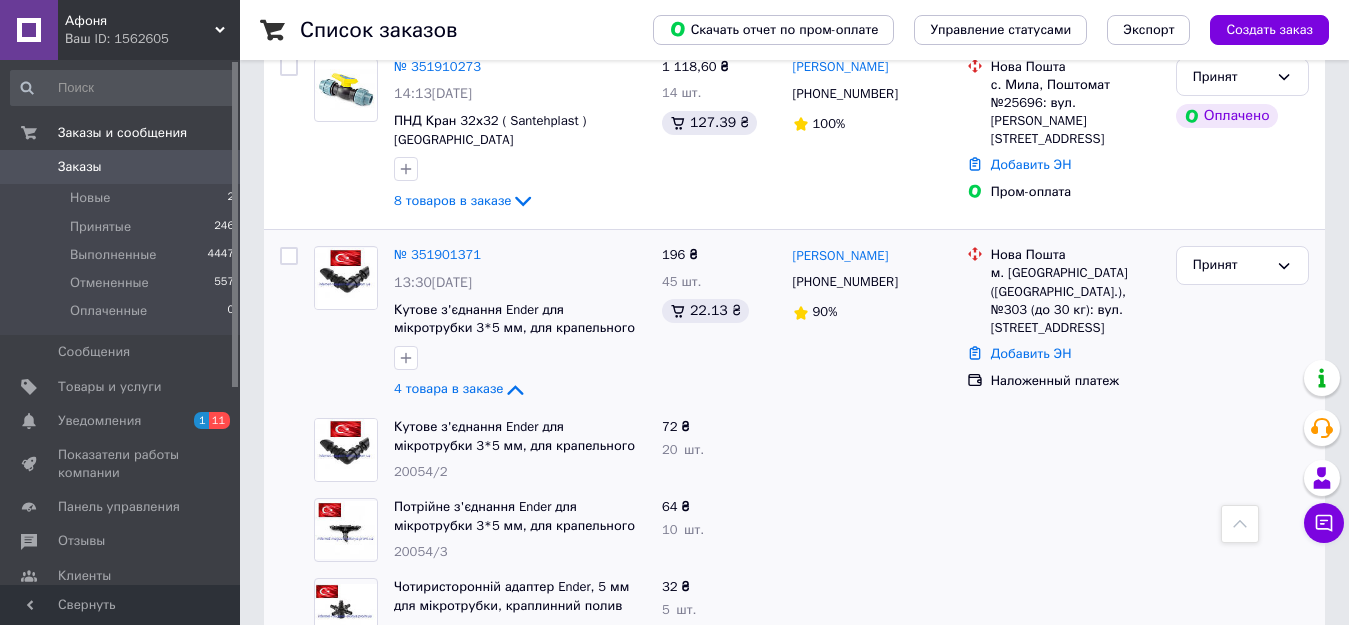 scroll, scrollTop: 1500, scrollLeft: 0, axis: vertical 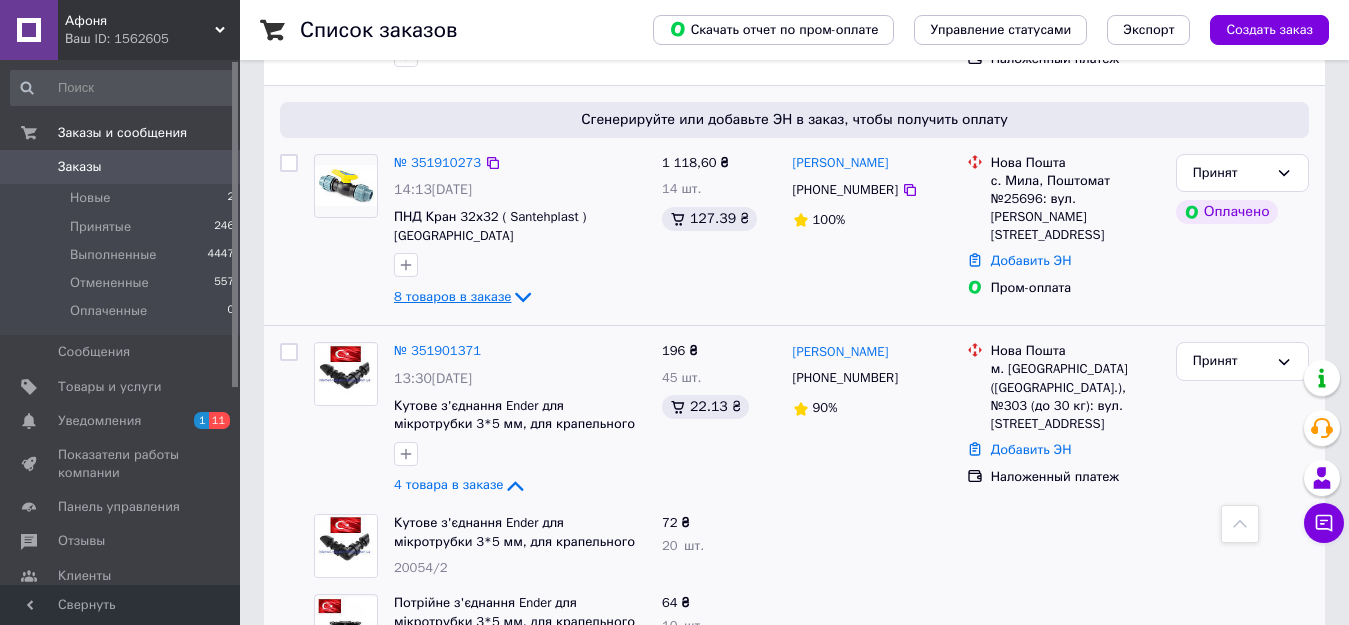 click 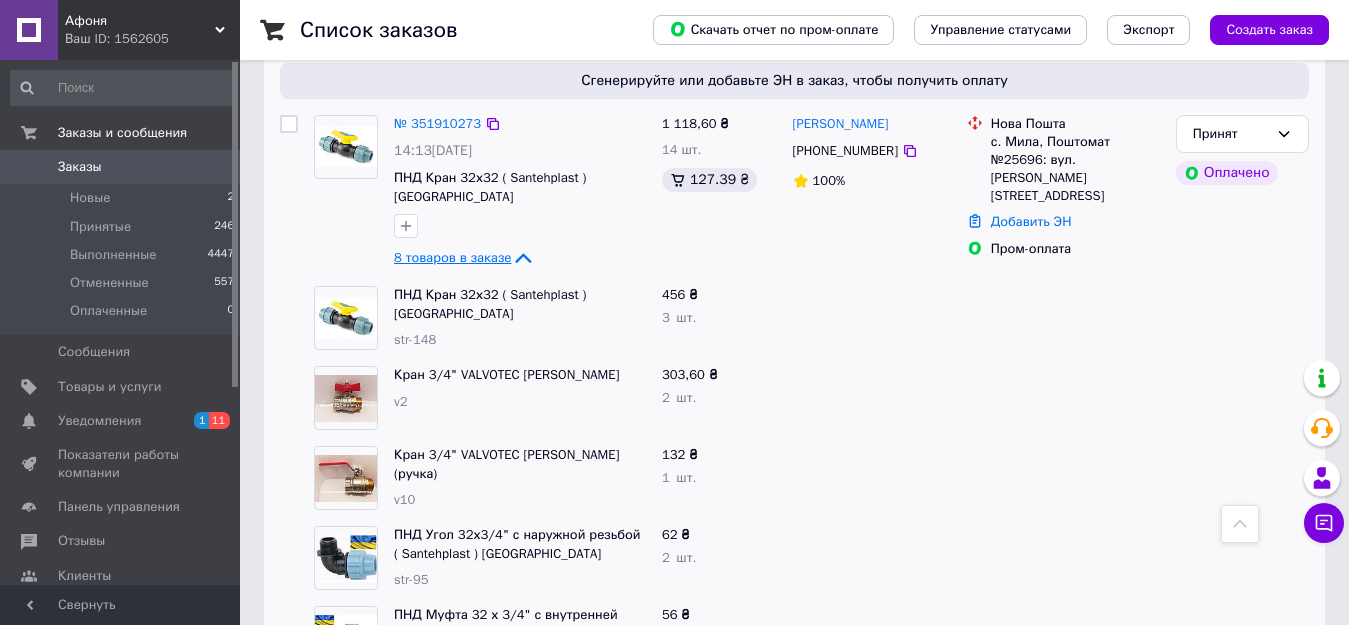 scroll, scrollTop: 1600, scrollLeft: 0, axis: vertical 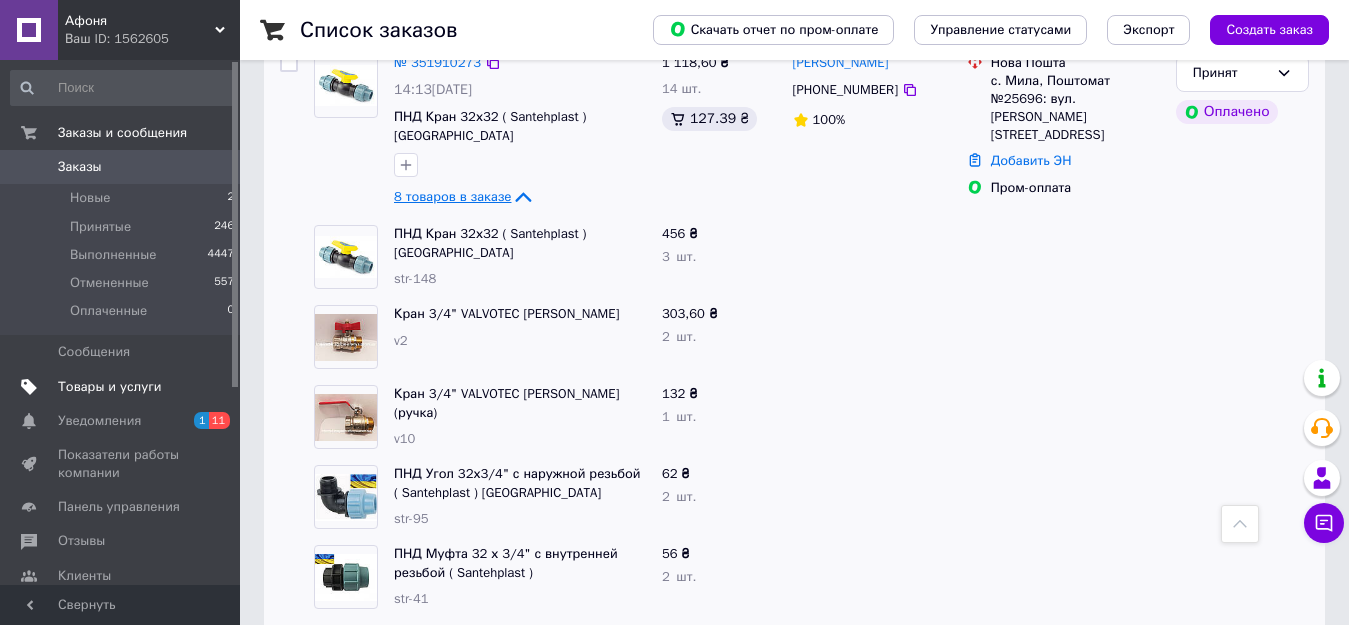 click on "Товары и услуги" at bounding box center (110, 387) 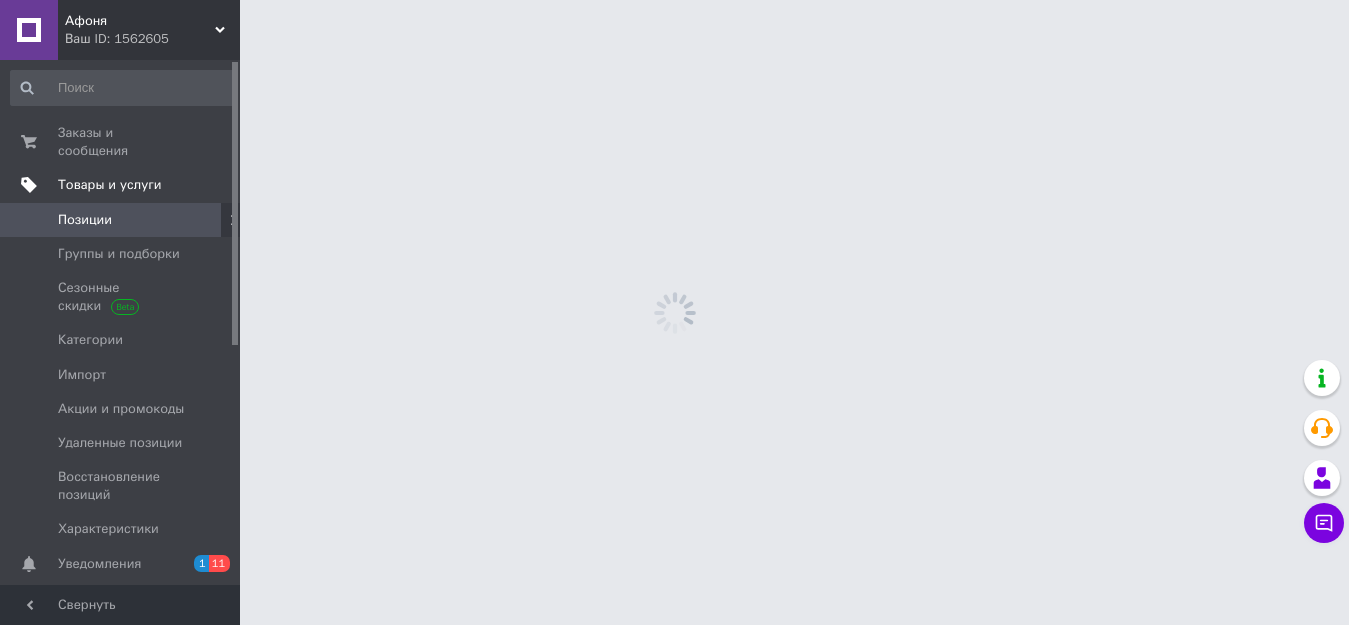 scroll, scrollTop: 0, scrollLeft: 0, axis: both 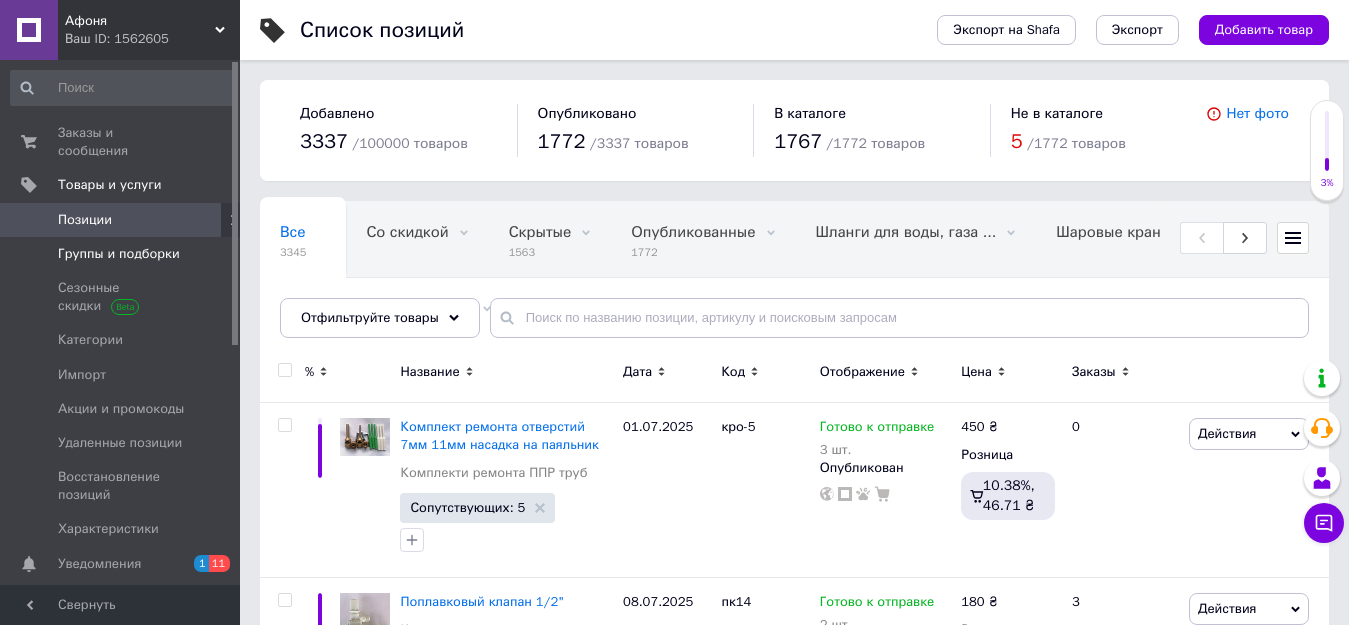 click on "Группы и подборки" at bounding box center (119, 254) 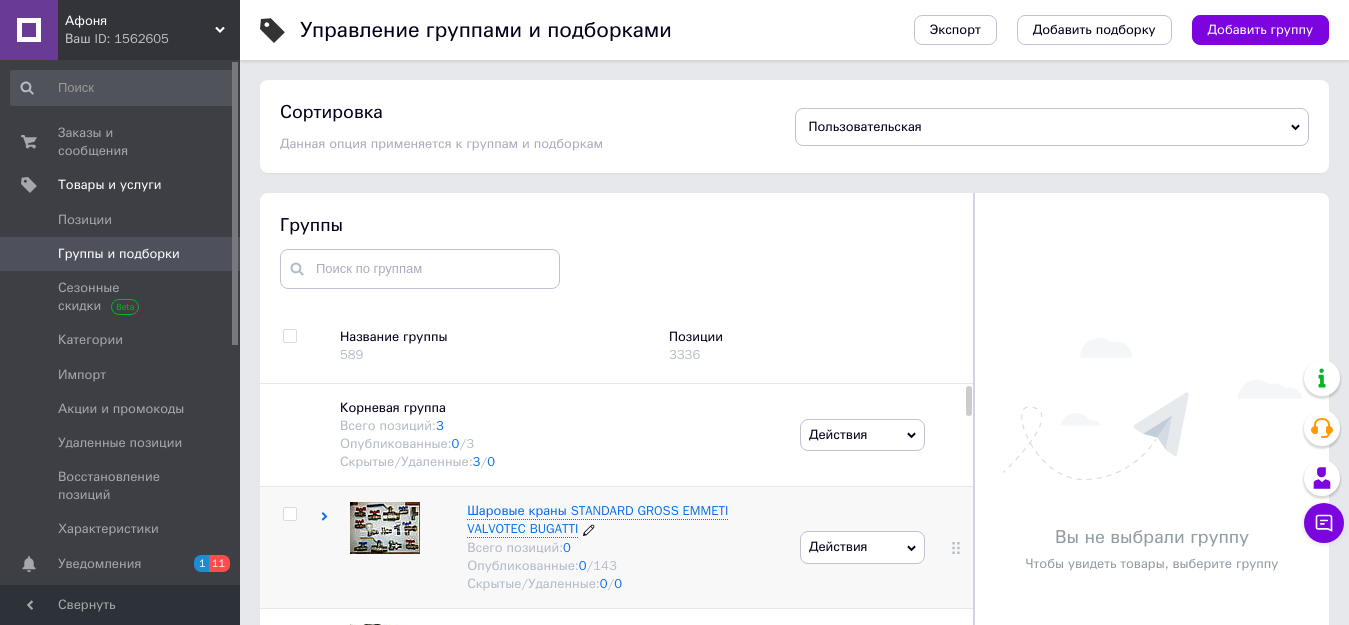 click on "Всего позиций:  0" at bounding box center (623, 548) 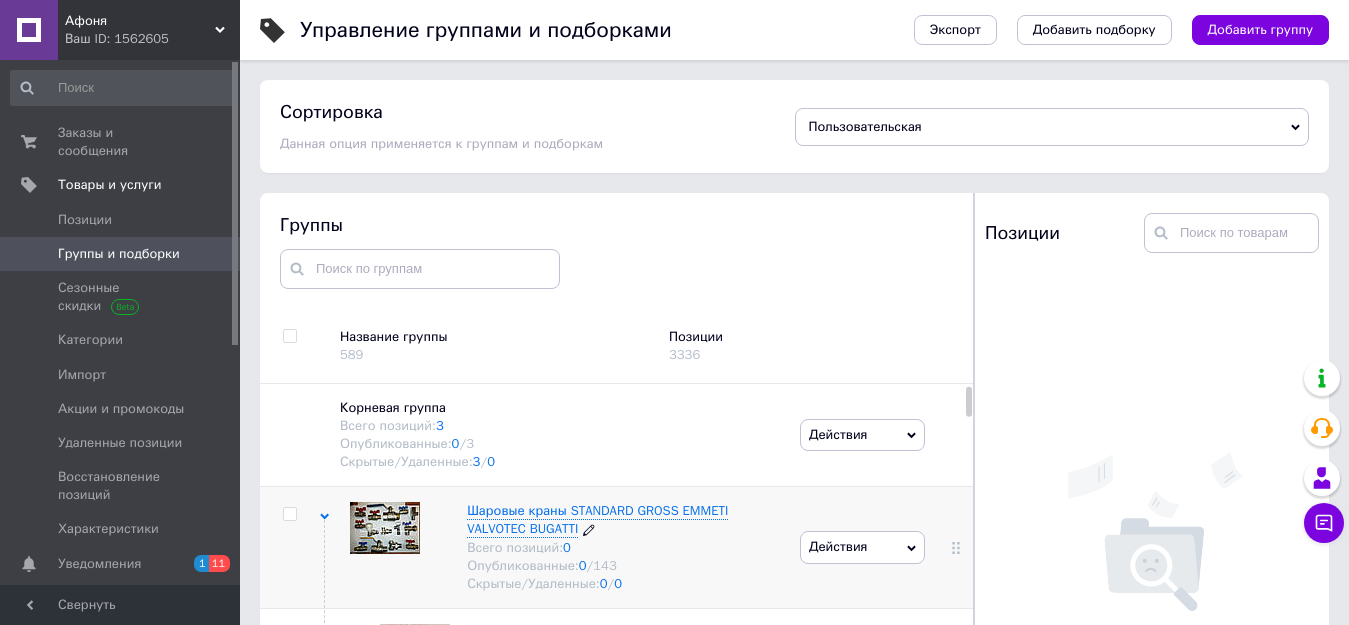 scroll, scrollTop: 113, scrollLeft: 0, axis: vertical 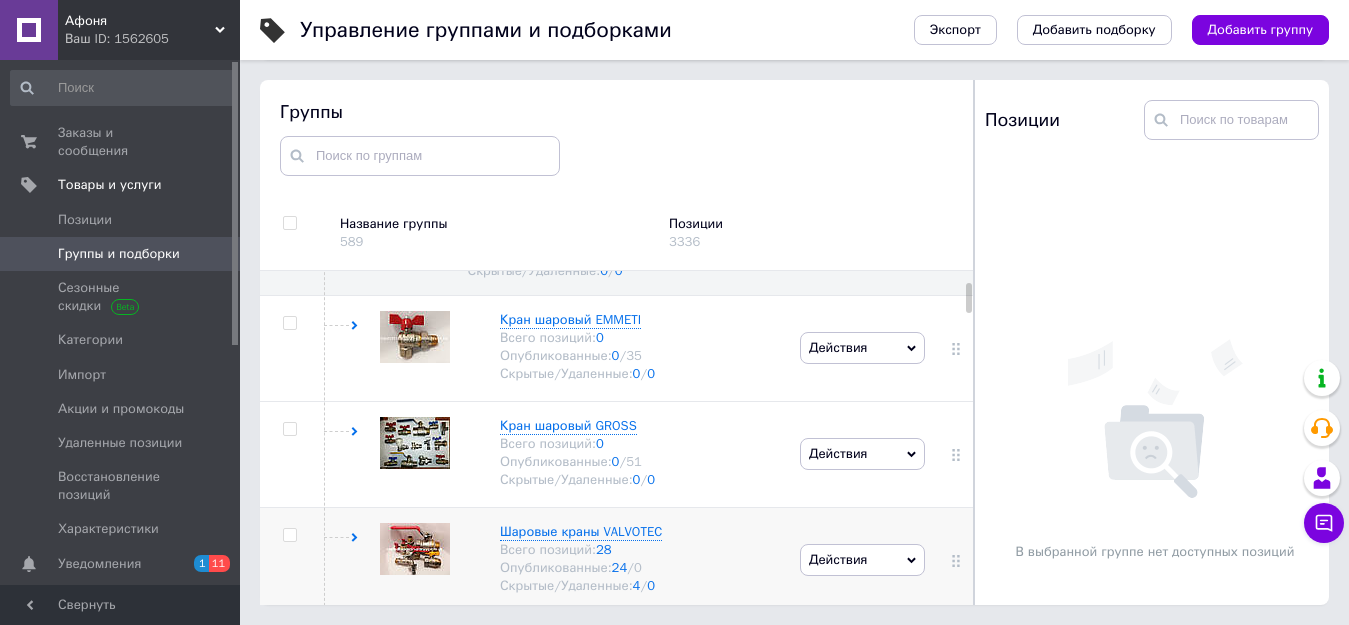 click on "Шаровые краны VALVOTEC Всего позиций:  28 Опубликованные:  24  /  0 Скрытые/Удаленные:  4  /  0" at bounding box center (557, 560) 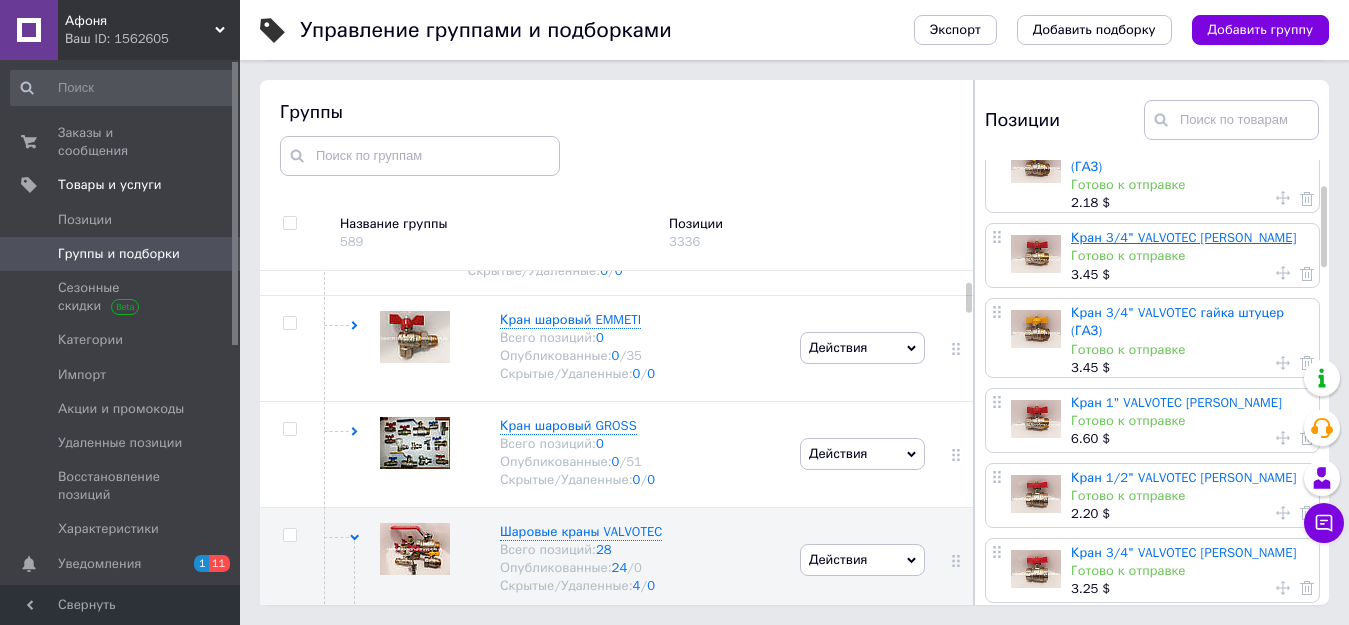 scroll, scrollTop: 200, scrollLeft: 0, axis: vertical 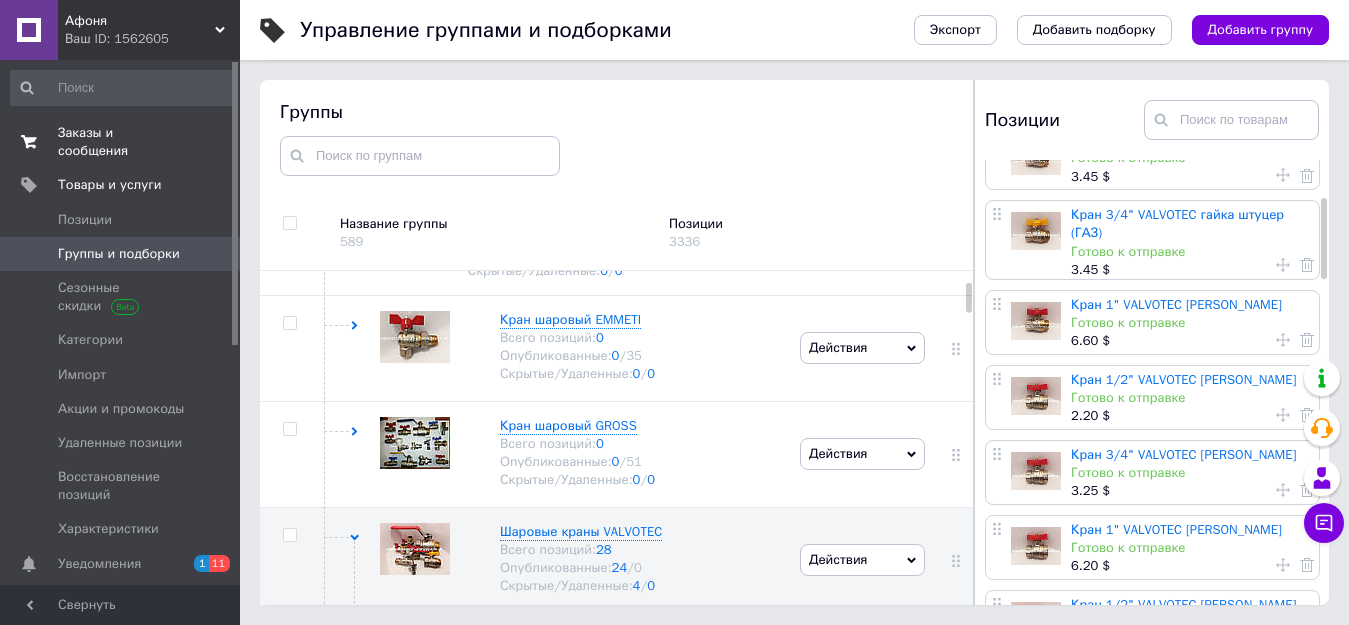 click on "Заказы и сообщения" at bounding box center [121, 142] 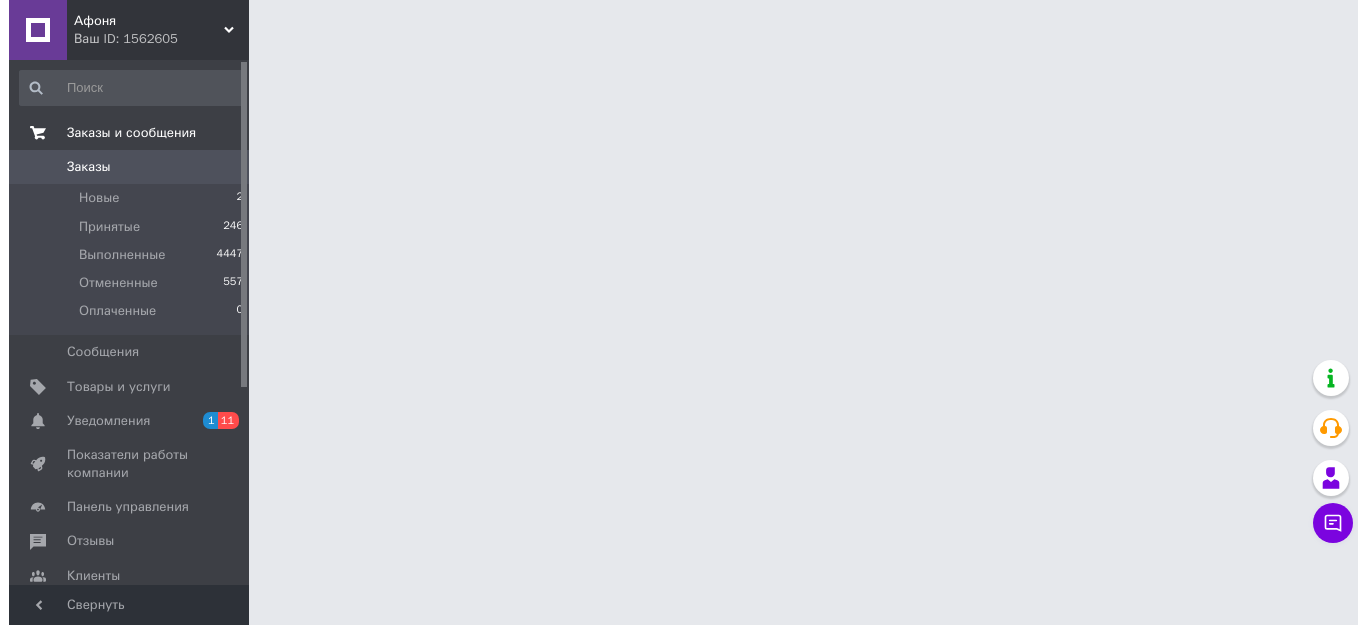 scroll, scrollTop: 0, scrollLeft: 0, axis: both 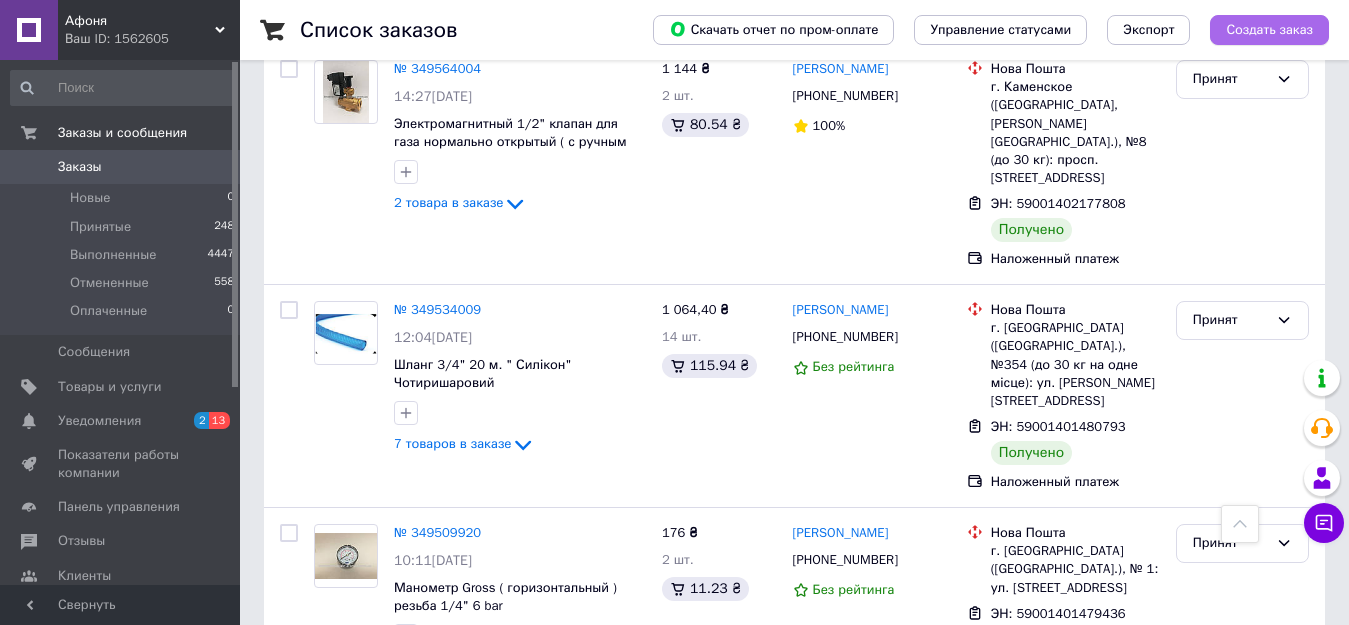 click on "Создать заказ" at bounding box center [1269, 30] 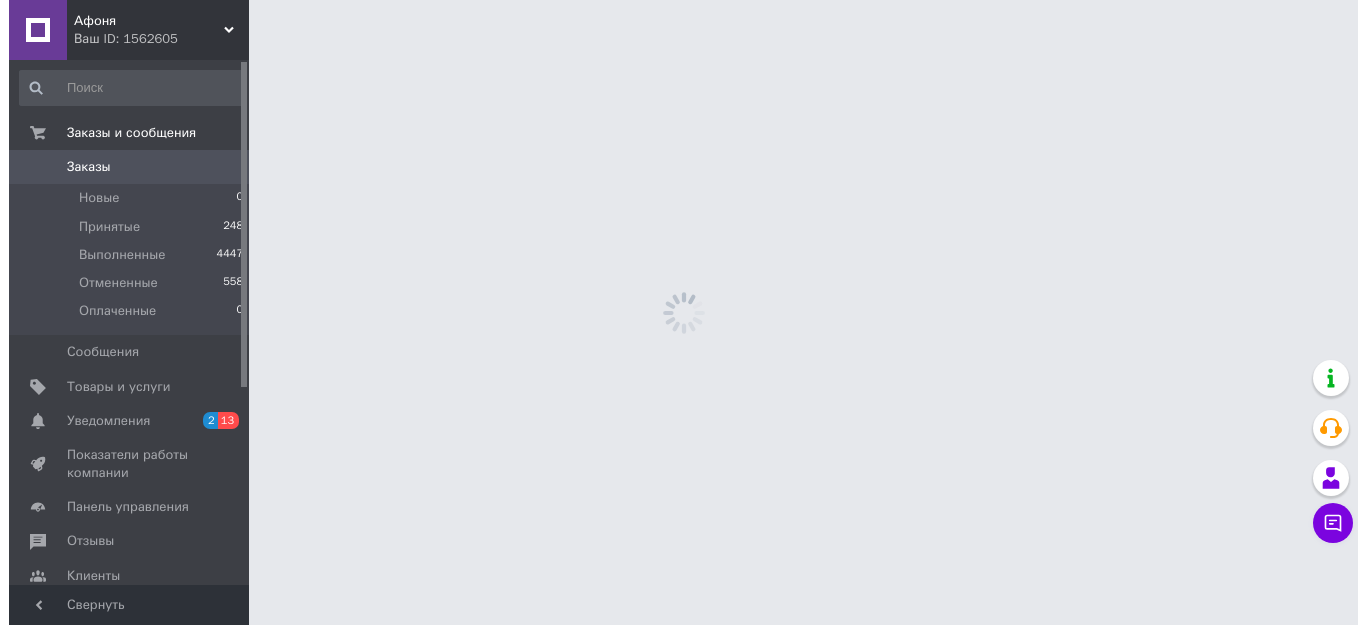 scroll, scrollTop: 0, scrollLeft: 0, axis: both 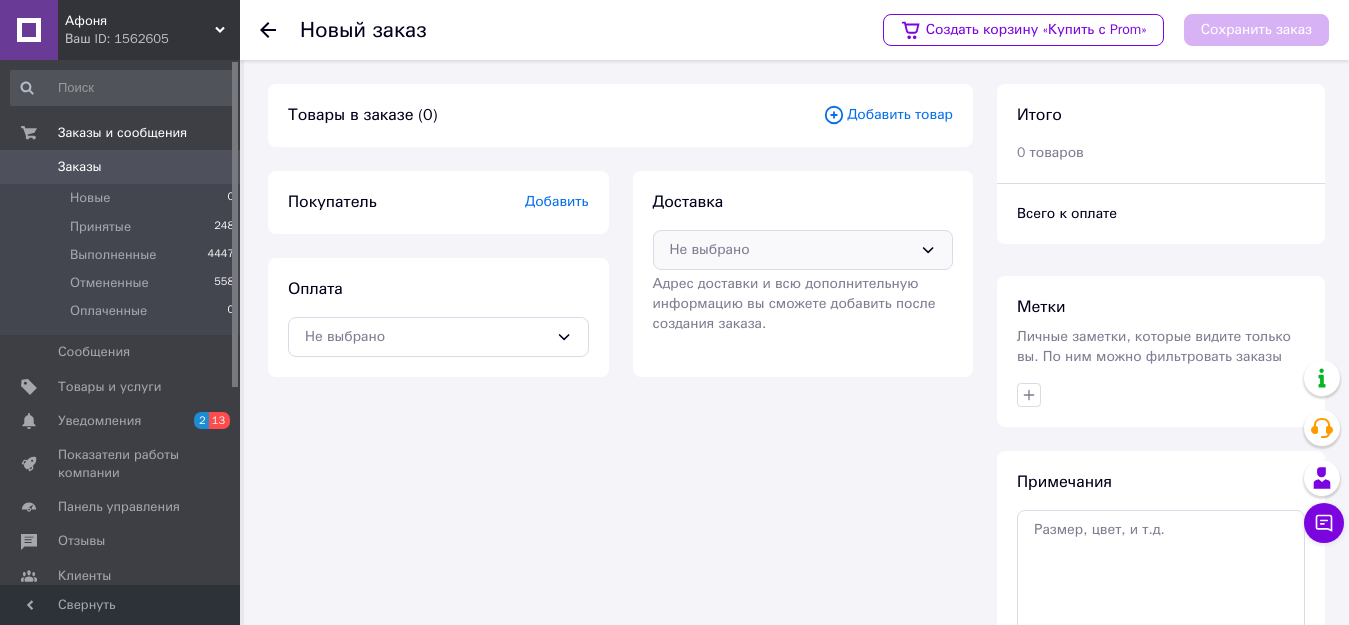 click 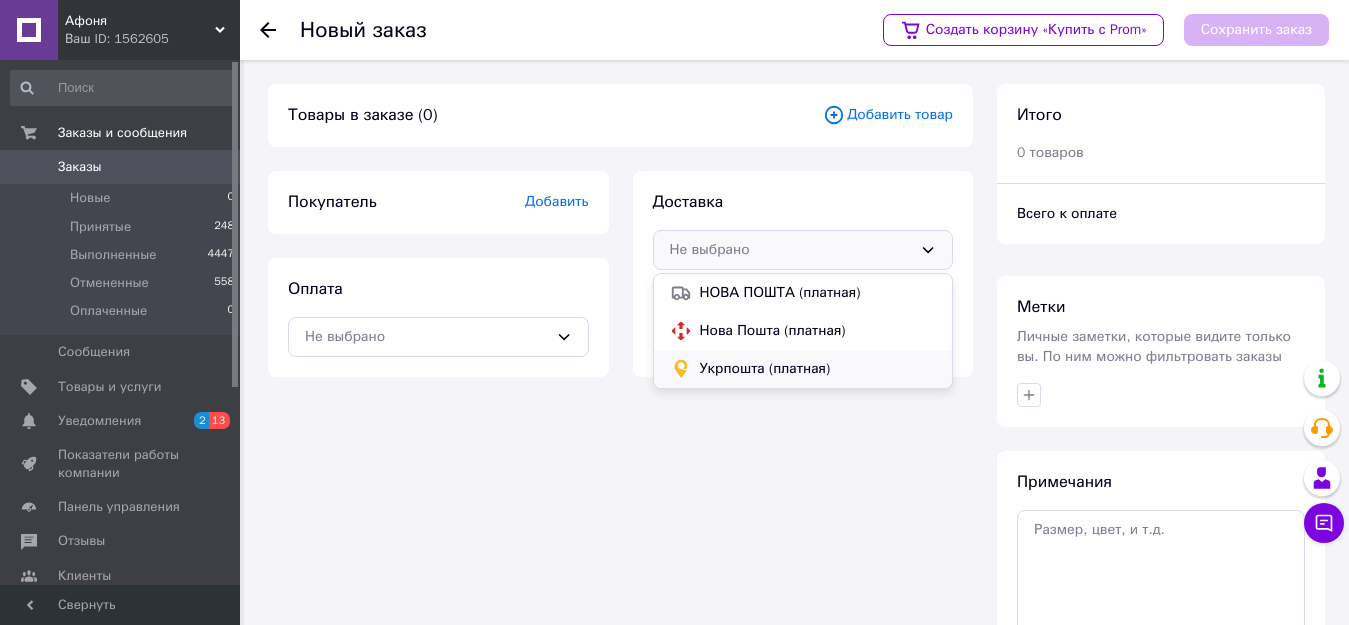 click on "Укрпошта (платная)" at bounding box center (818, 369) 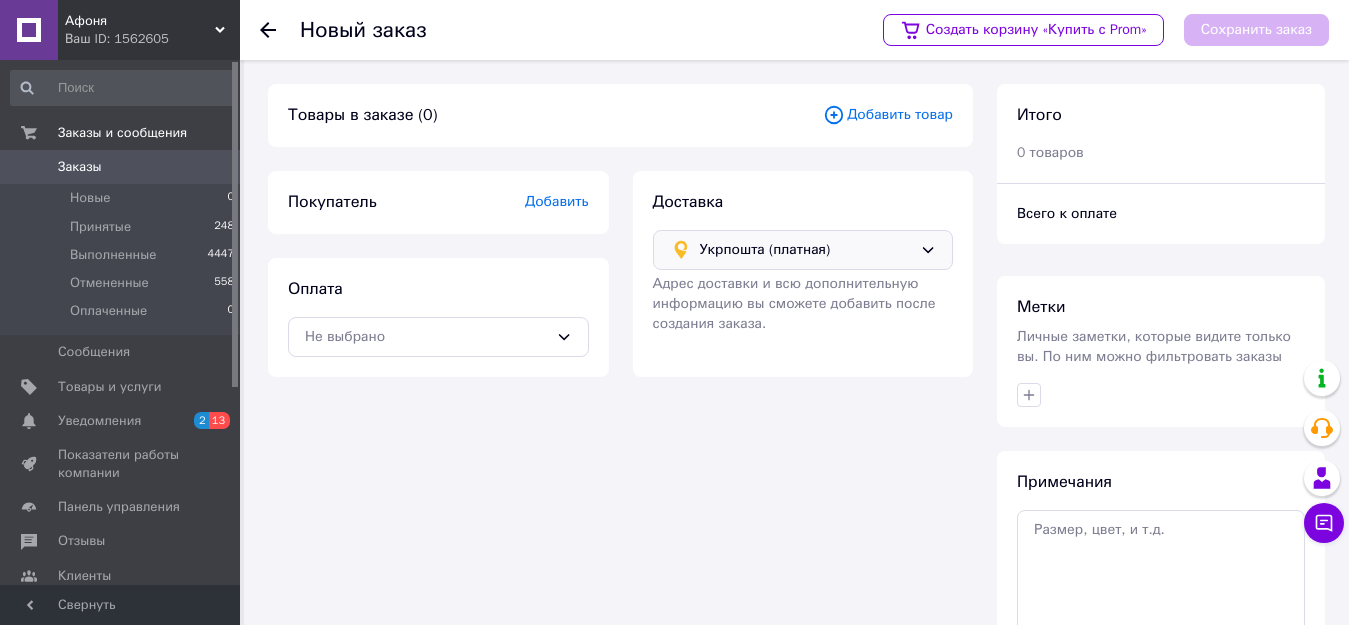 click on "Добавить товар" at bounding box center (888, 115) 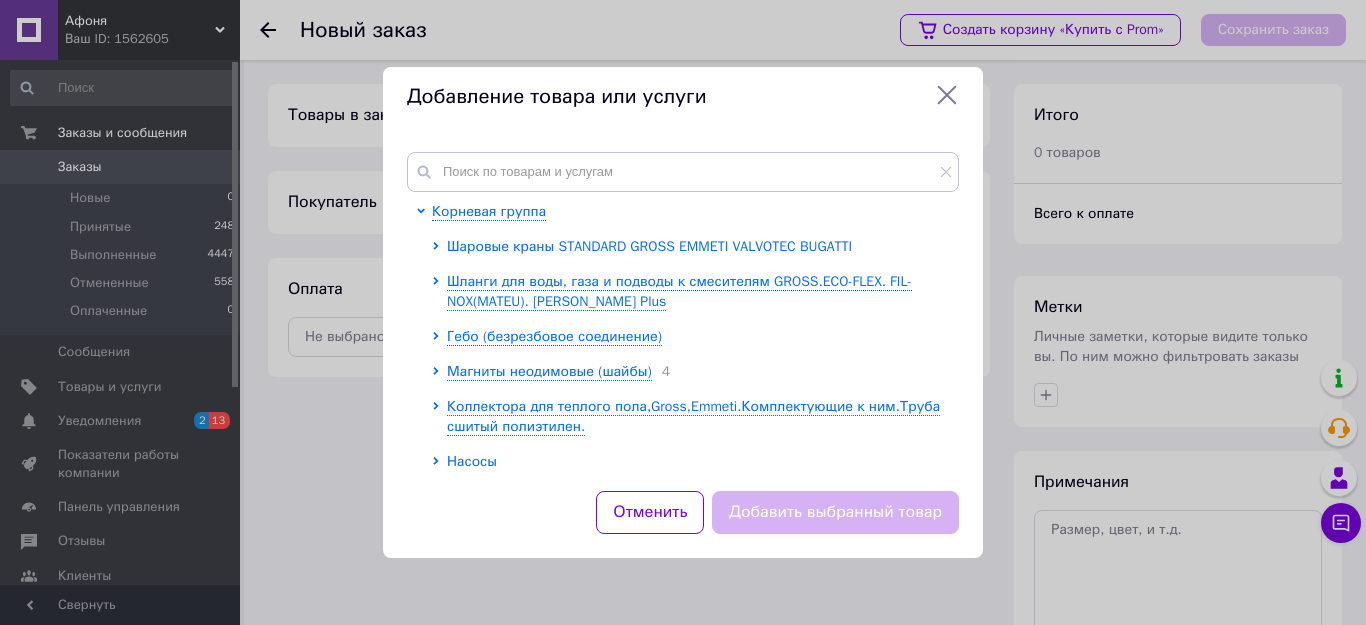 click on "Шаровые краны STANDARD GROSS EMMETI VALVOTEC BUGATTI" at bounding box center (649, 246) 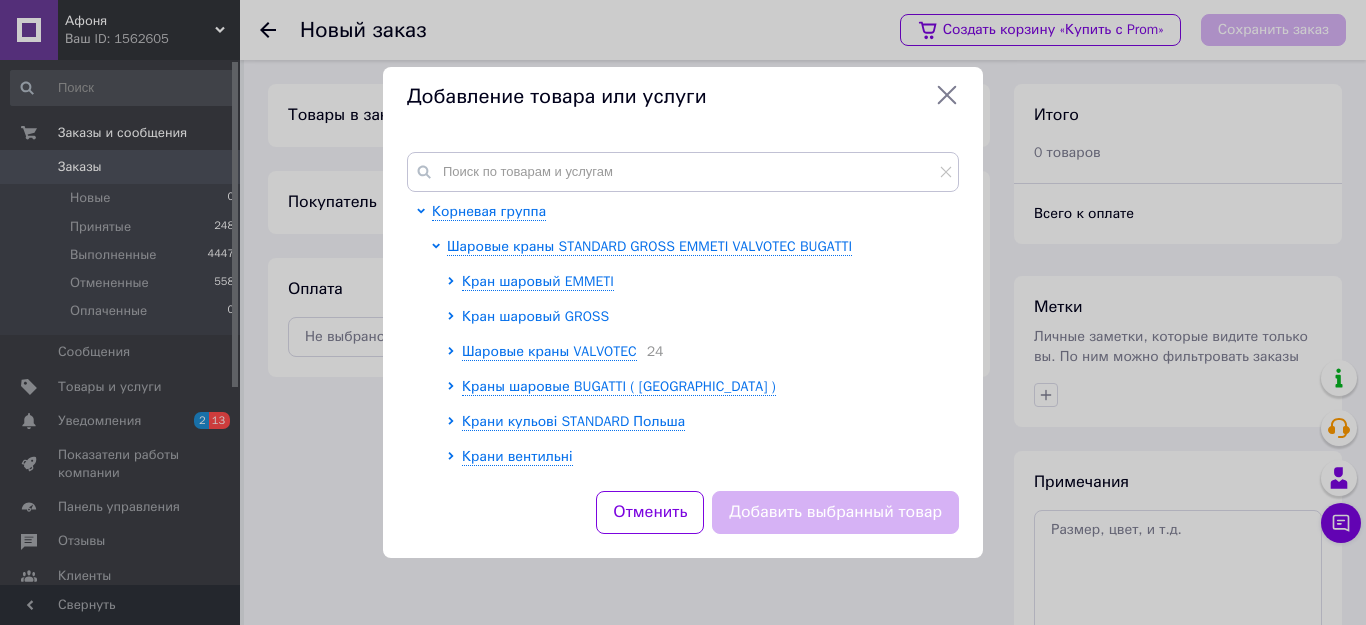 click on "Кран шаровый GROSS" at bounding box center (535, 316) 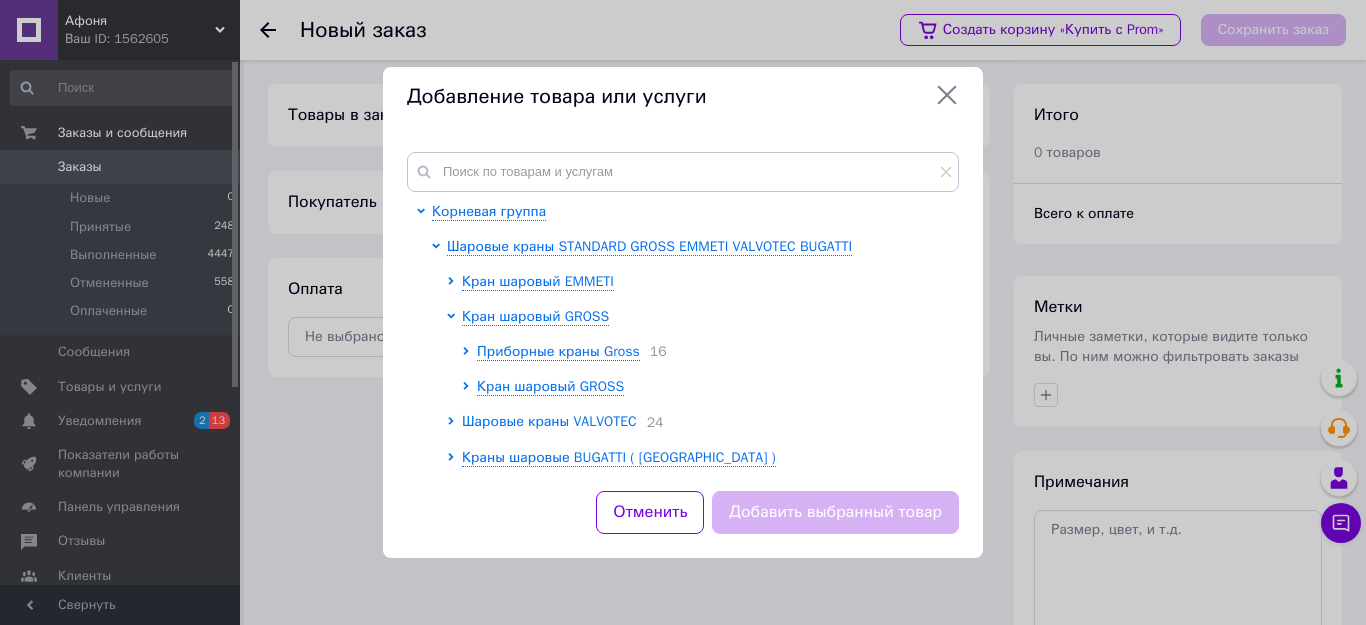 click on "Шаровые краны VALVOTEC" at bounding box center [549, 421] 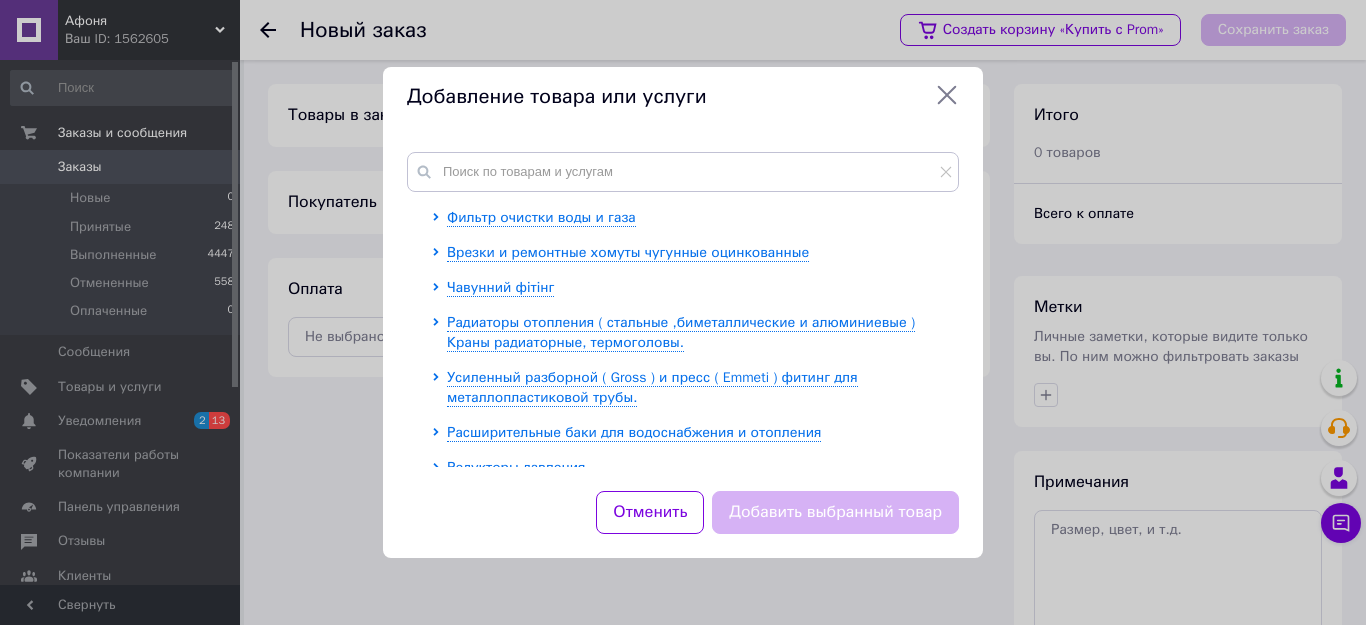 scroll, scrollTop: 3363, scrollLeft: 0, axis: vertical 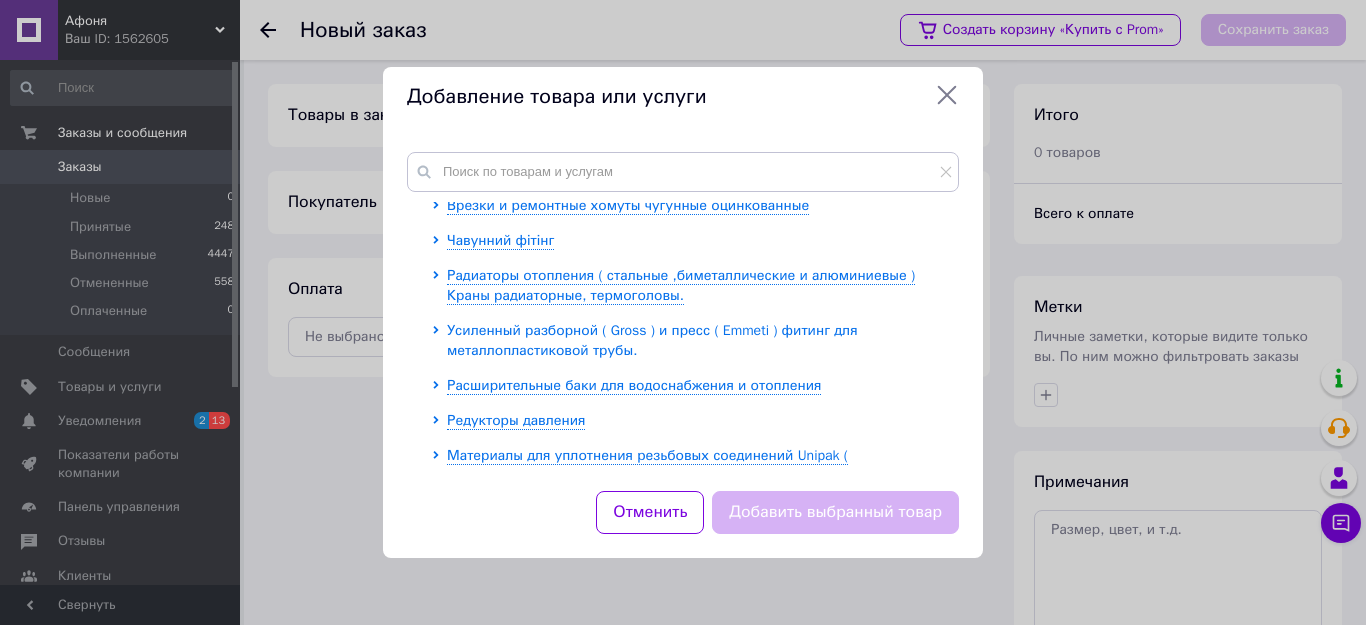 click on "Усиленный разборной ( Gross ) и пресс ( Emmeti )  фитинг  для металлопластиковой трубы." at bounding box center [652, 340] 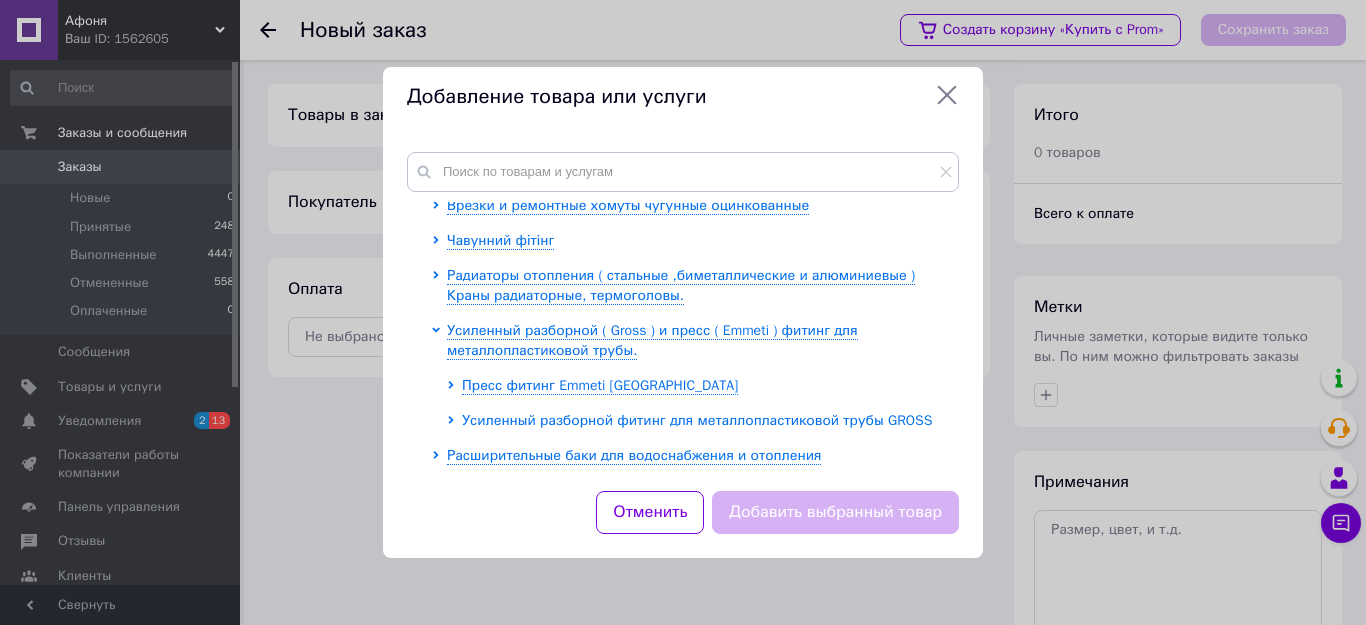 click on "Усиленный разборной фитинг для металлопластиковой трубы GROSS" at bounding box center (697, 420) 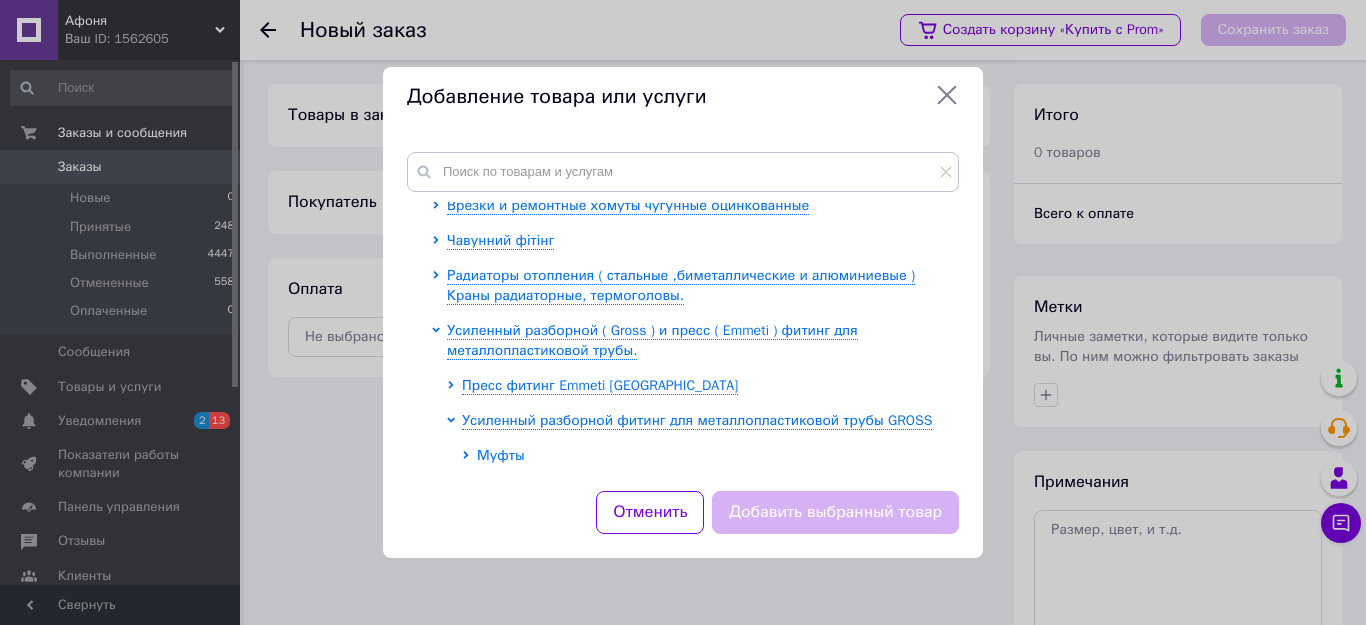 click on "Муфты" at bounding box center (501, 455) 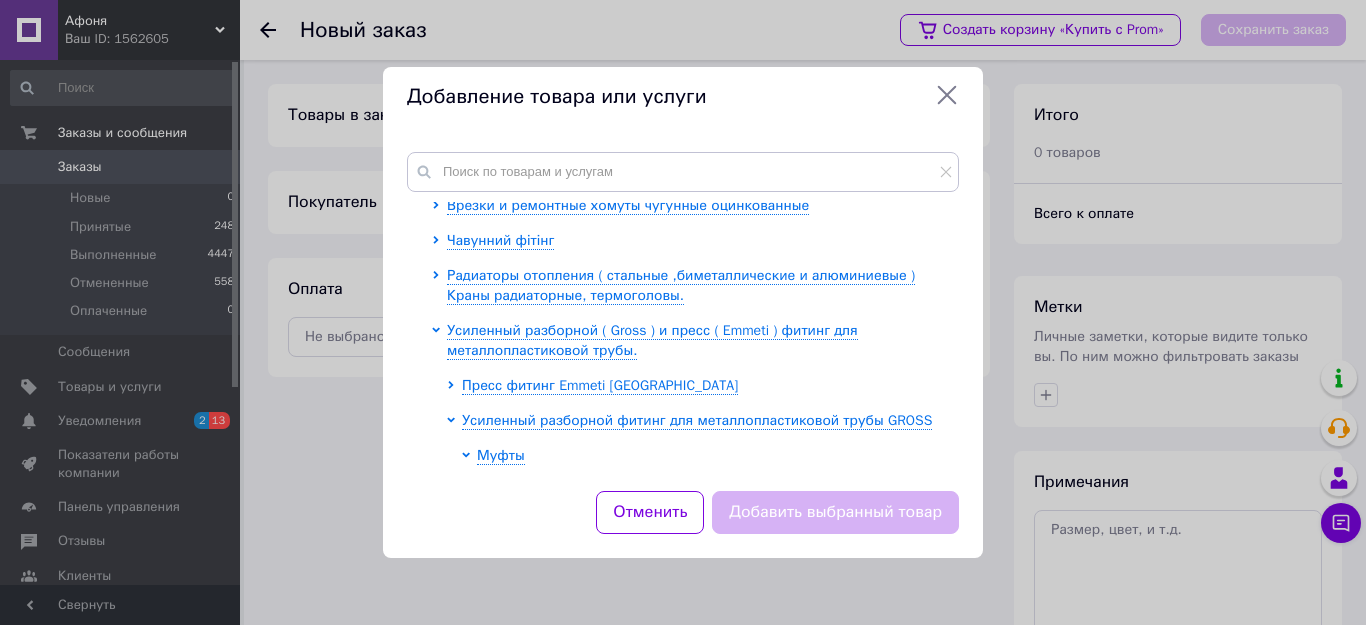 click on "Муфты 16" at bounding box center [526, 490] 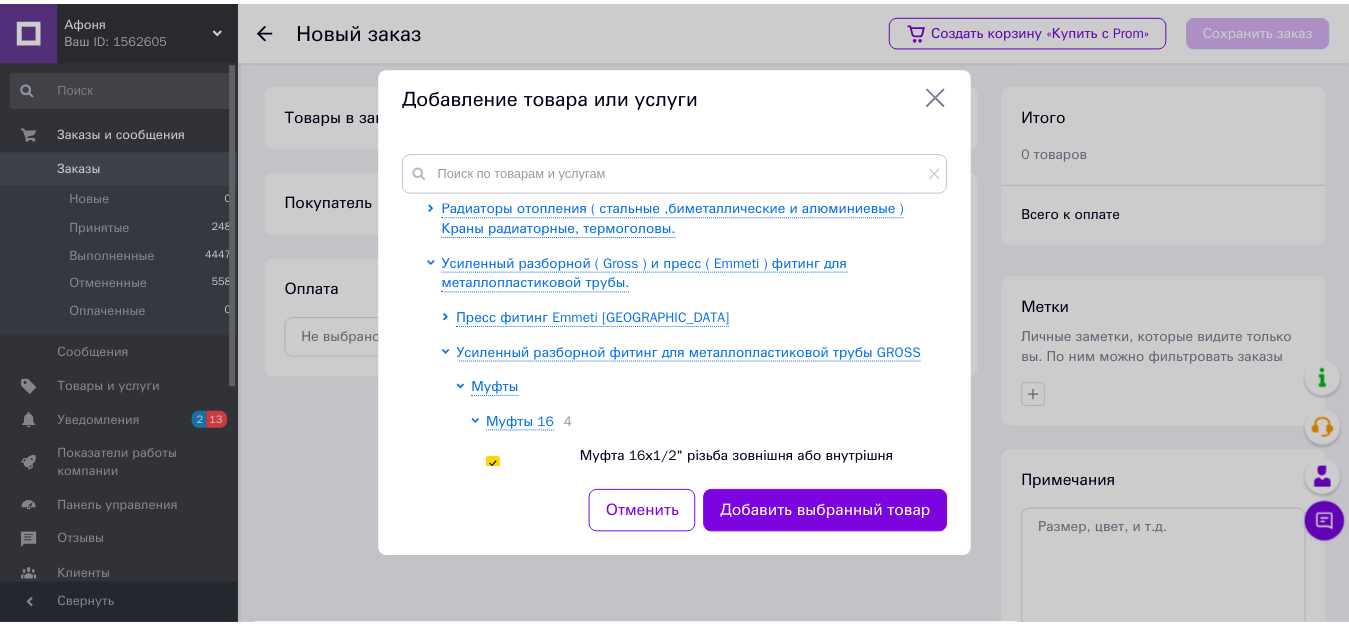 scroll, scrollTop: 3463, scrollLeft: 0, axis: vertical 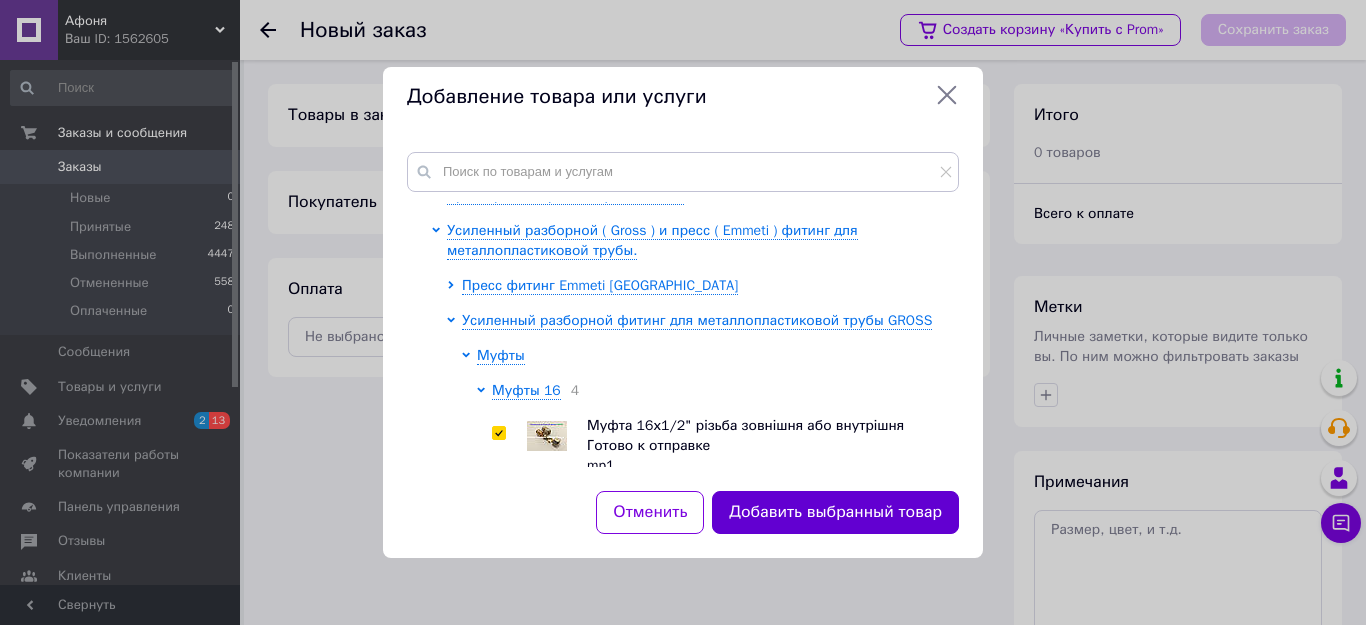 click on "Добавить выбранный товар" at bounding box center [835, 512] 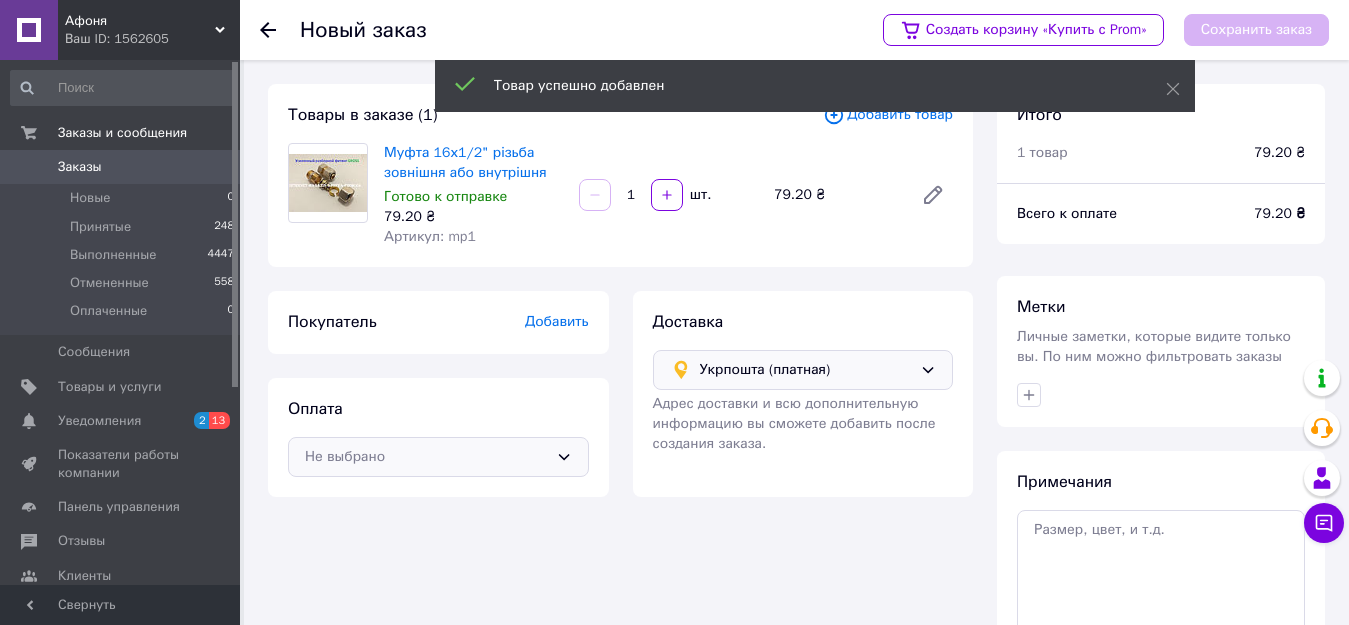 click 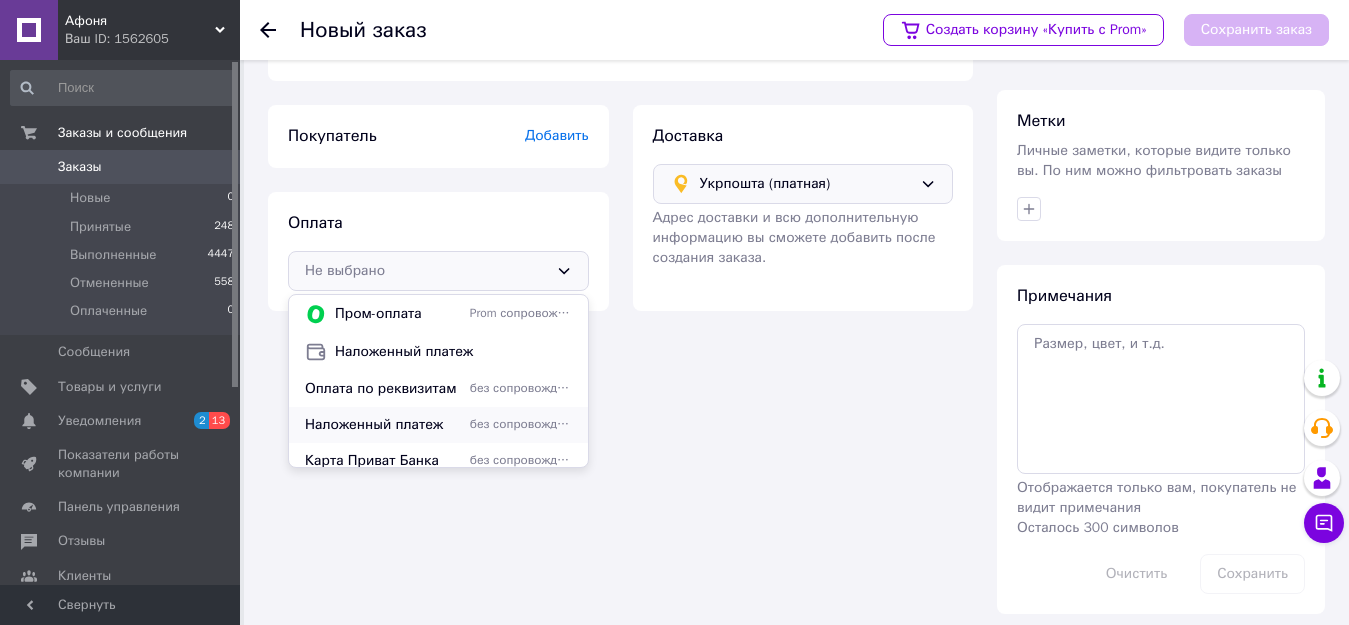 scroll, scrollTop: 199, scrollLeft: 0, axis: vertical 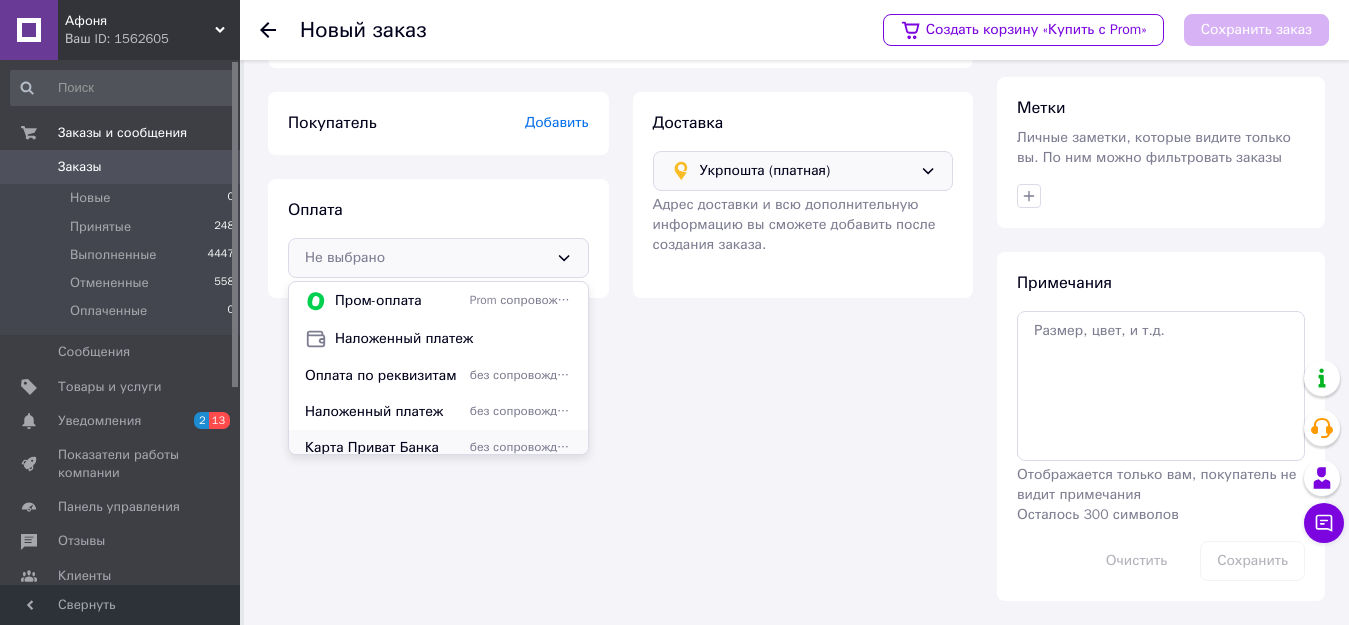 click on "Карта Приват Банка" at bounding box center (383, 448) 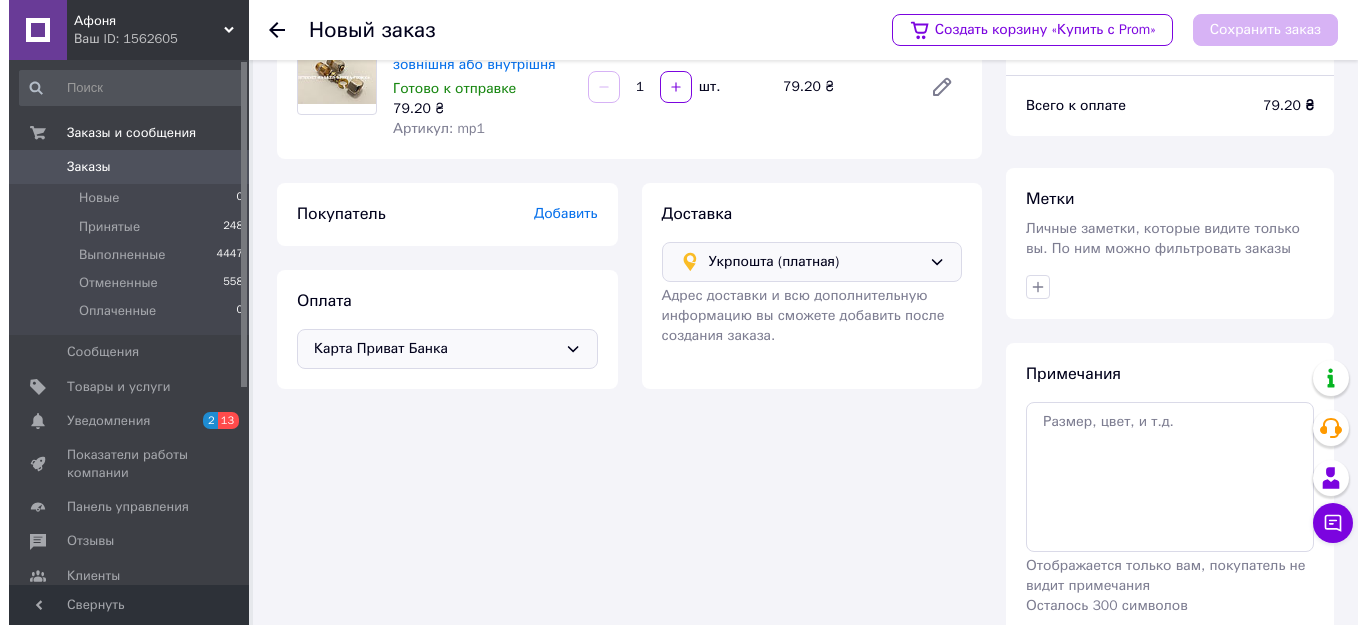 scroll, scrollTop: 0, scrollLeft: 0, axis: both 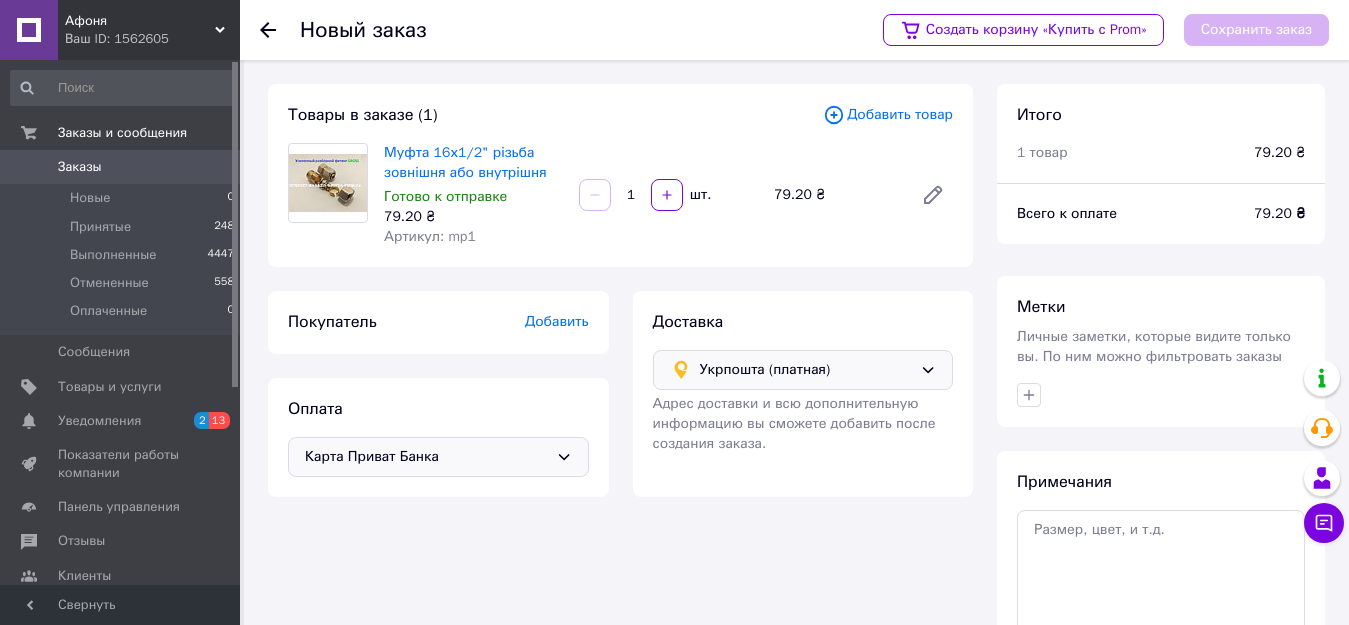 click on "Добавить" at bounding box center [557, 321] 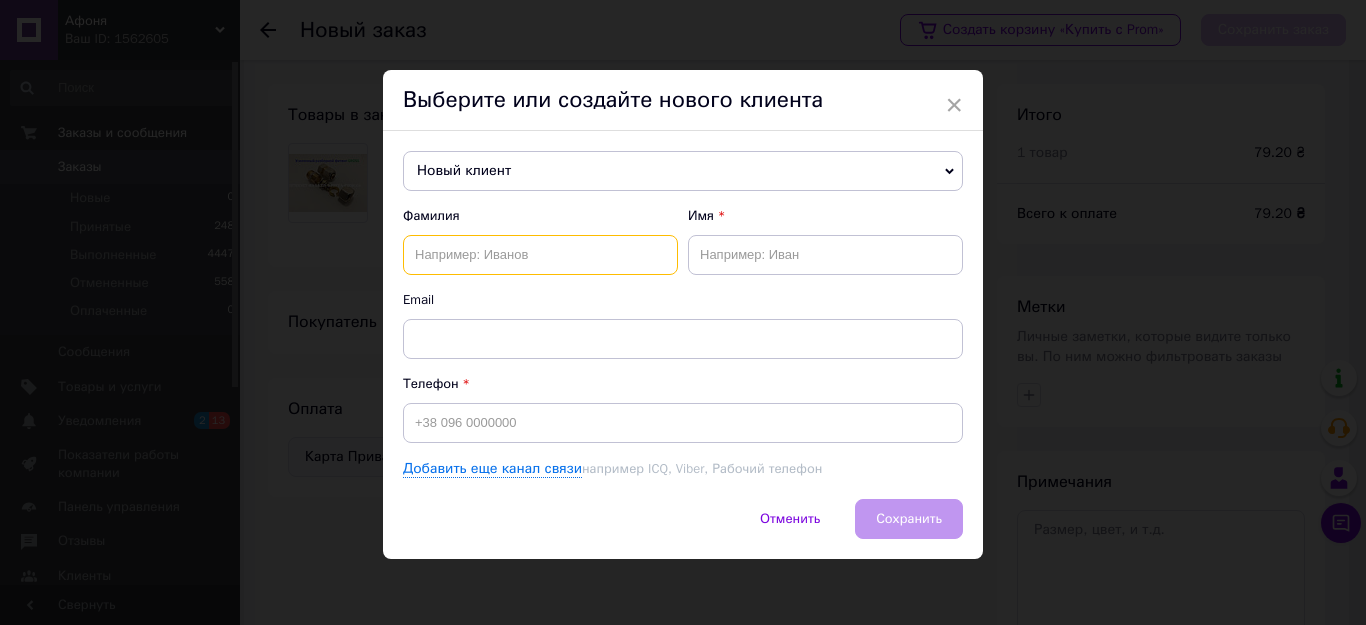 click at bounding box center [540, 255] 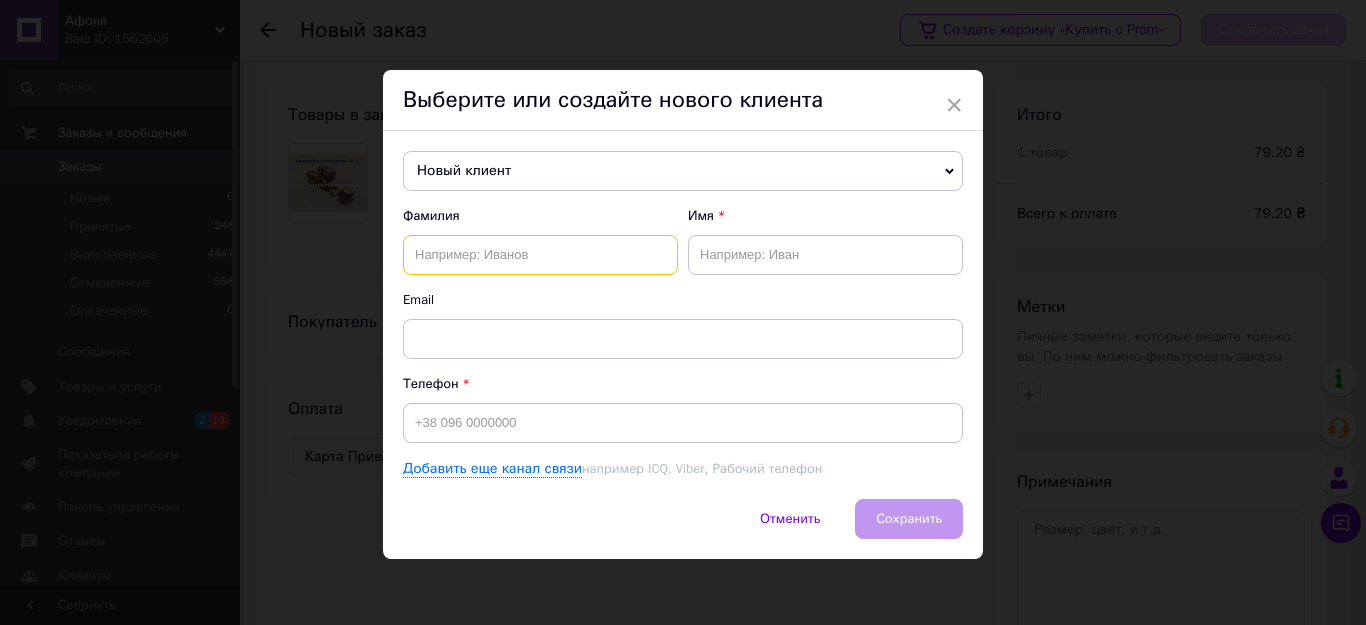 type on "к" 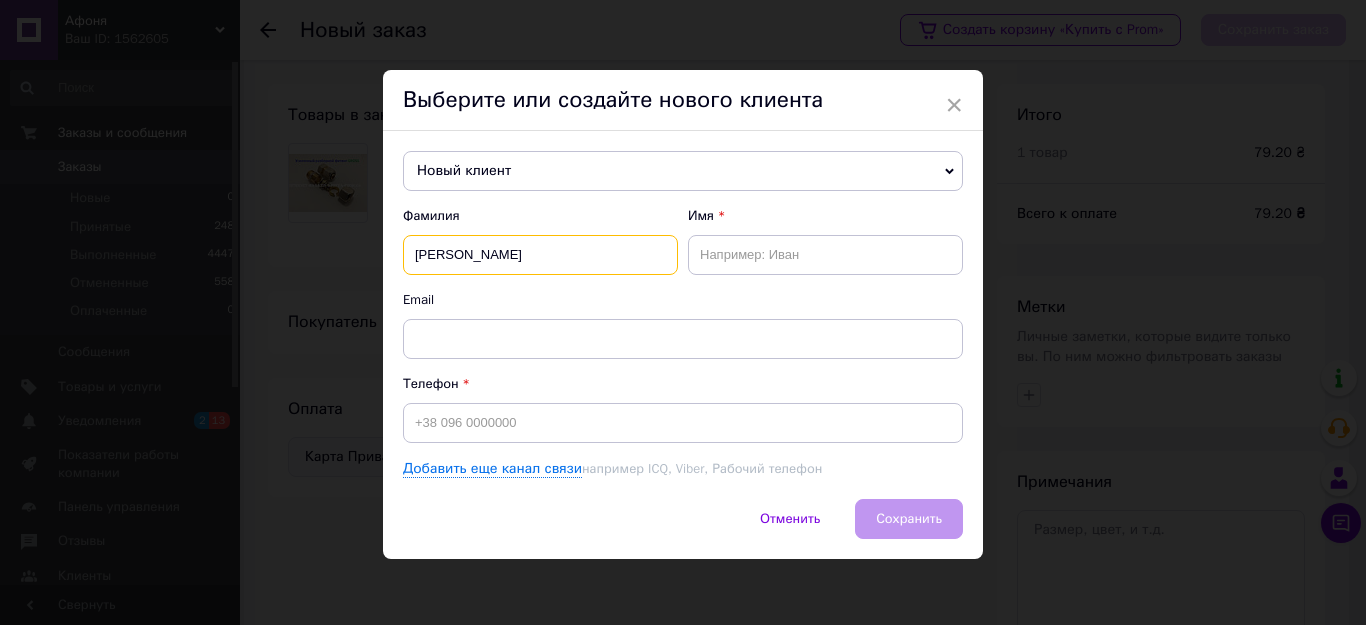 type on "Коцюба" 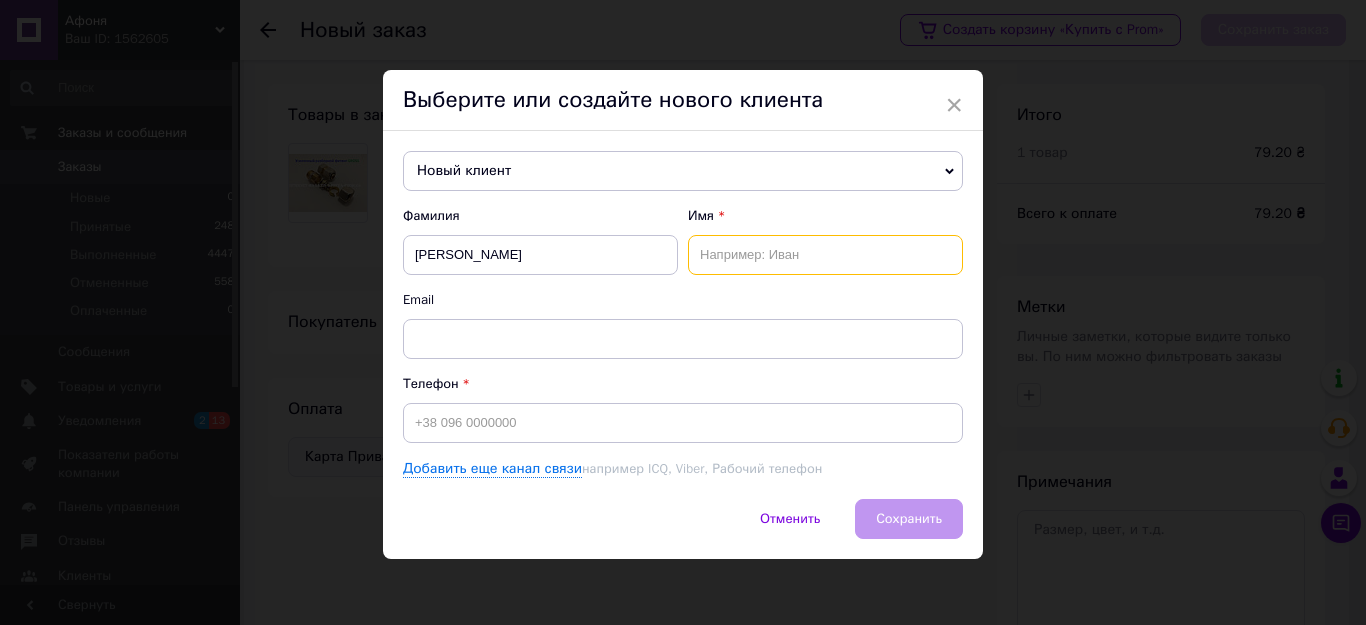 click at bounding box center (825, 255) 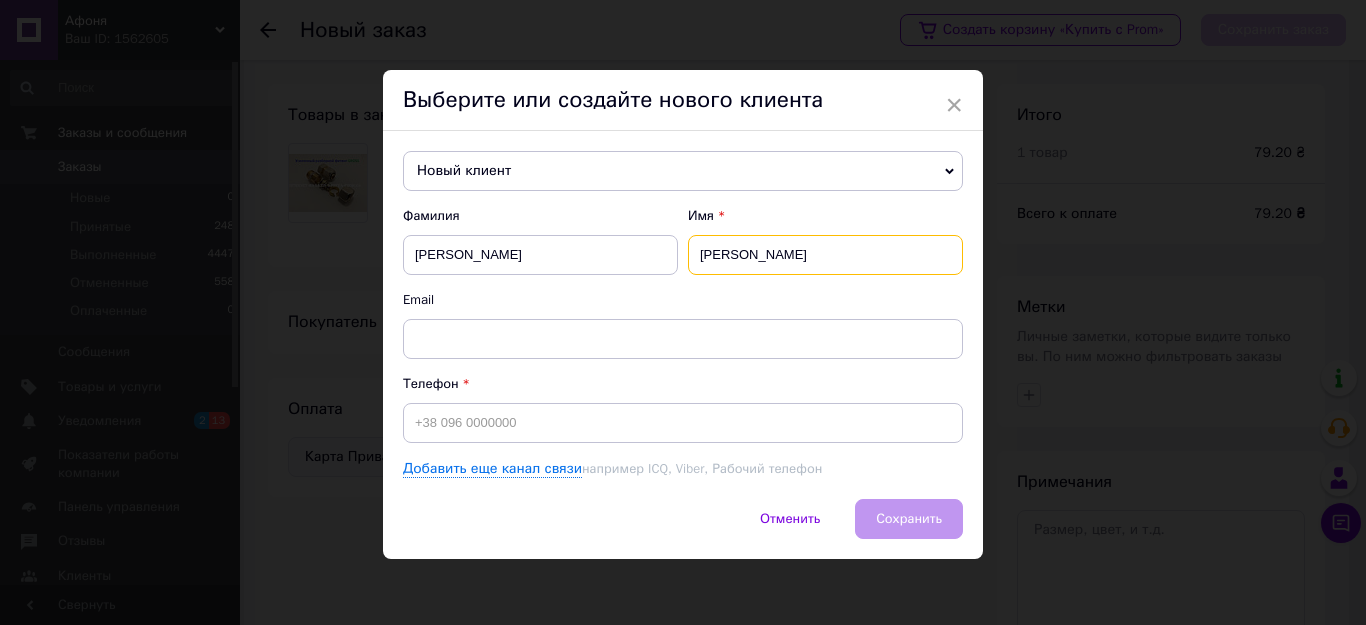 type on "Владислав" 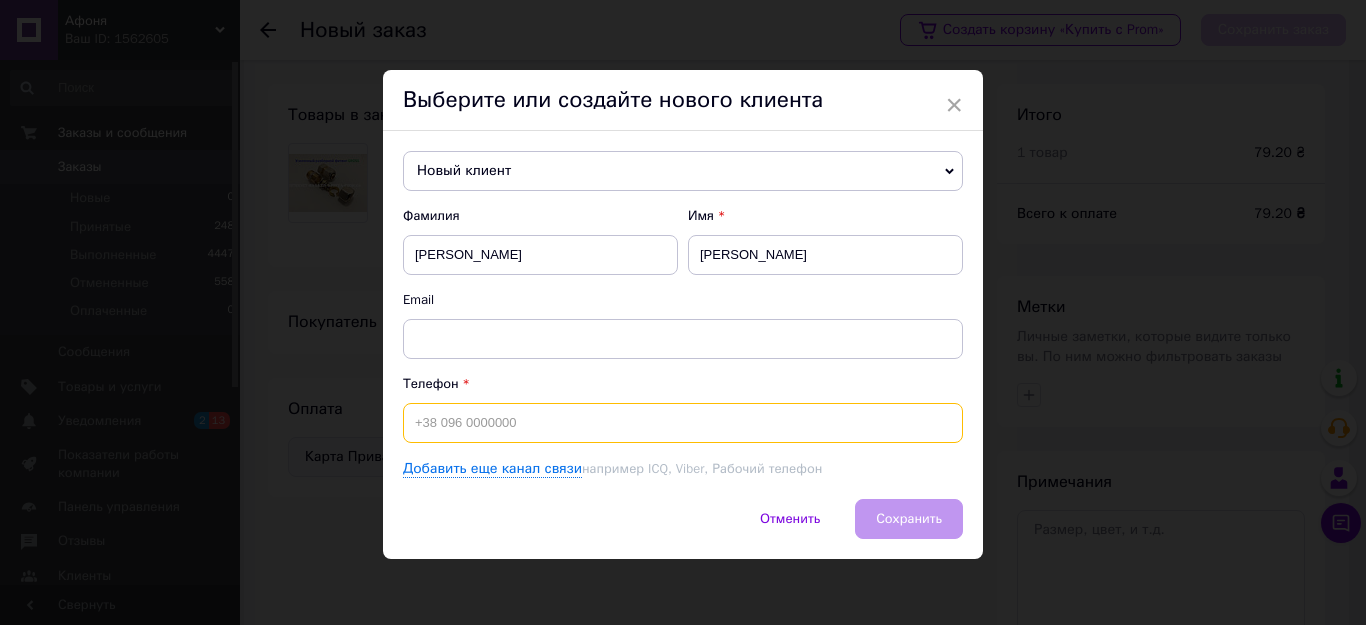 click at bounding box center (683, 423) 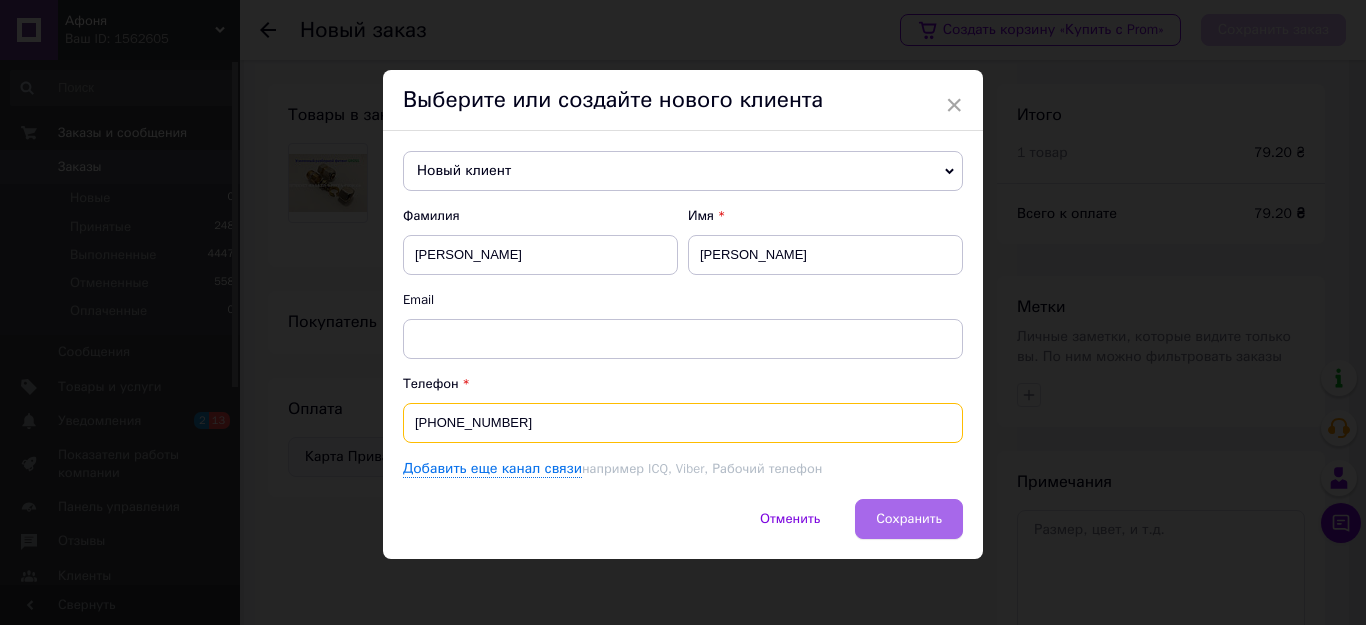 type on "[PHONE_NUMBER]" 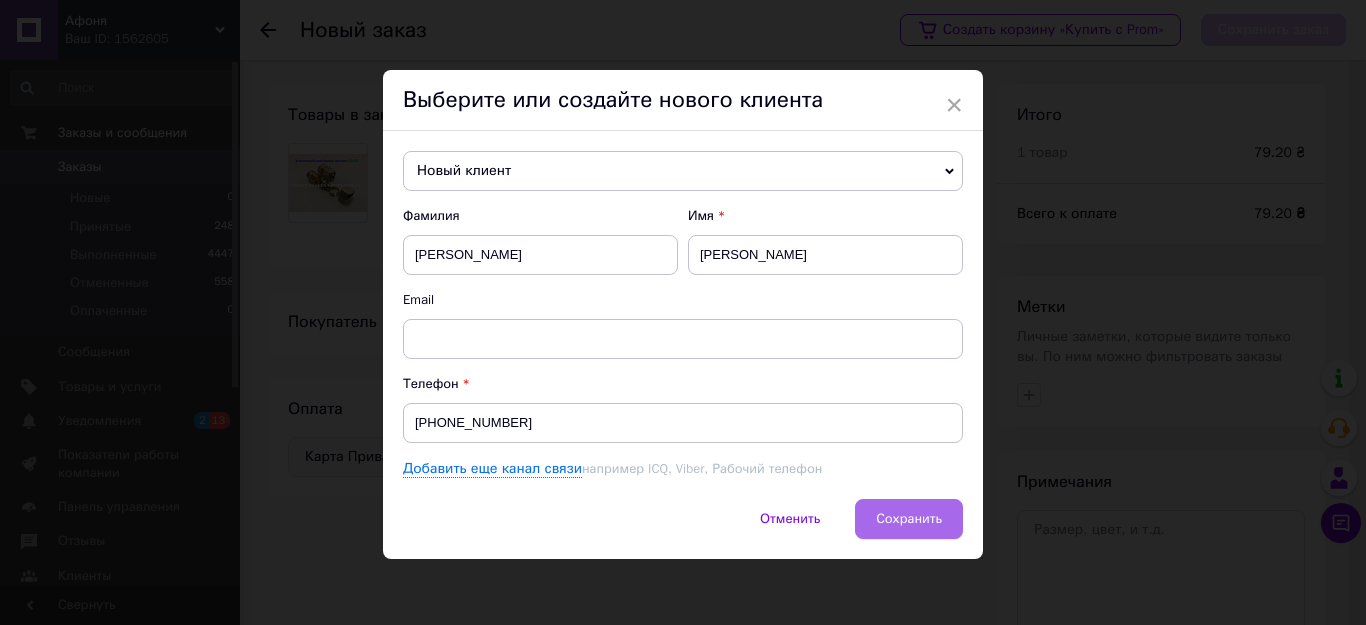 click on "Сохранить" at bounding box center [909, 518] 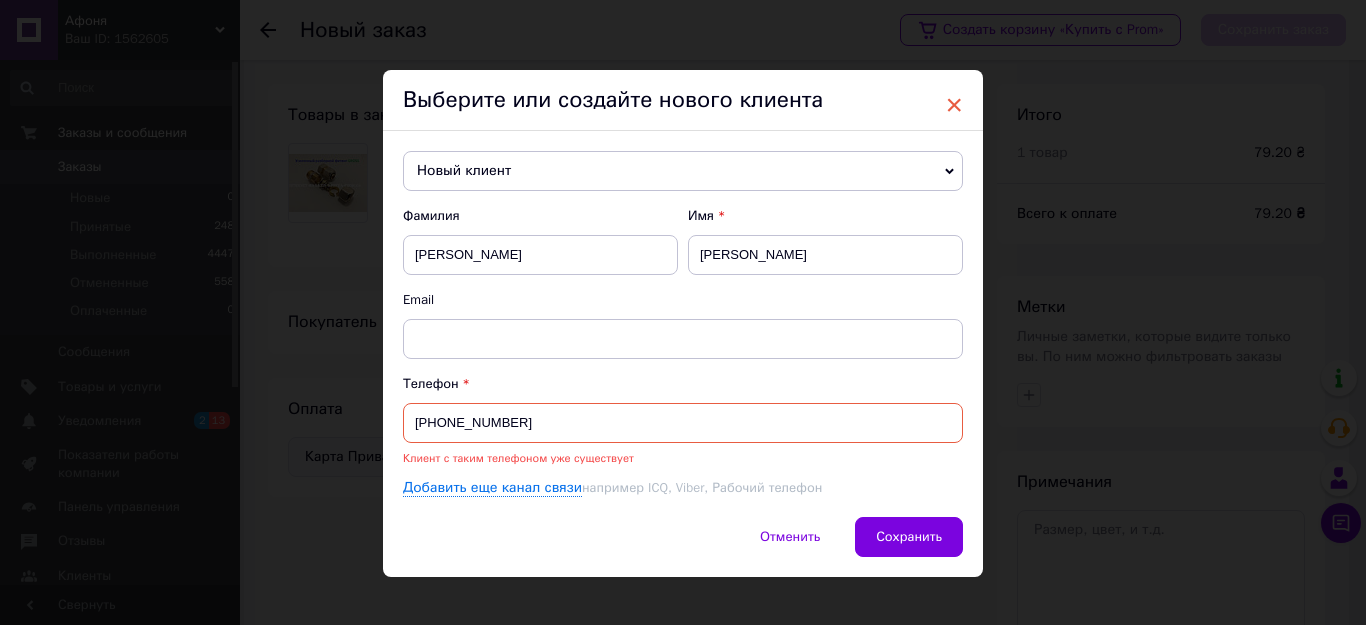 click on "×" at bounding box center (954, 105) 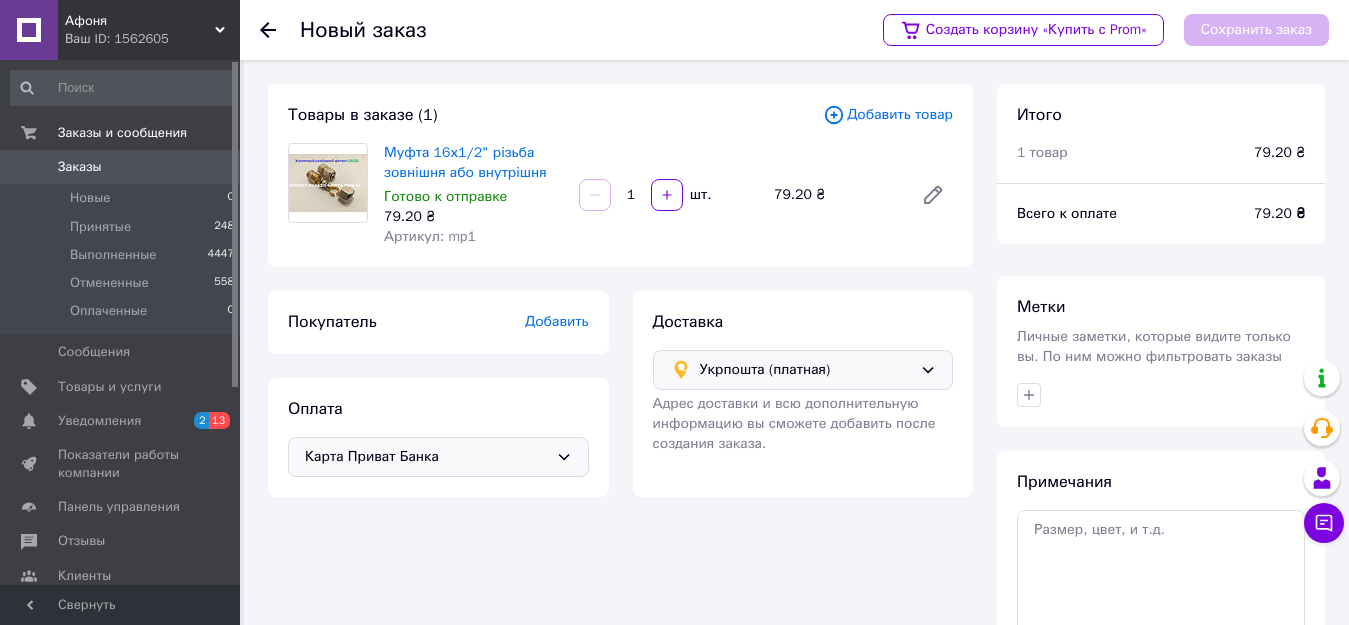 click on "Добавить" at bounding box center (557, 321) 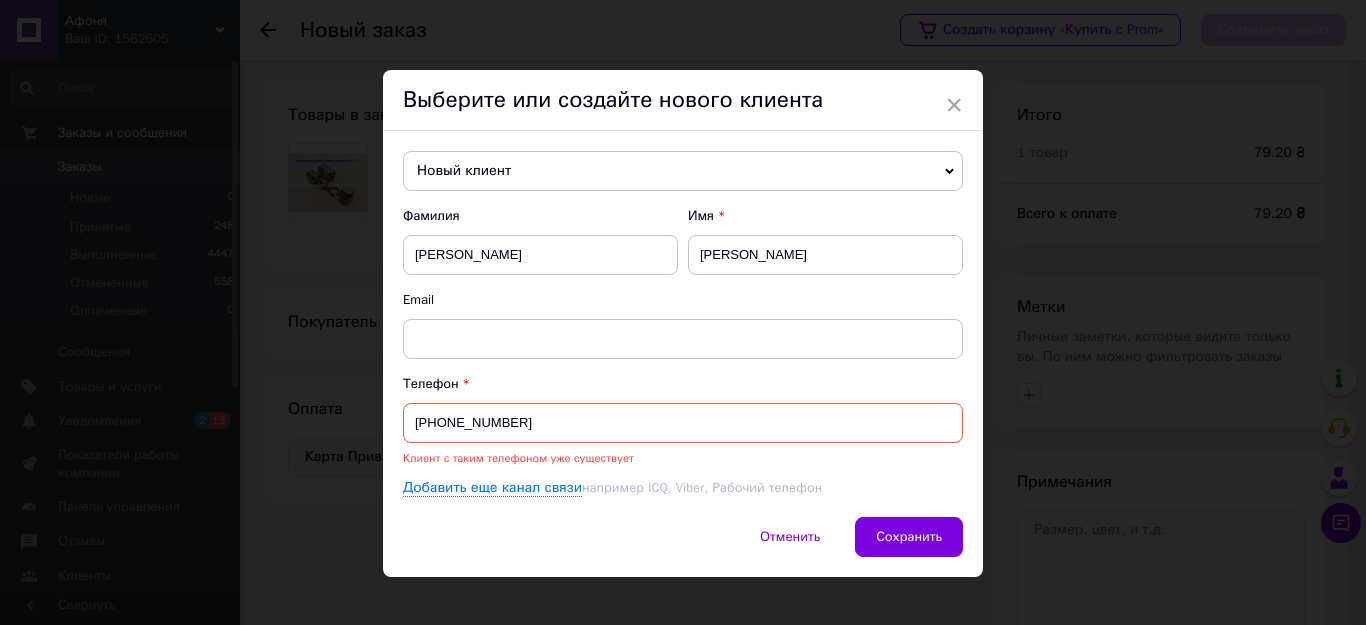 click on "Новый клиент" at bounding box center [683, 171] 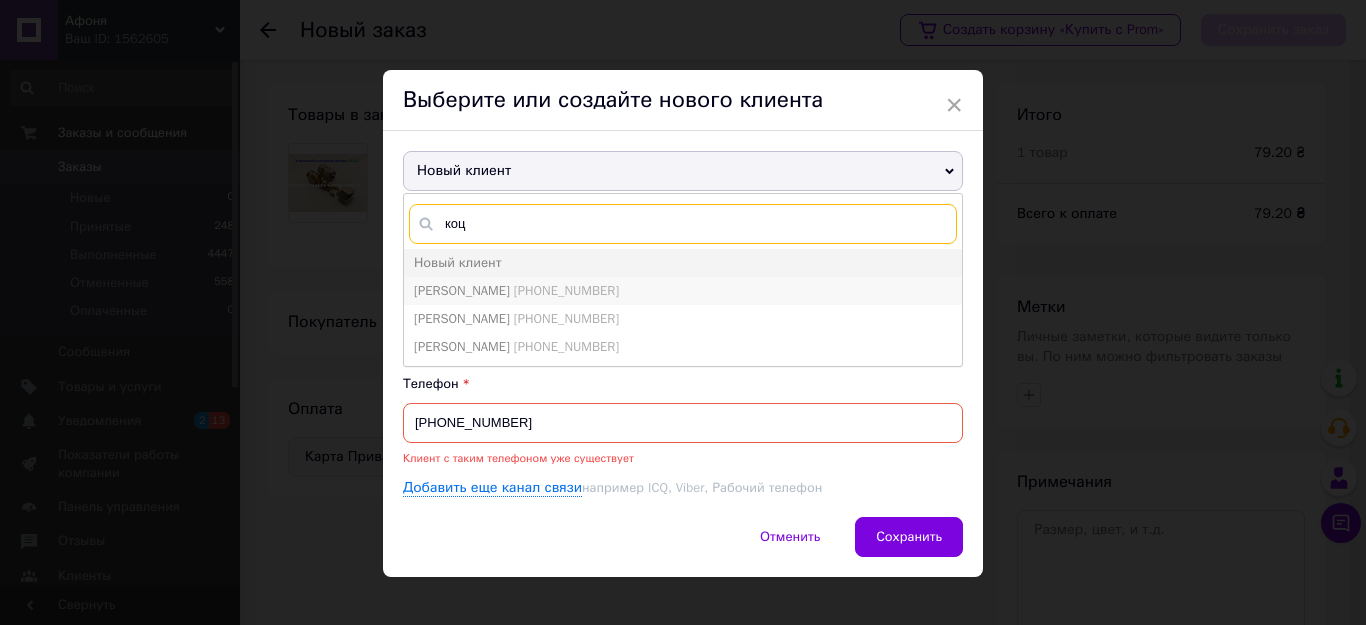 type on "коц" 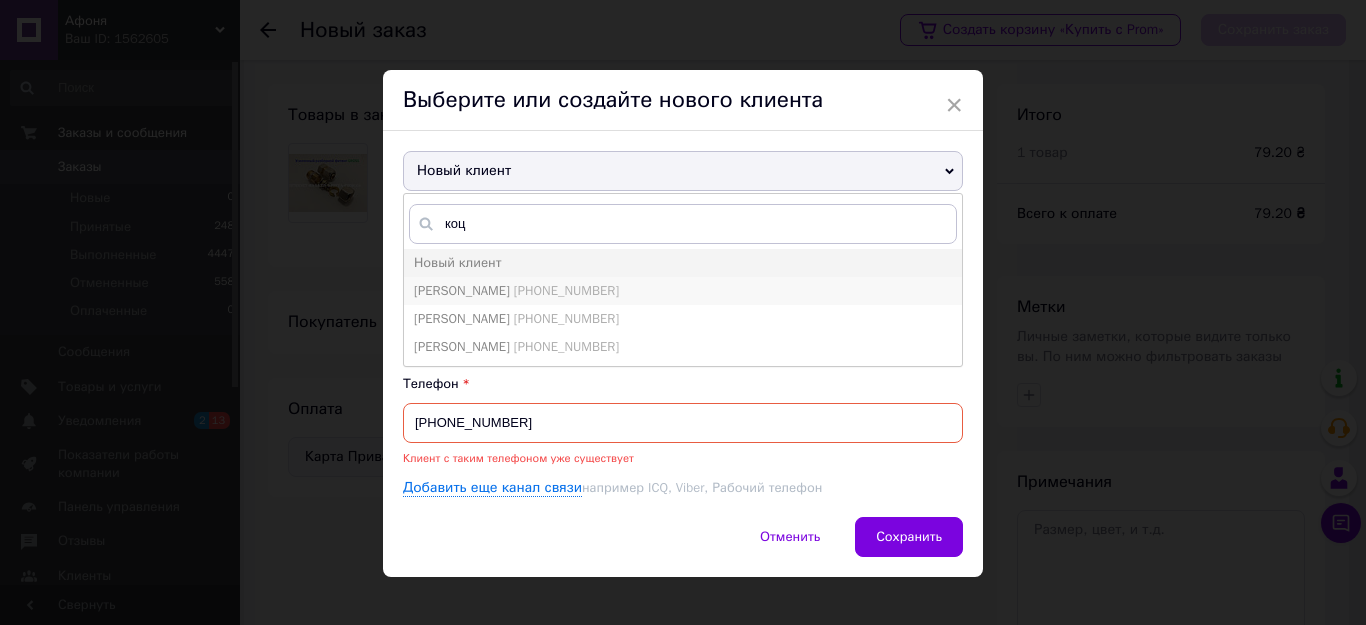 click on "Владислав Коцюба" at bounding box center [462, 290] 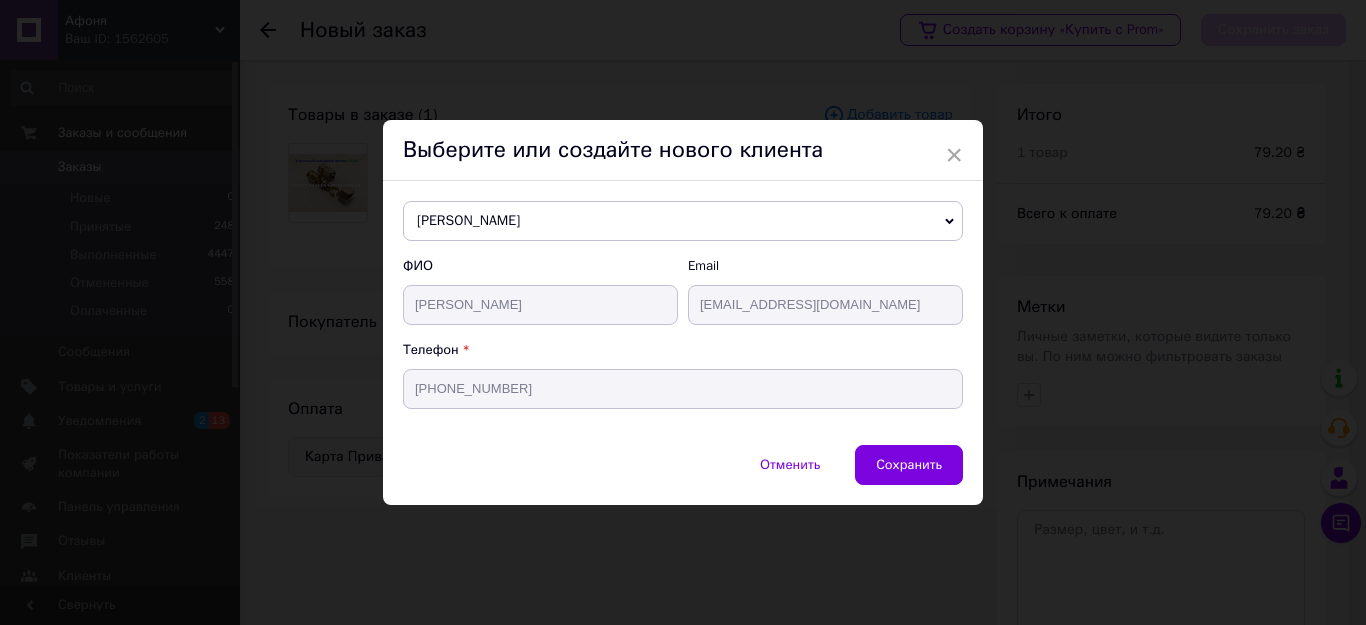 type on "Владислав Коцюба" 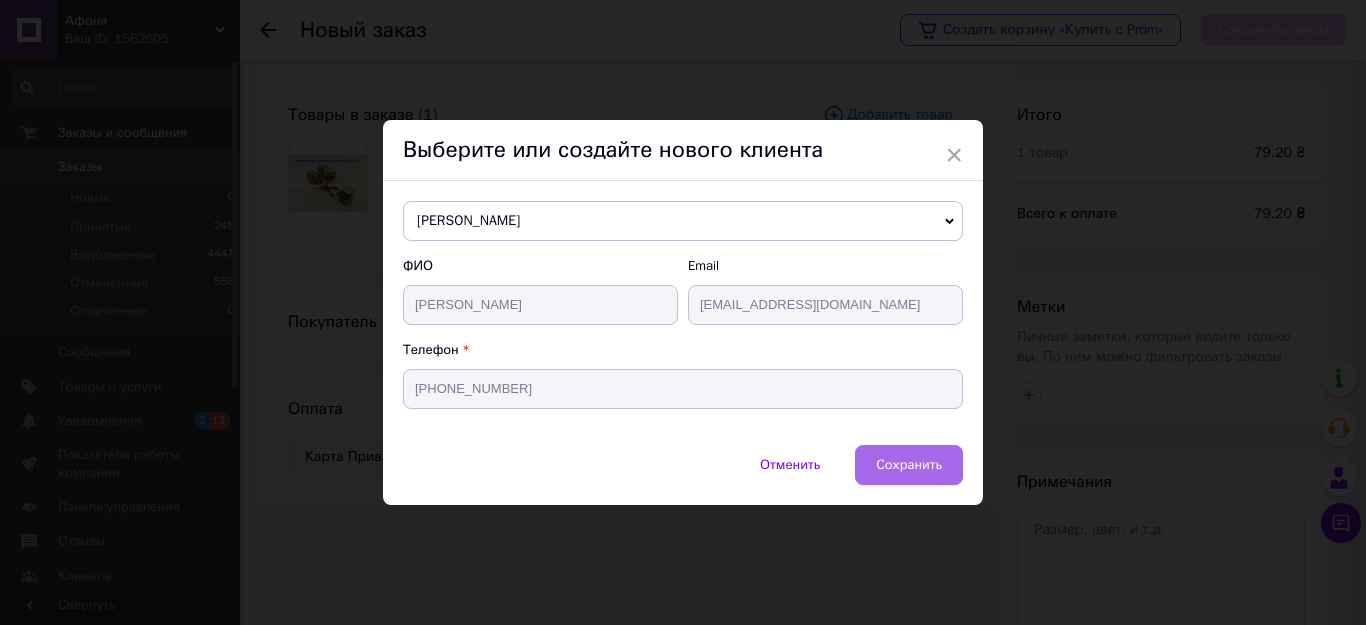 click on "Сохранить" at bounding box center [909, 464] 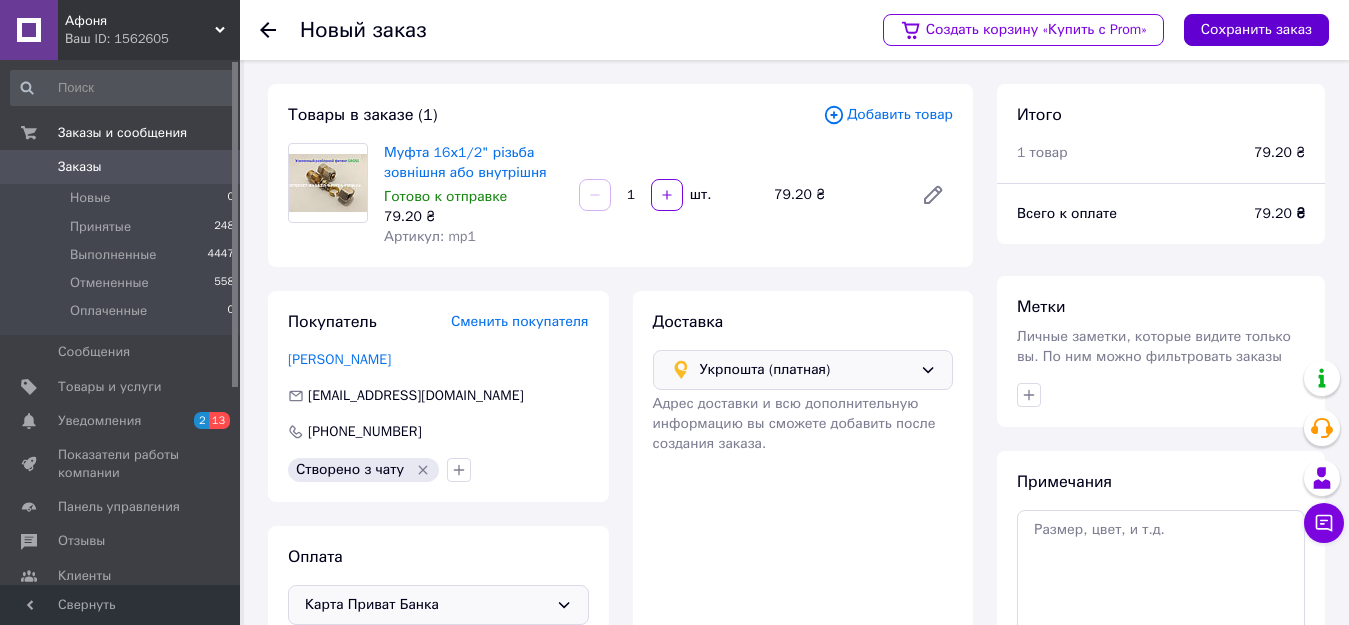 click on "Сохранить заказ" at bounding box center (1256, 30) 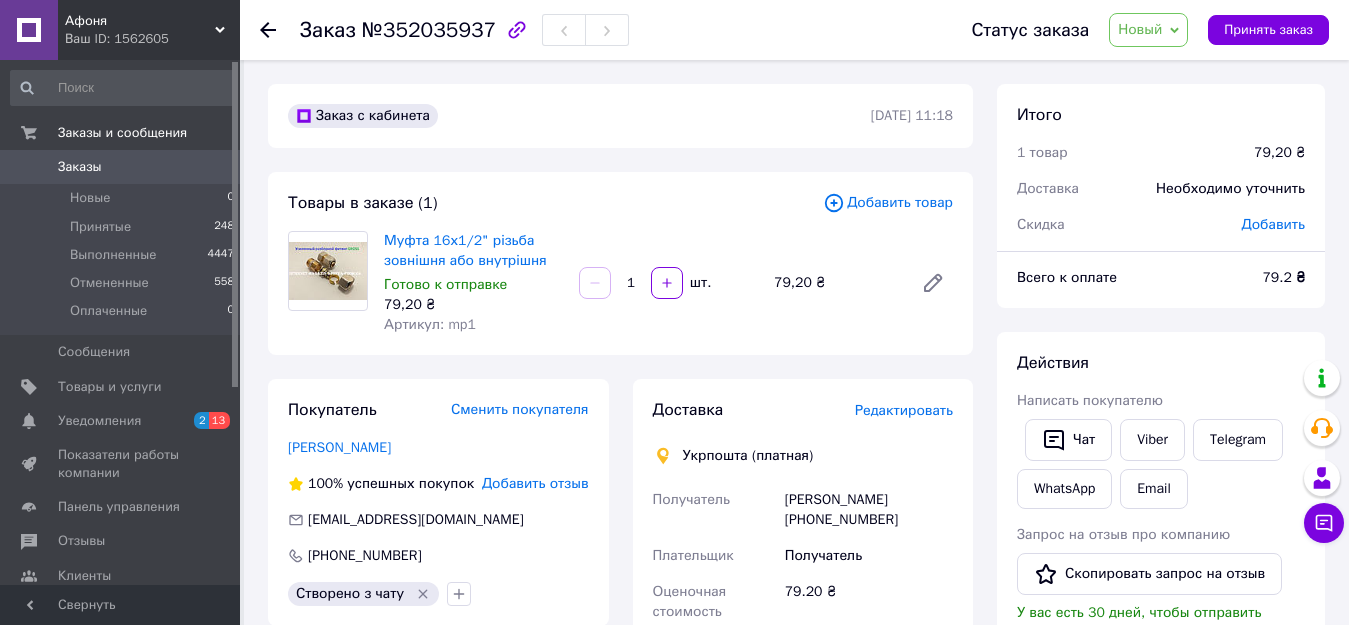 click on "Редактировать" at bounding box center [904, 410] 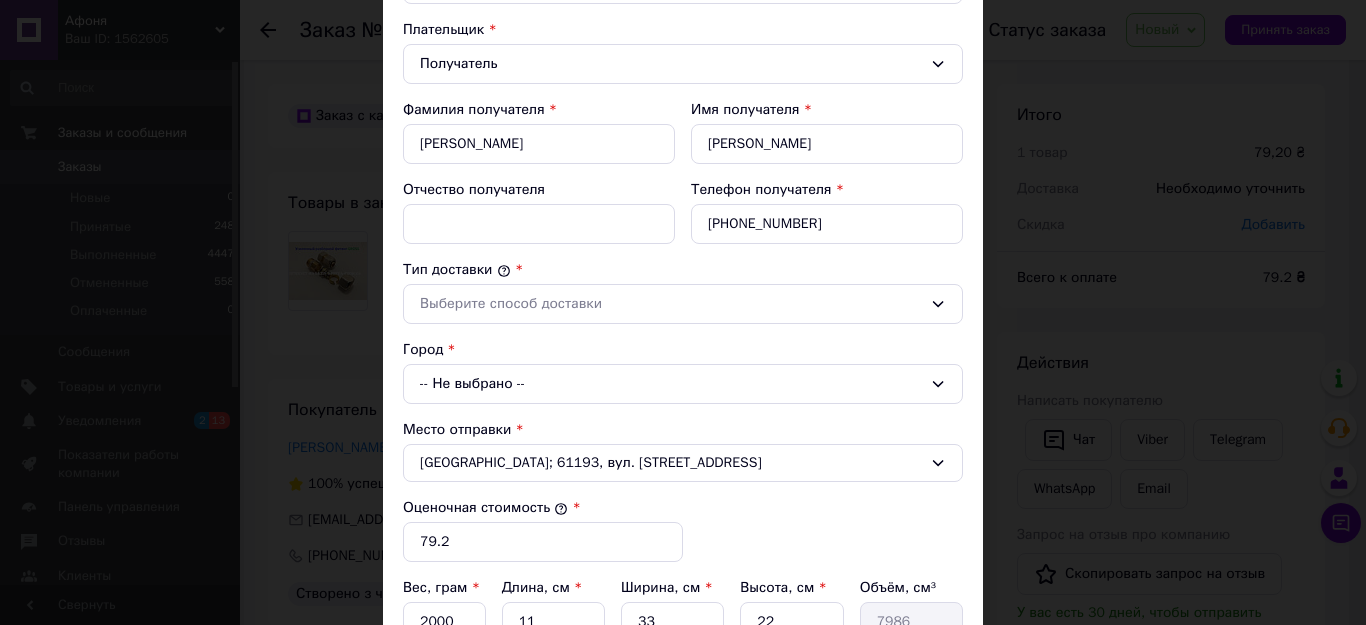 scroll, scrollTop: 400, scrollLeft: 0, axis: vertical 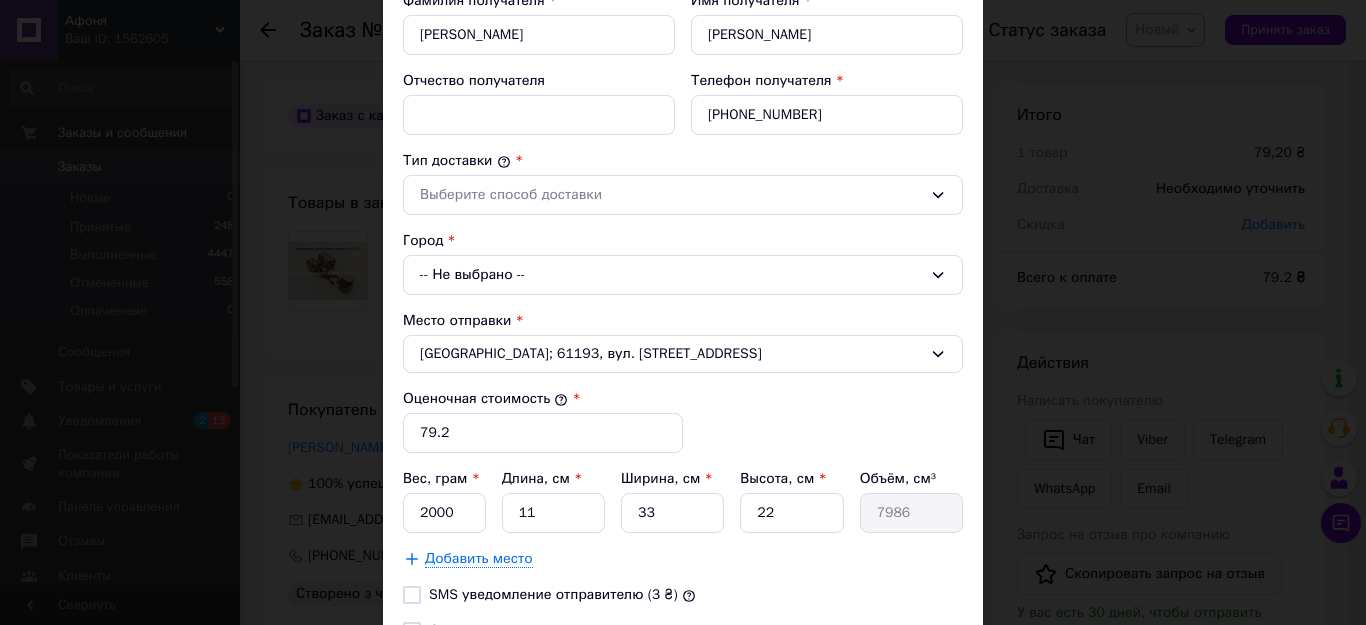 click on "-- Не выбрано --" at bounding box center [683, 275] 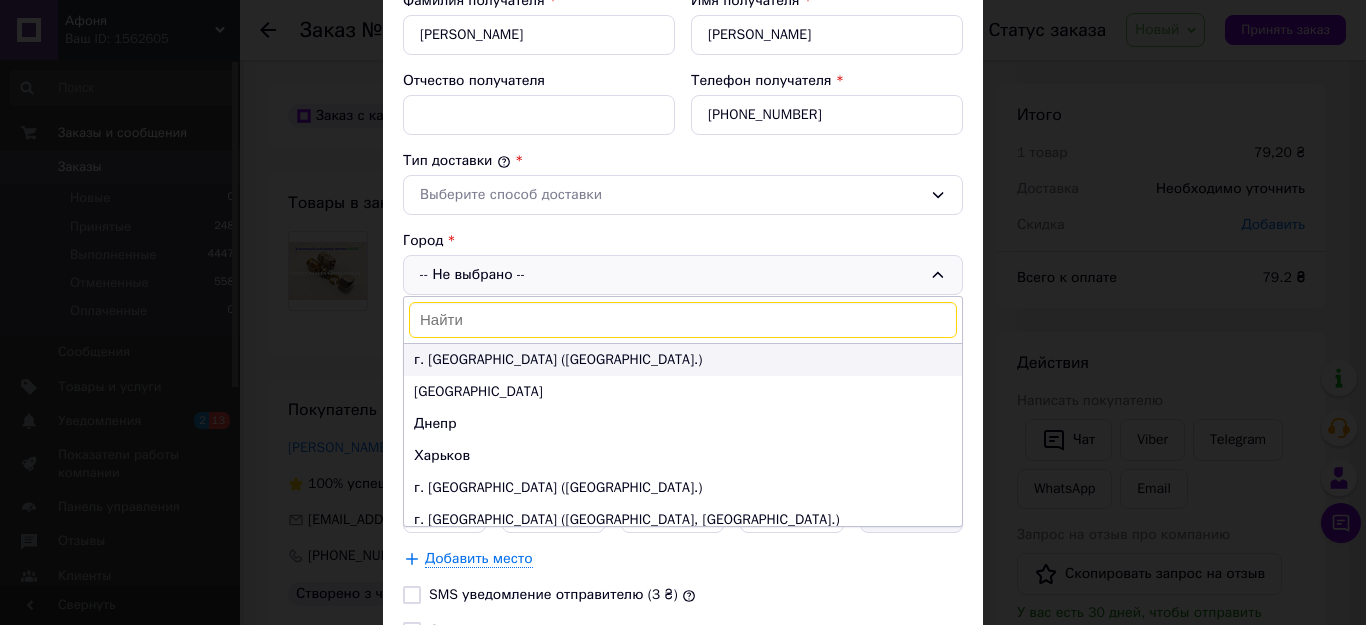 click on "г. Киев (Киевская обл.)" at bounding box center (683, 360) 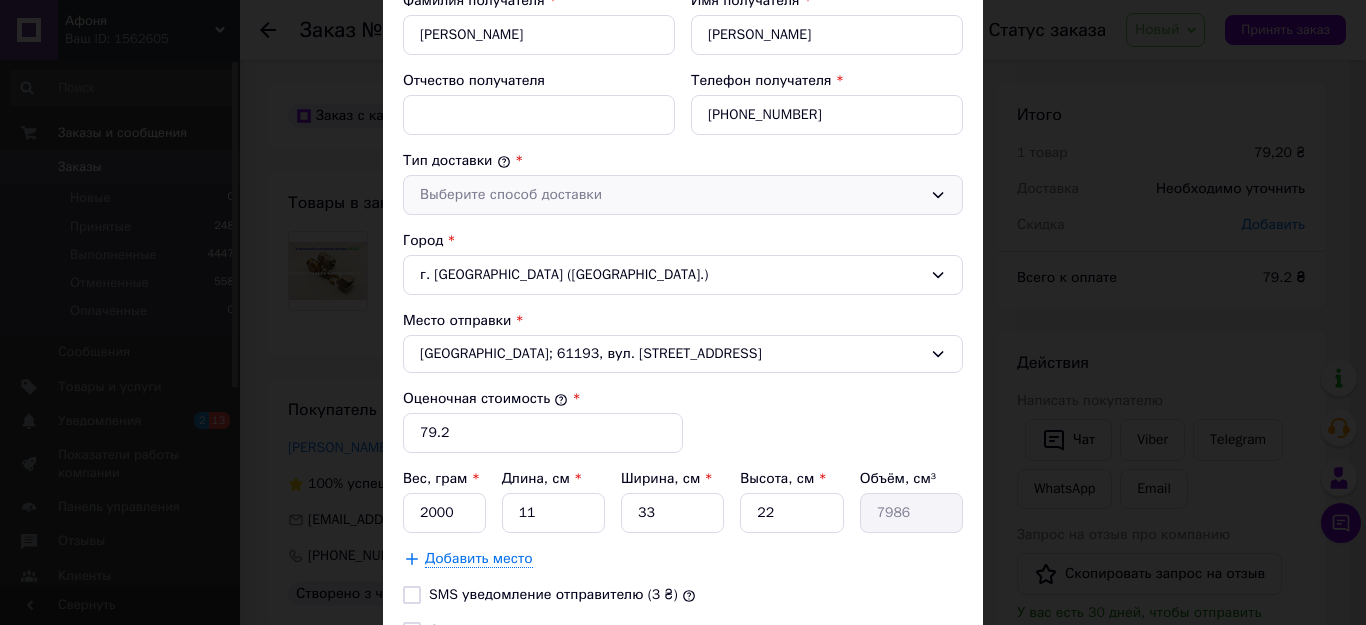 click on "Выберите способ доставки" at bounding box center (683, 195) 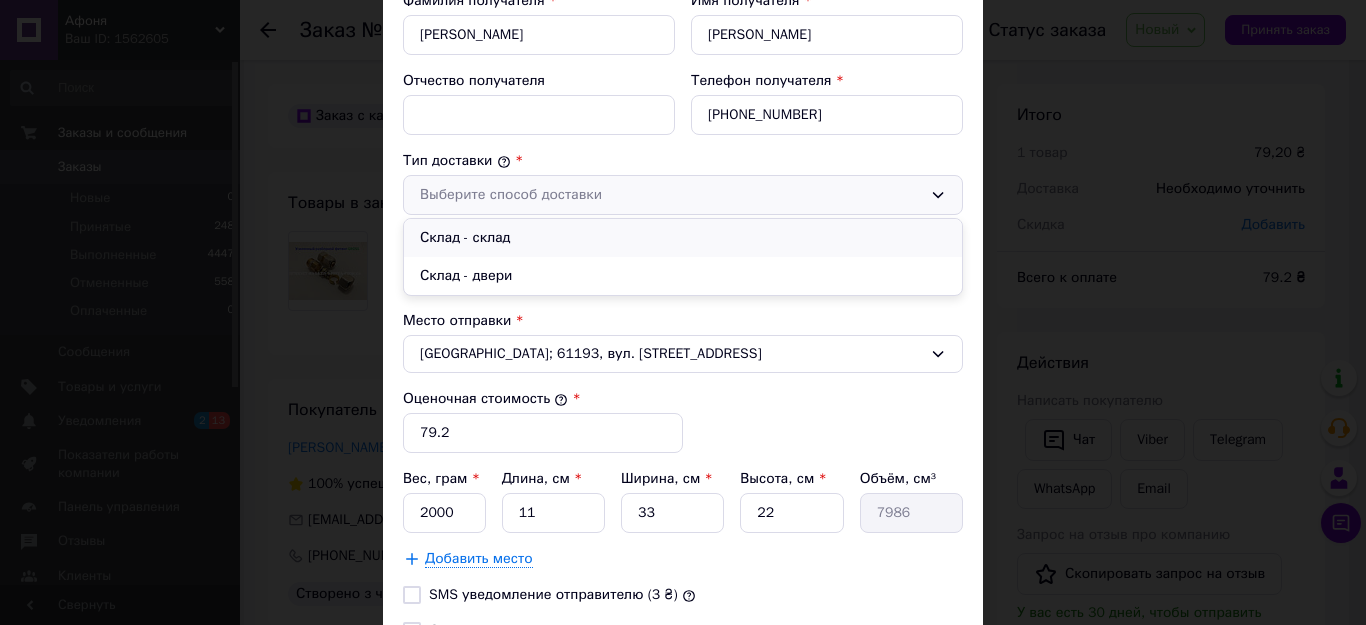click on "Склад - склад" at bounding box center [683, 238] 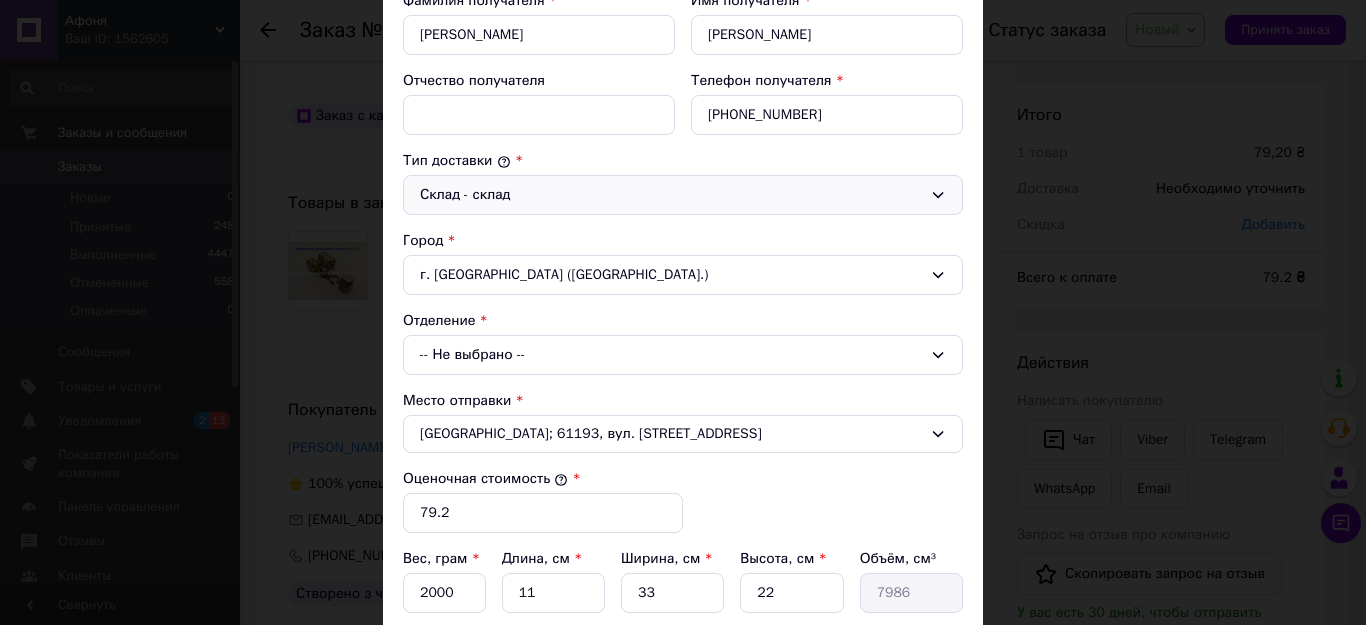 click on "-- Не выбрано --" at bounding box center [683, 355] 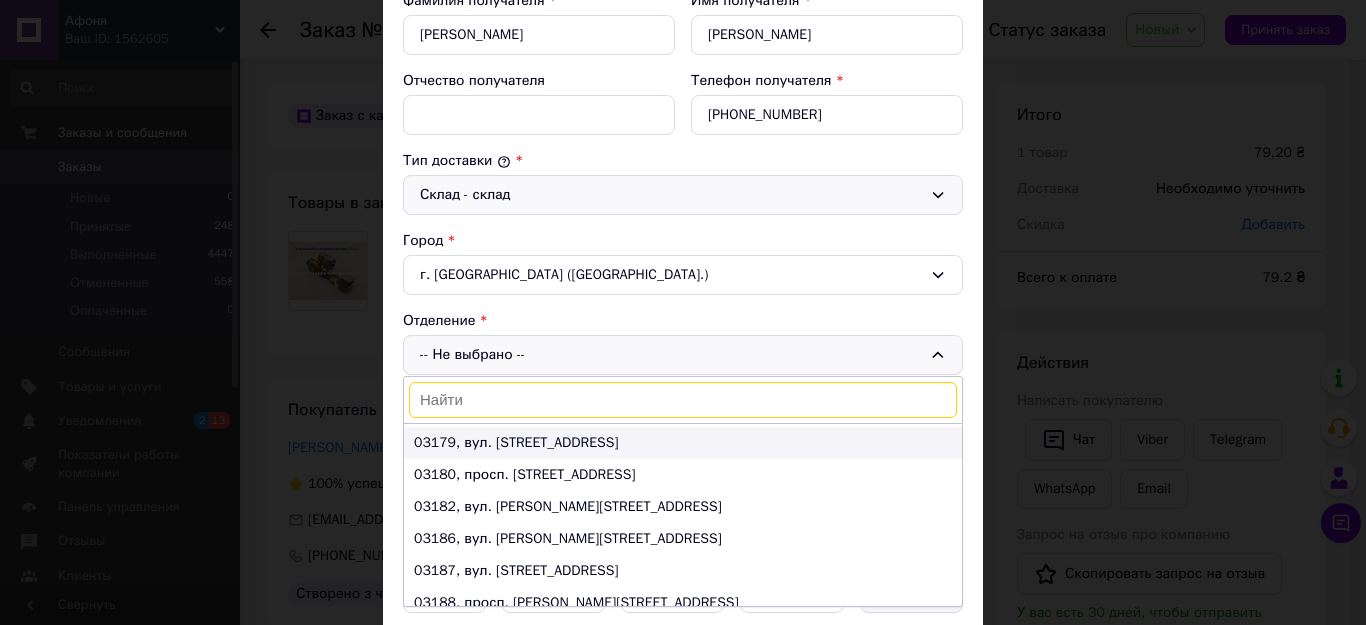 scroll, scrollTop: 4000, scrollLeft: 0, axis: vertical 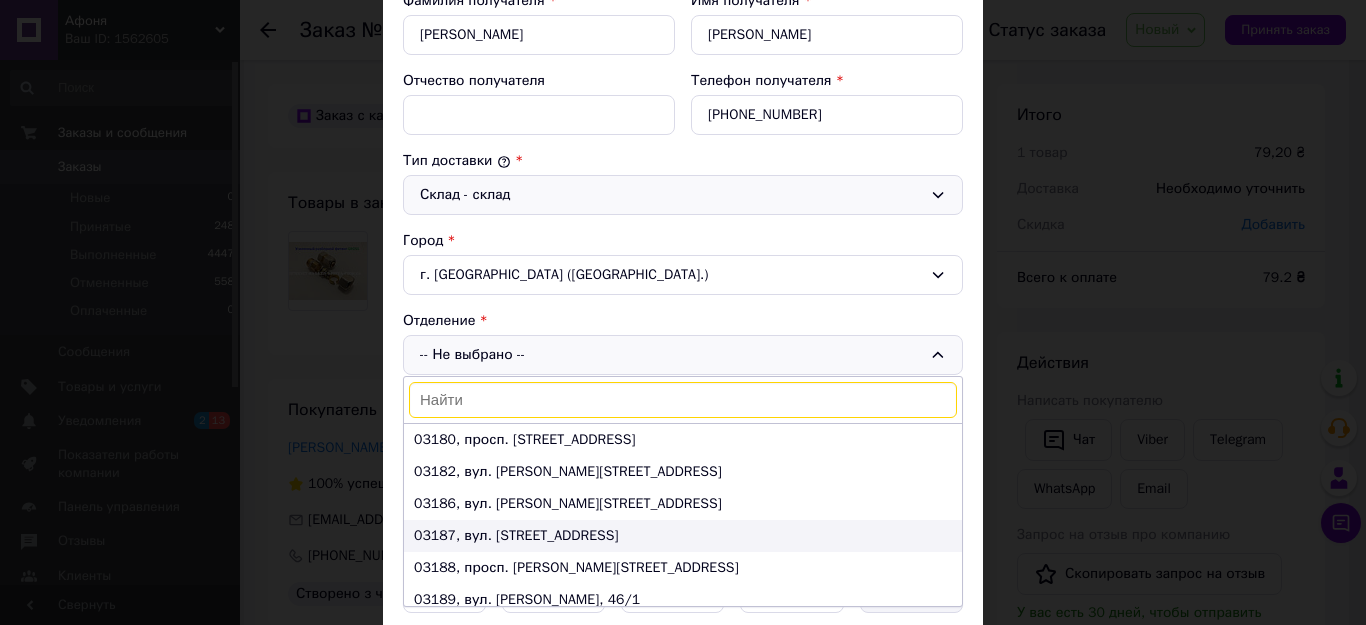 click on "03187, вул. Заболотного Академіка, 20А" at bounding box center [683, 536] 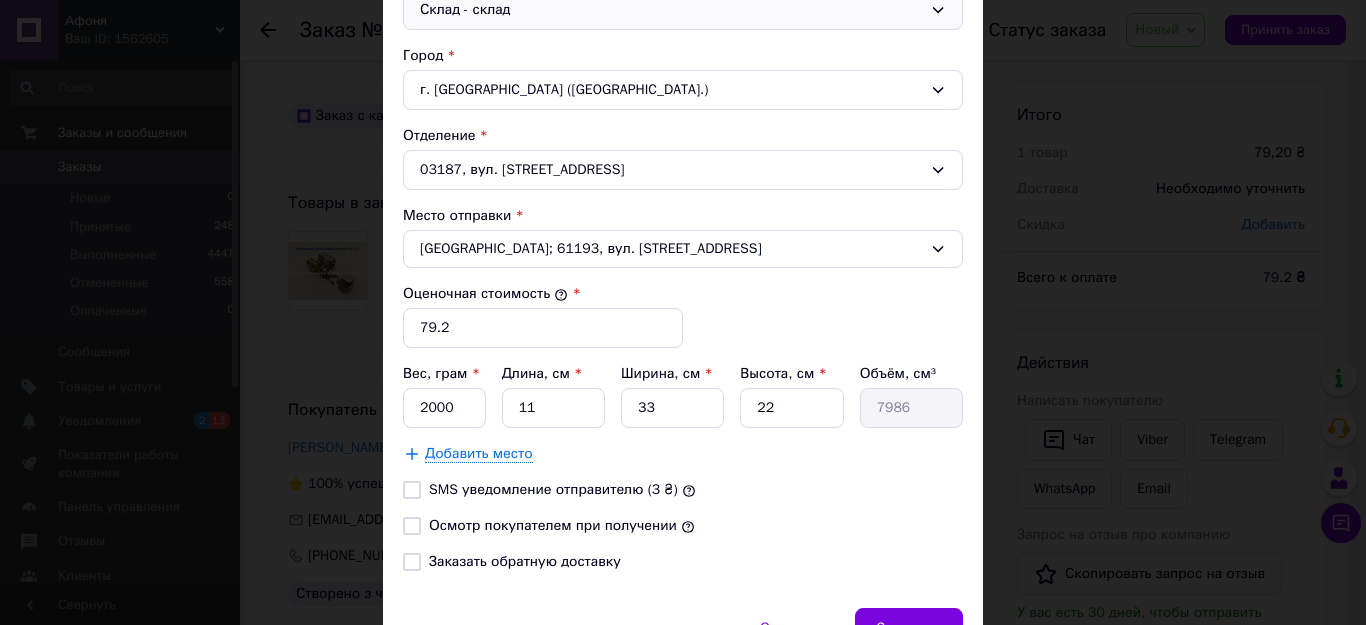 scroll, scrollTop: 600, scrollLeft: 0, axis: vertical 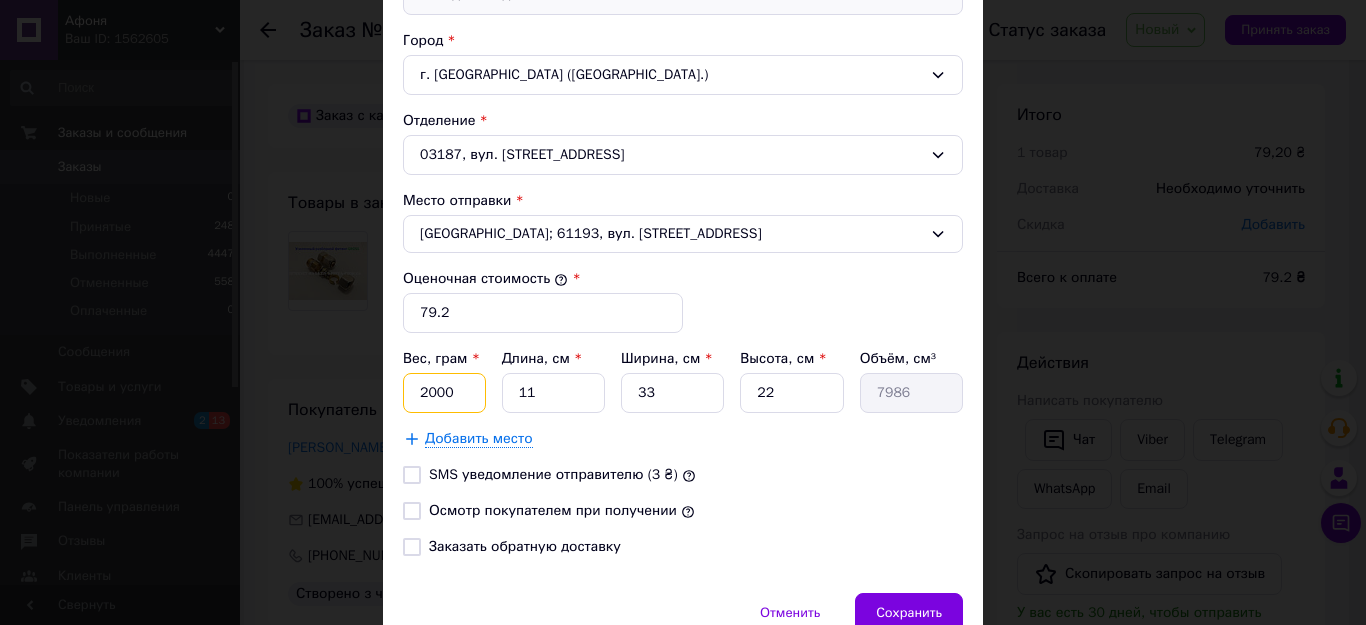 click on "2000" at bounding box center (444, 393) 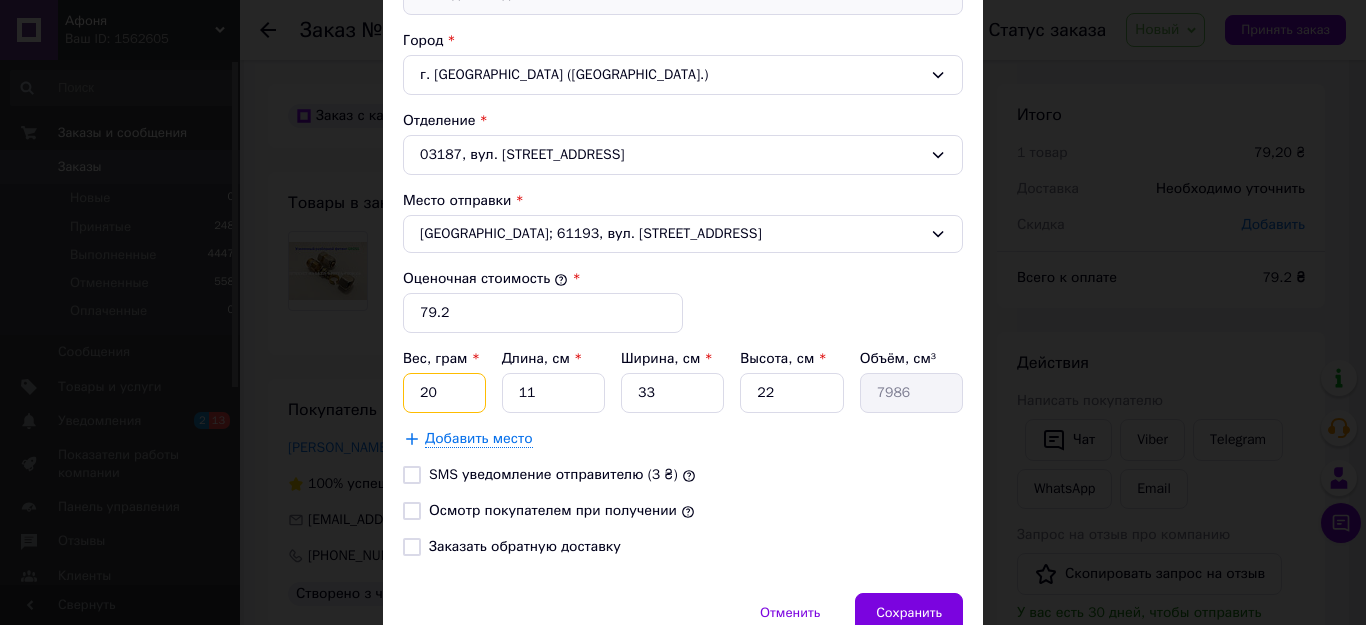type on "2" 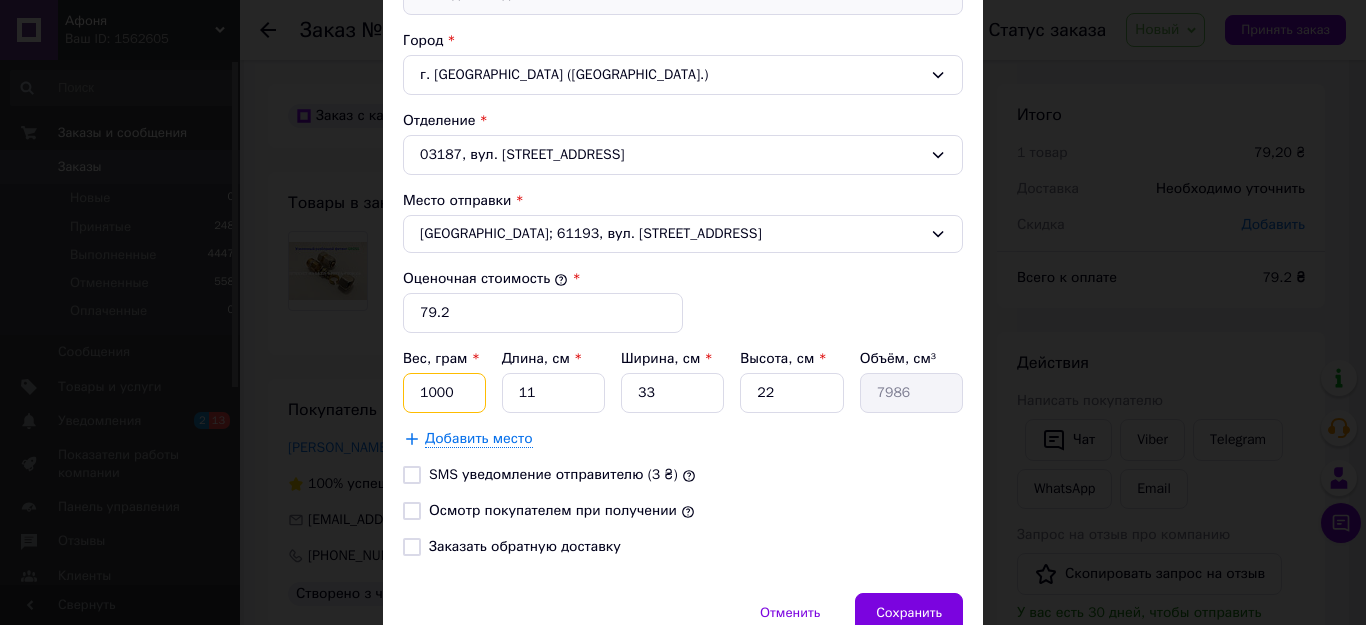 type on "1000" 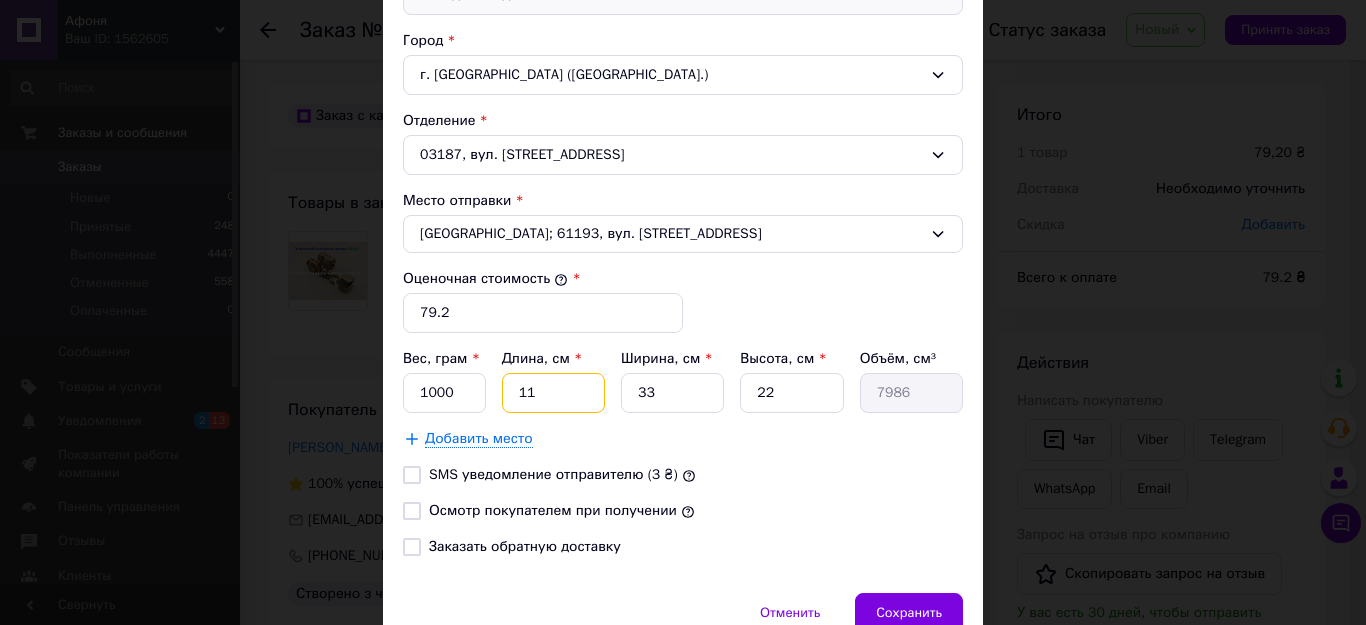 click on "11" at bounding box center [553, 393] 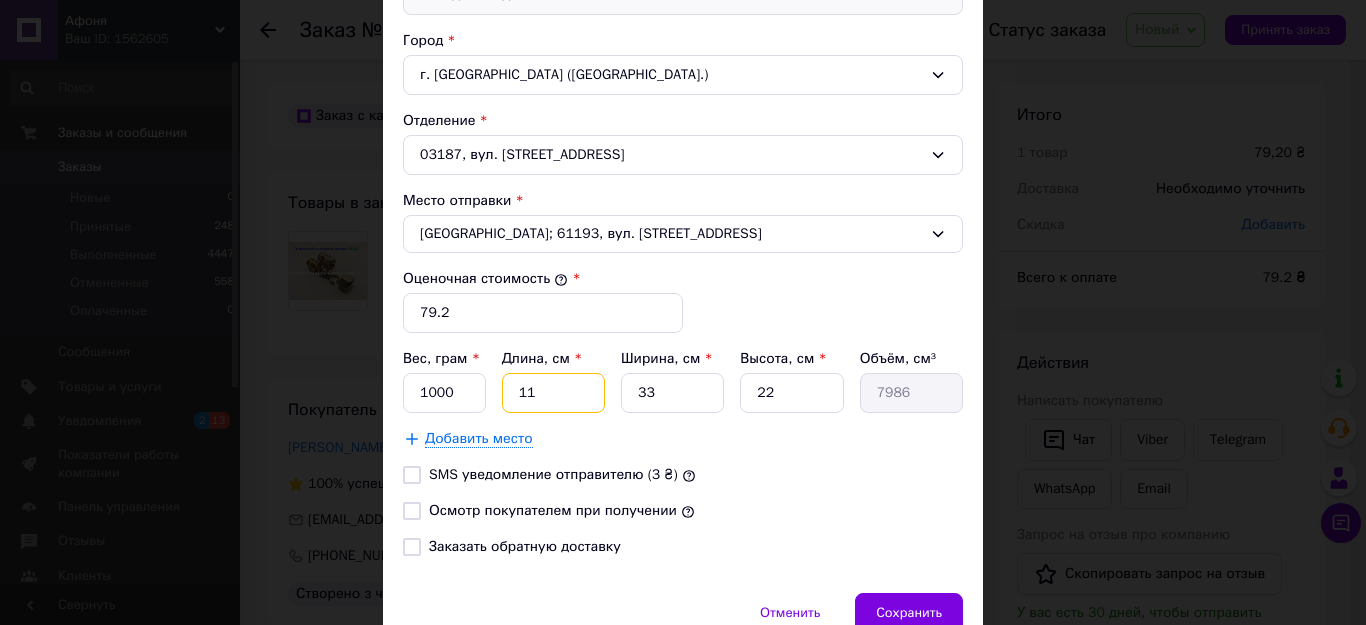 type on "1" 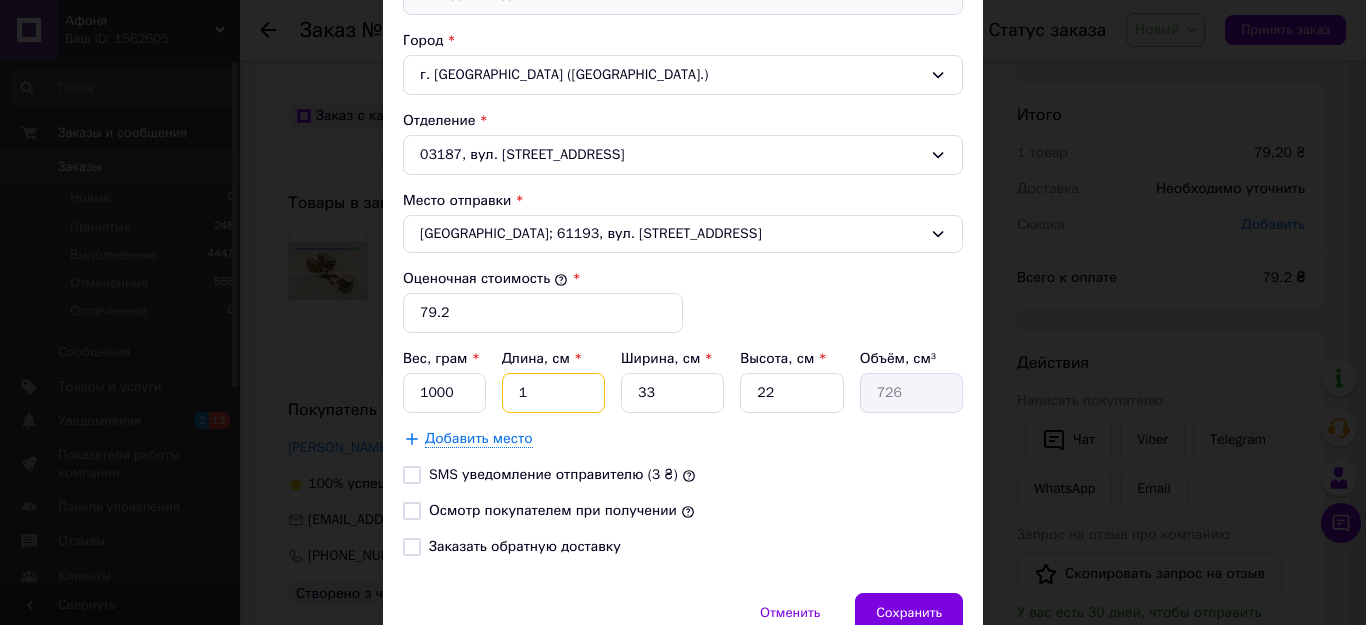 type 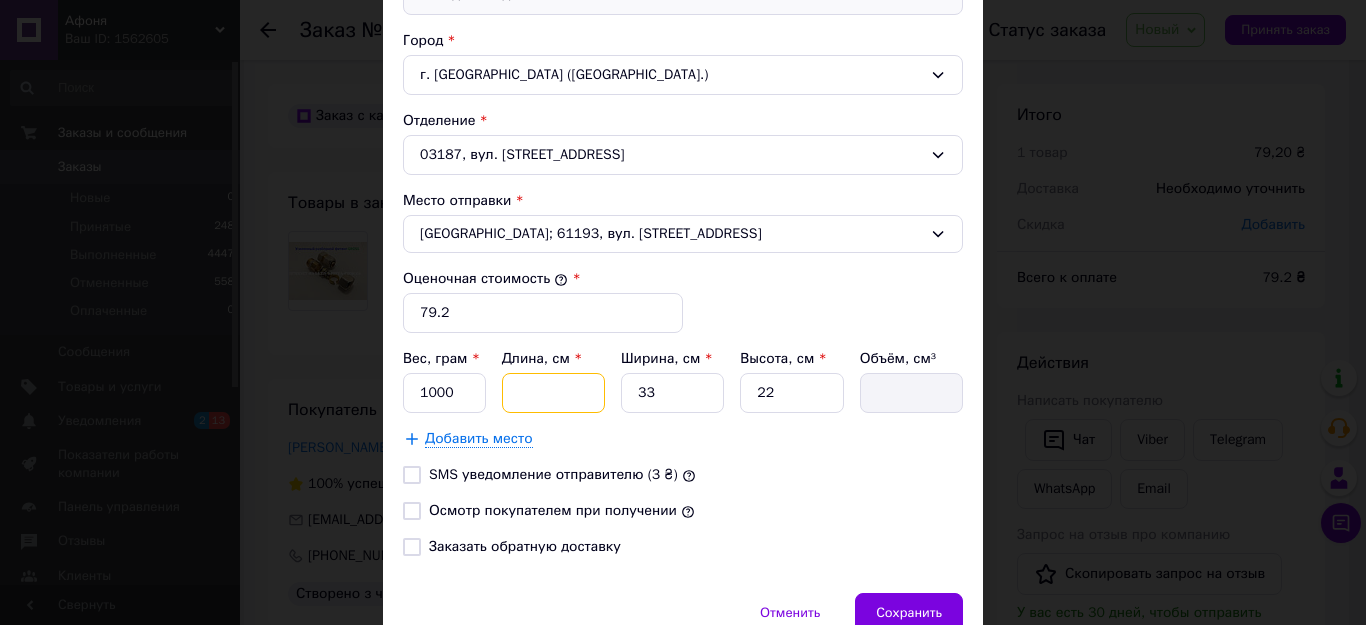 type on "2" 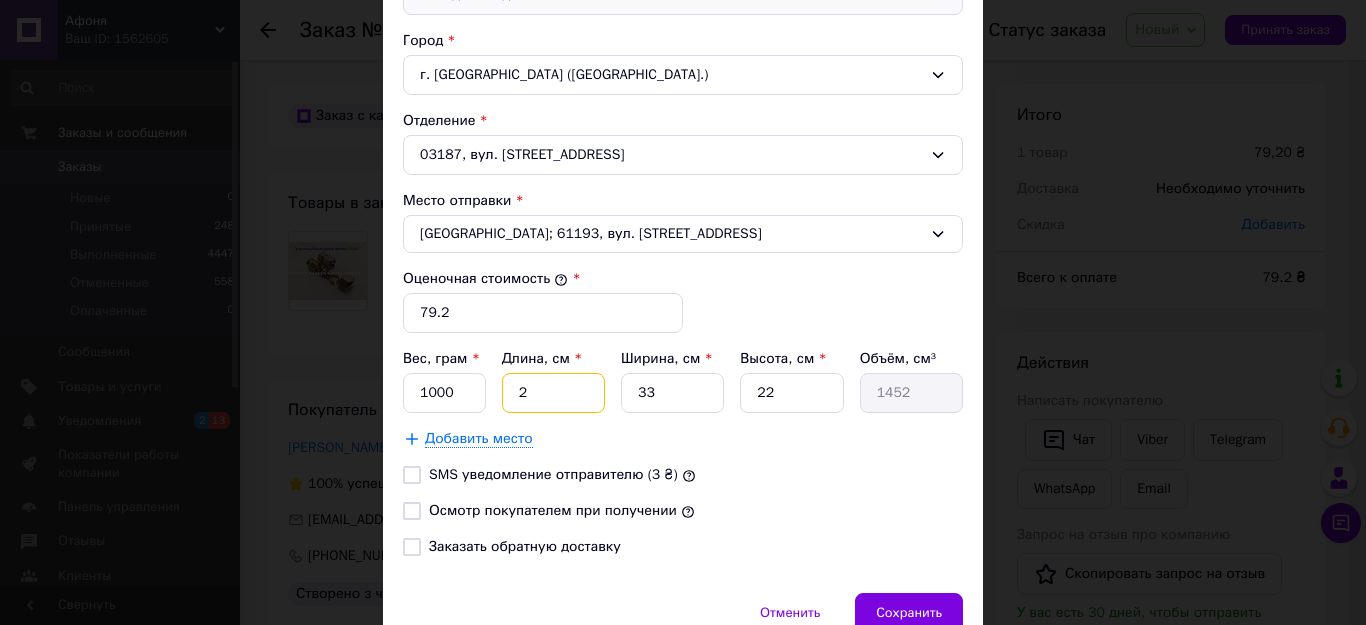 type on "20" 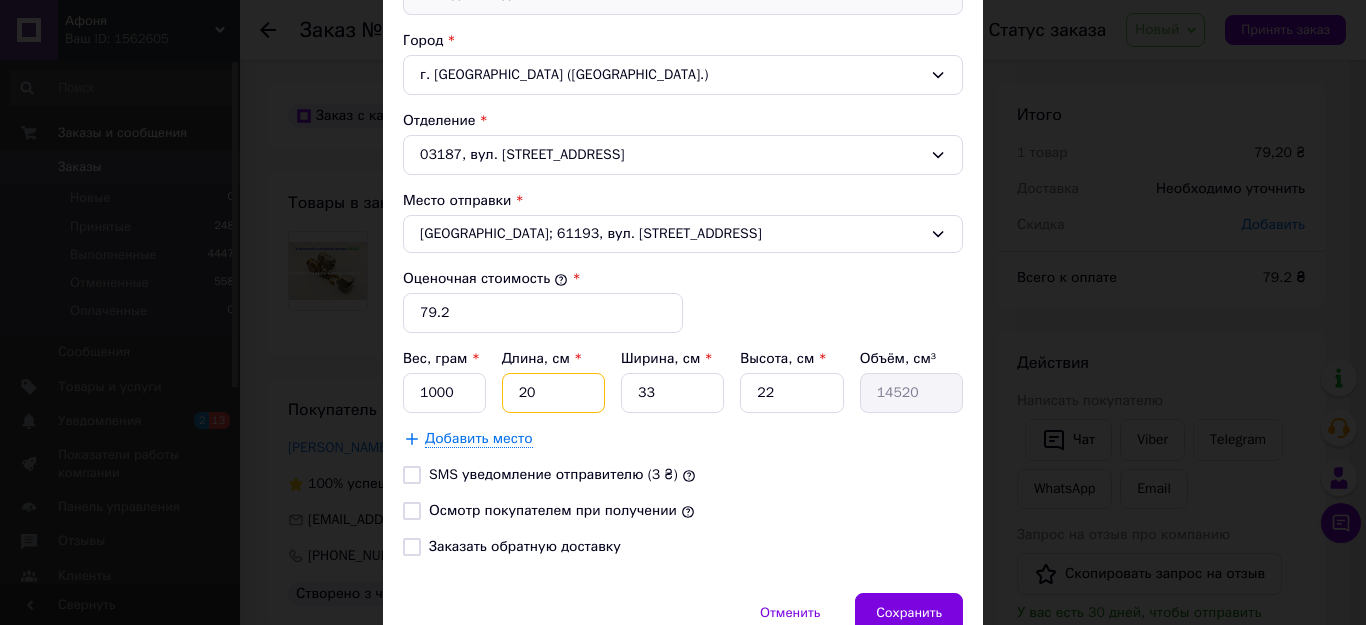 type on "20" 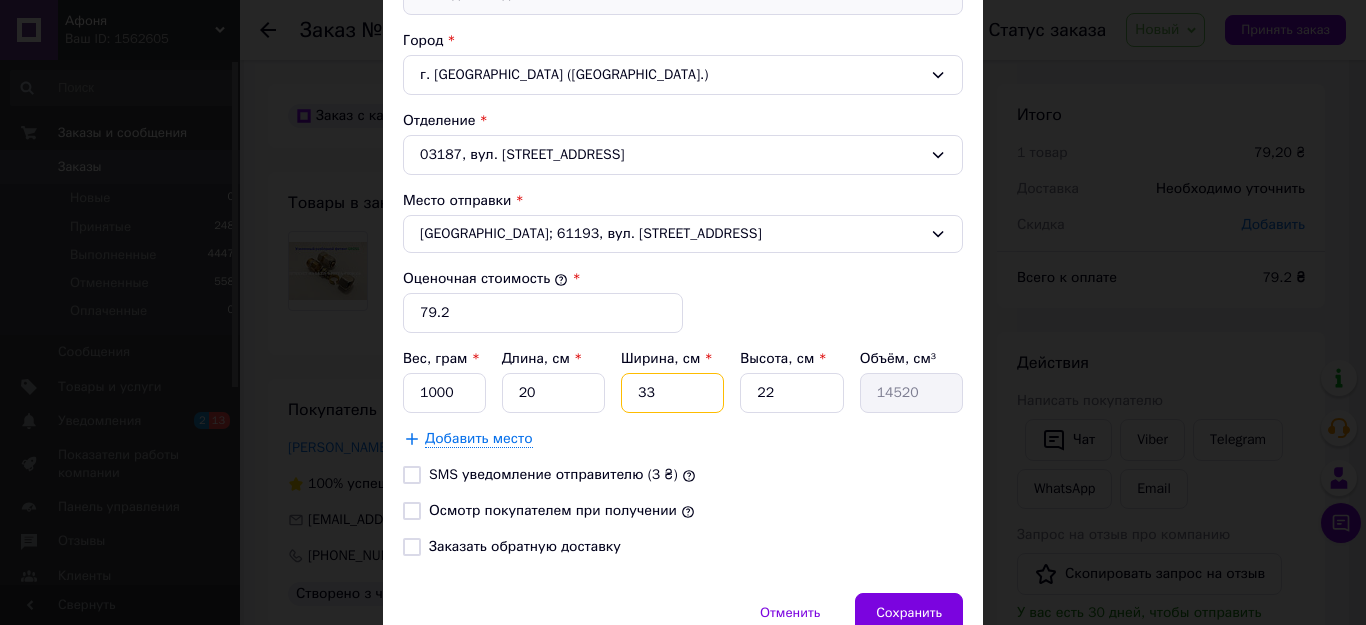 drag, startPoint x: 672, startPoint y: 397, endPoint x: 665, endPoint y: 386, distance: 13.038404 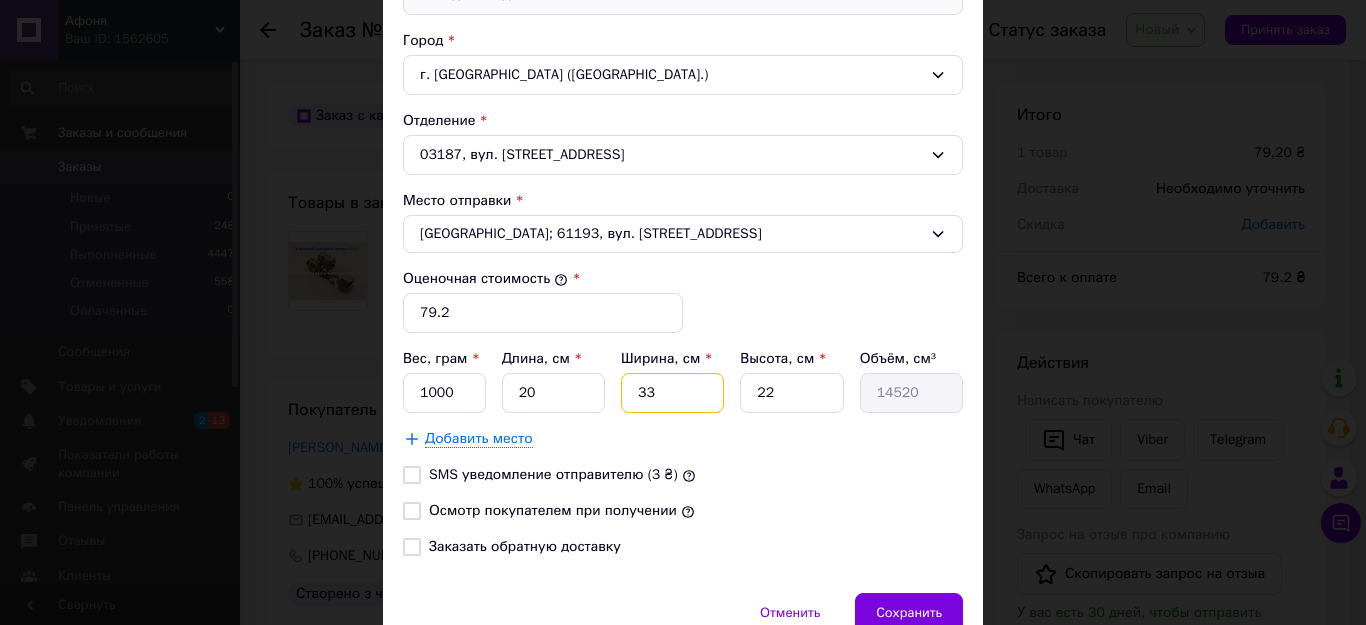 type on "3" 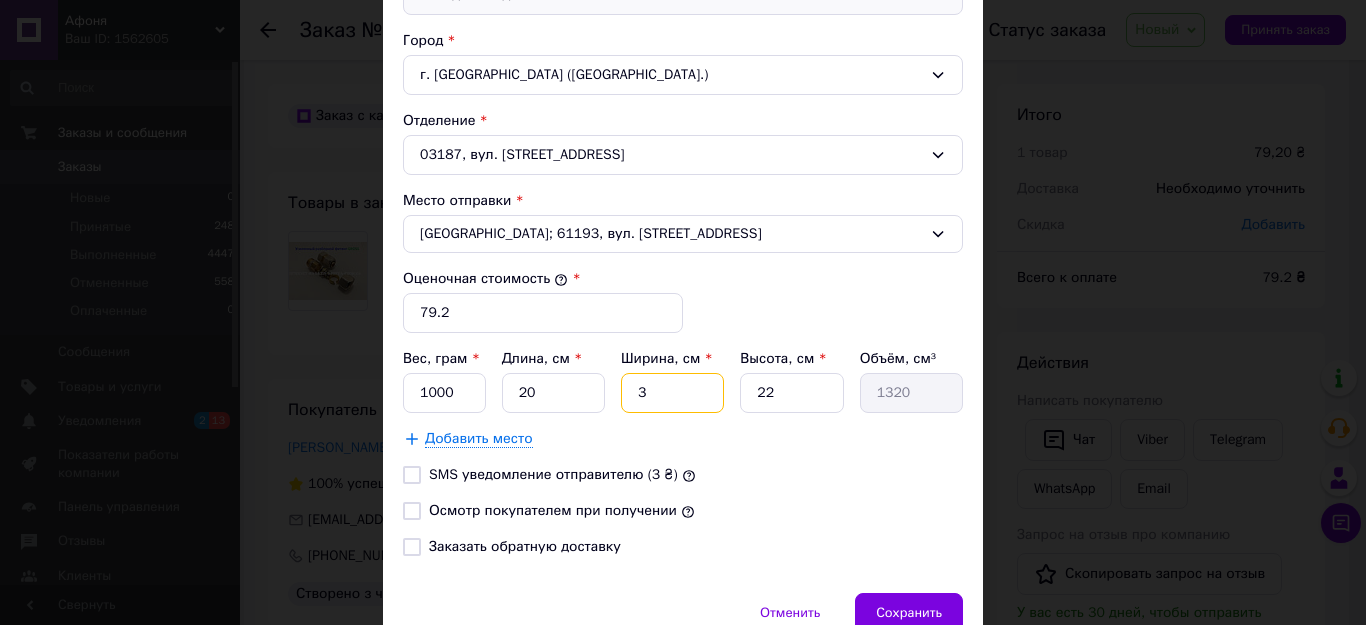 type 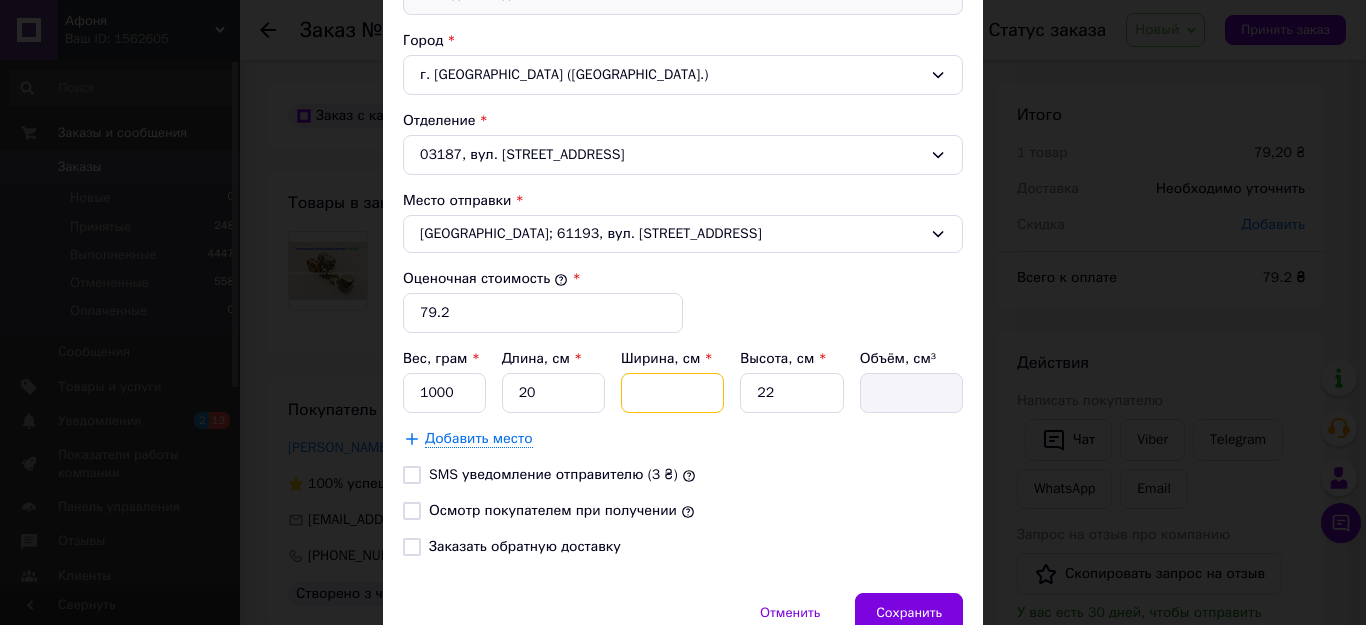 type on "1" 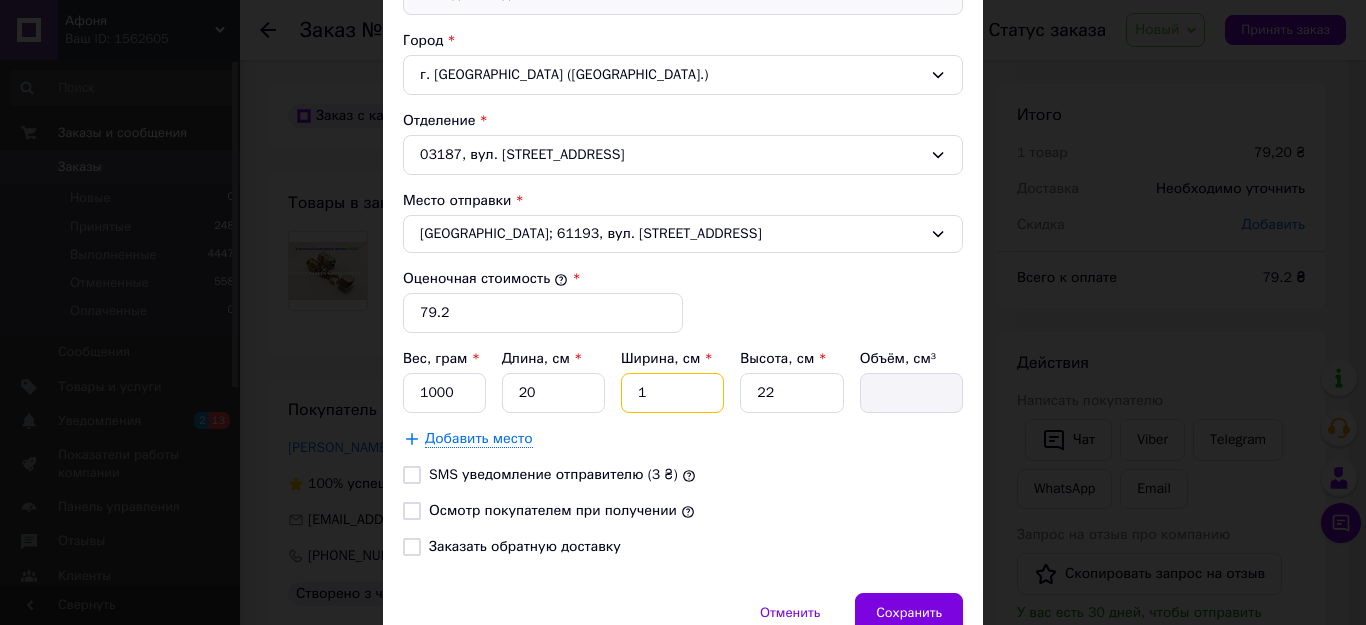 type on "440" 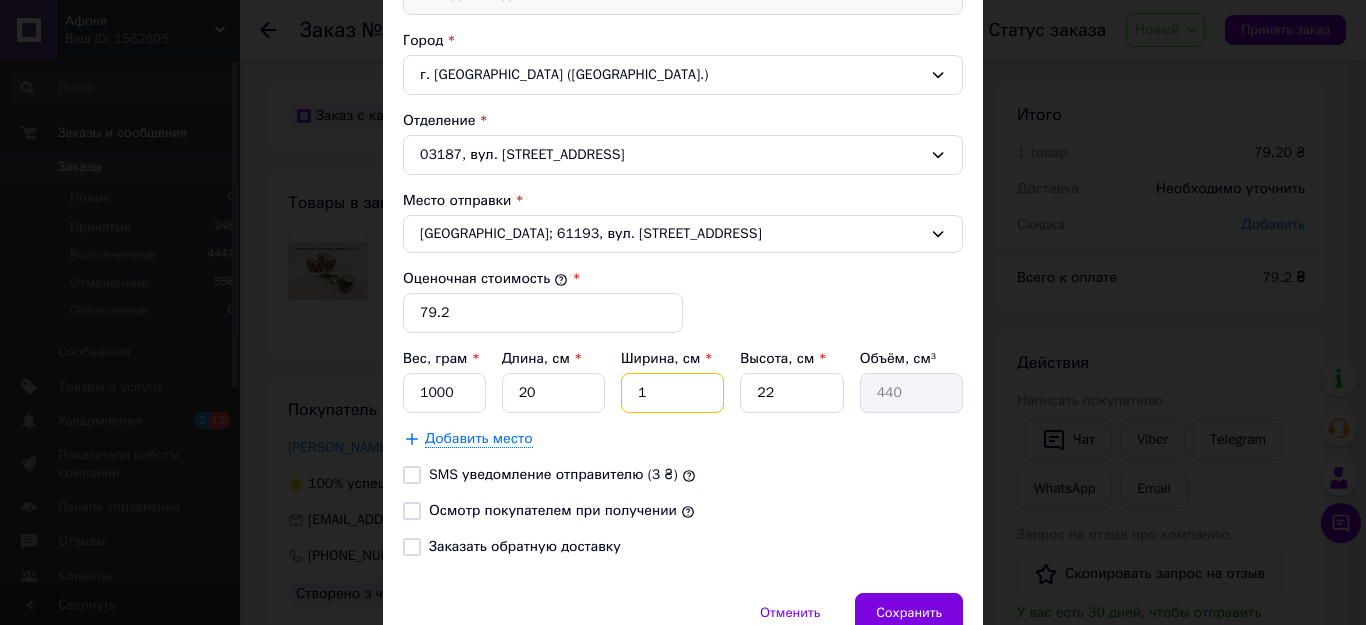type on "10" 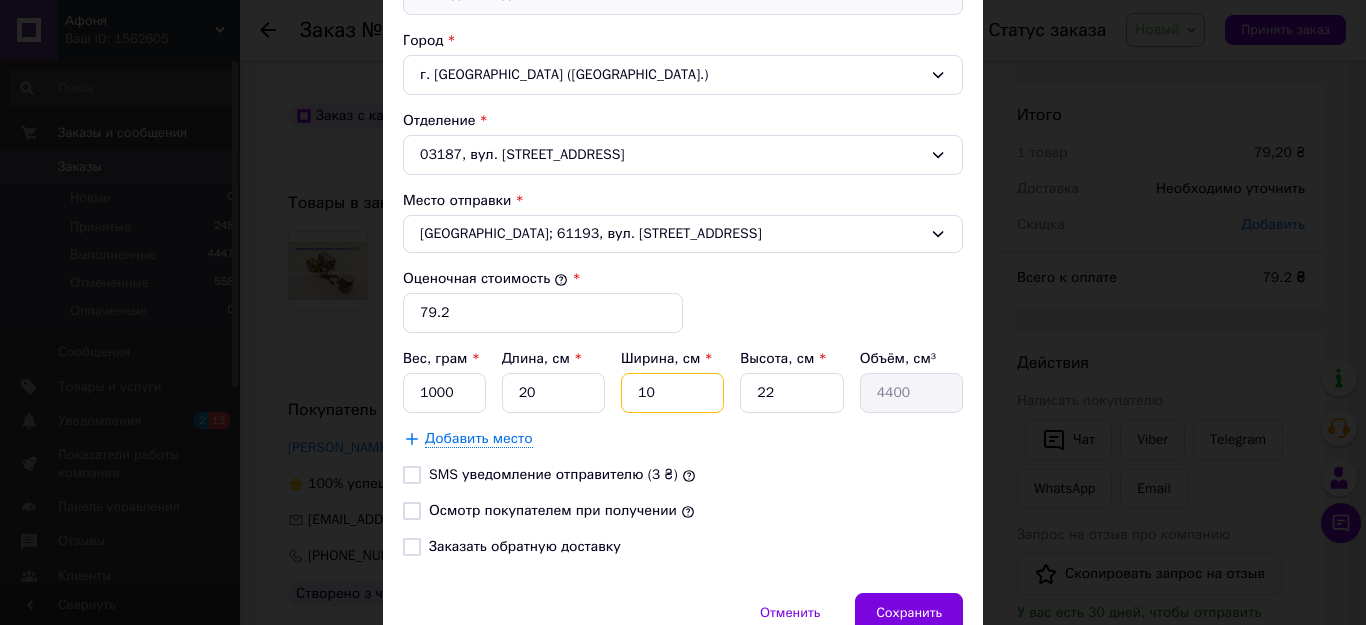 type on "10" 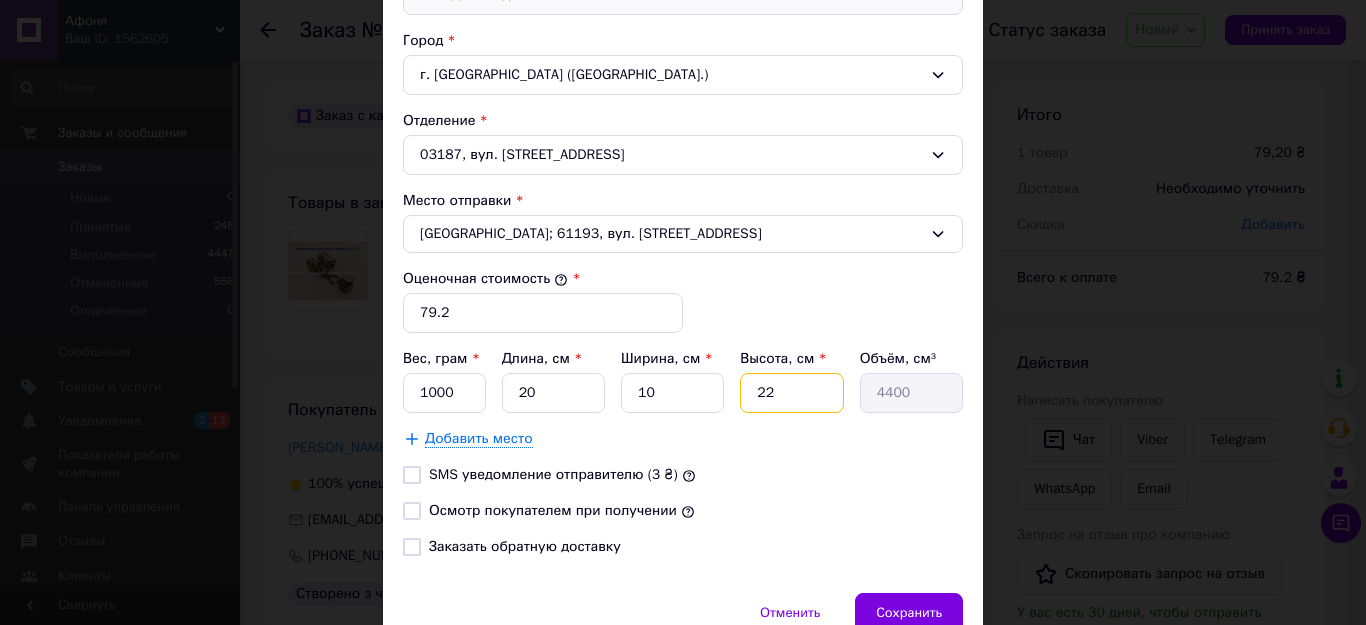 click on "22" at bounding box center (791, 393) 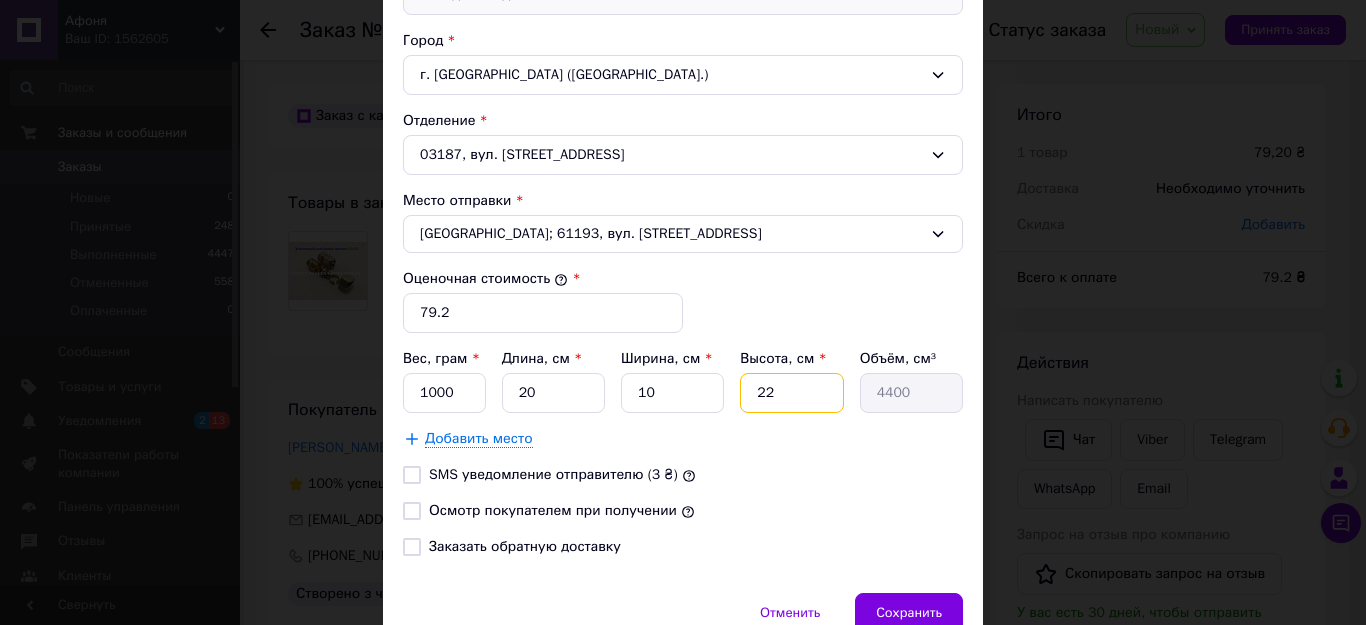 type on "2" 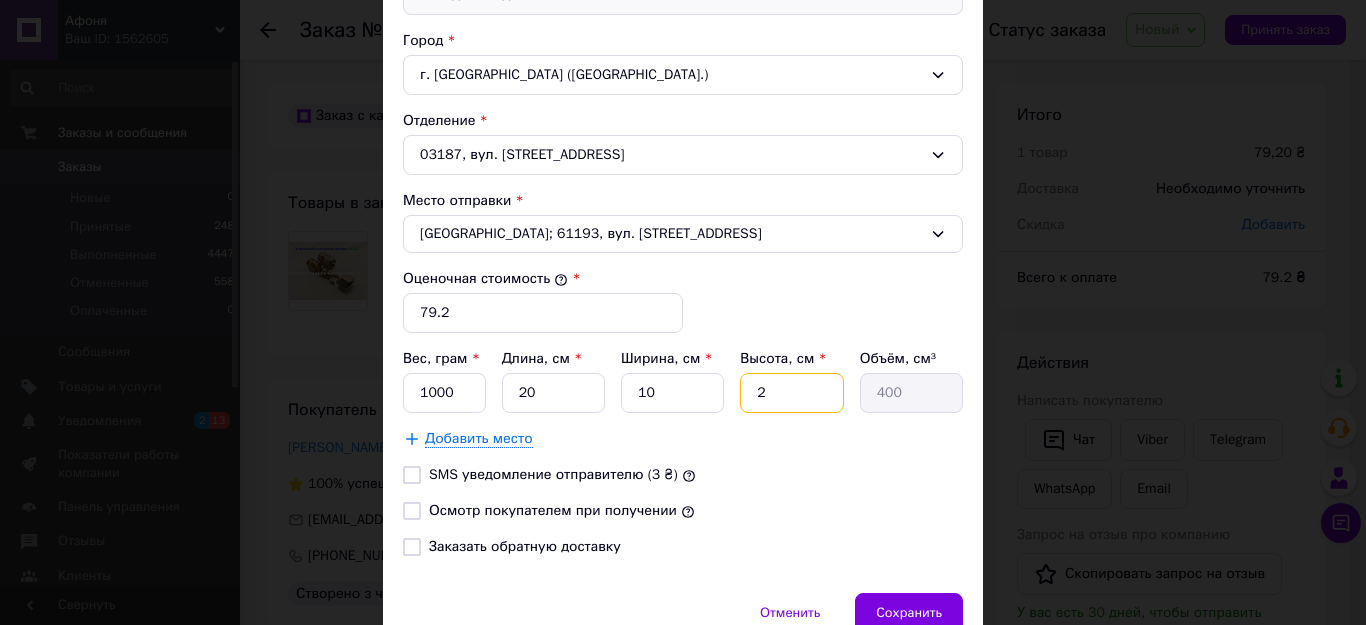 type 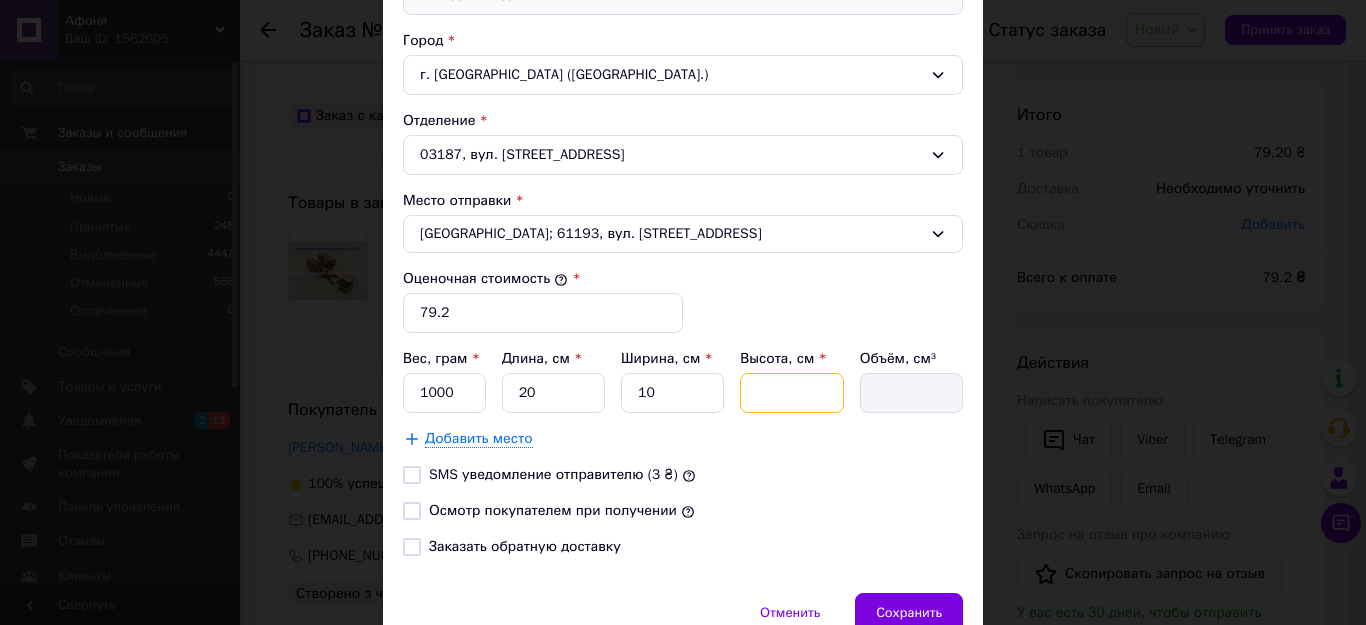 type on "1" 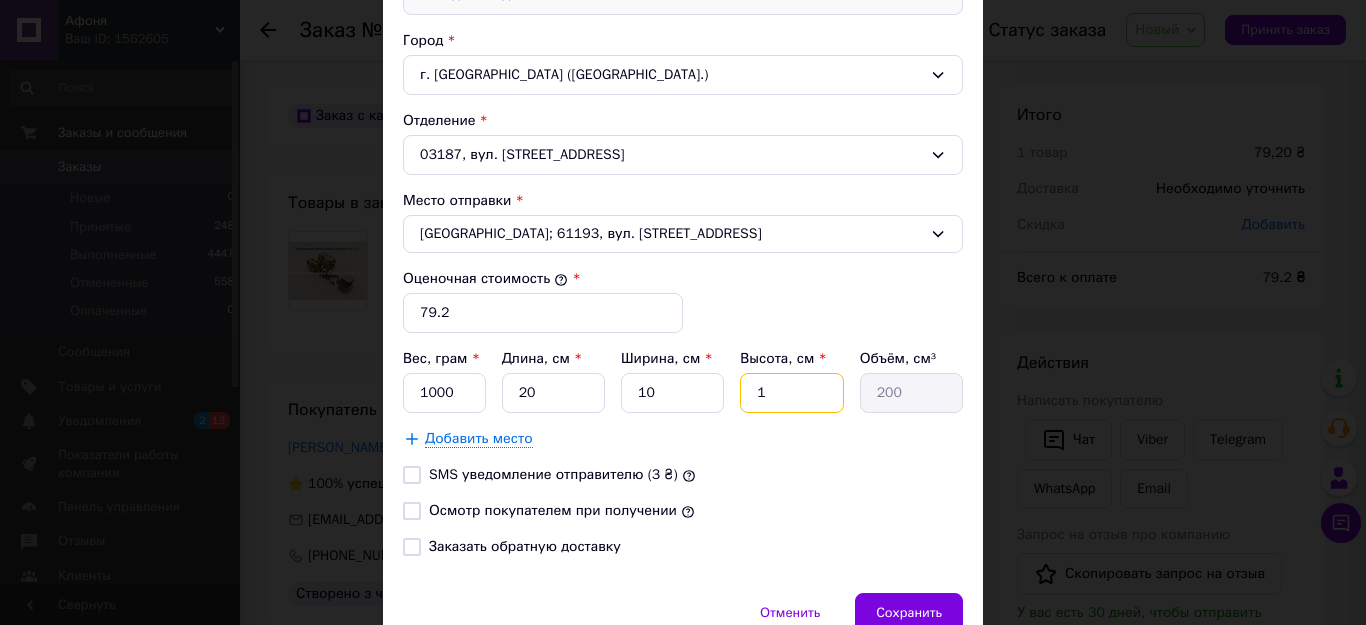 type on "10" 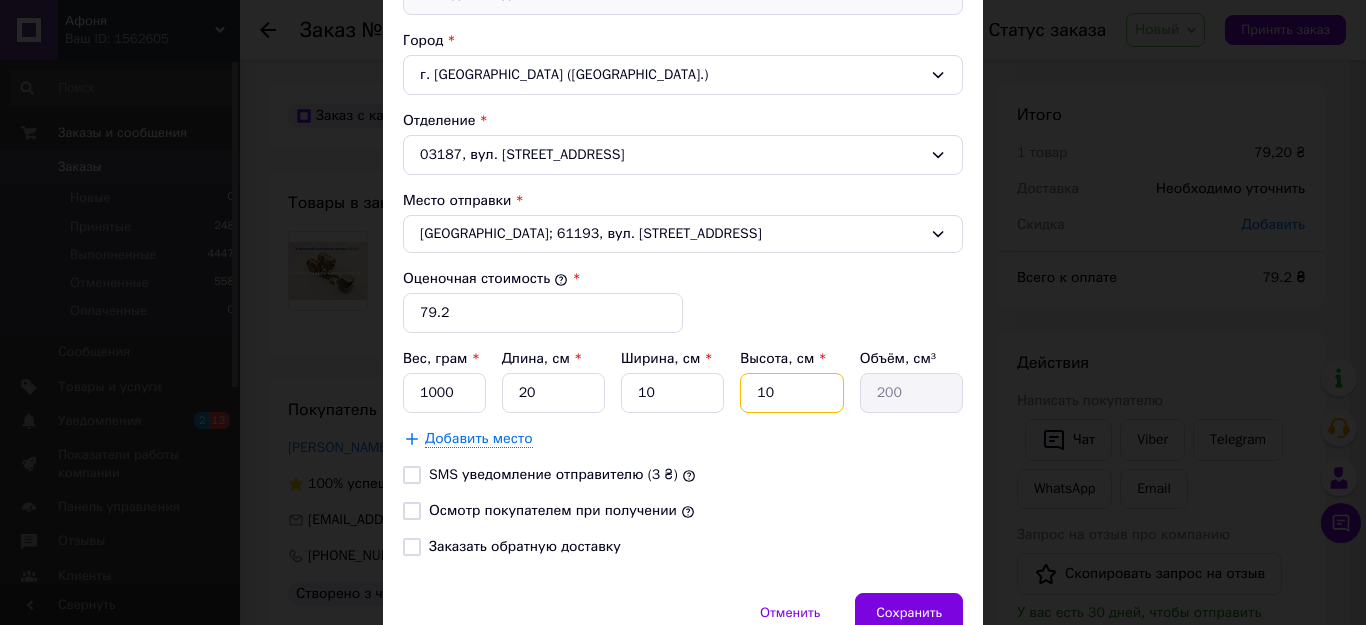 type on "2000" 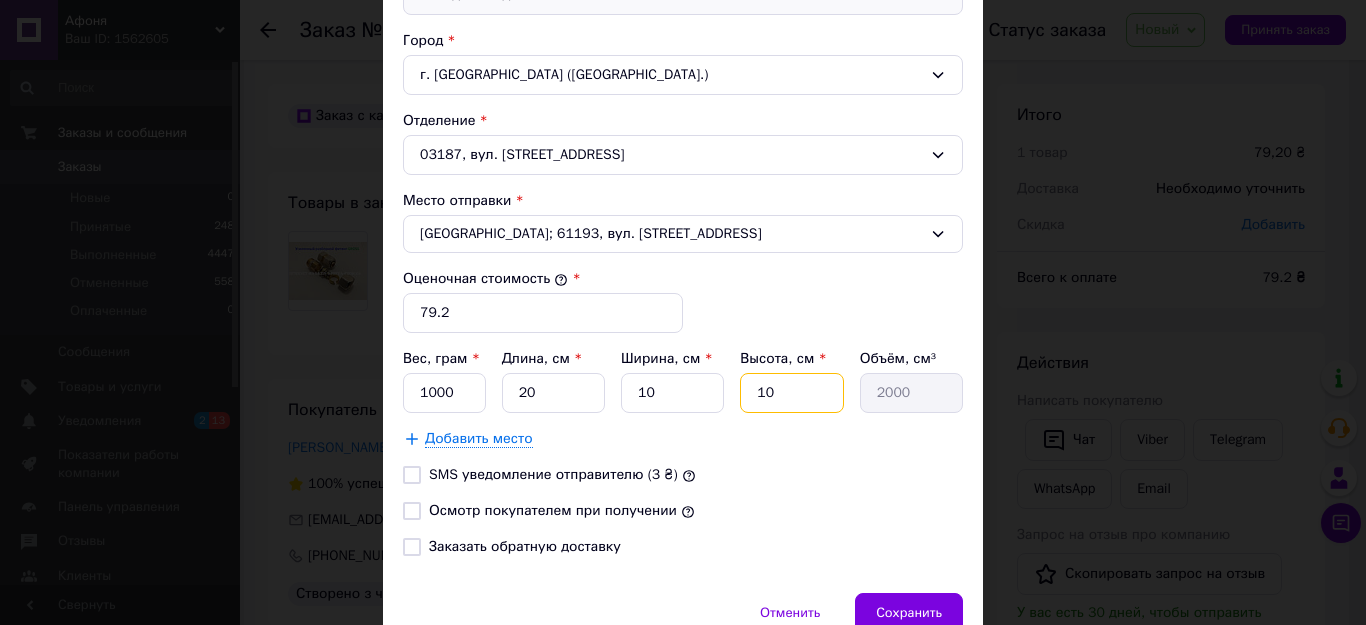 type on "10" 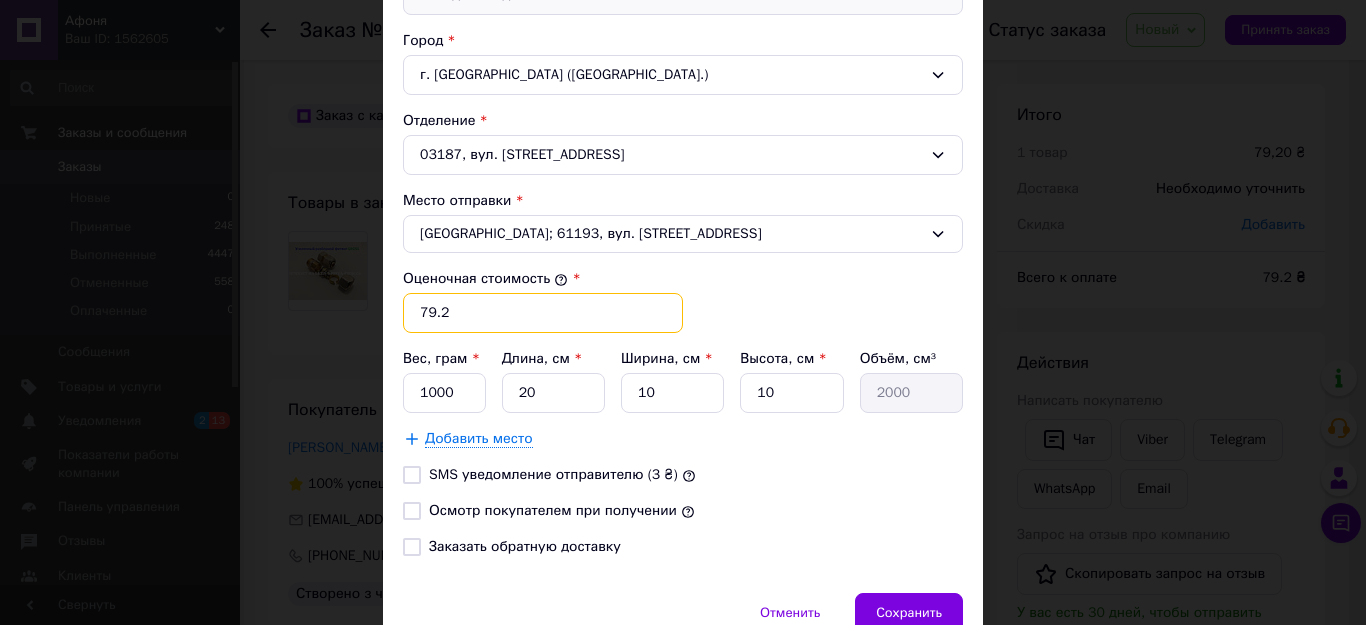 click on "79.2" at bounding box center (543, 313) 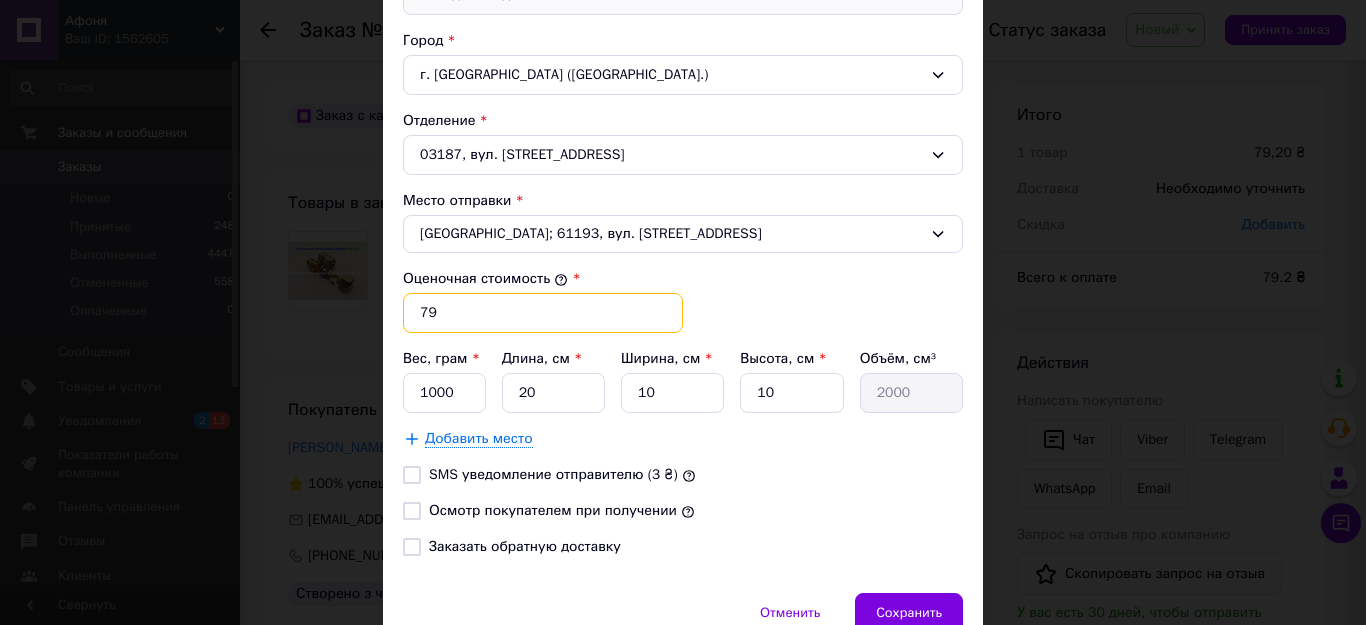type on "7" 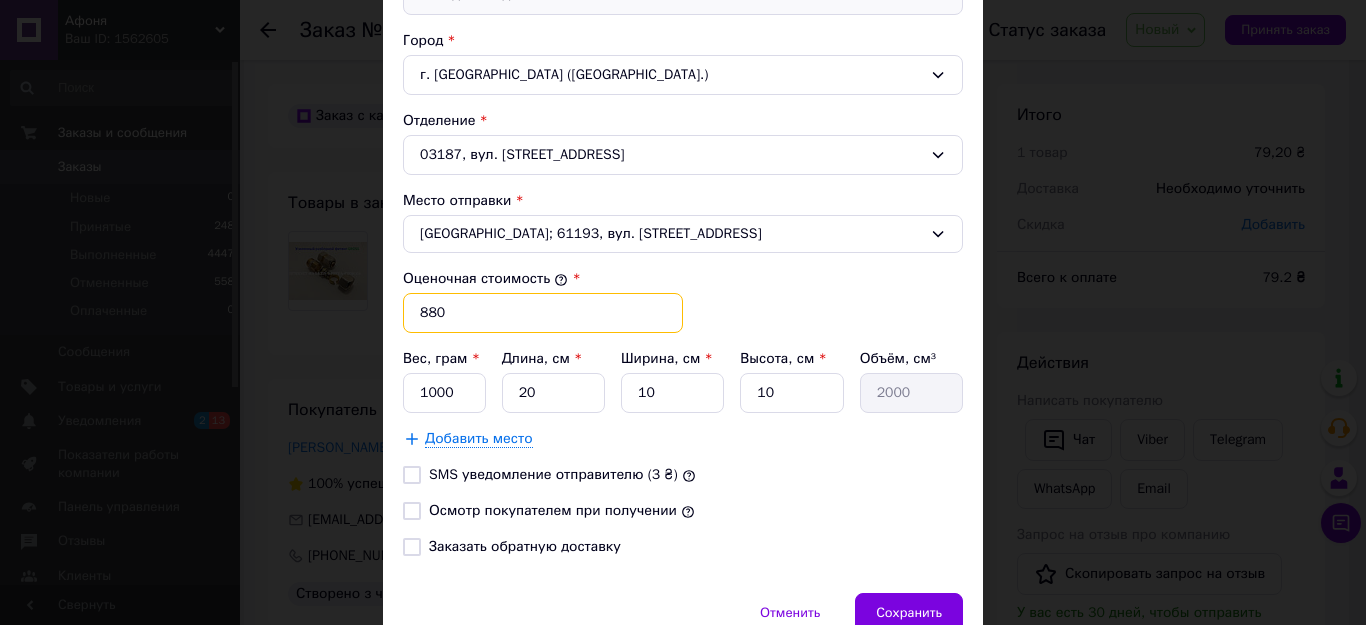 type on "880" 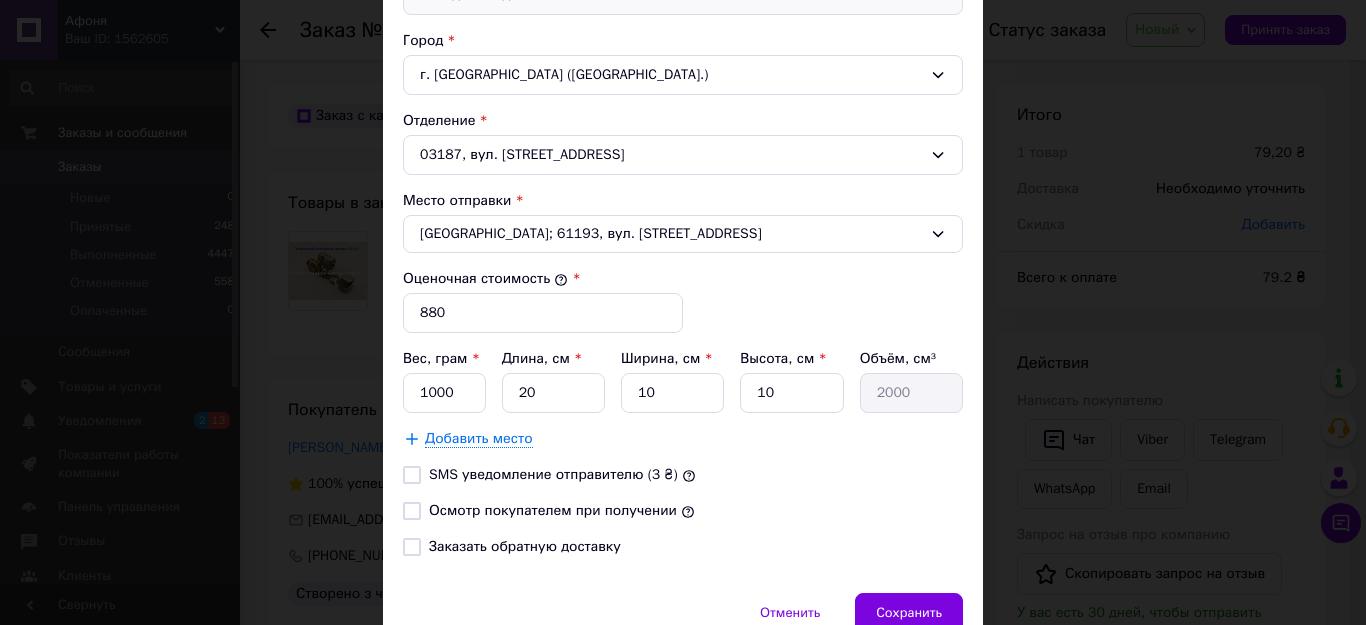 click on "Осмотр покупателем при получении" at bounding box center (412, 511) 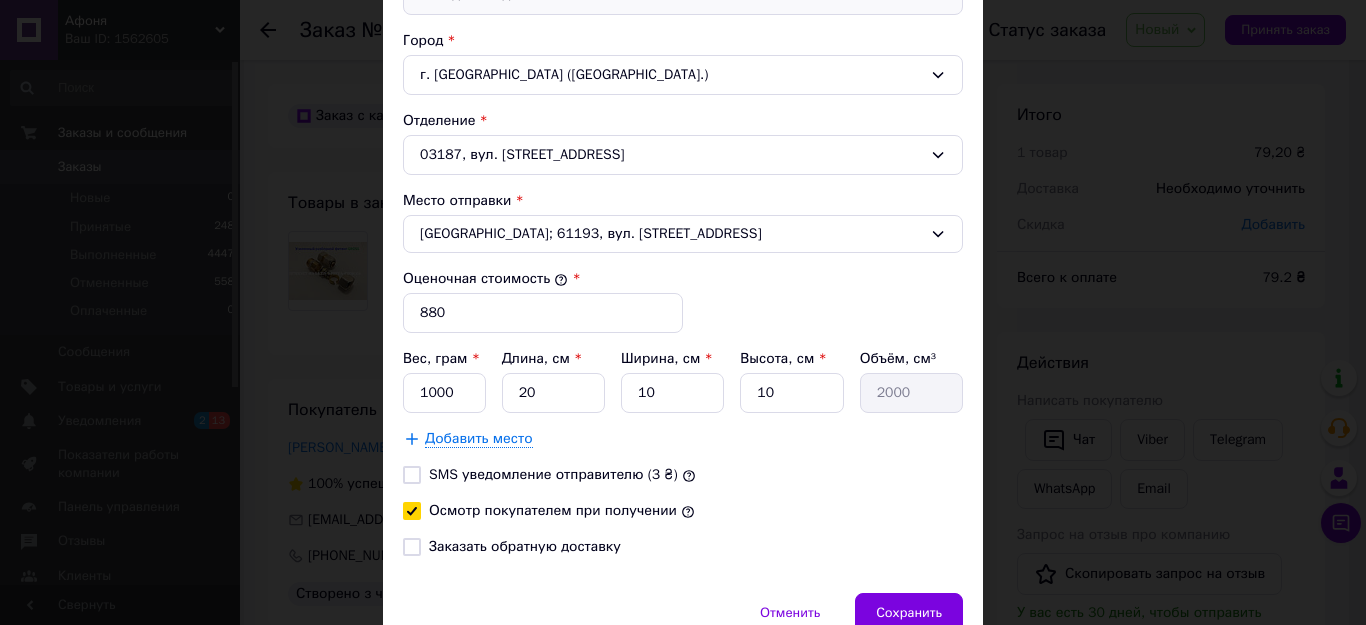checkbox on "true" 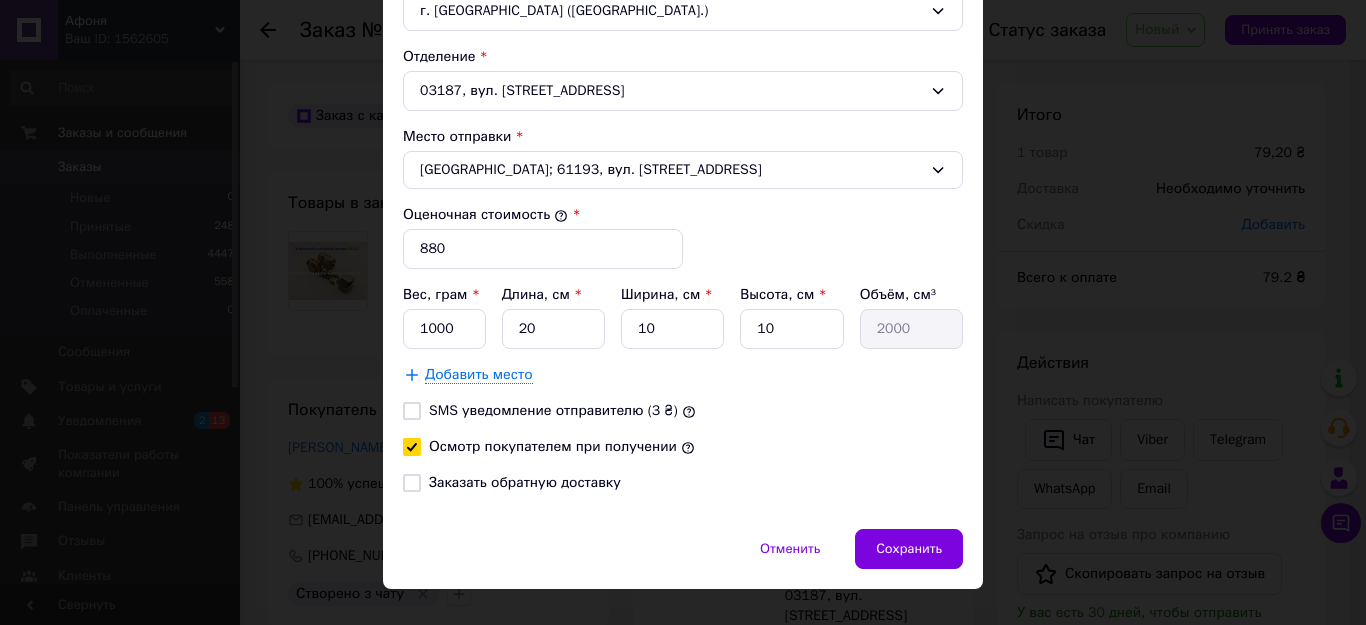 scroll, scrollTop: 698, scrollLeft: 0, axis: vertical 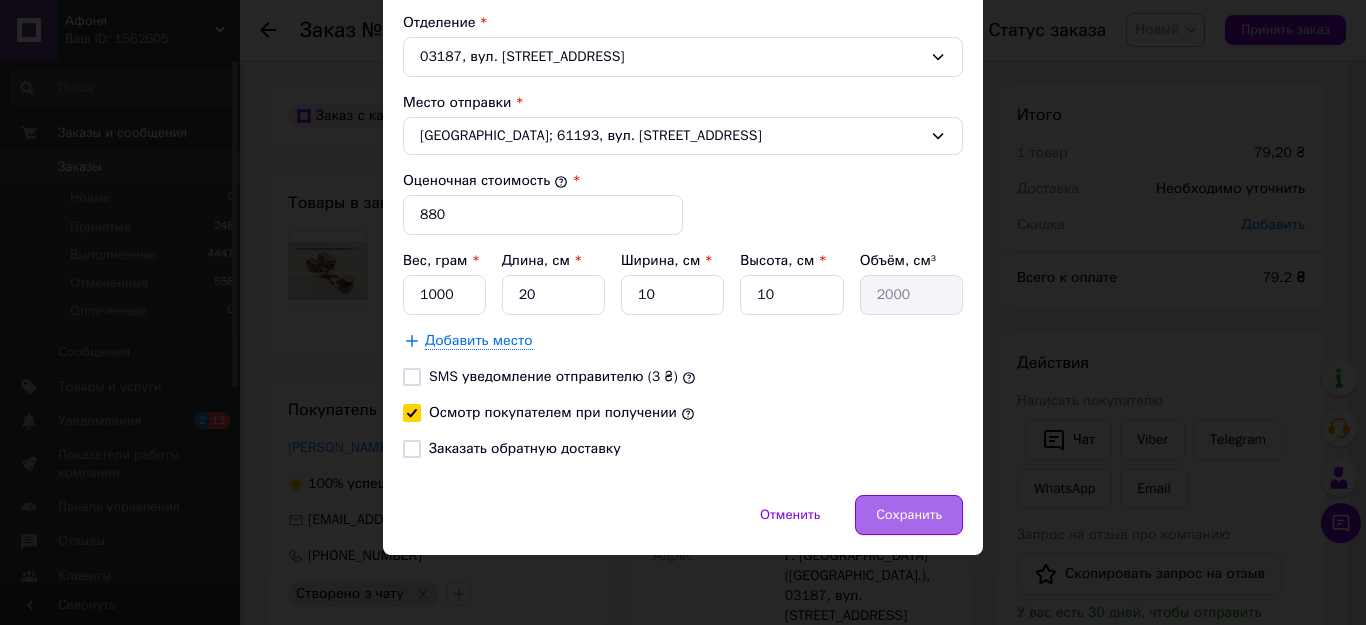 click on "Сохранить" at bounding box center [909, 515] 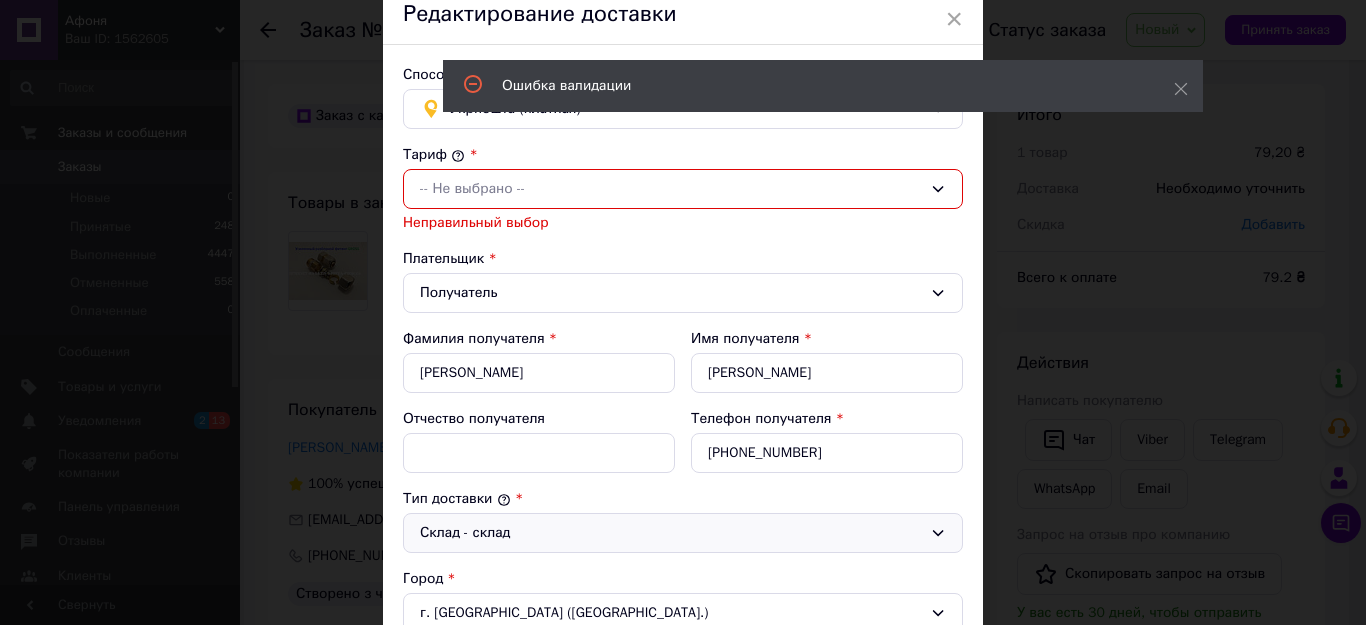 scroll, scrollTop: 22, scrollLeft: 0, axis: vertical 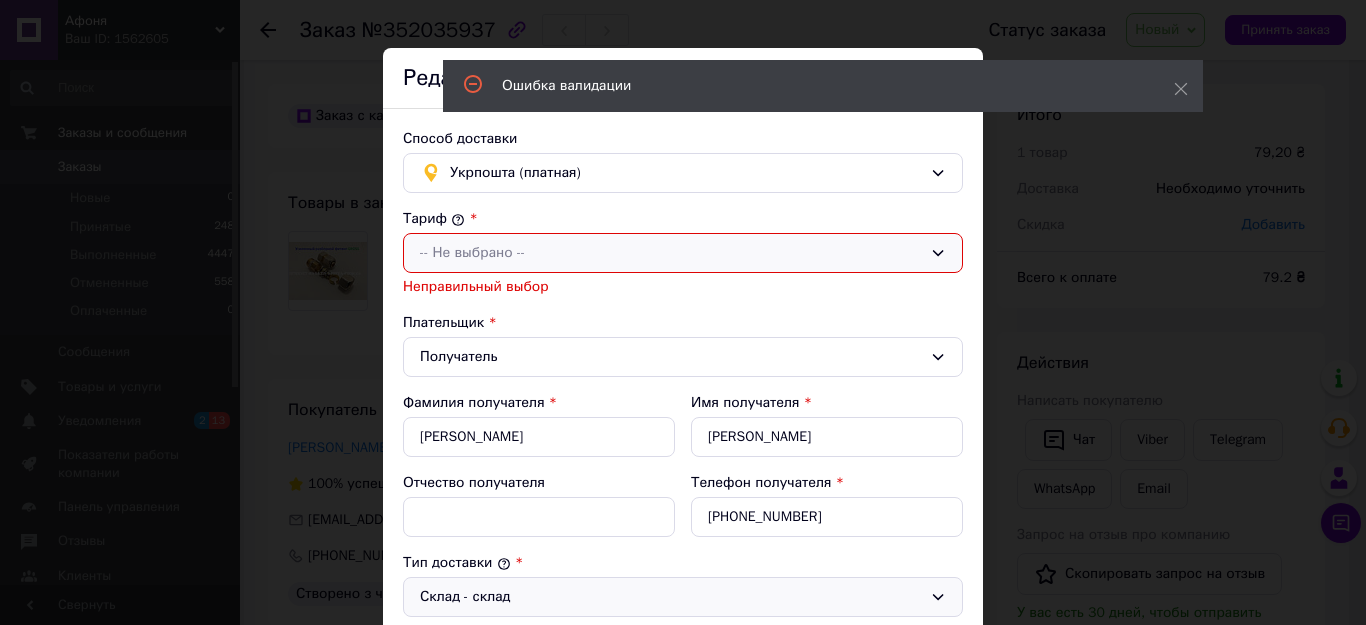 click on "-- Не выбрано --" at bounding box center (671, 253) 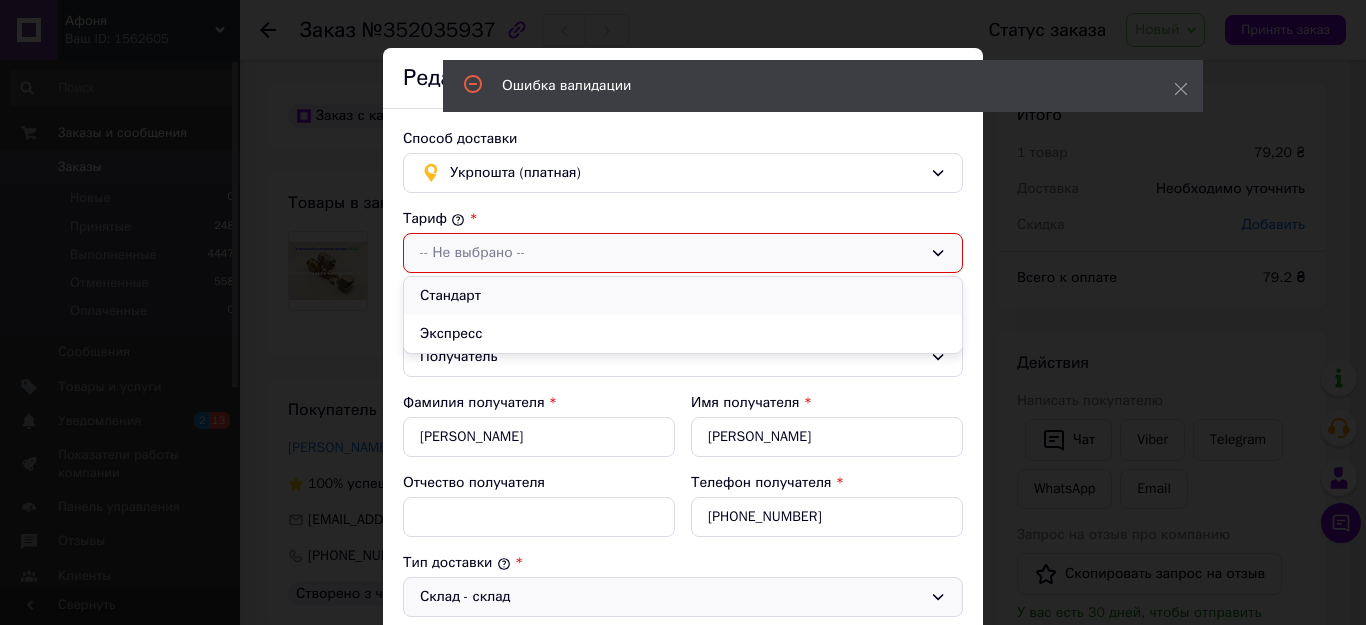 click on "Стандарт" at bounding box center (683, 296) 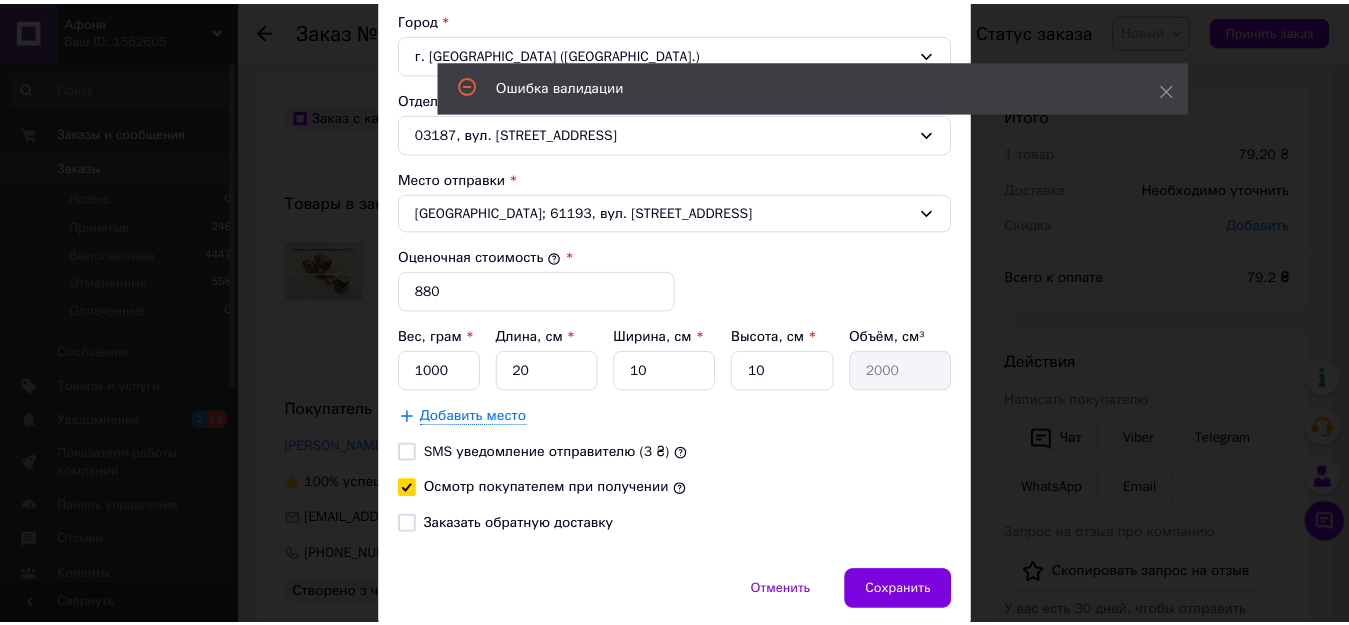 scroll, scrollTop: 698, scrollLeft: 0, axis: vertical 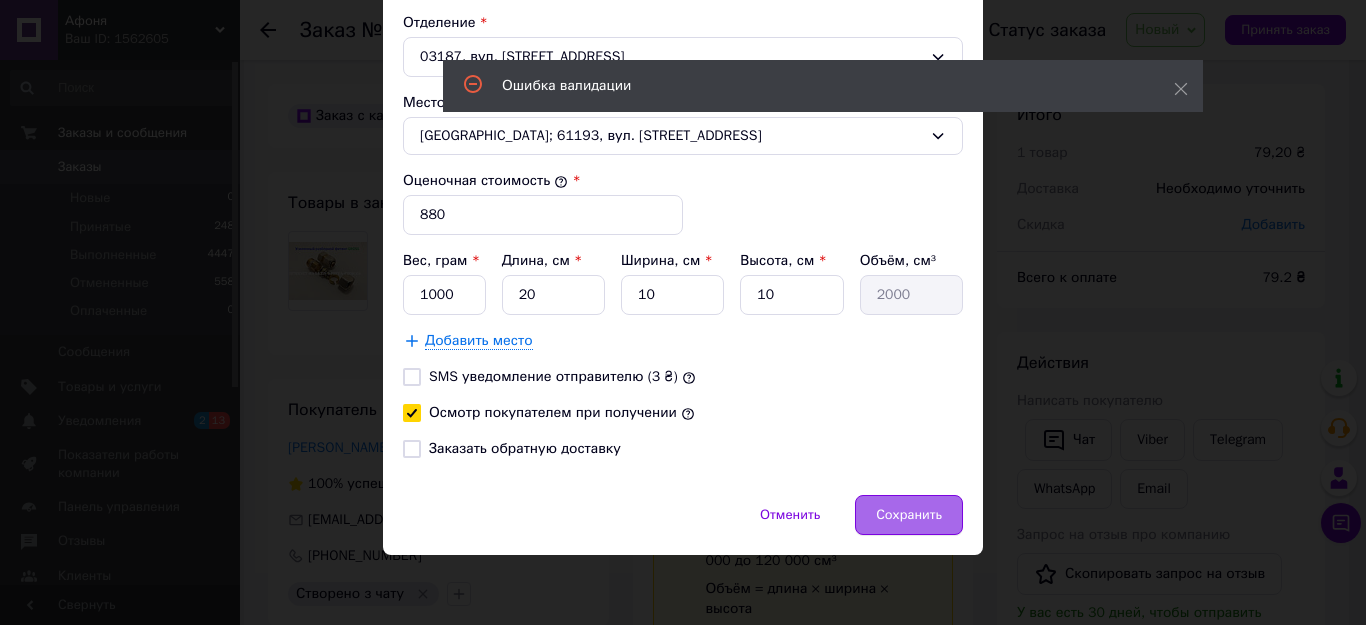 click on "Сохранить" at bounding box center (909, 515) 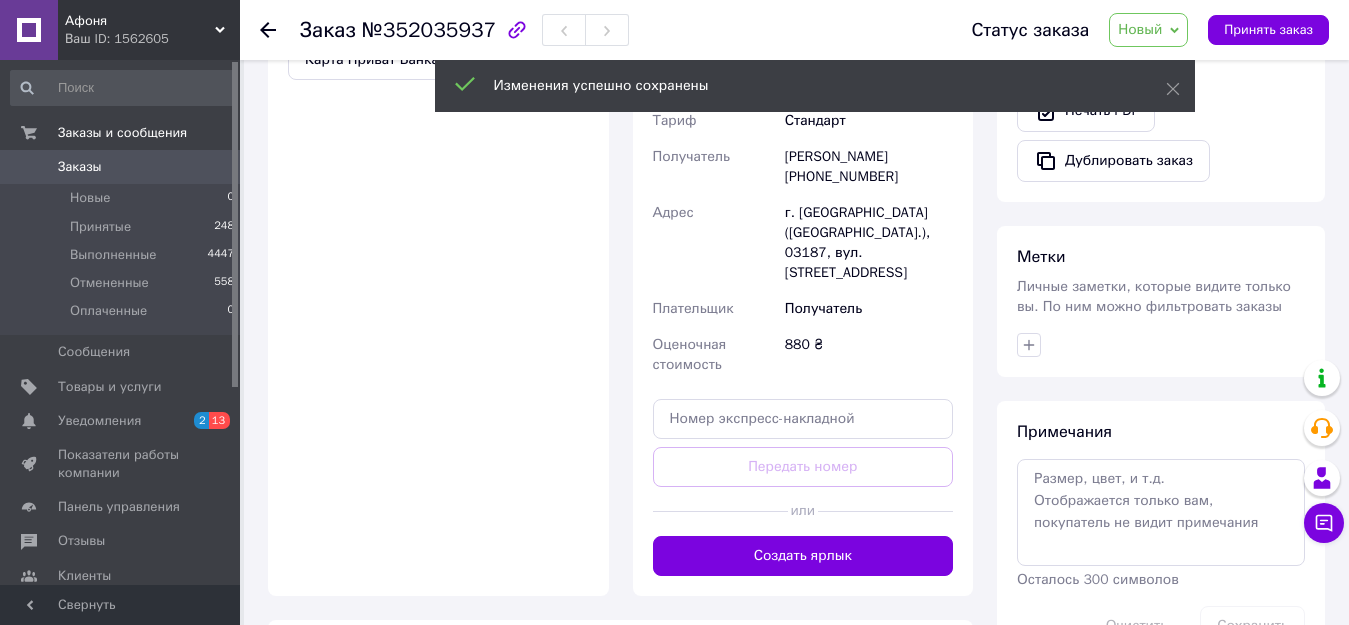 scroll, scrollTop: 700, scrollLeft: 0, axis: vertical 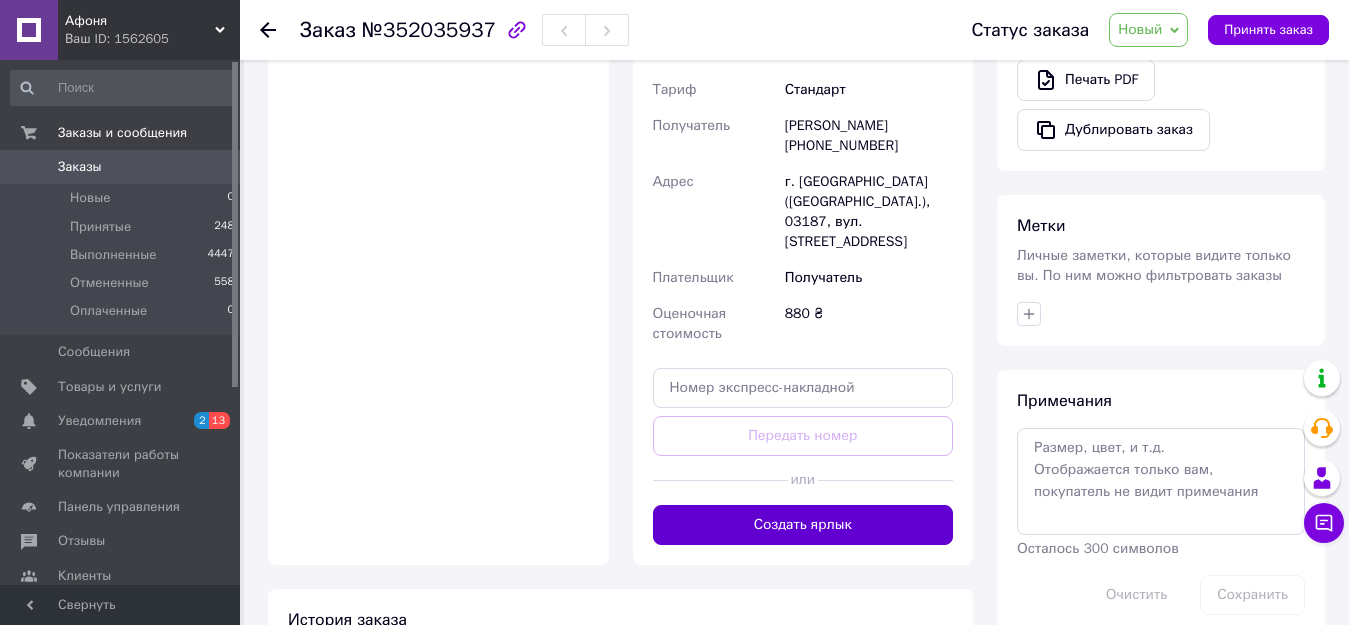 click on "Создать ярлык" at bounding box center (803, 525) 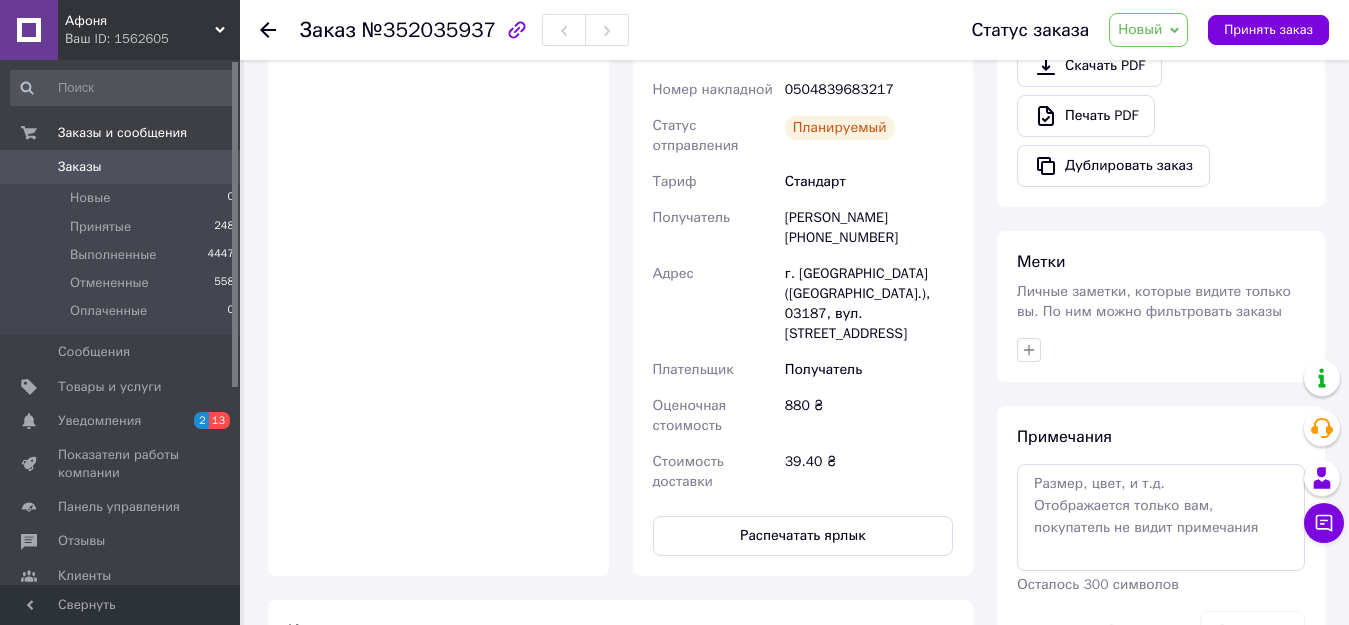 click on "Заказы" at bounding box center (121, 167) 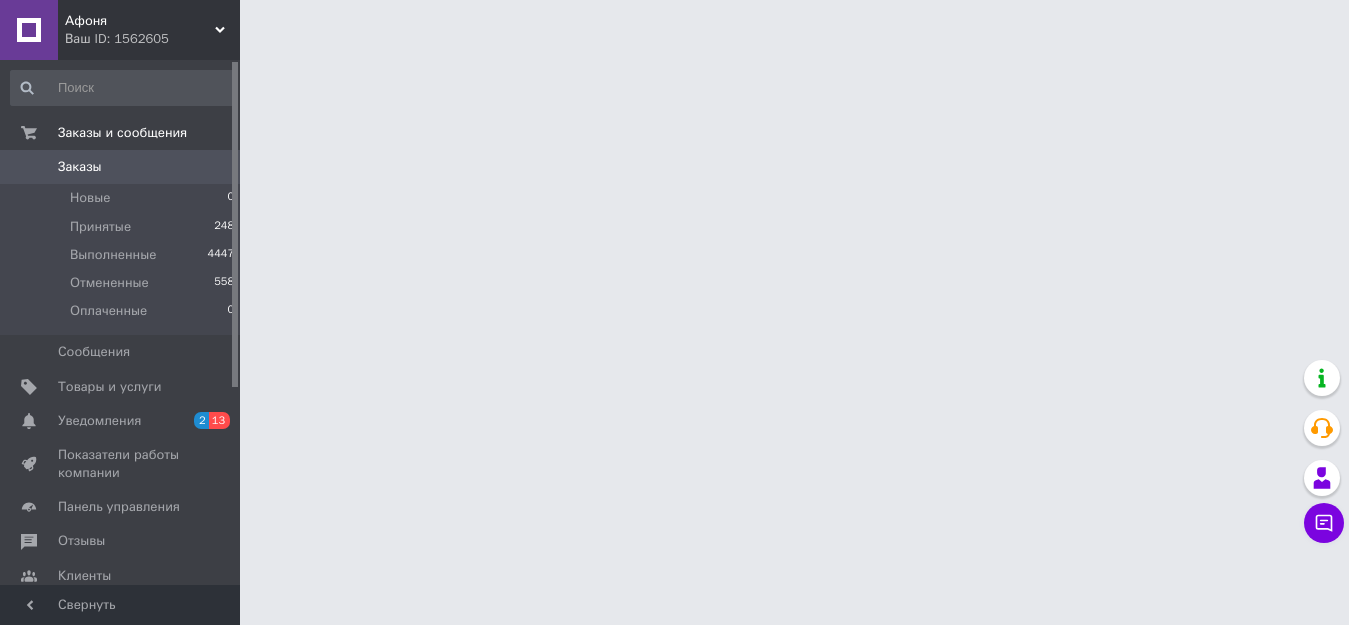 scroll, scrollTop: 0, scrollLeft: 0, axis: both 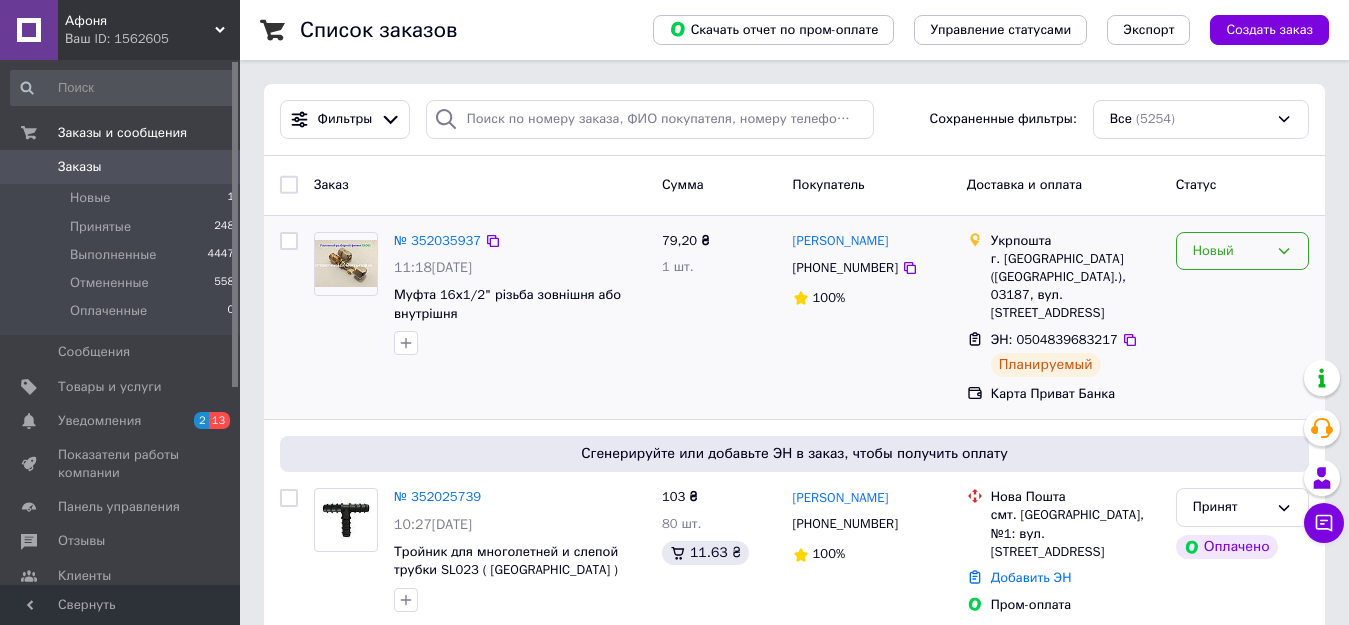 click on "Новый" at bounding box center [1230, 251] 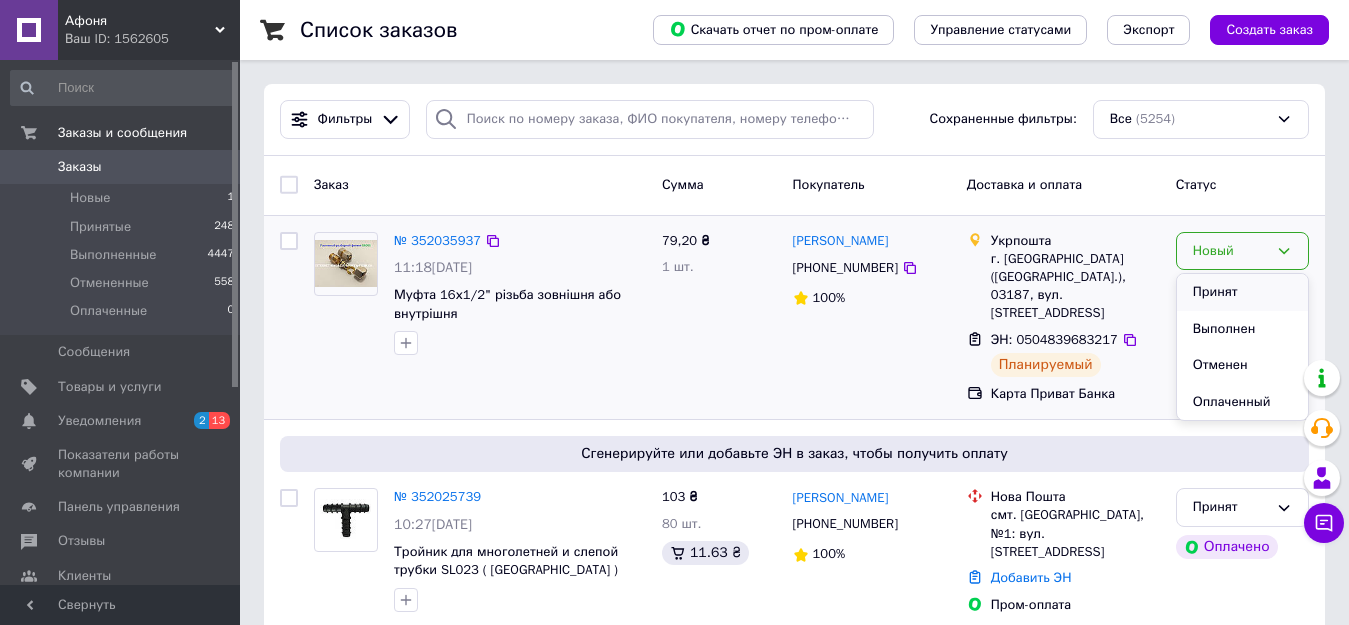 click on "Принят" at bounding box center (1242, 292) 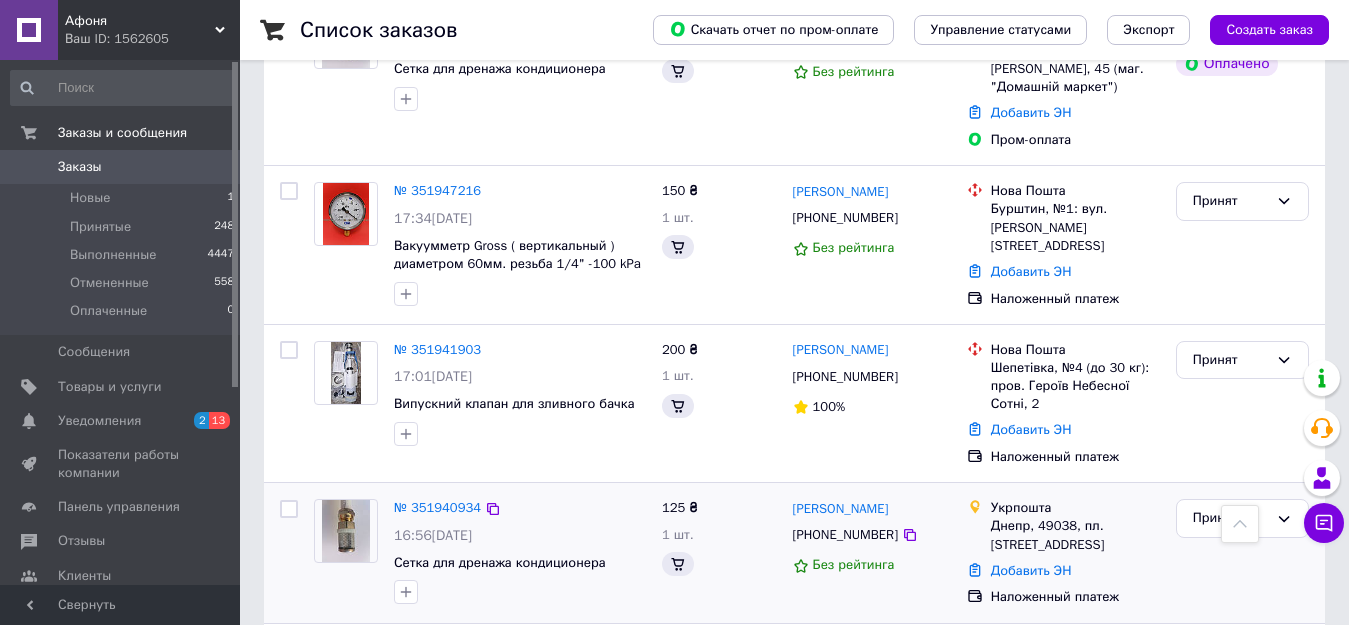 scroll, scrollTop: 1200, scrollLeft: 0, axis: vertical 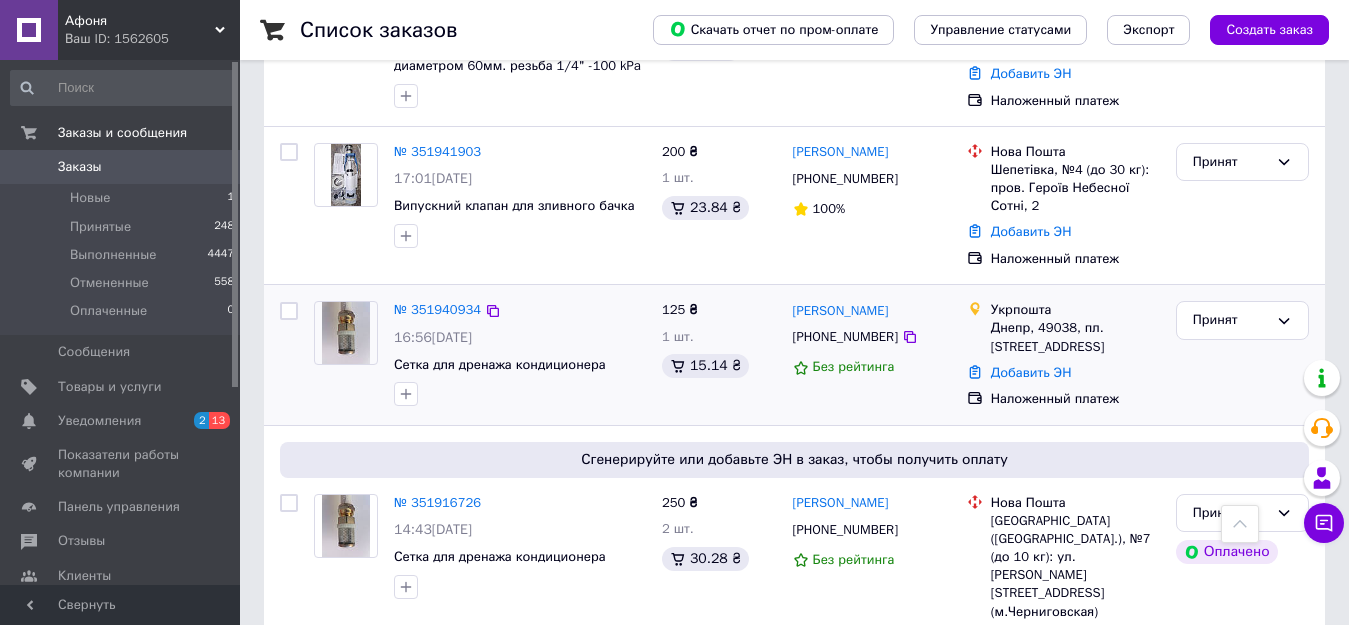 click at bounding box center (345, 333) 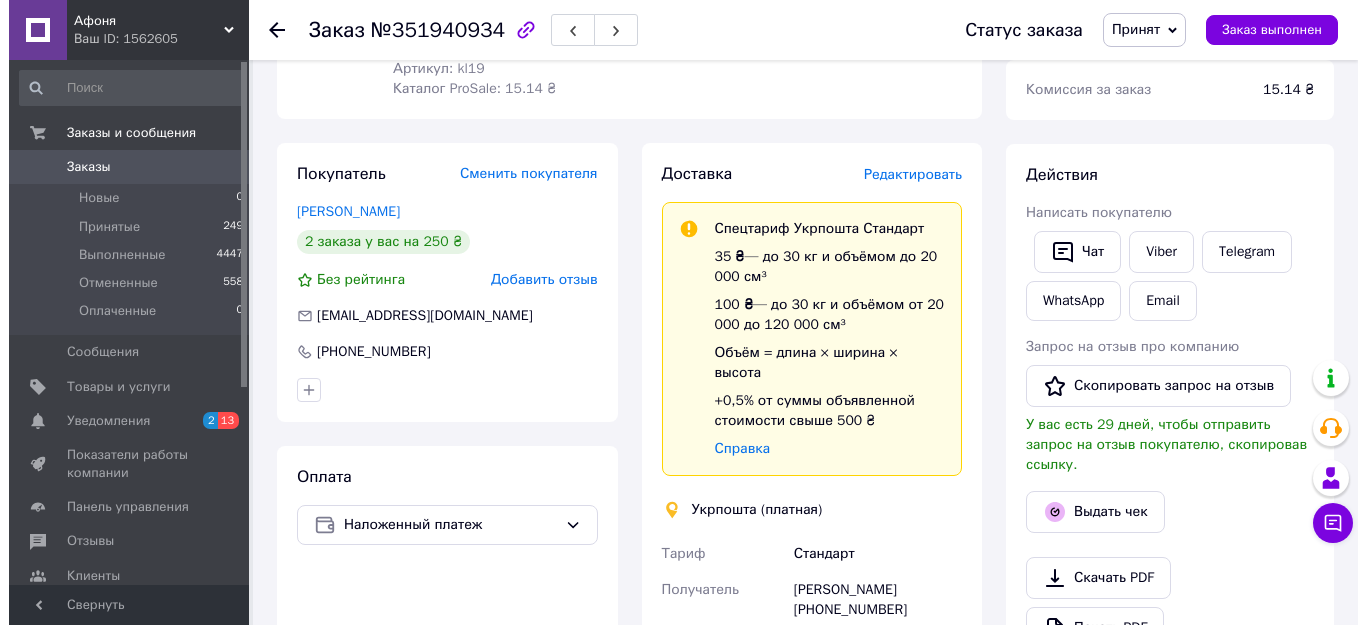 scroll, scrollTop: 300, scrollLeft: 0, axis: vertical 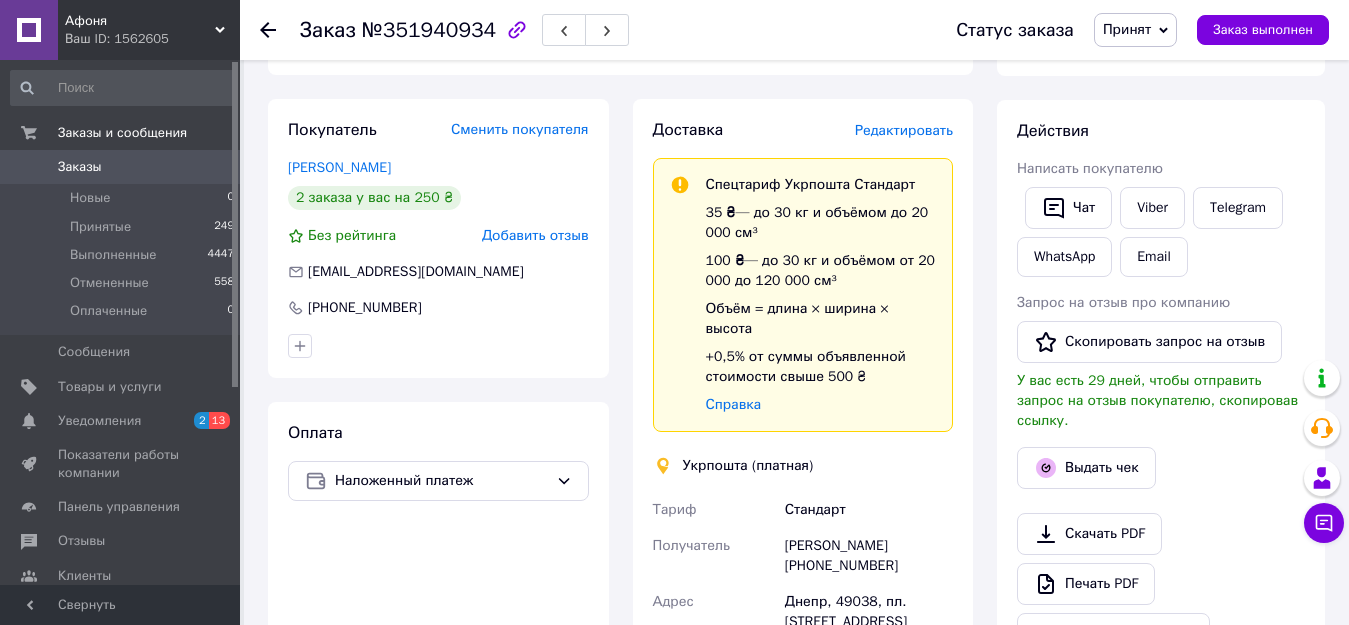 click on "Редактировать" at bounding box center [904, 130] 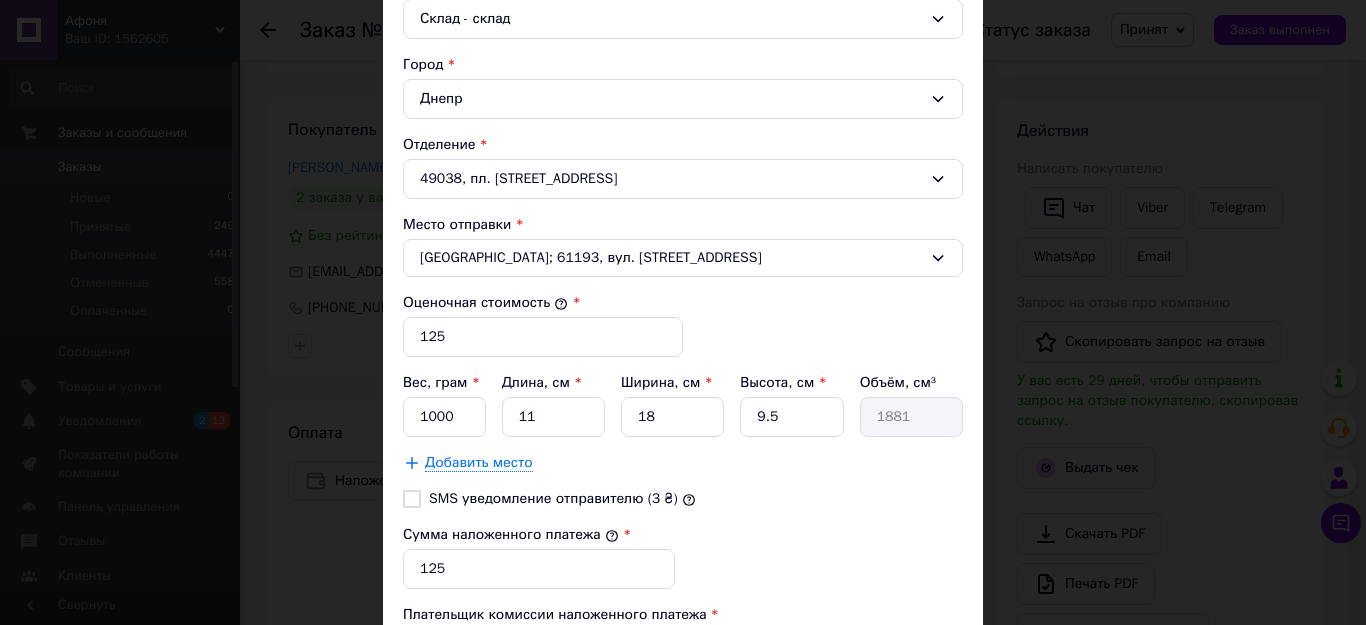scroll, scrollTop: 600, scrollLeft: 0, axis: vertical 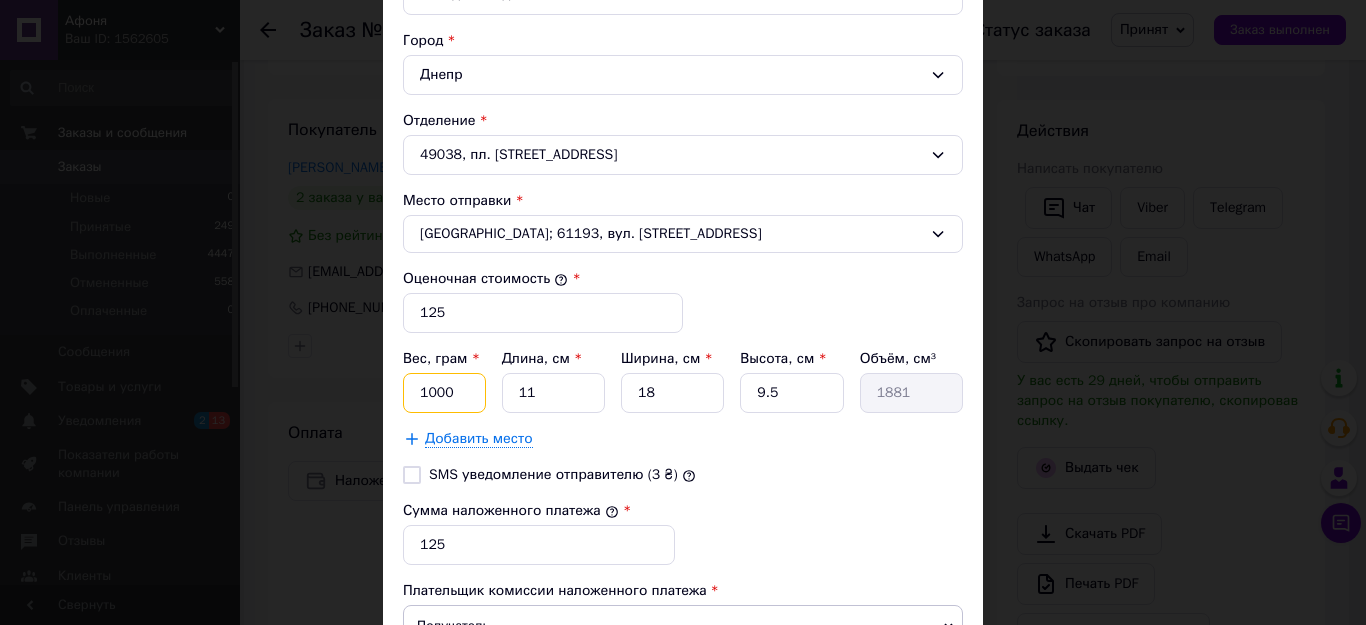 click on "1000" at bounding box center [444, 393] 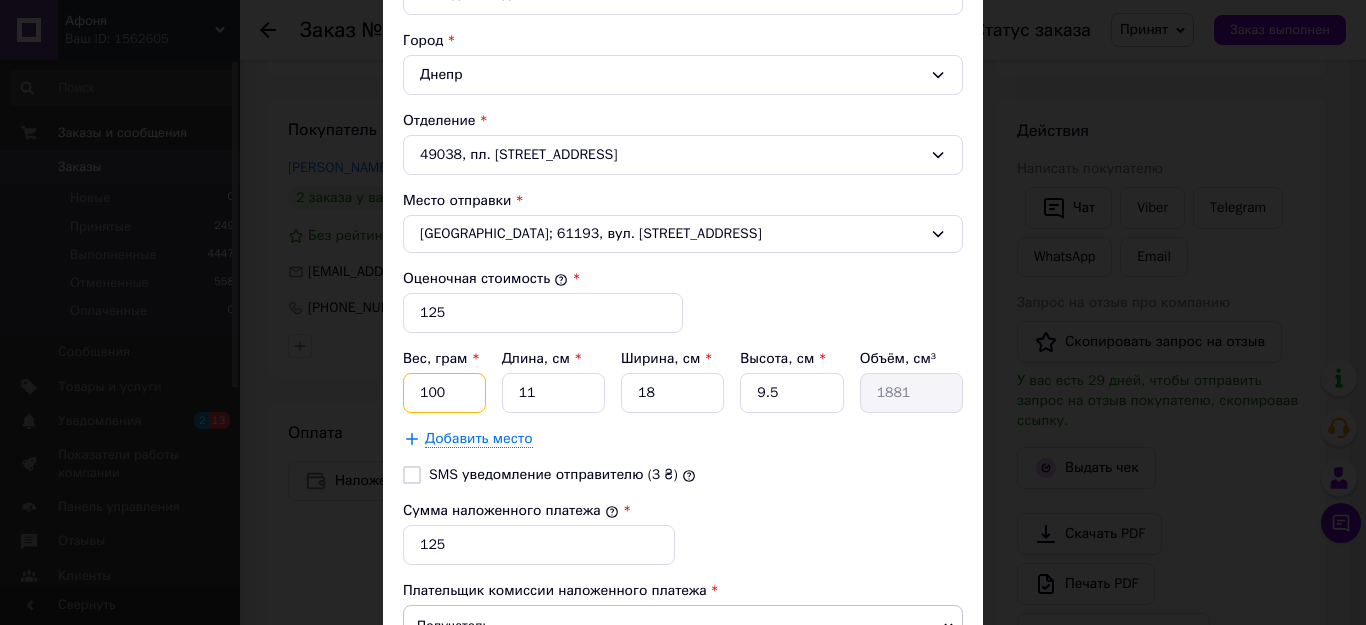 type on "100" 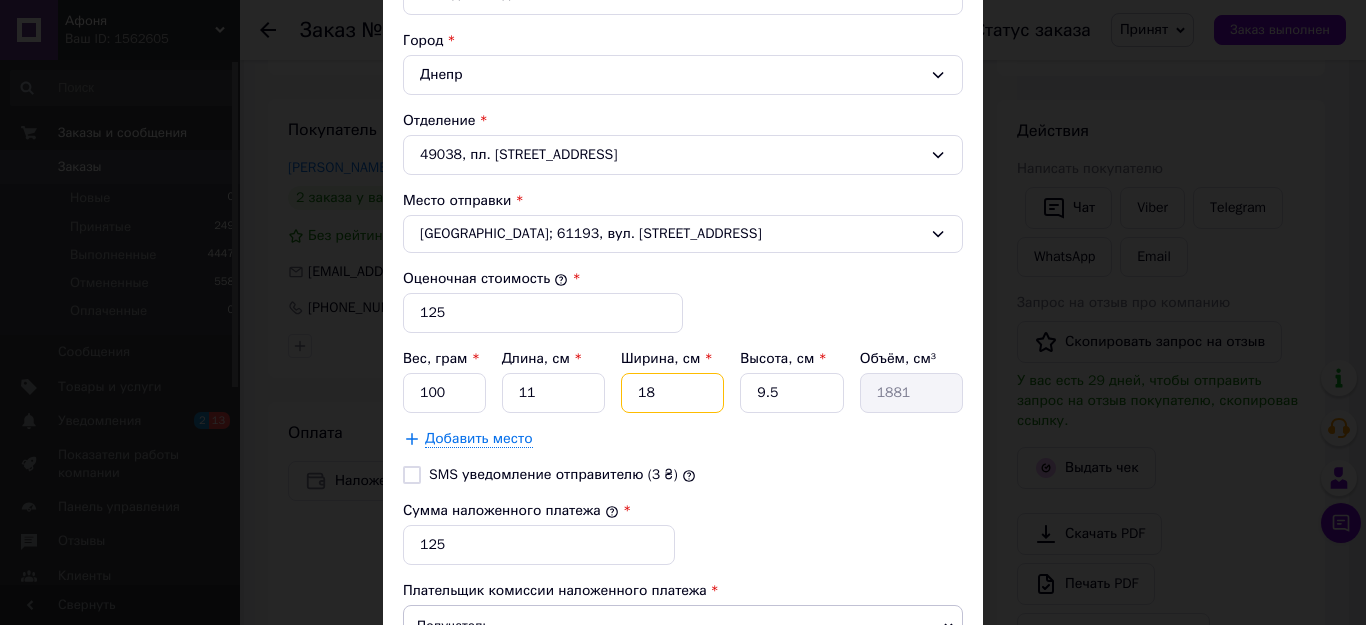 click on "18" at bounding box center [672, 393] 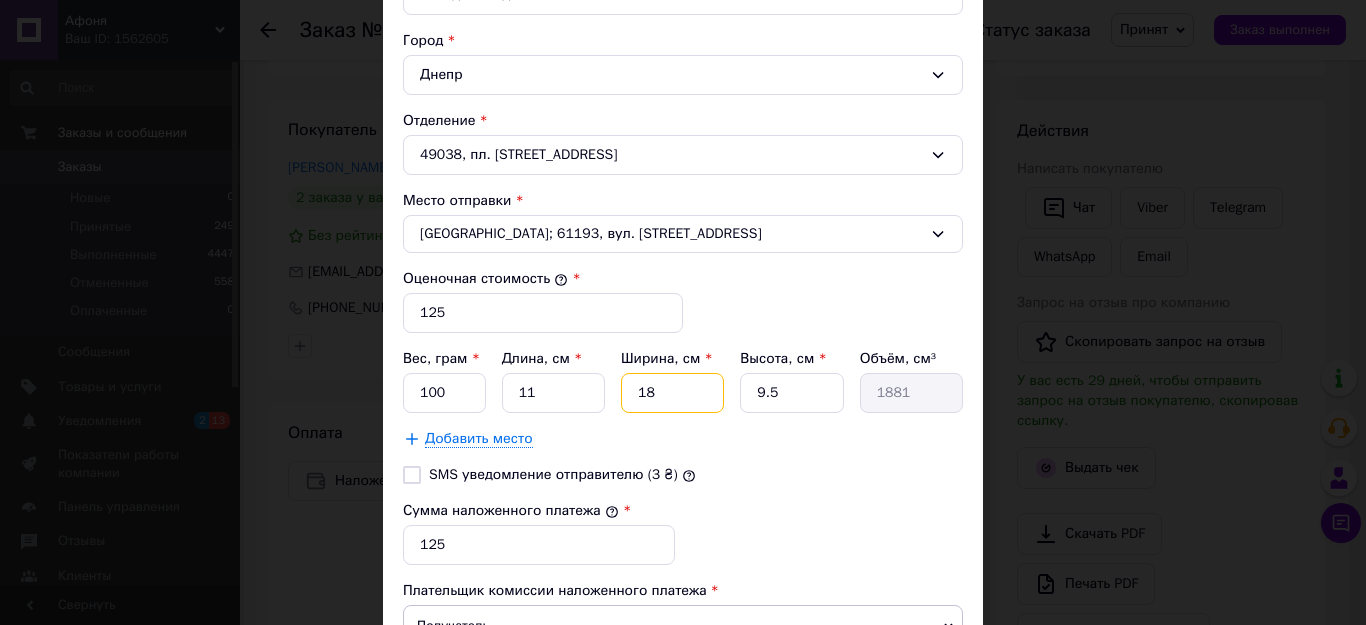 type on "1" 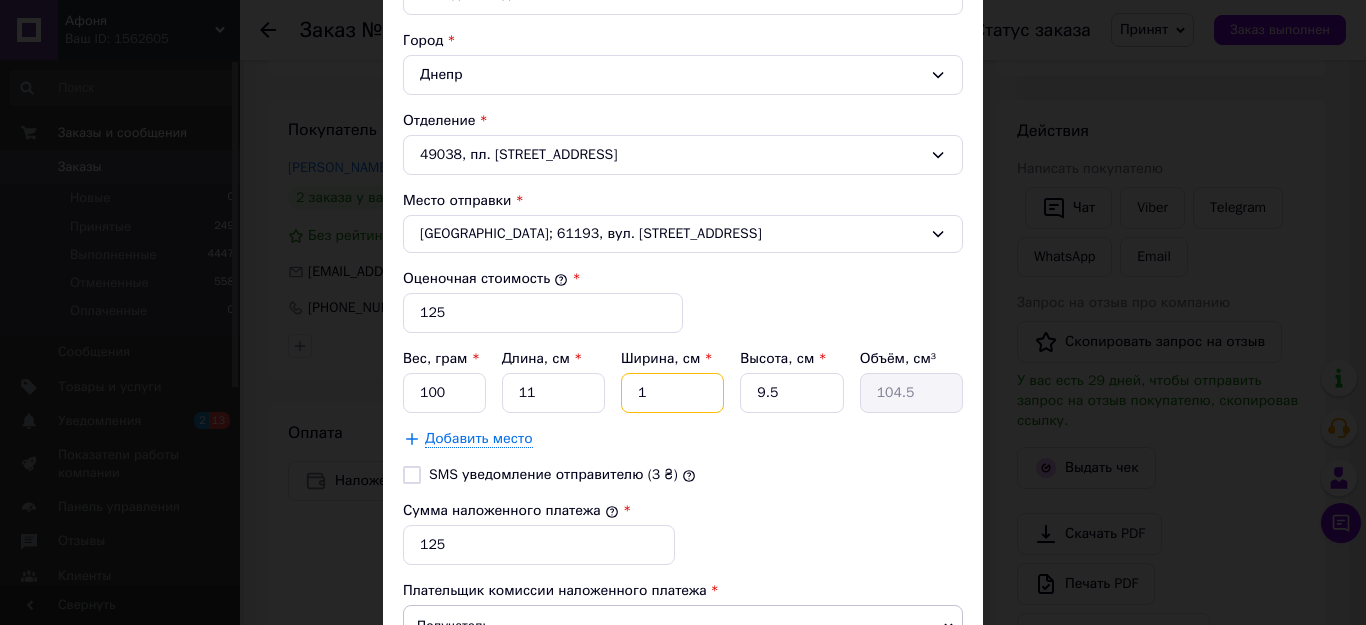type 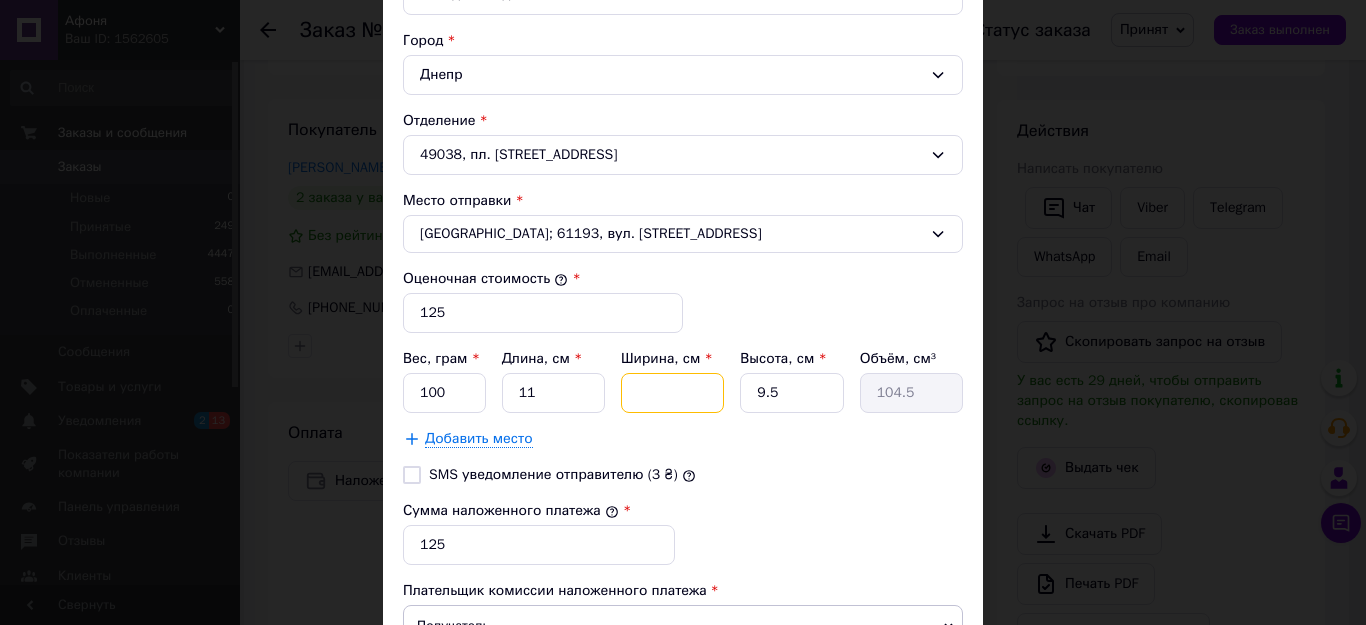 type 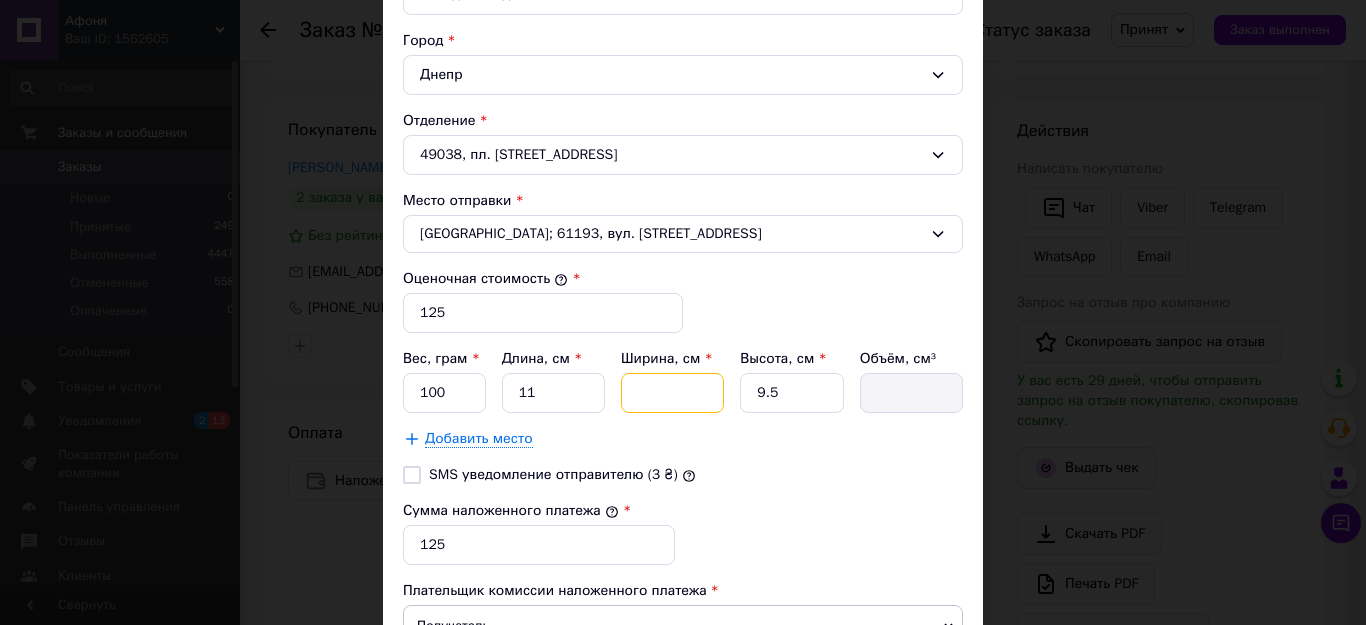 type on "1" 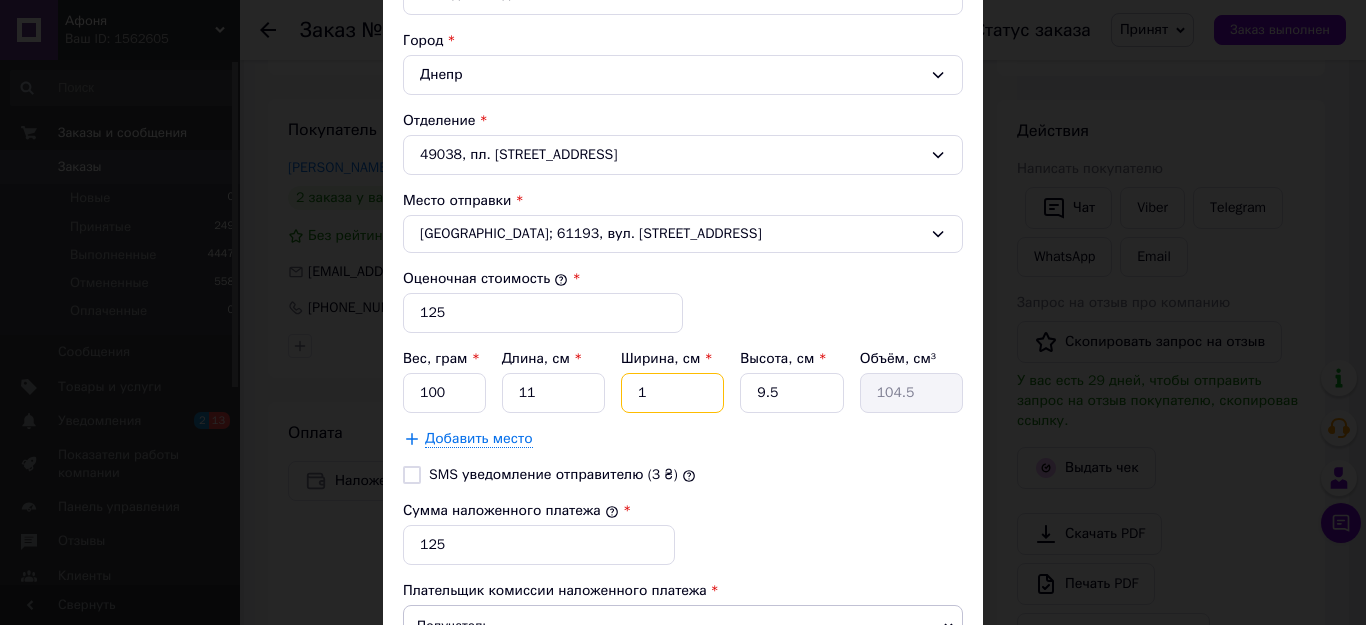 type on "10" 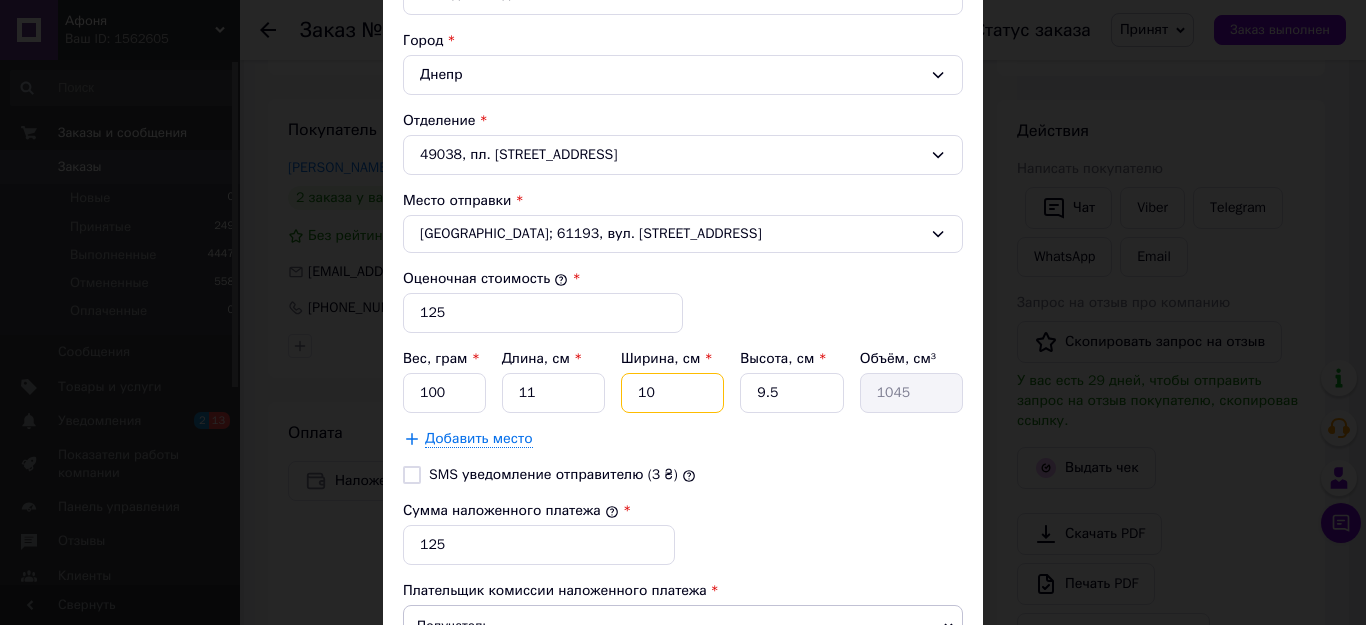 type on "10" 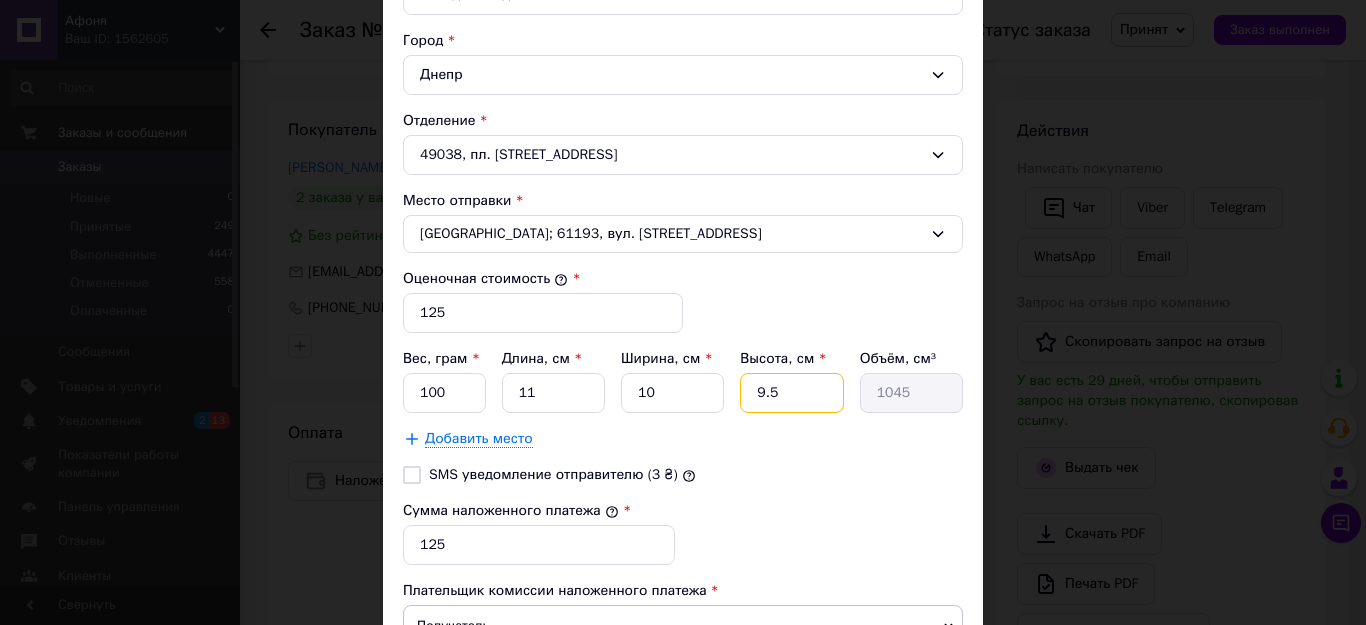 click on "9.5" at bounding box center (791, 393) 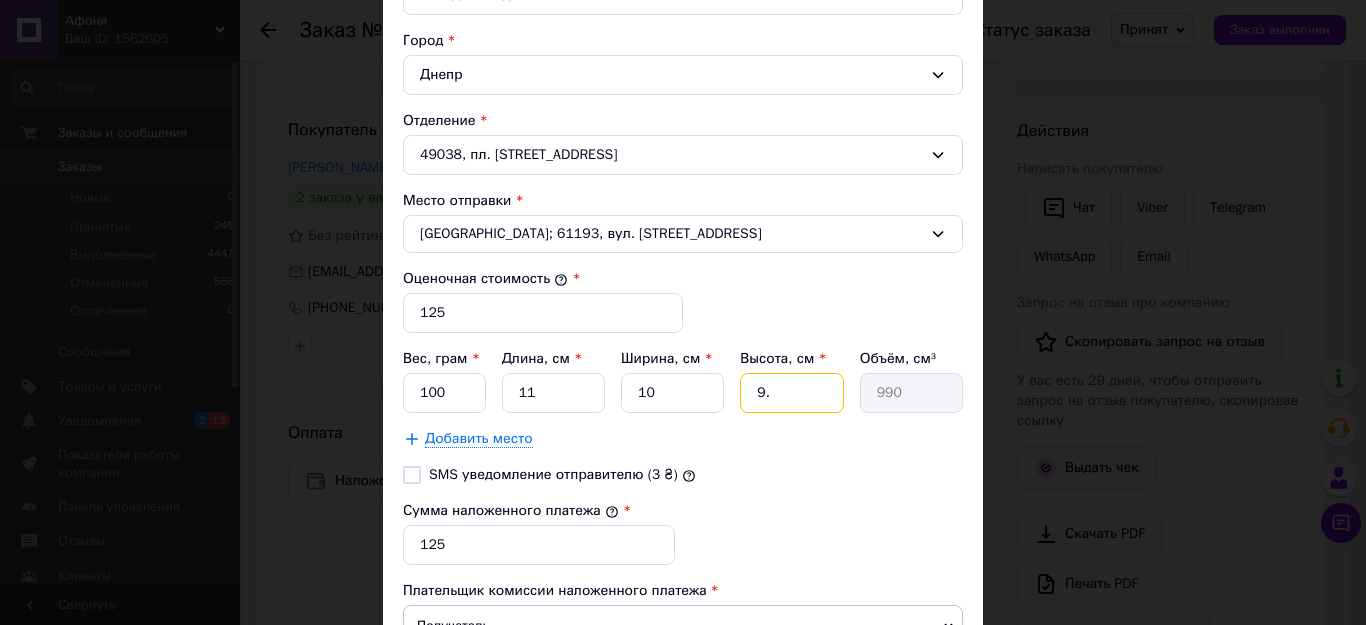 type on "9" 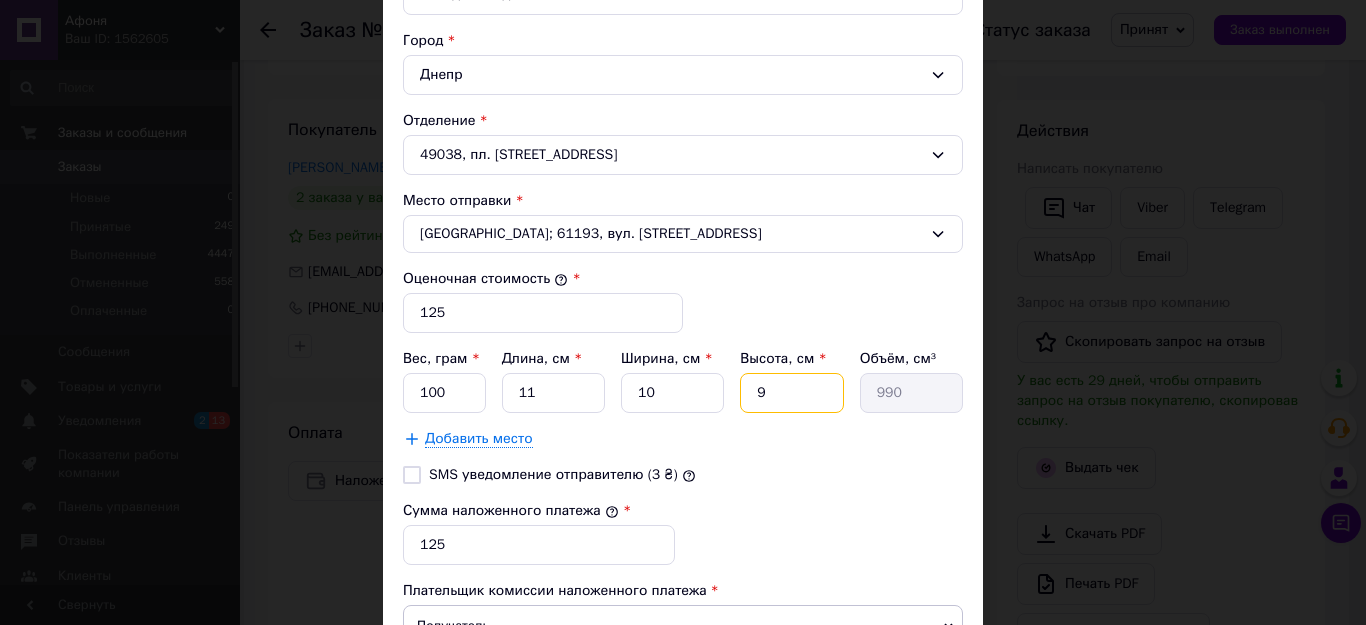 type 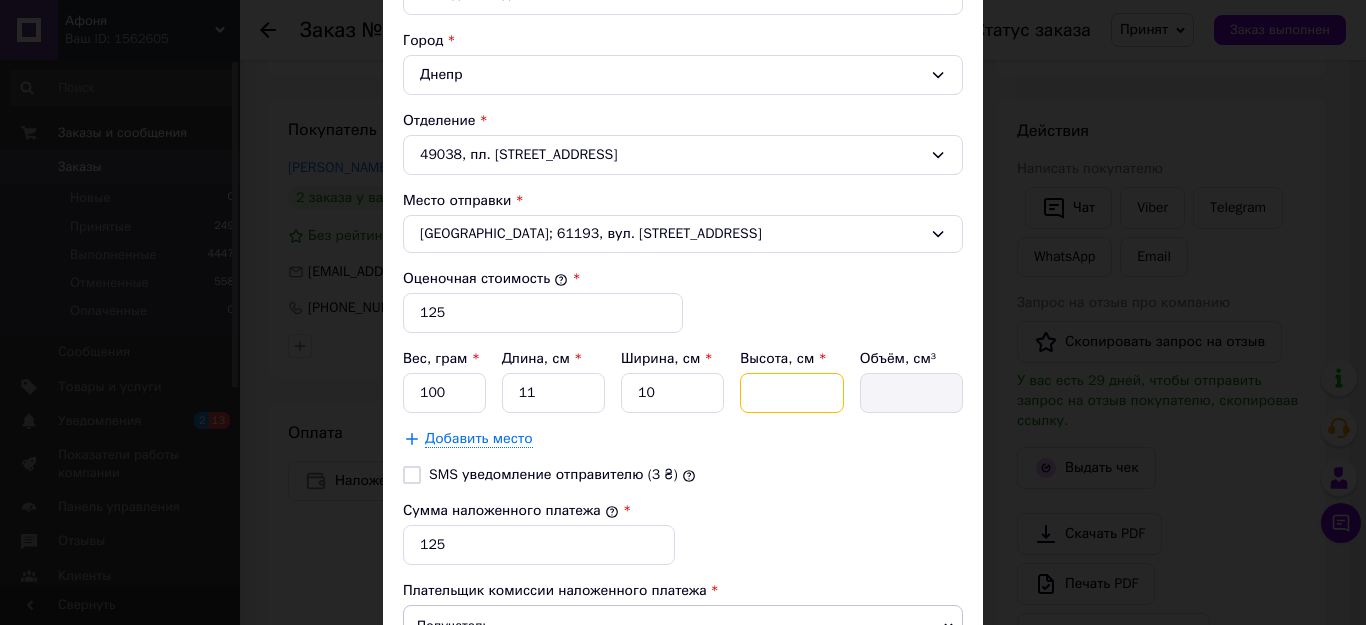 type on "2" 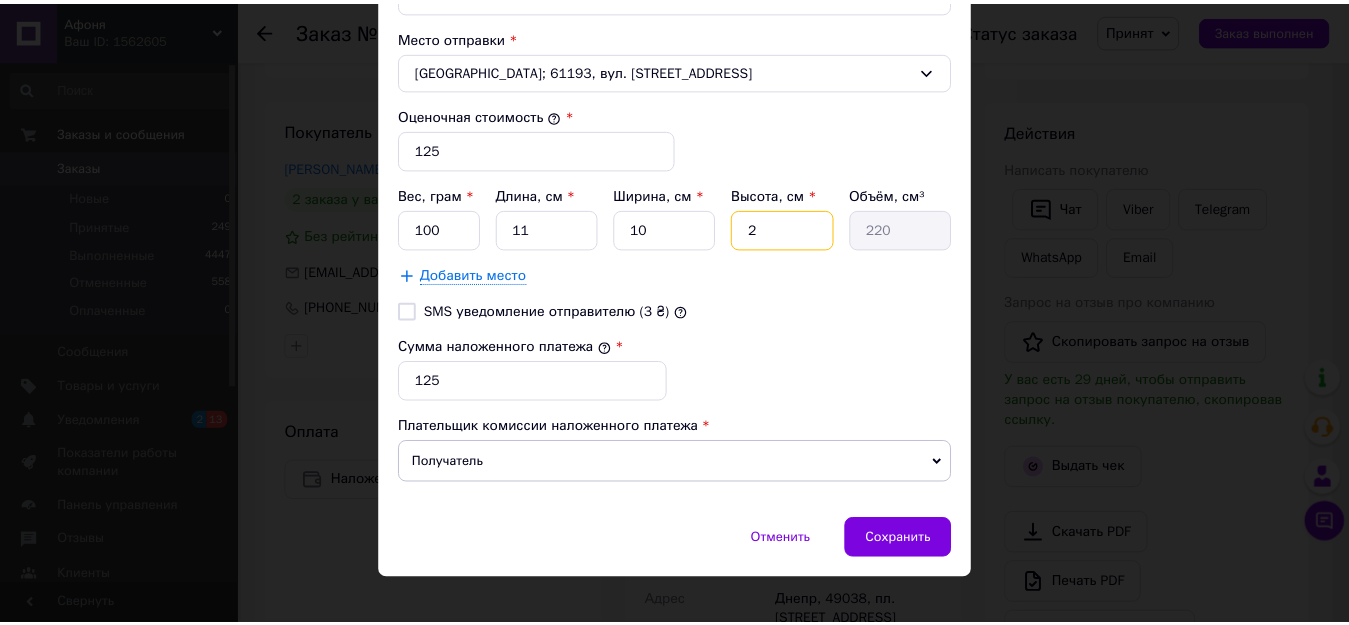 scroll, scrollTop: 788, scrollLeft: 0, axis: vertical 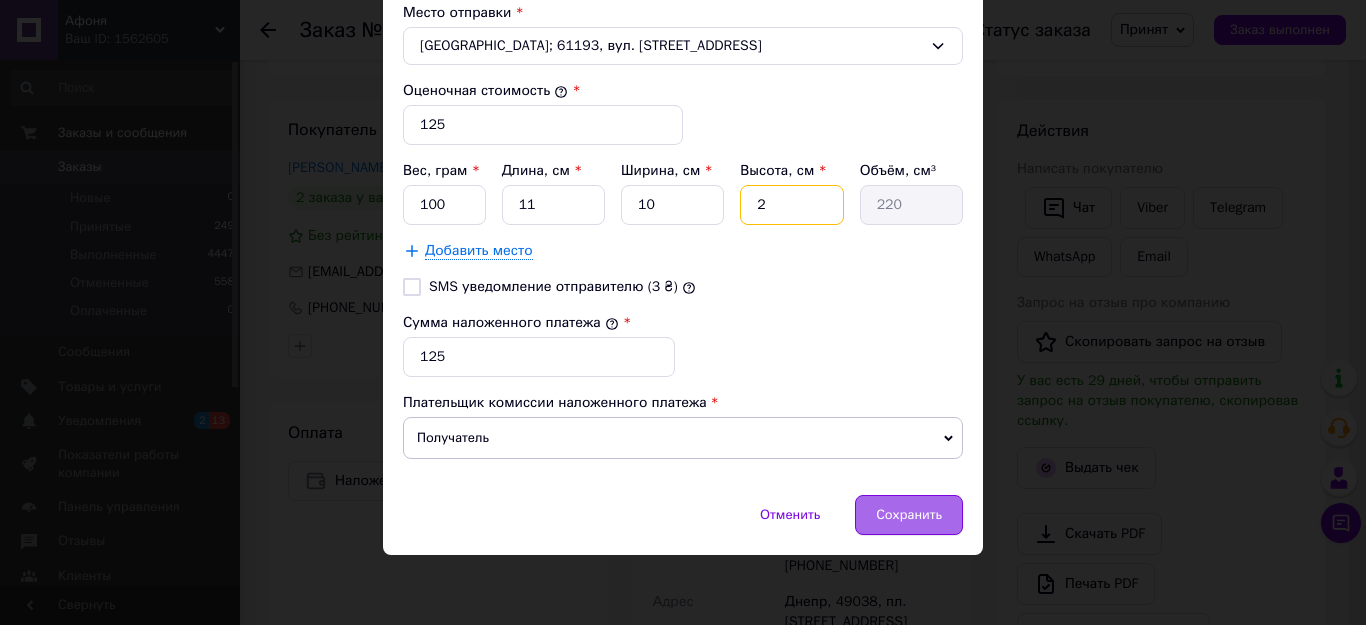 type on "2" 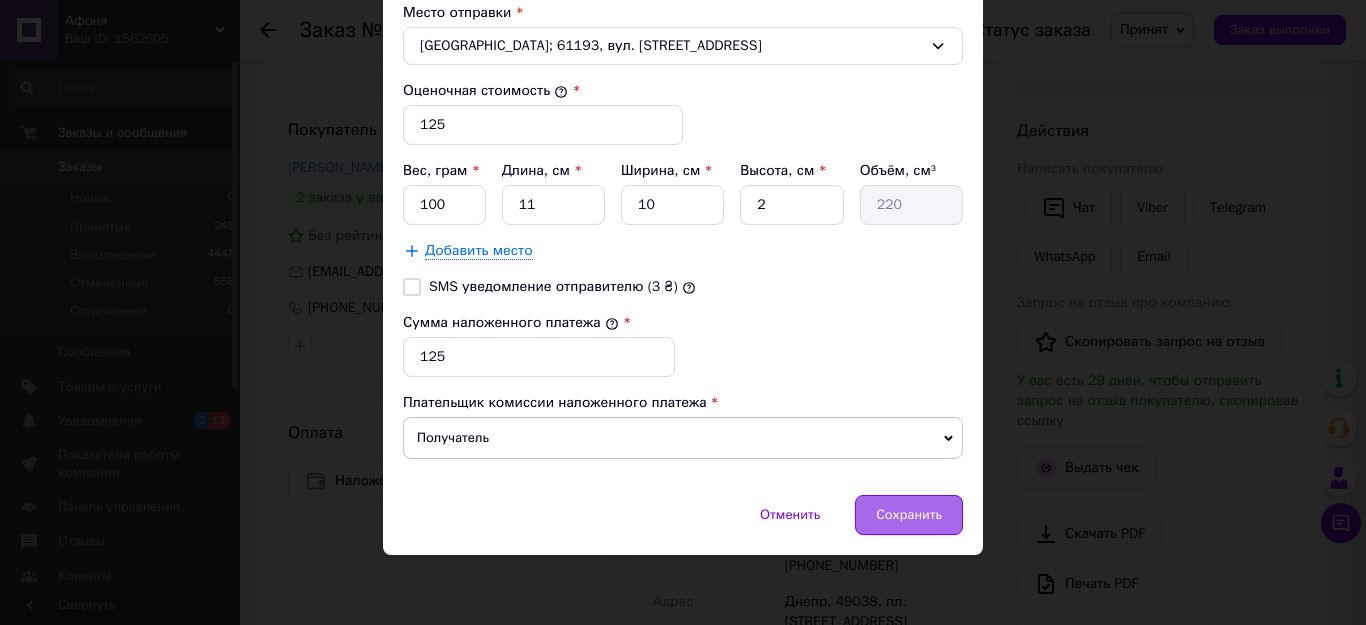 click on "Сохранить" at bounding box center [909, 515] 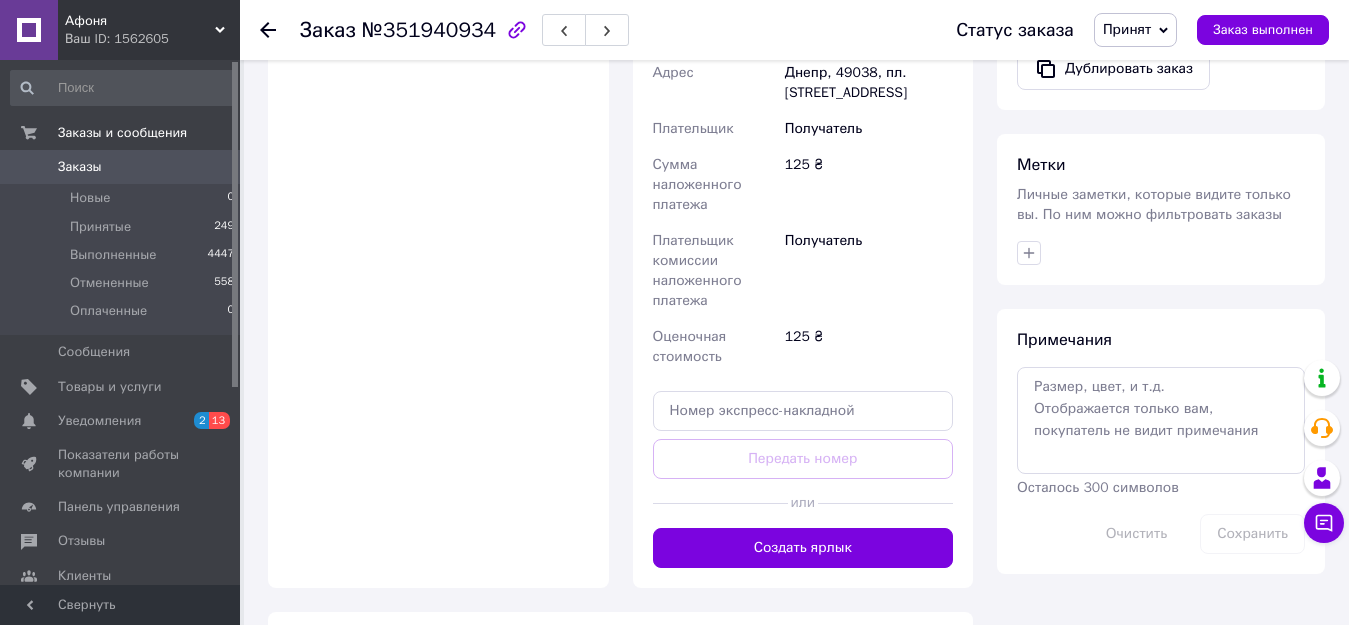 scroll, scrollTop: 900, scrollLeft: 0, axis: vertical 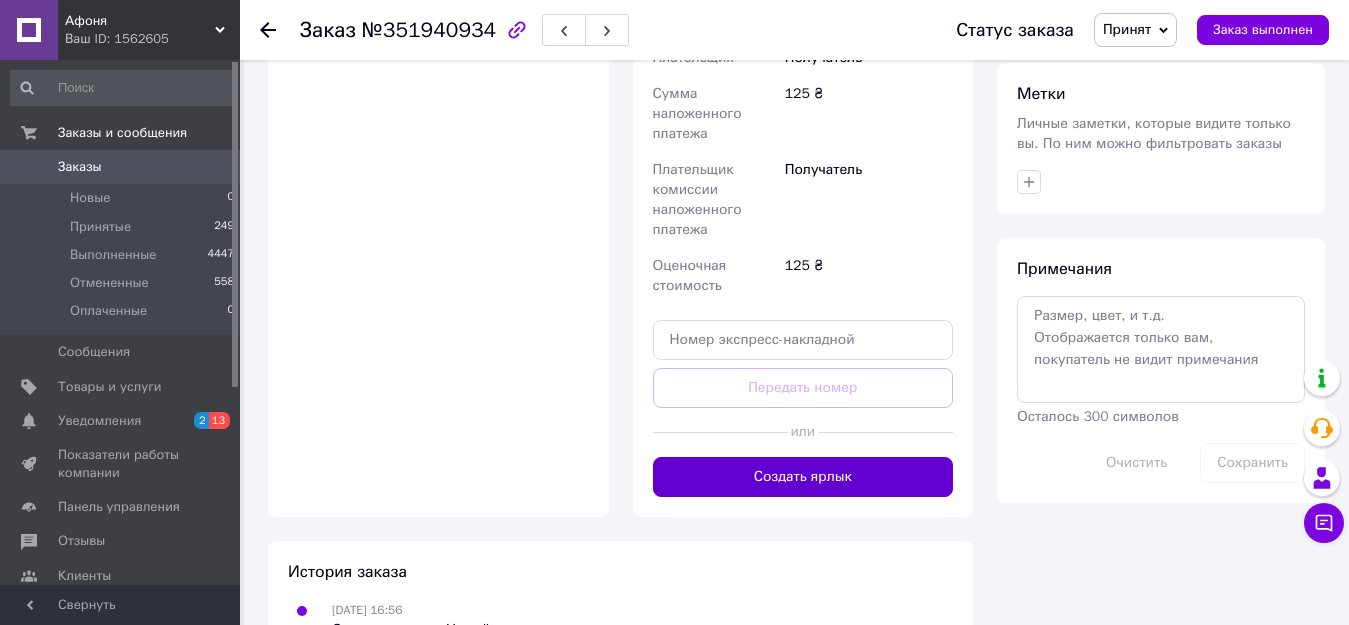 click on "Создать ярлык" at bounding box center [803, 477] 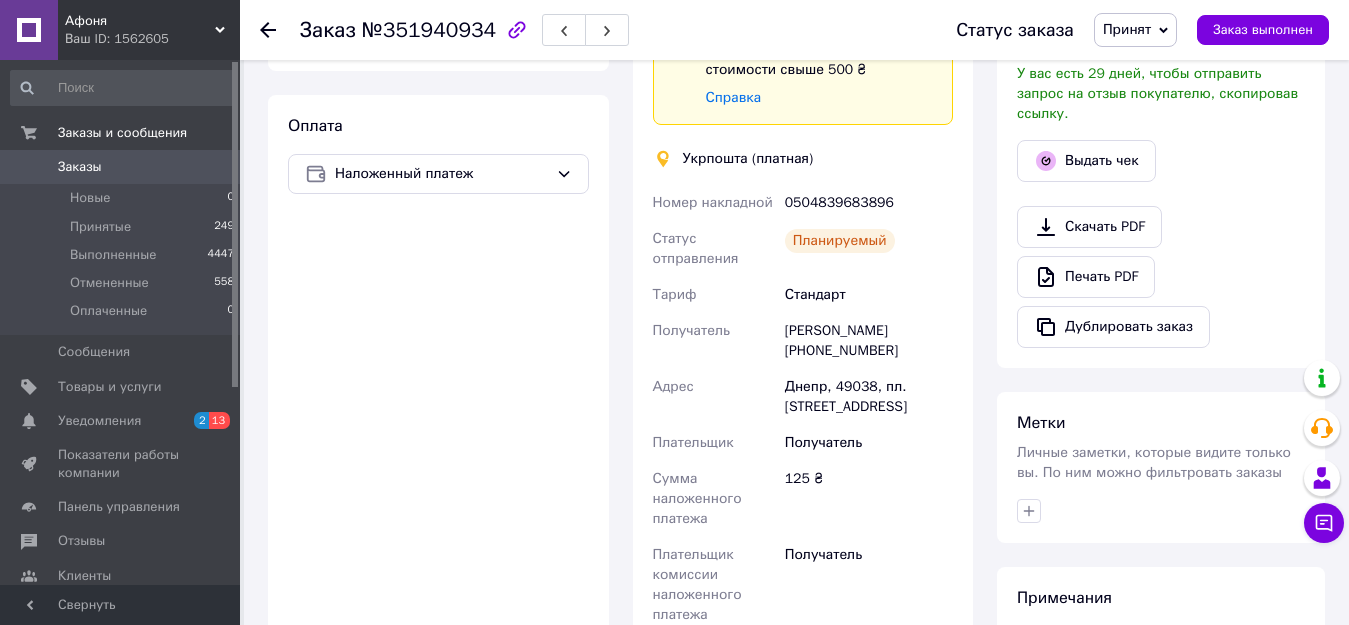 scroll, scrollTop: 600, scrollLeft: 0, axis: vertical 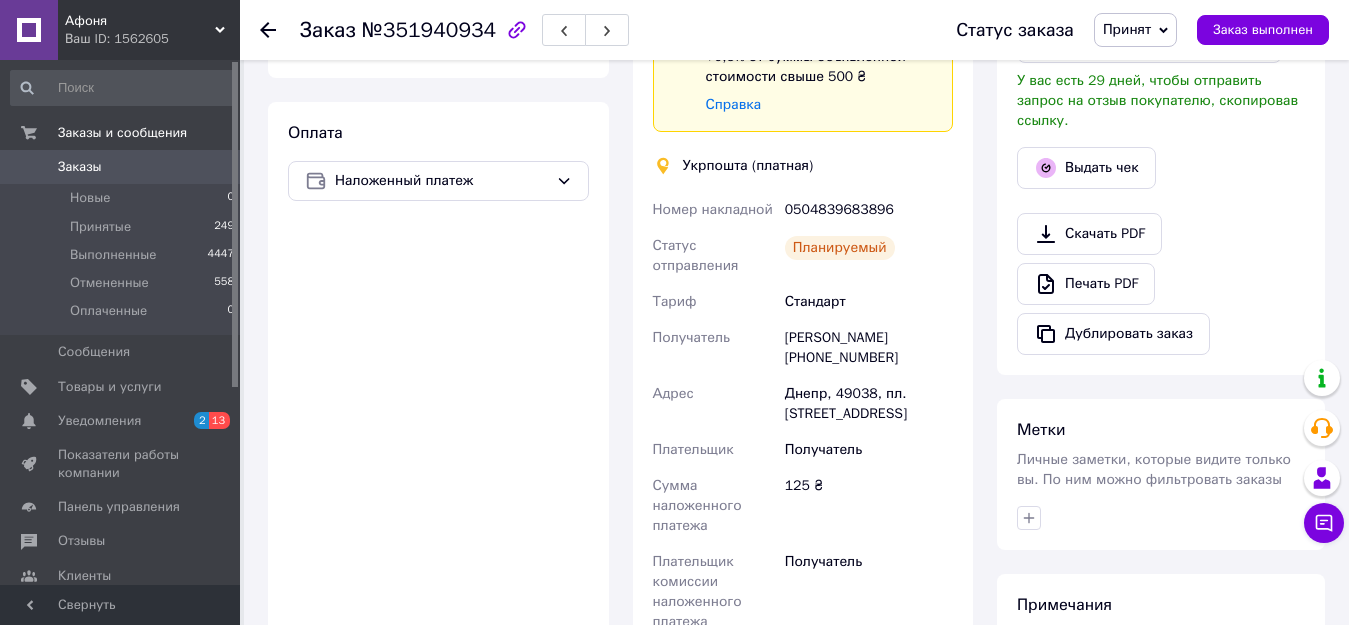 click on "Заказы" at bounding box center (121, 167) 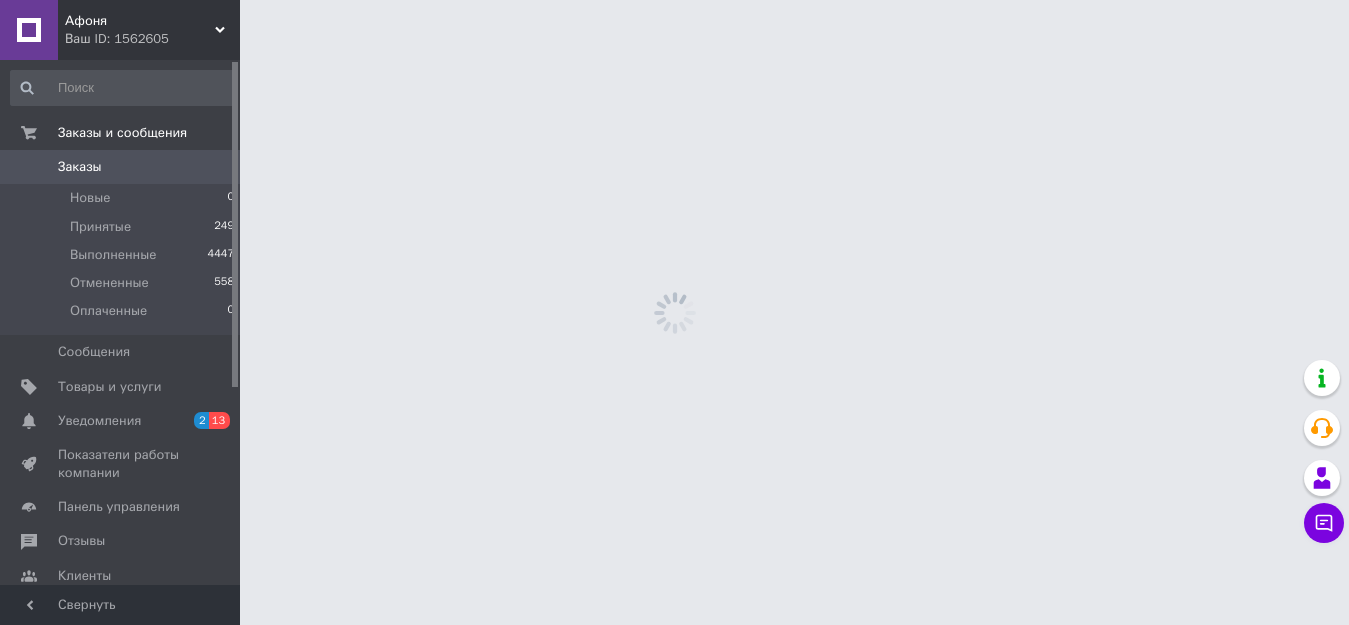 scroll, scrollTop: 0, scrollLeft: 0, axis: both 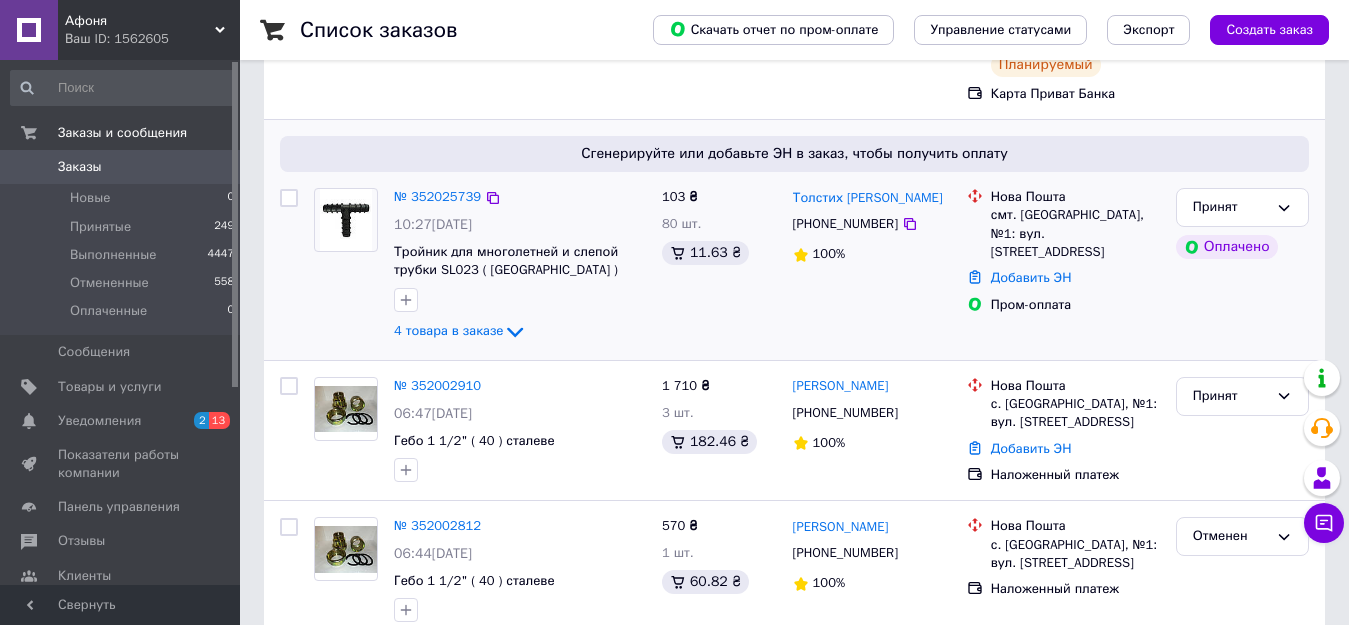 click at bounding box center (345, 220) 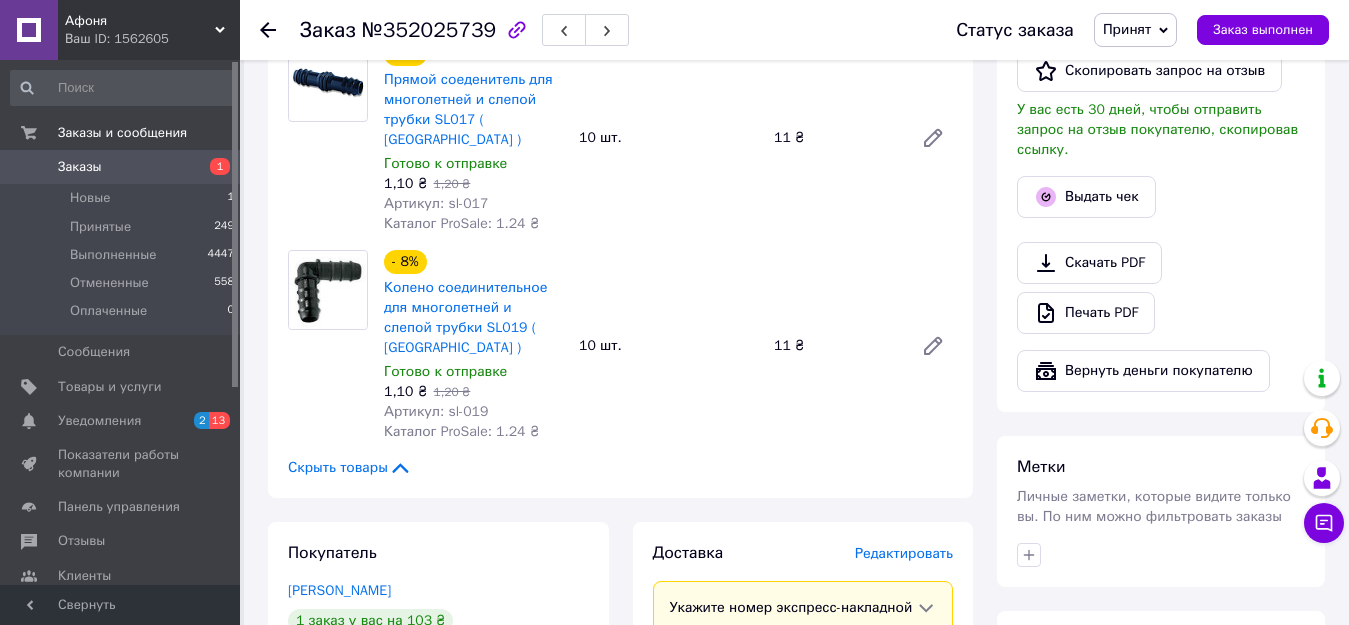 scroll, scrollTop: 700, scrollLeft: 0, axis: vertical 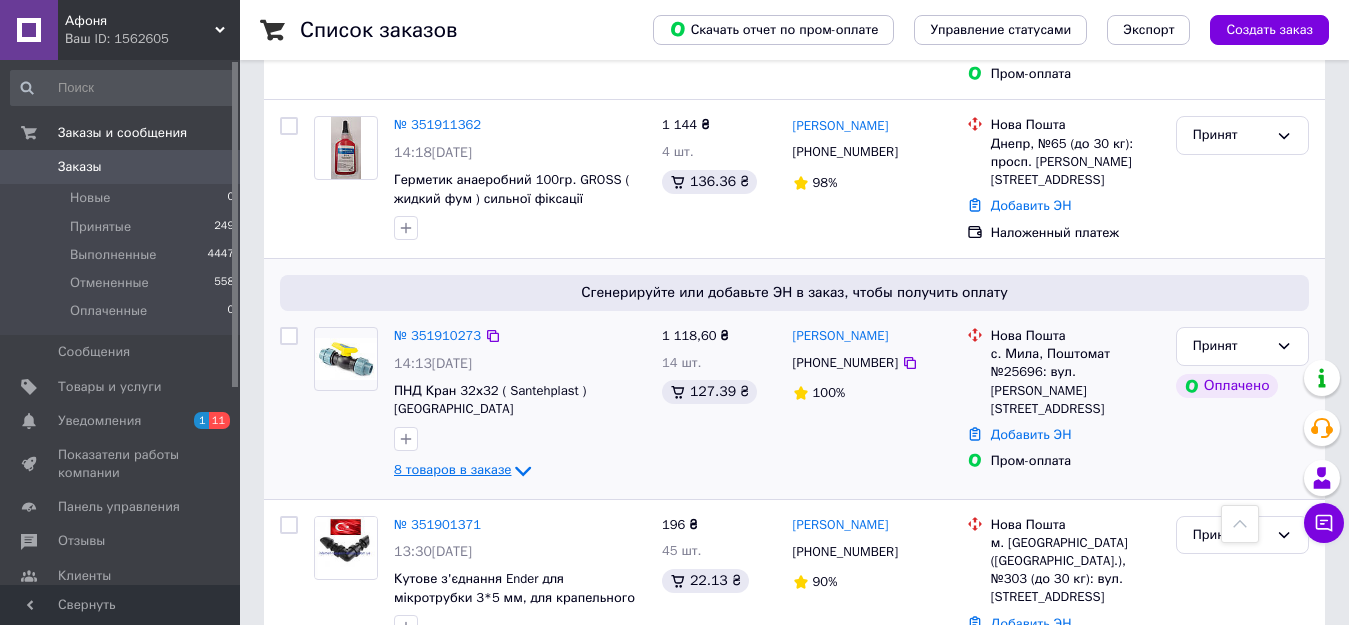 click on "8 товаров в заказе" at bounding box center (452, 469) 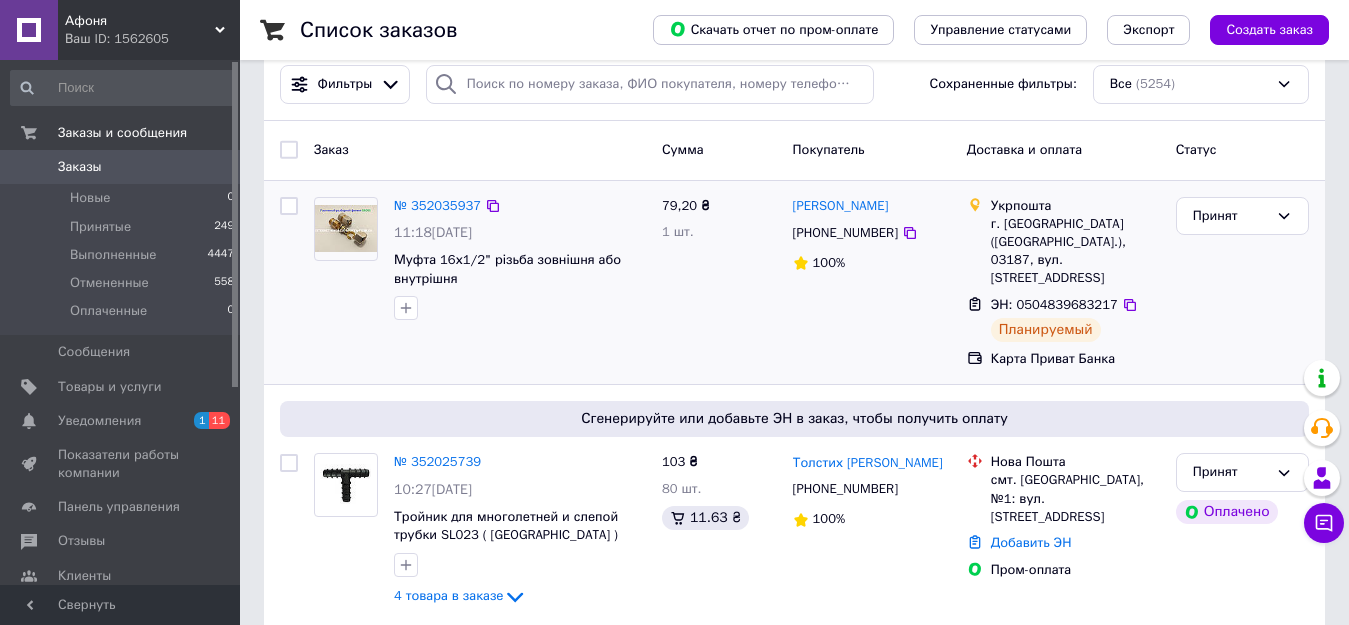 scroll, scrollTop: 0, scrollLeft: 0, axis: both 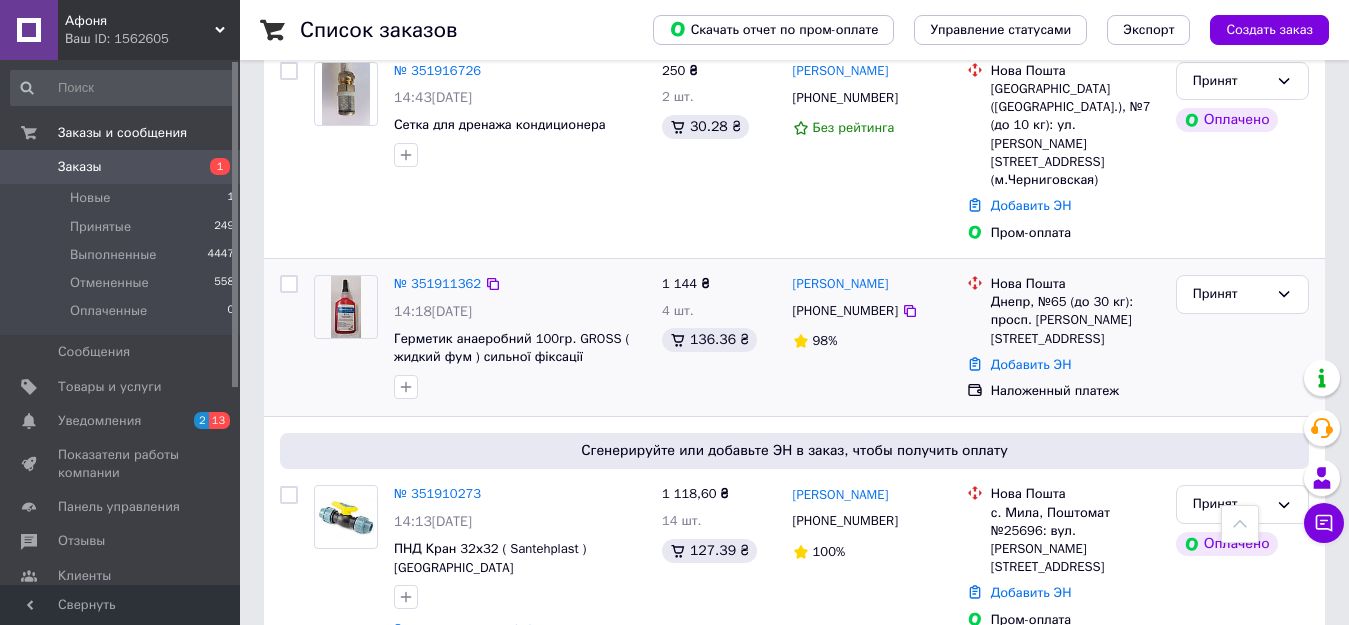 click at bounding box center [346, 307] 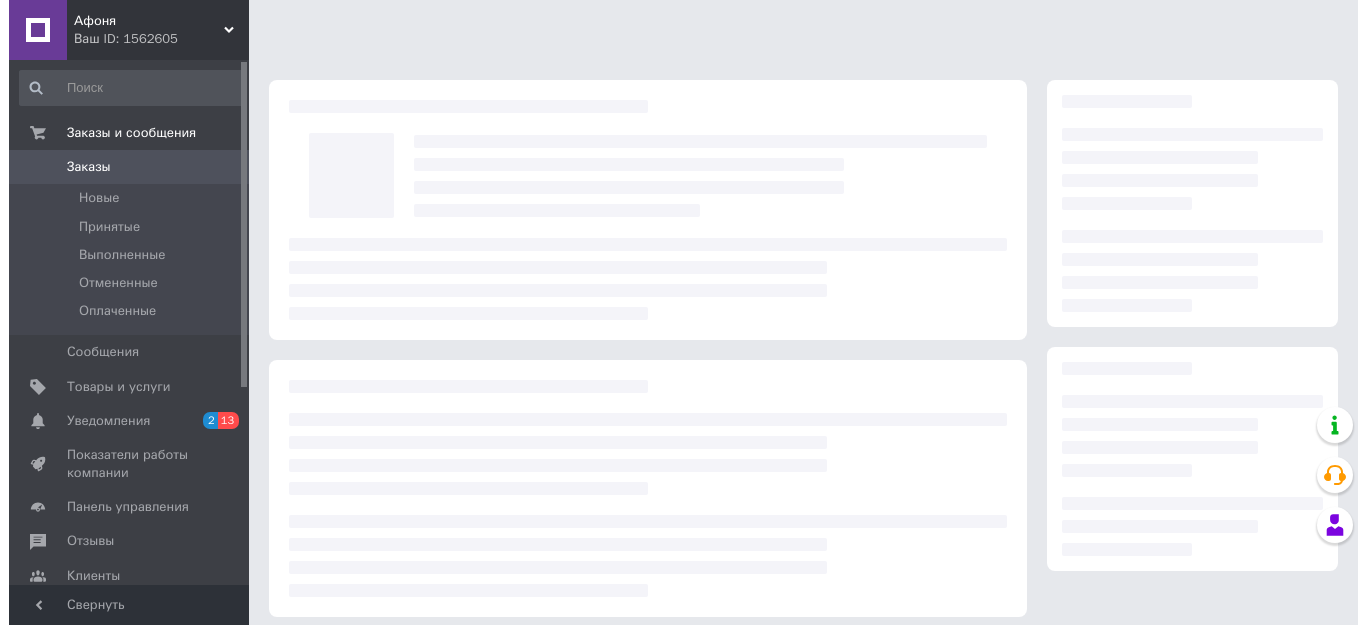 scroll, scrollTop: 0, scrollLeft: 0, axis: both 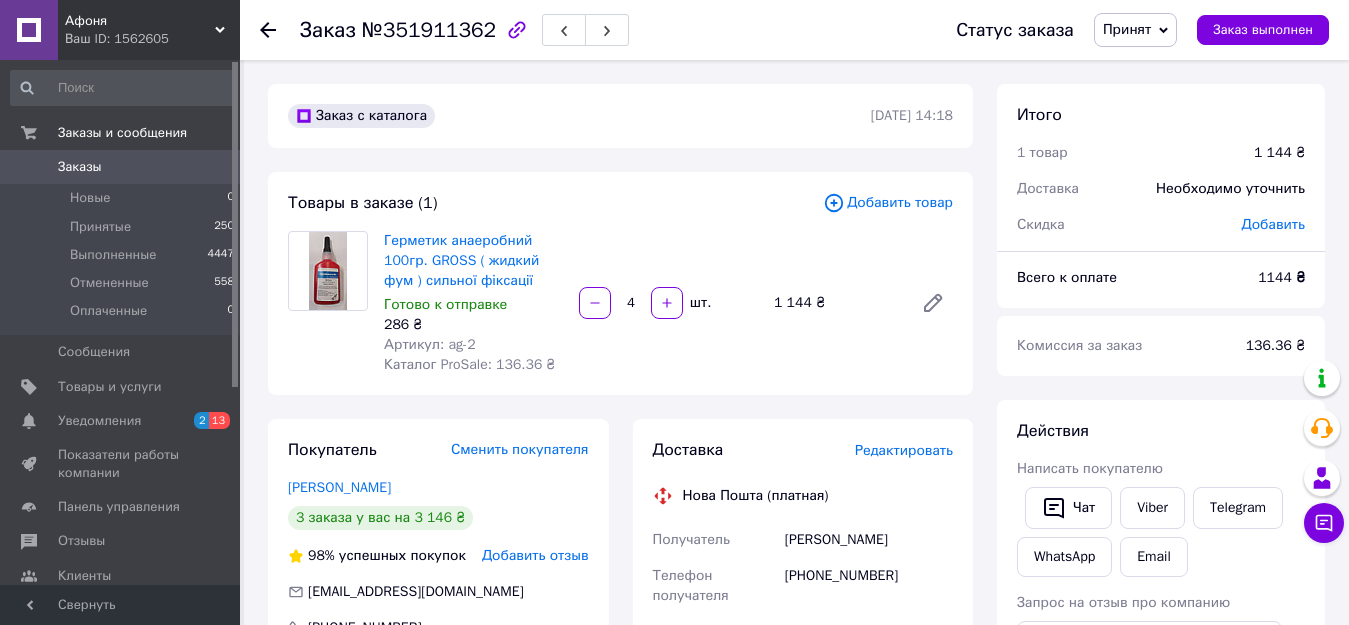 click on "Редактировать" at bounding box center [904, 450] 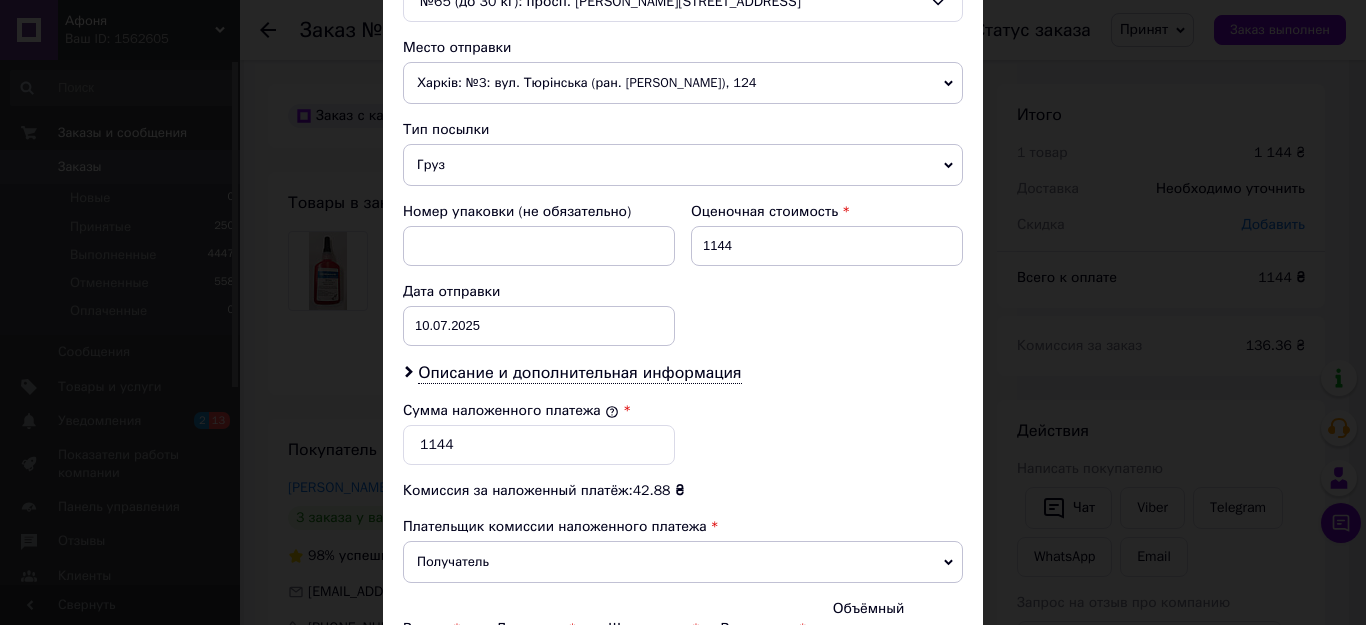 scroll, scrollTop: 700, scrollLeft: 0, axis: vertical 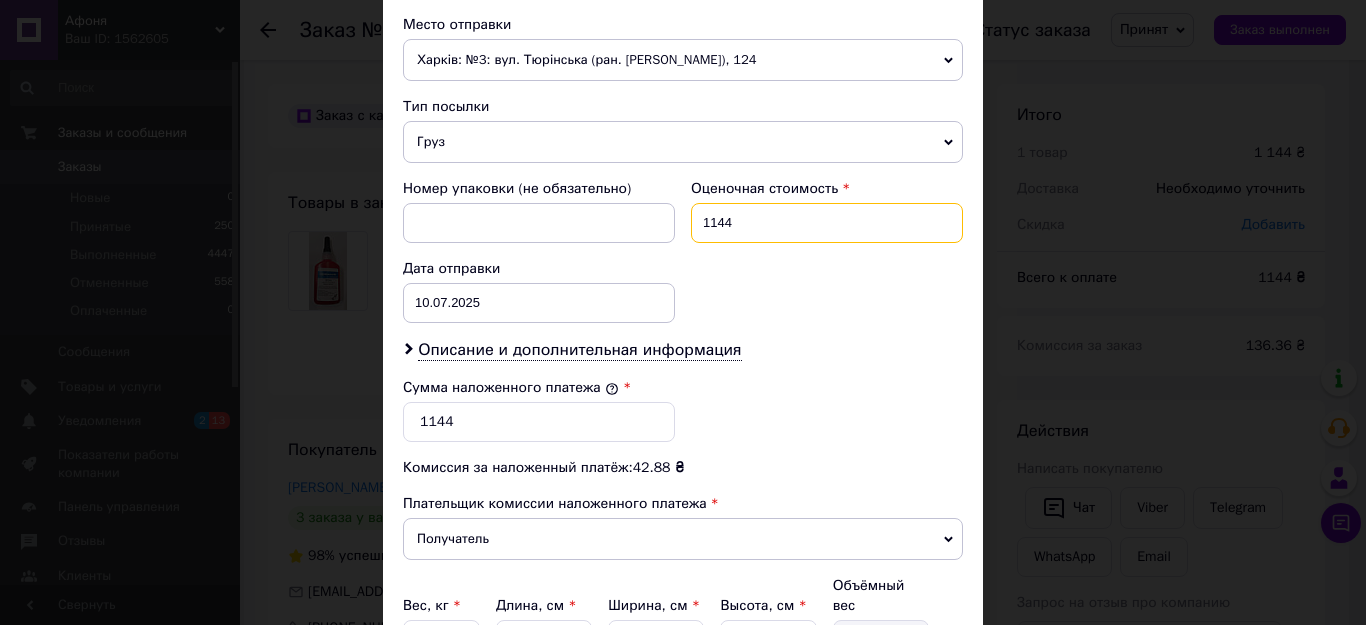 click on "1144" at bounding box center (827, 223) 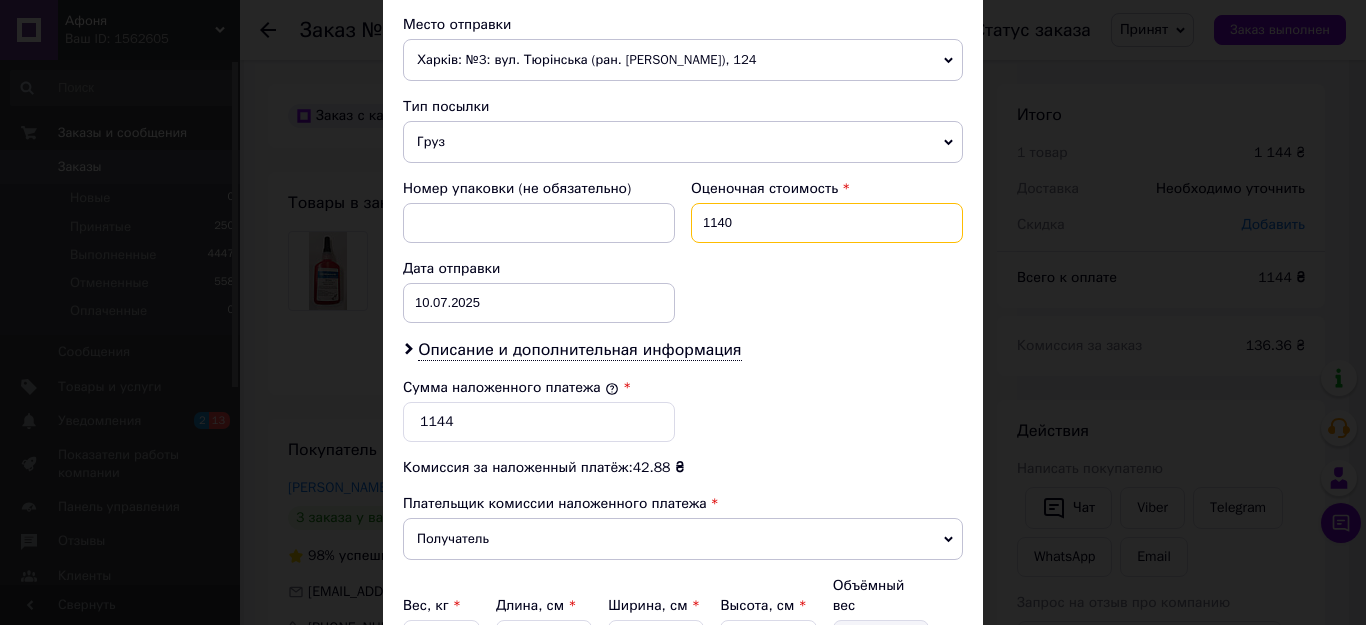 type on "1140" 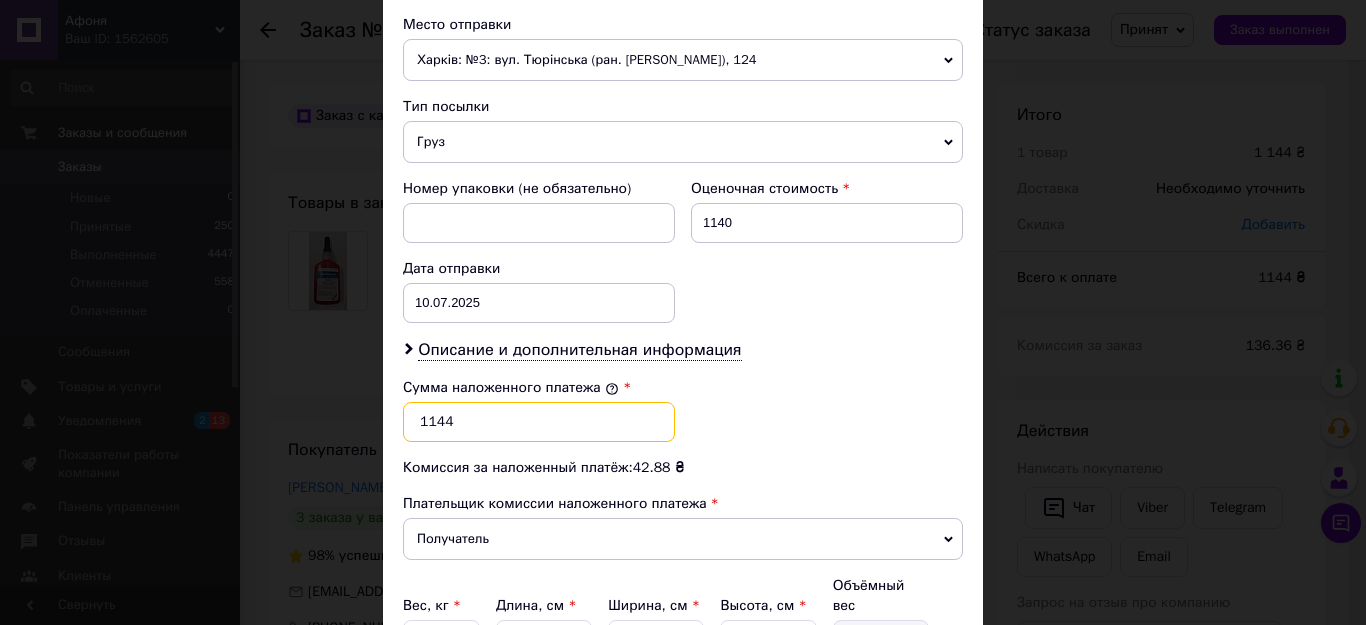 click on "1144" at bounding box center (539, 422) 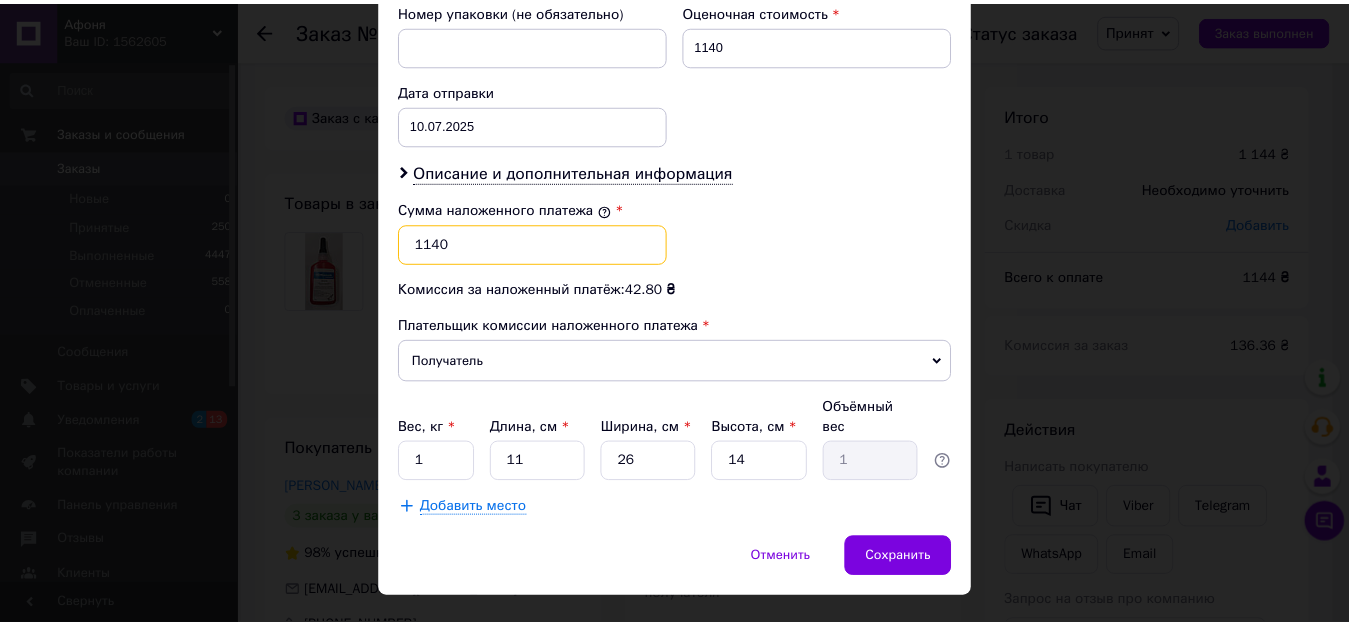 scroll, scrollTop: 901, scrollLeft: 0, axis: vertical 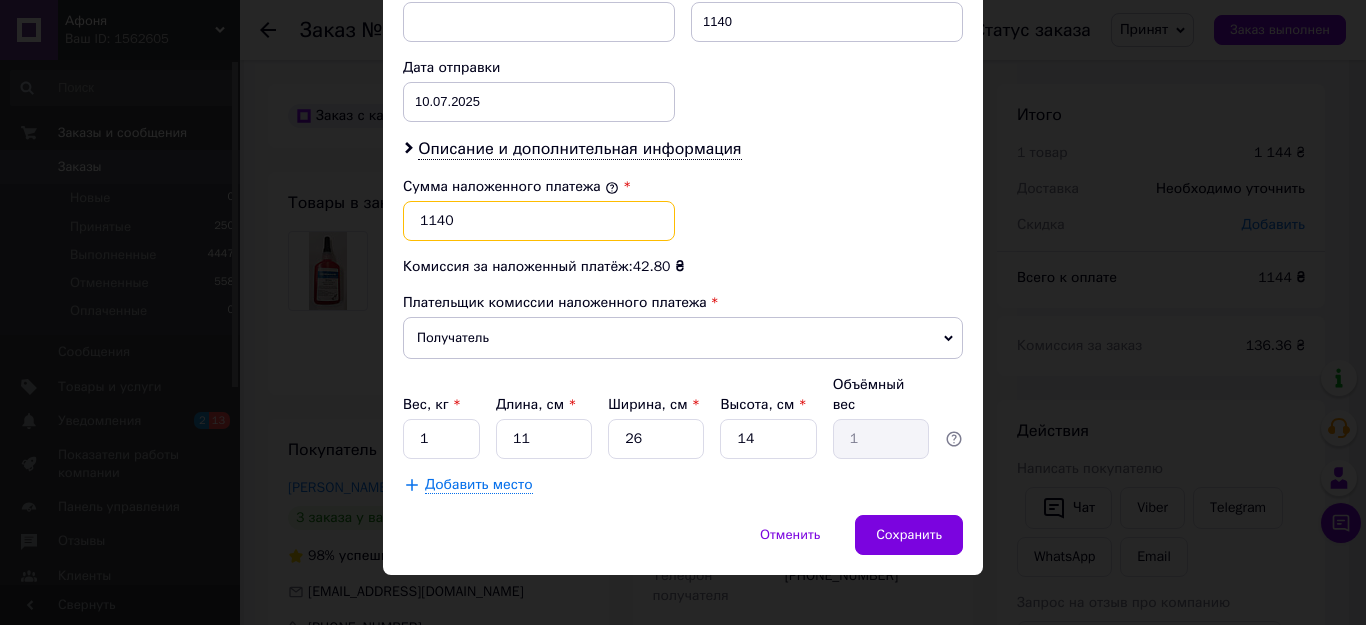 type on "1140" 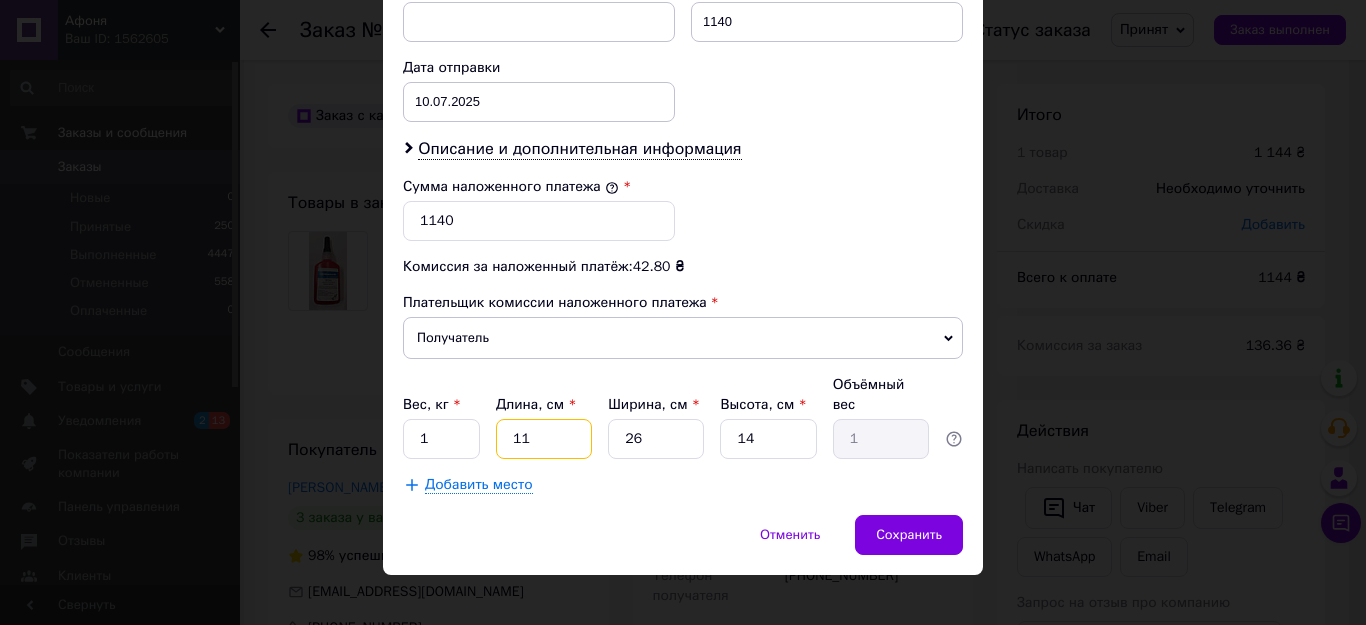 click on "11" at bounding box center (544, 439) 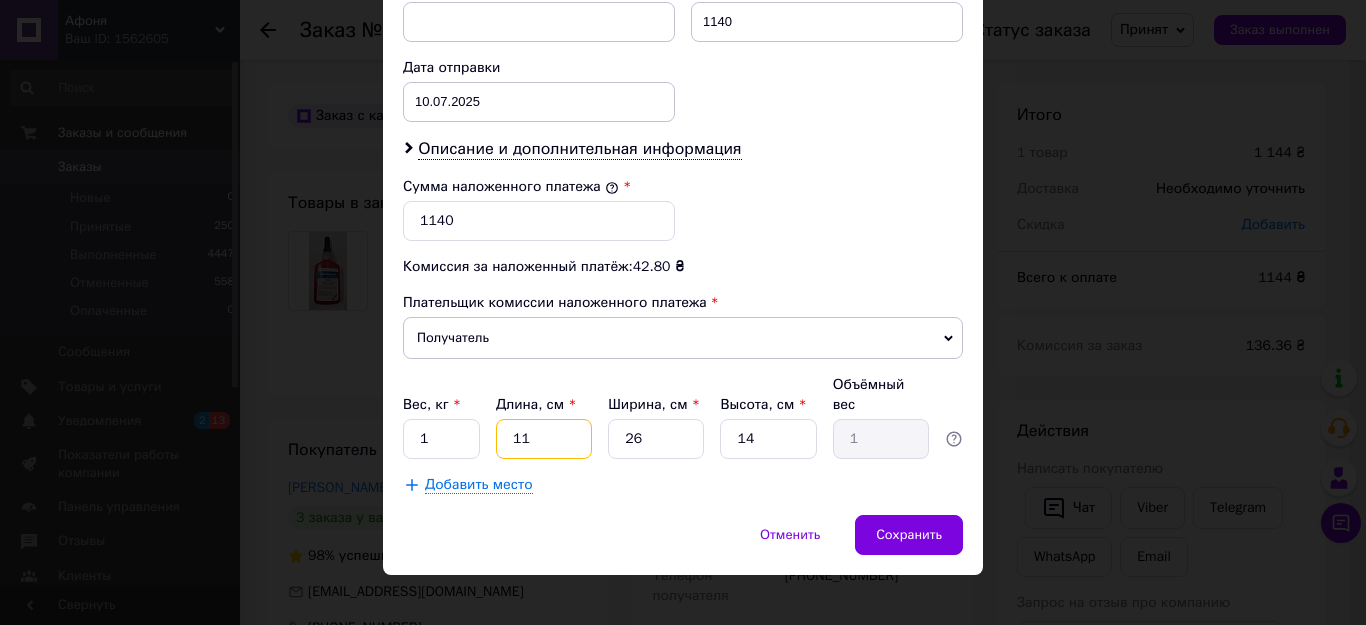 type on "1" 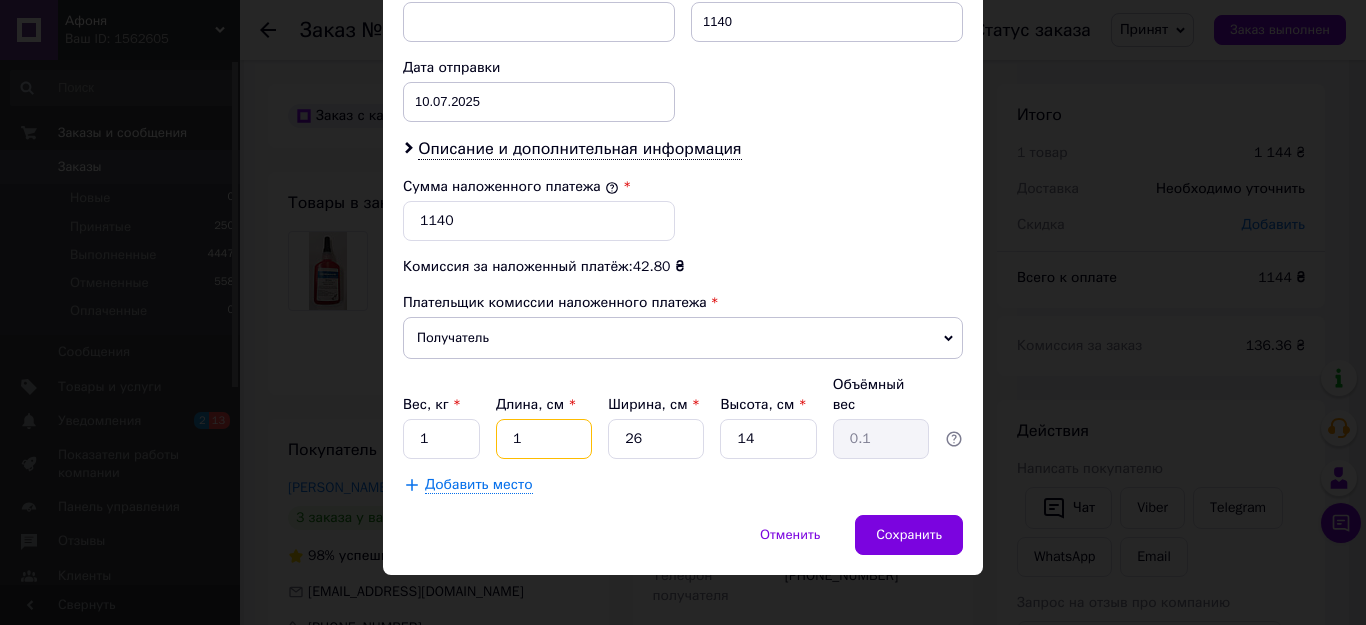 type 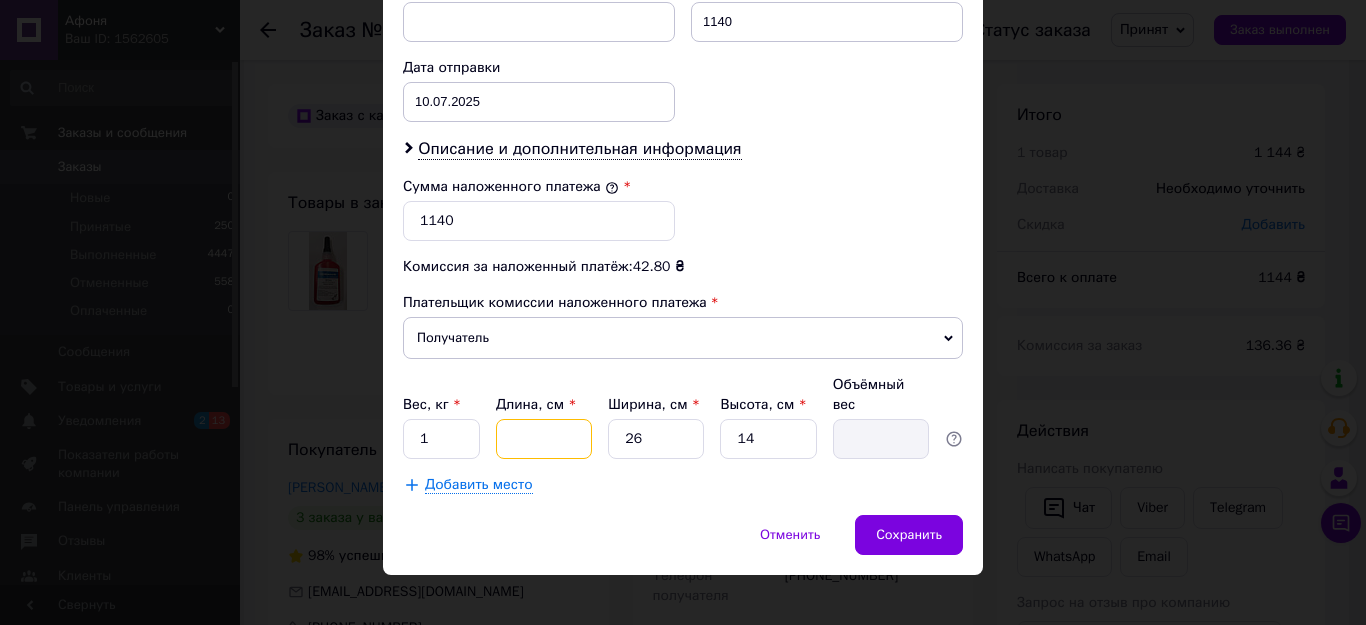 type on "4" 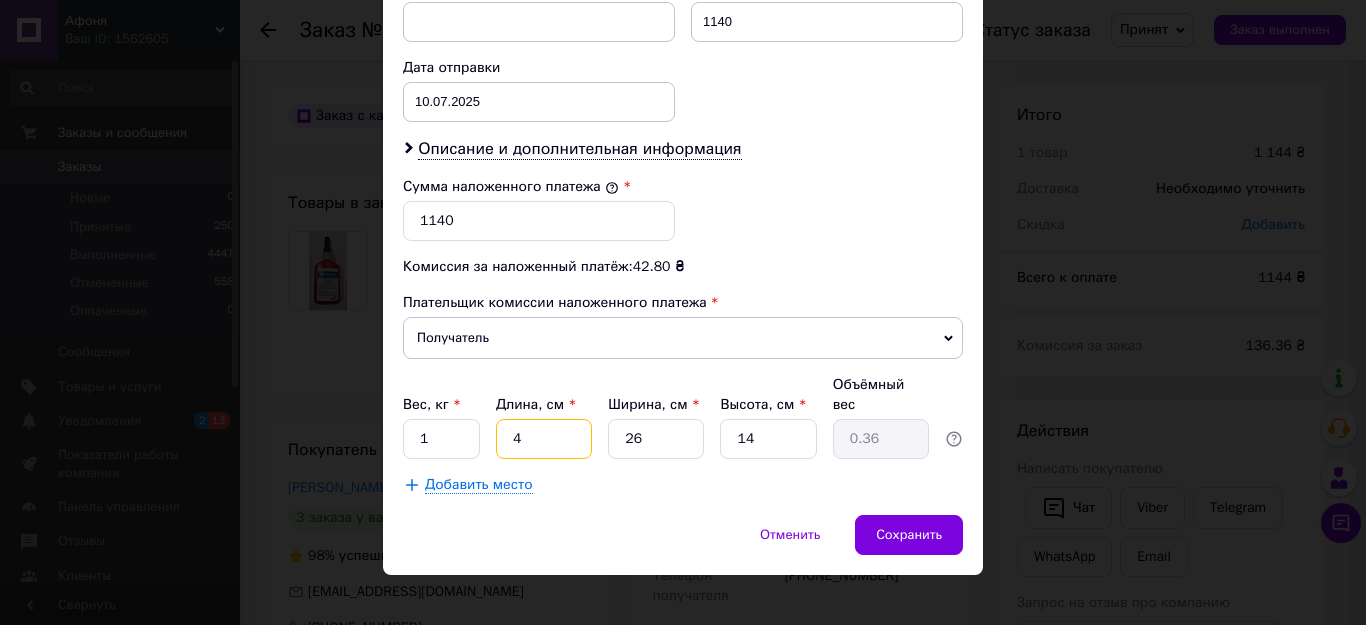 type on "40" 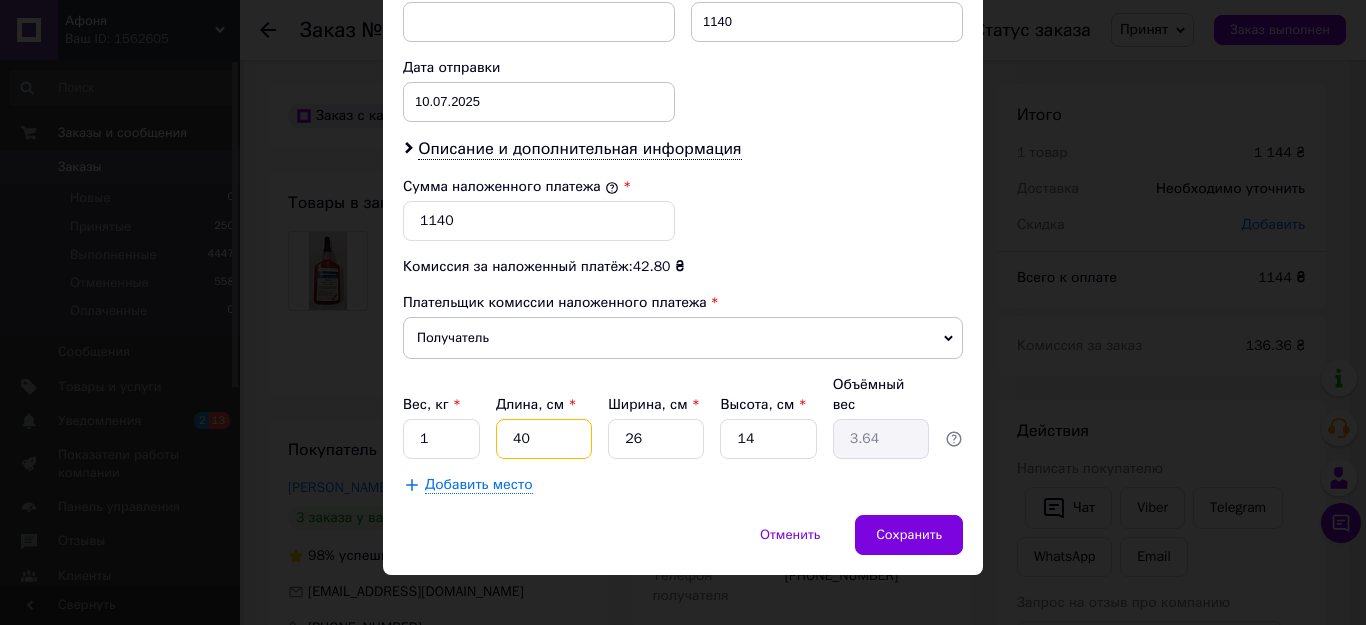 type on "40" 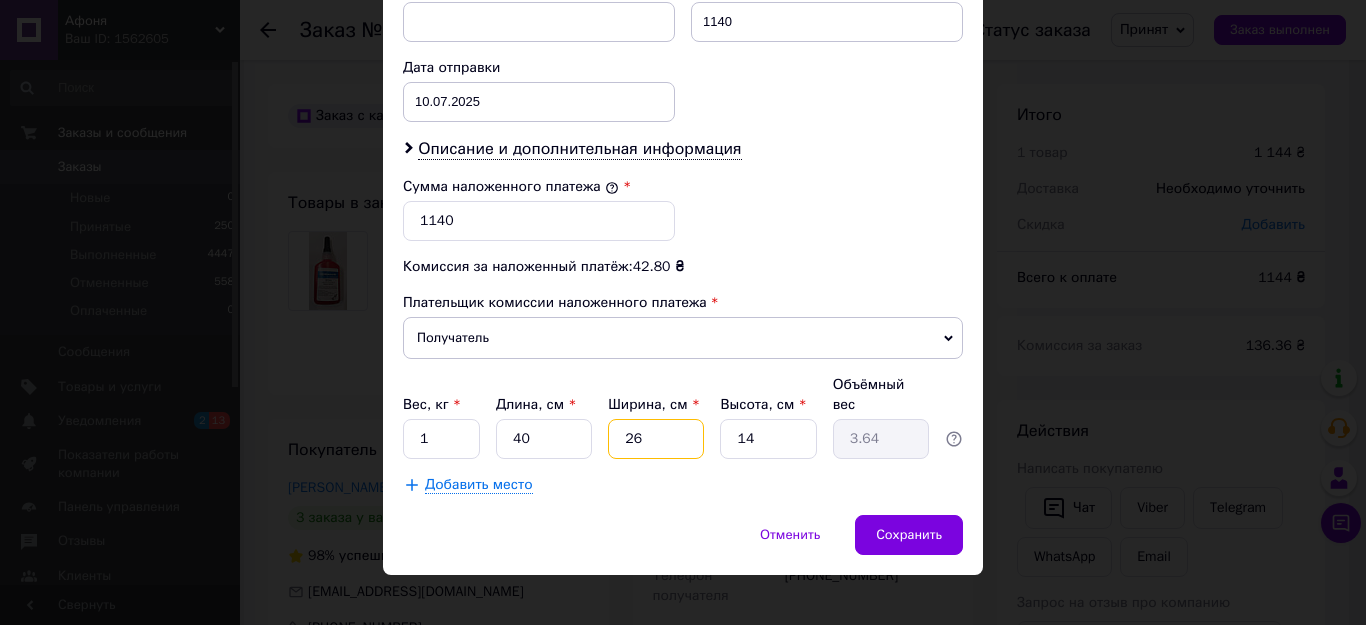 click on "26" at bounding box center [656, 439] 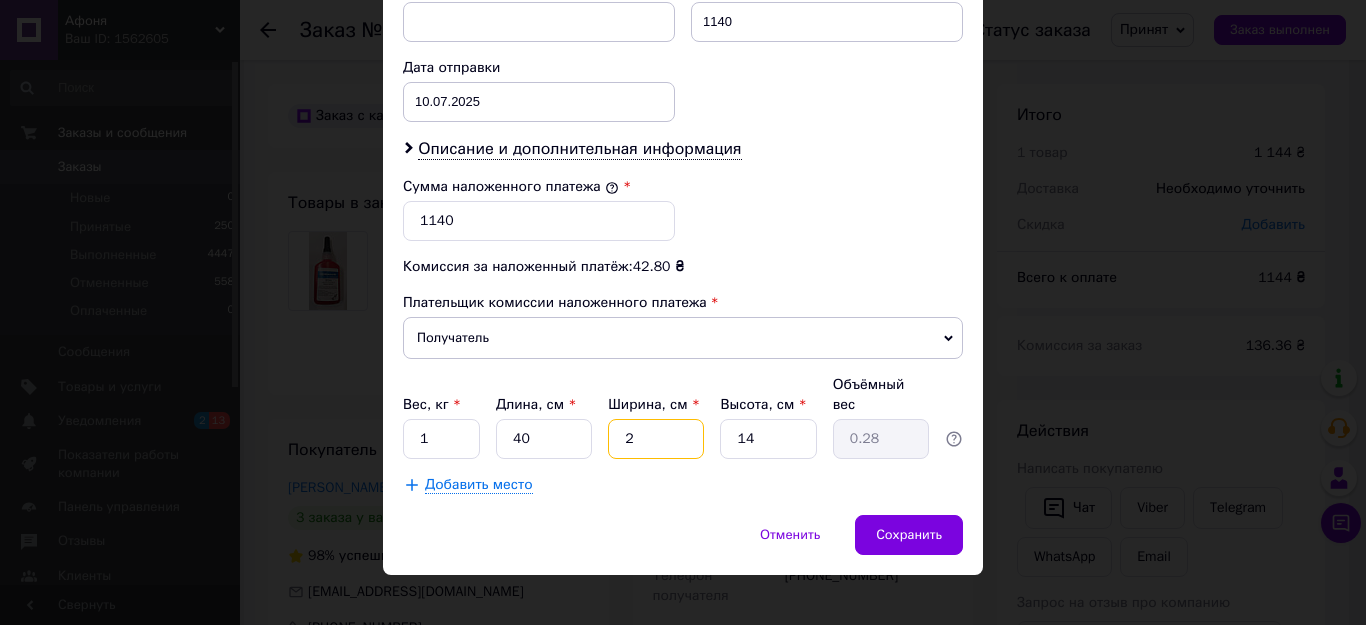 type 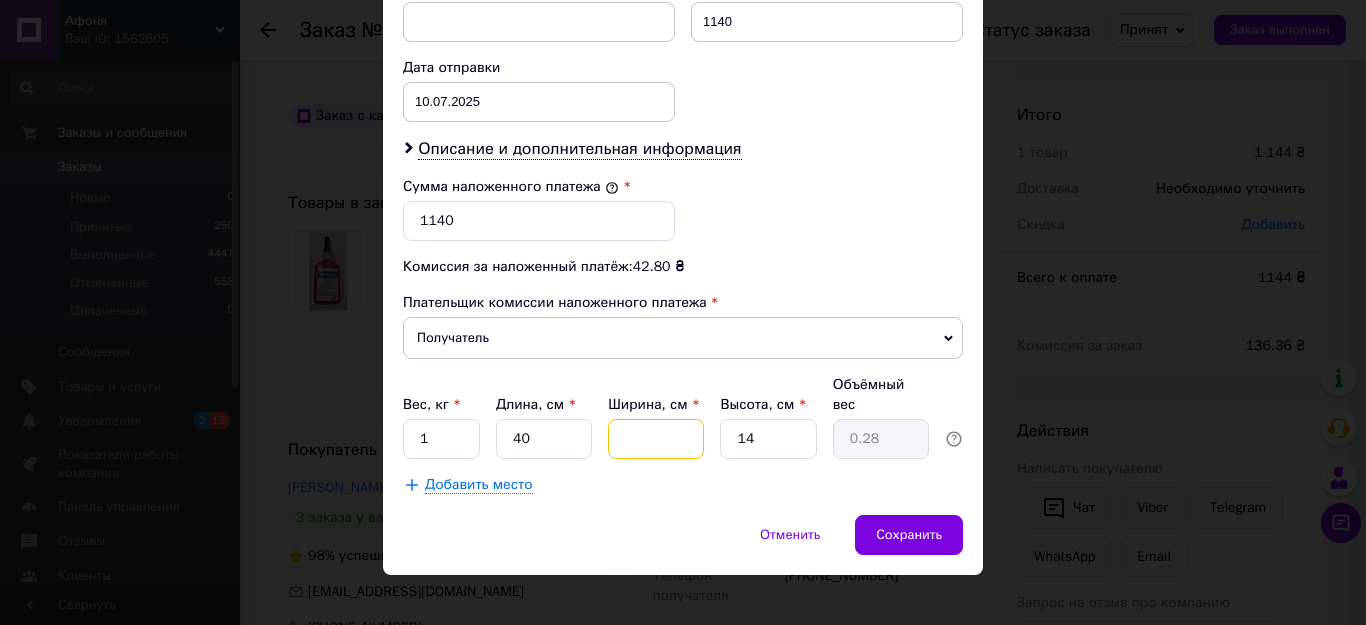 type 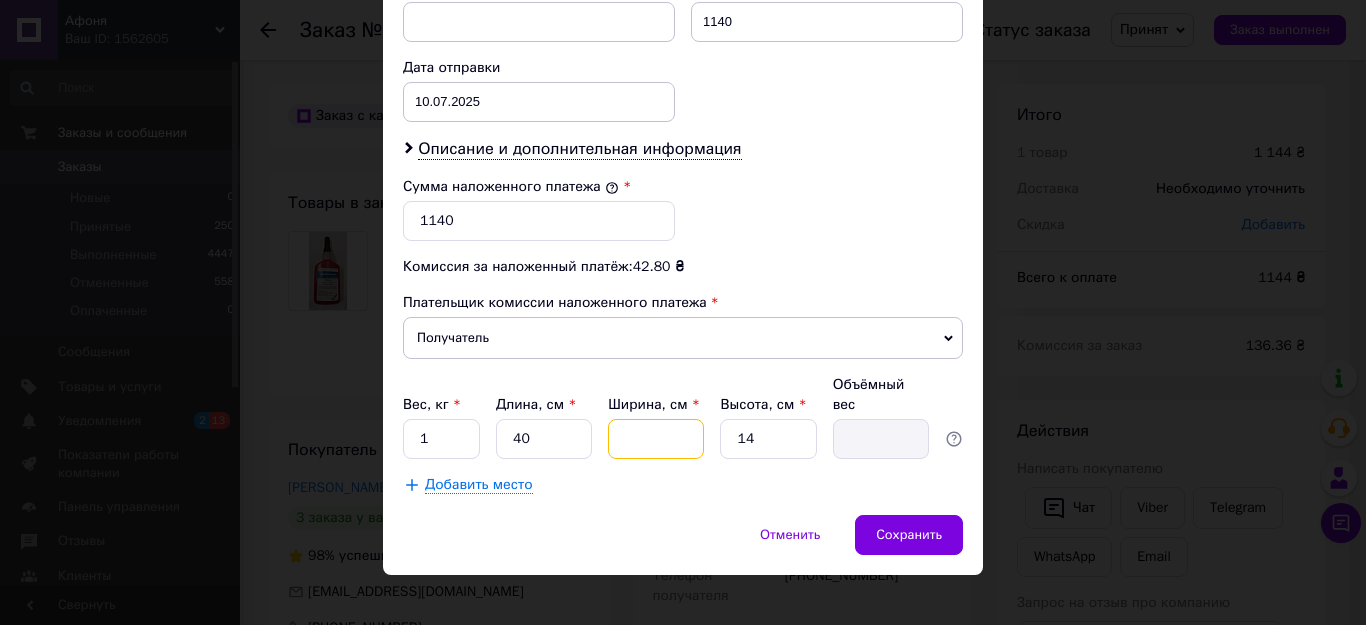 type on "1" 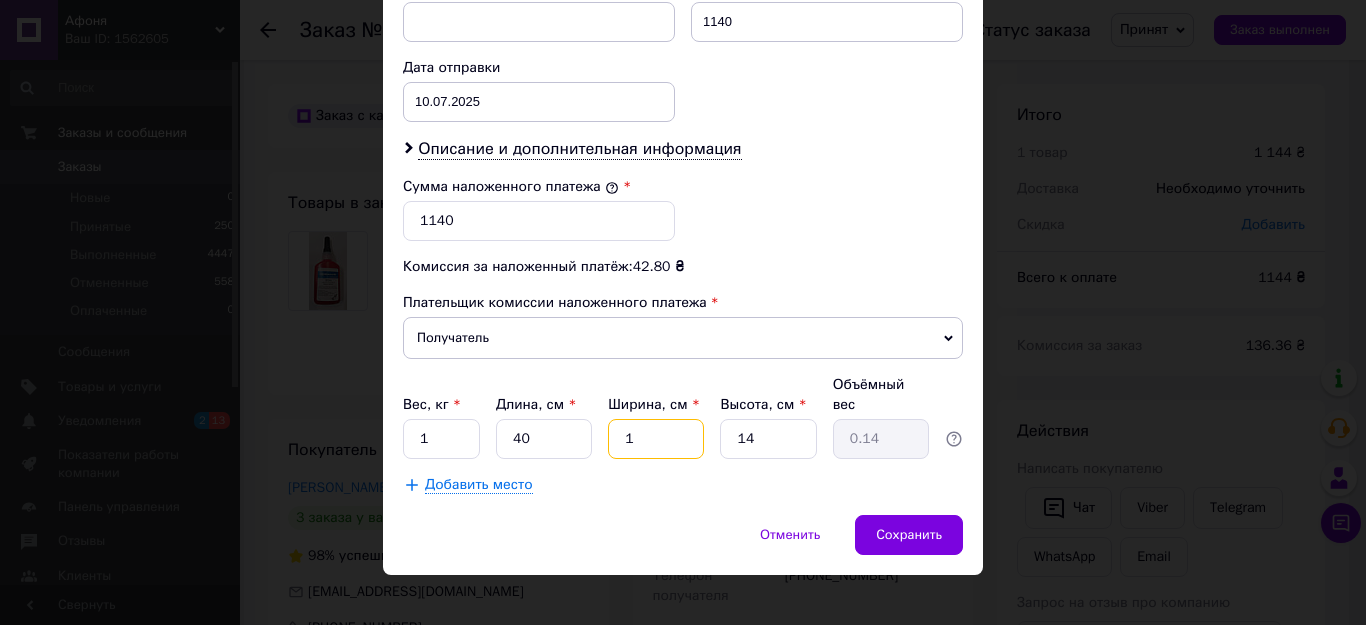 type on "15" 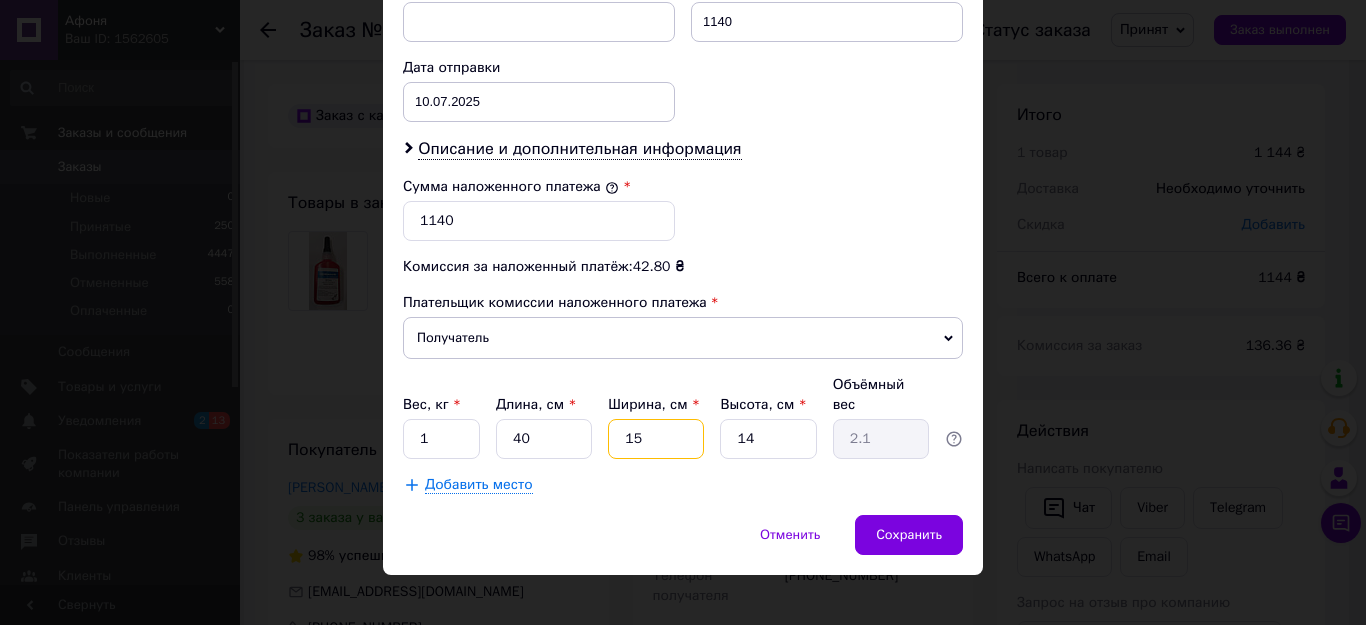 type on "15" 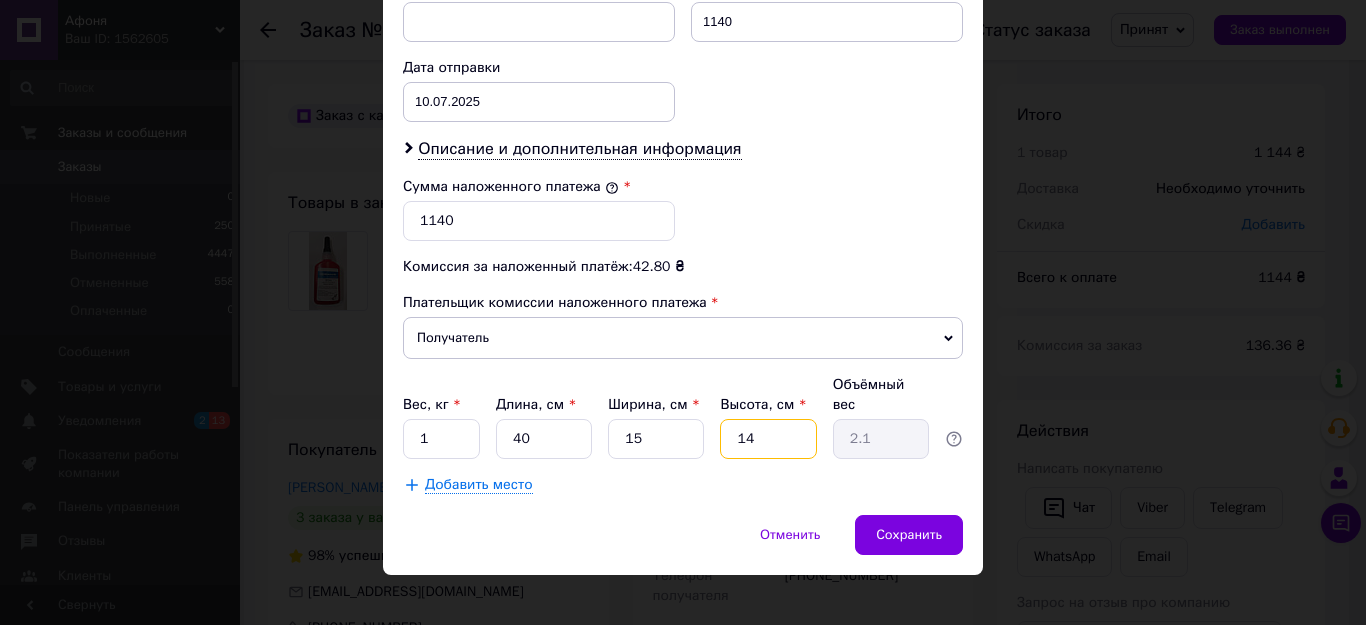 click on "14" at bounding box center [768, 439] 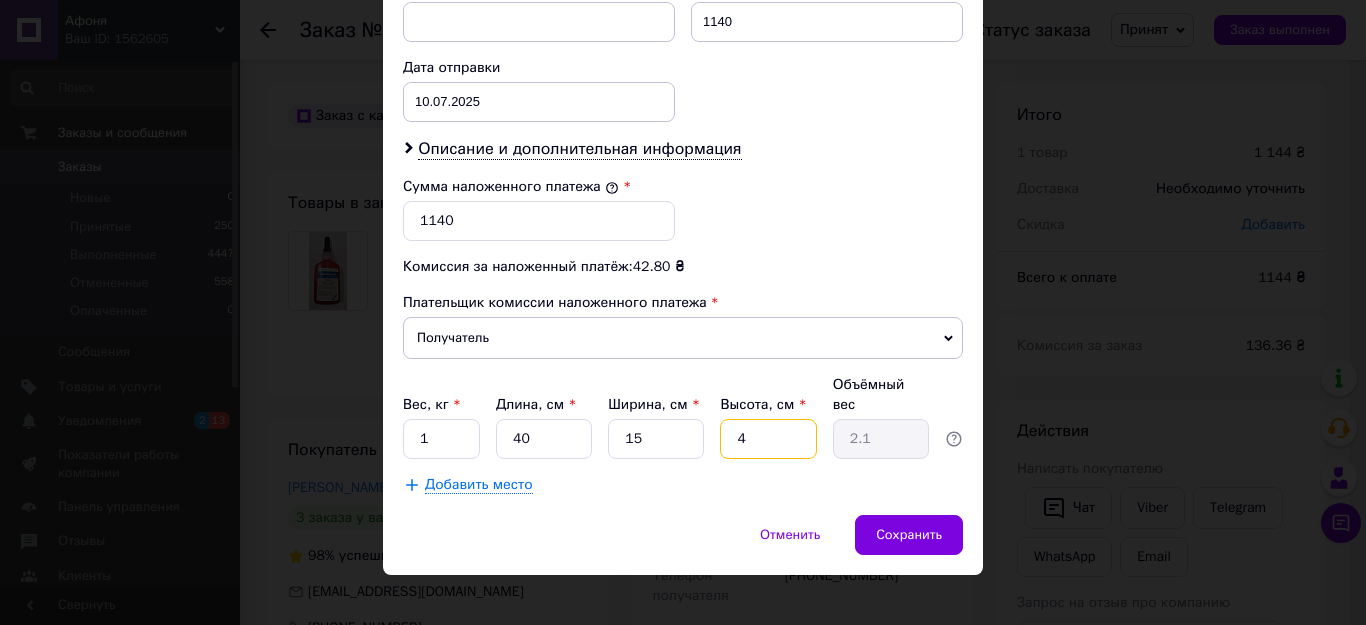 type on "0.6" 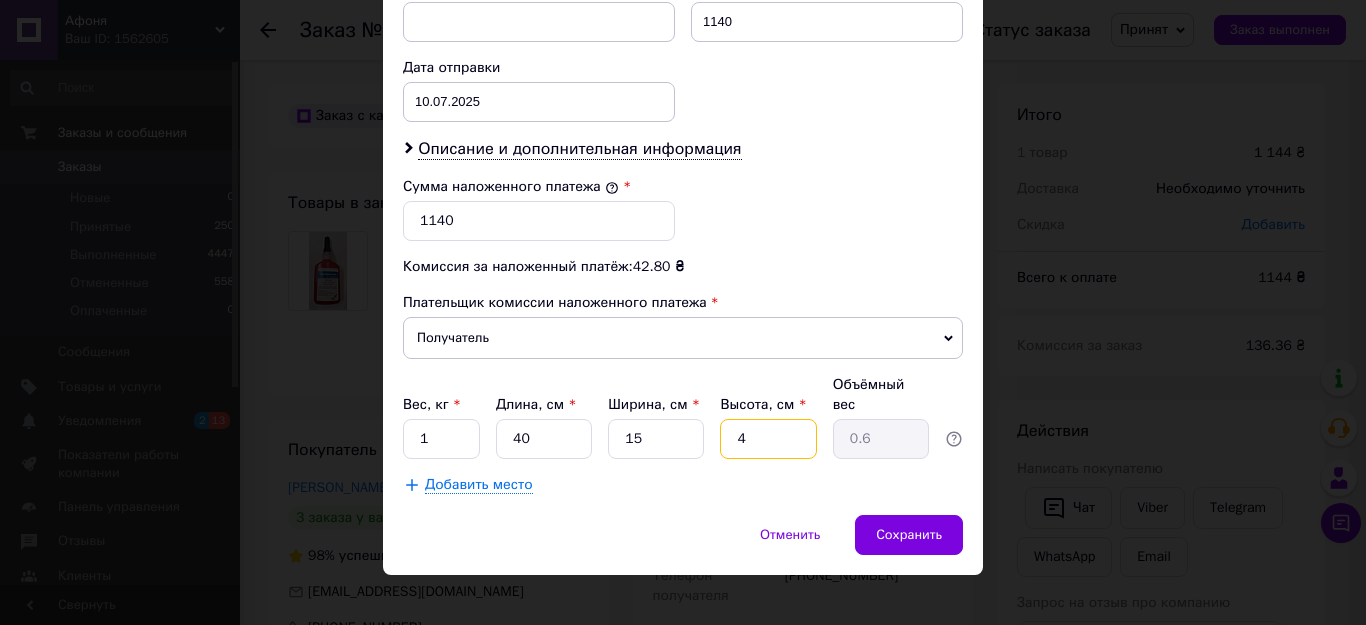 click on "4" at bounding box center (768, 439) 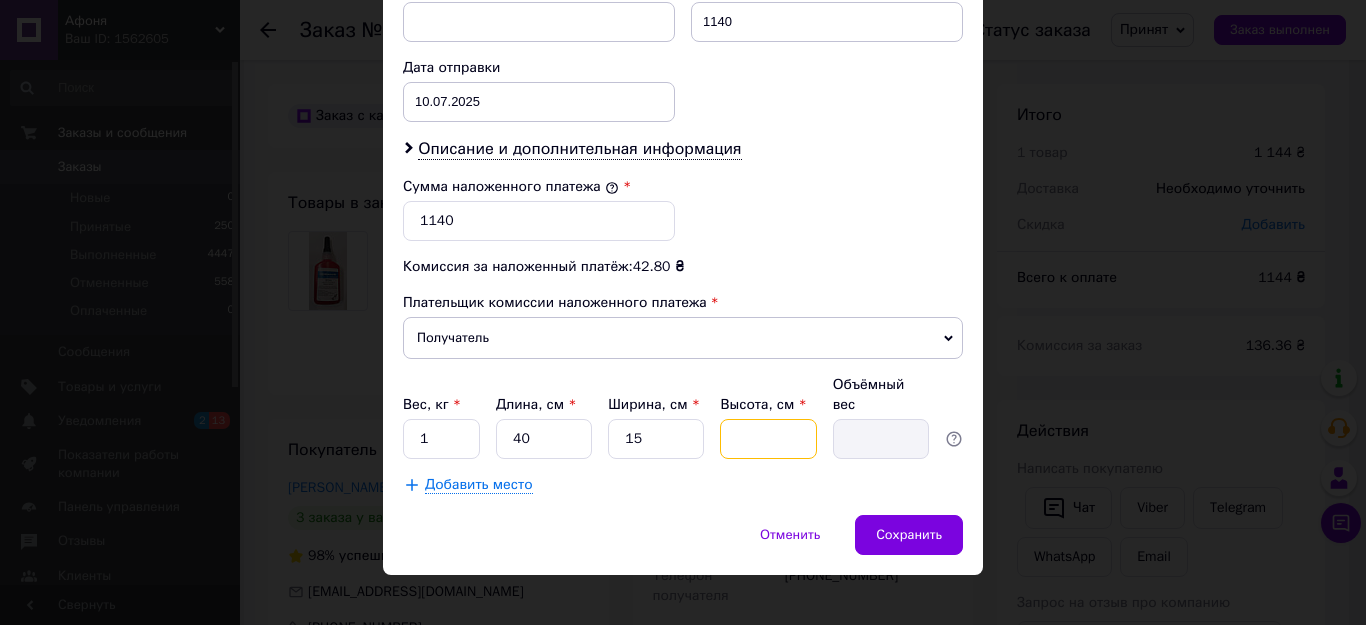 type on "5" 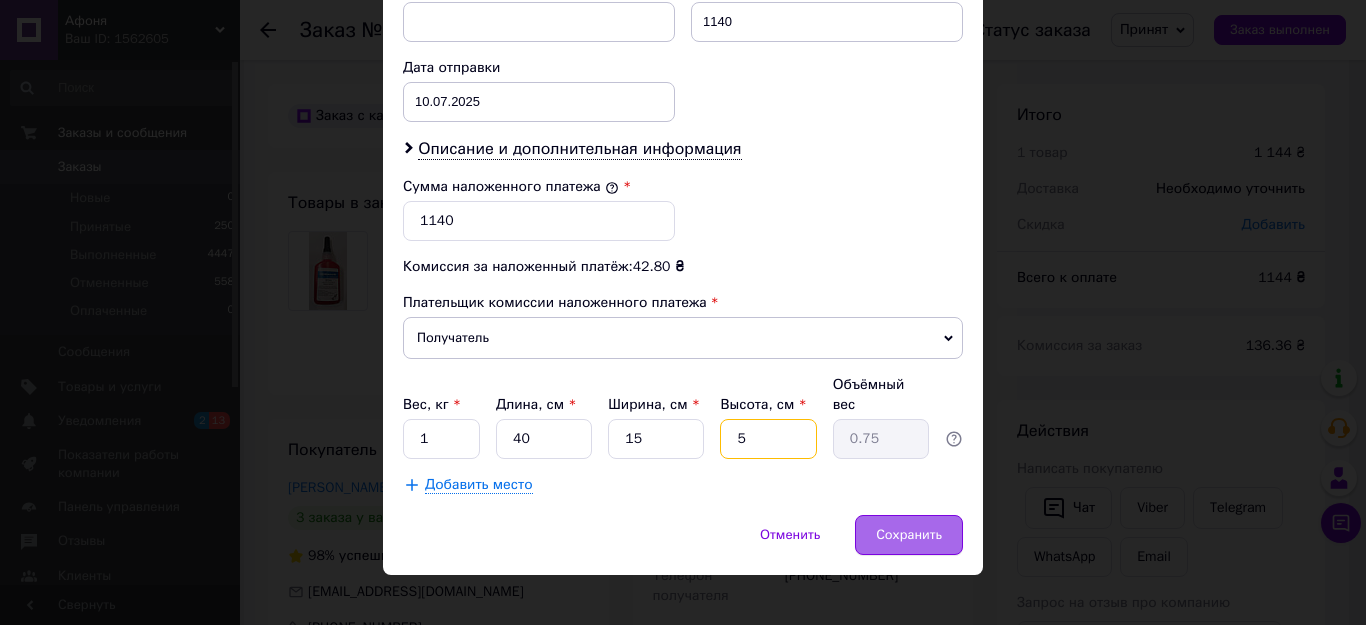 type on "5" 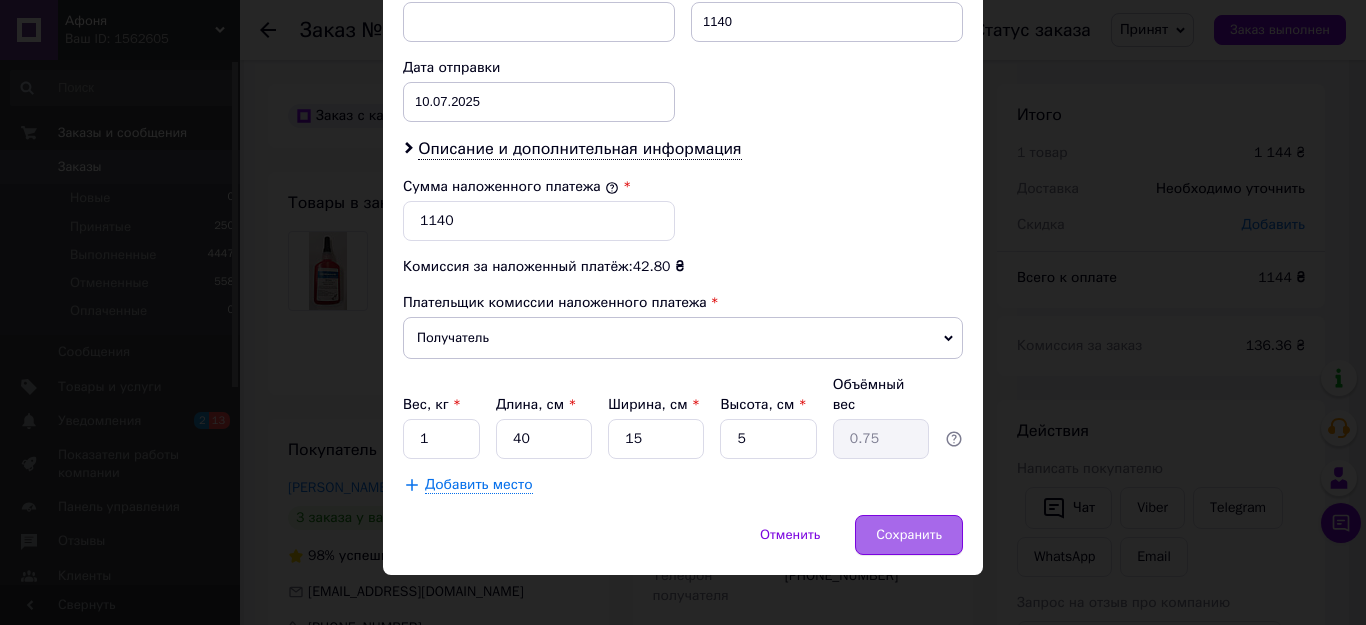 click on "Сохранить" at bounding box center (909, 535) 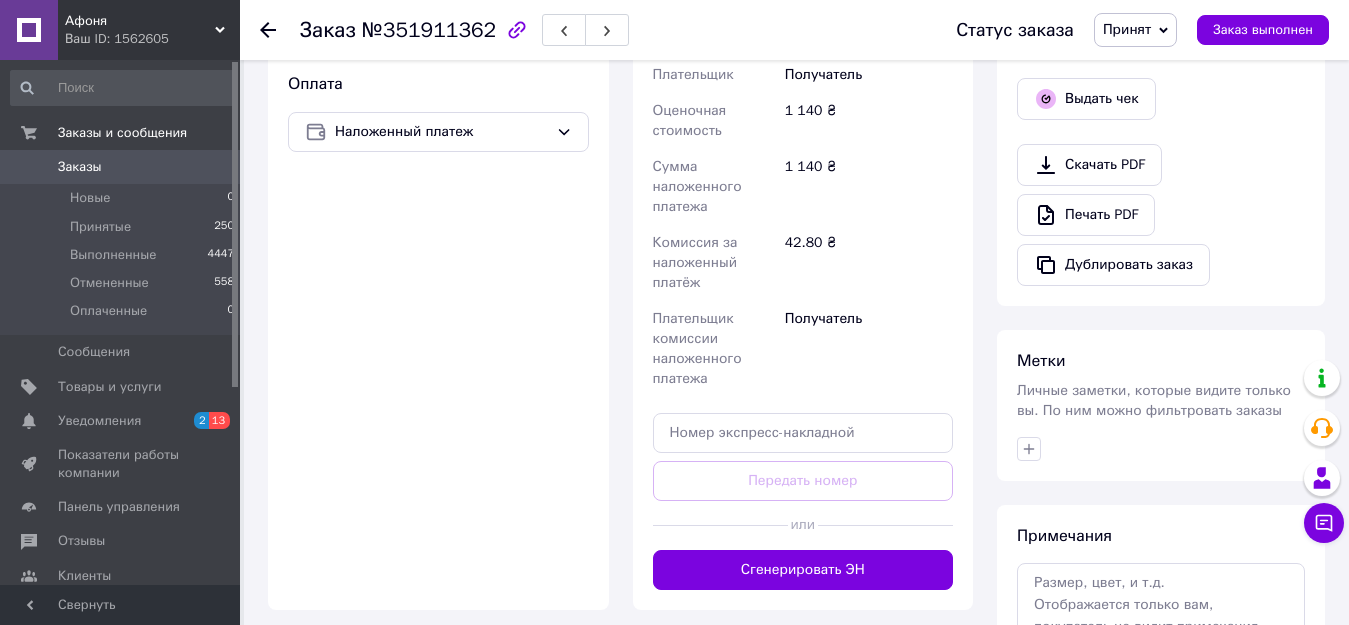 scroll, scrollTop: 700, scrollLeft: 0, axis: vertical 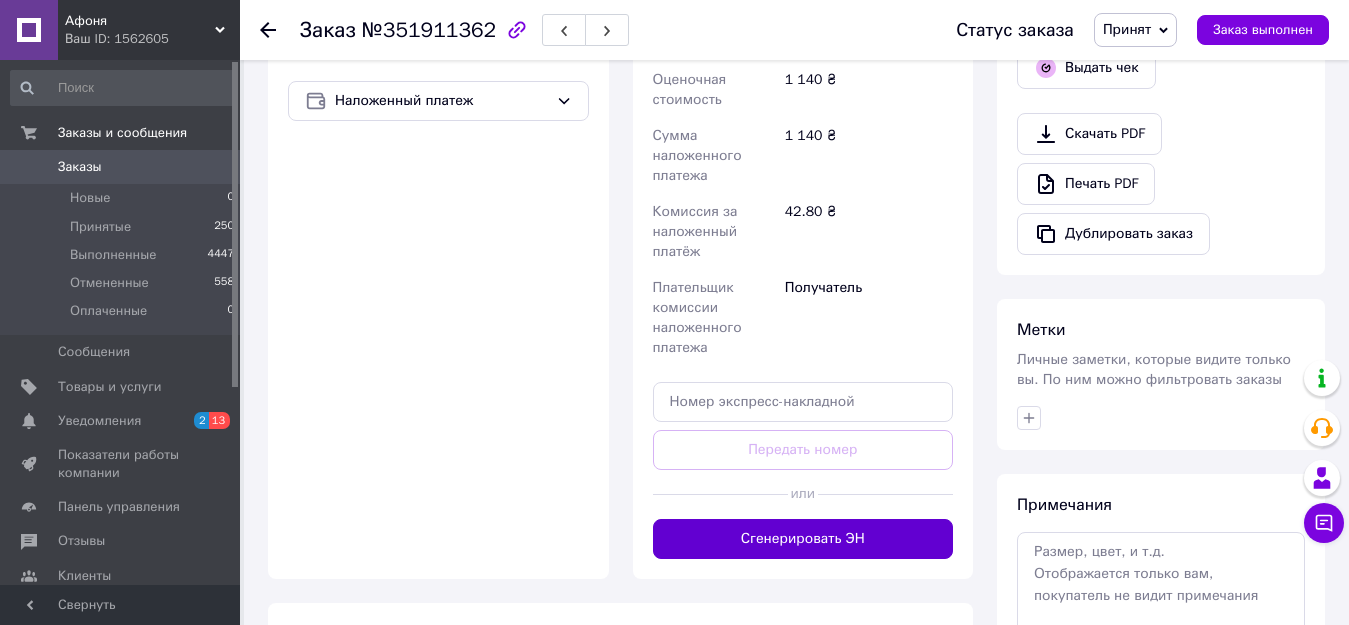 click on "Сгенерировать ЭН" at bounding box center (803, 539) 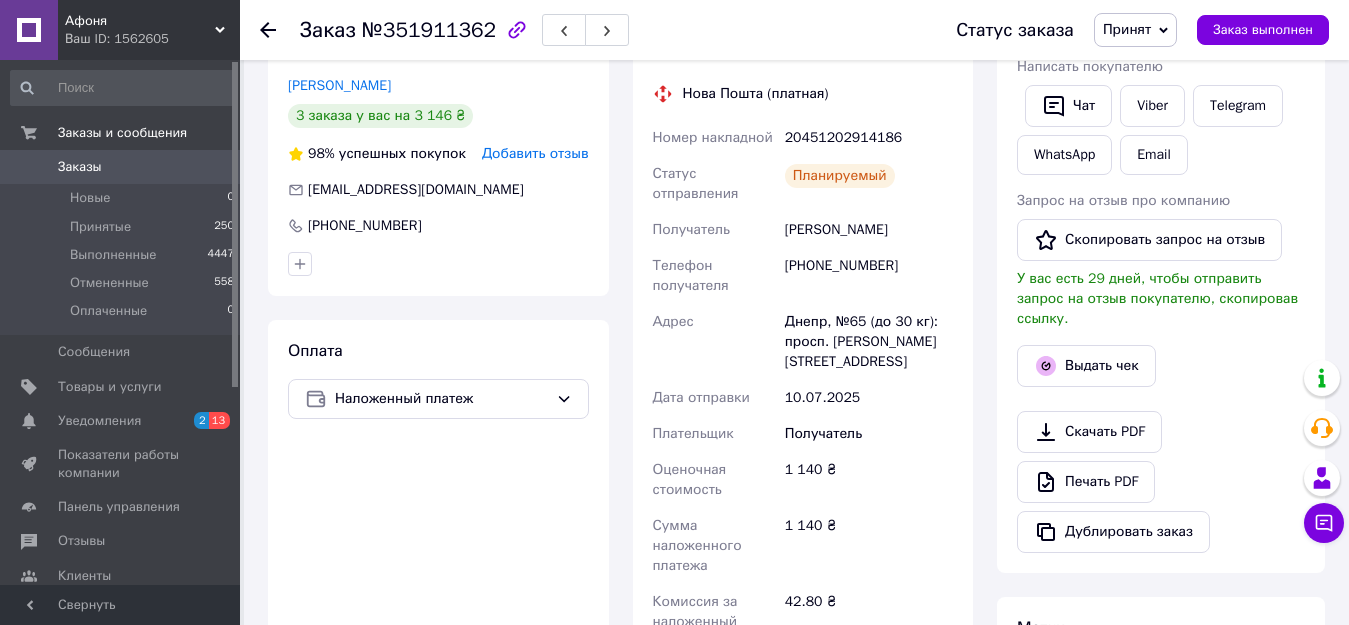 scroll, scrollTop: 400, scrollLeft: 0, axis: vertical 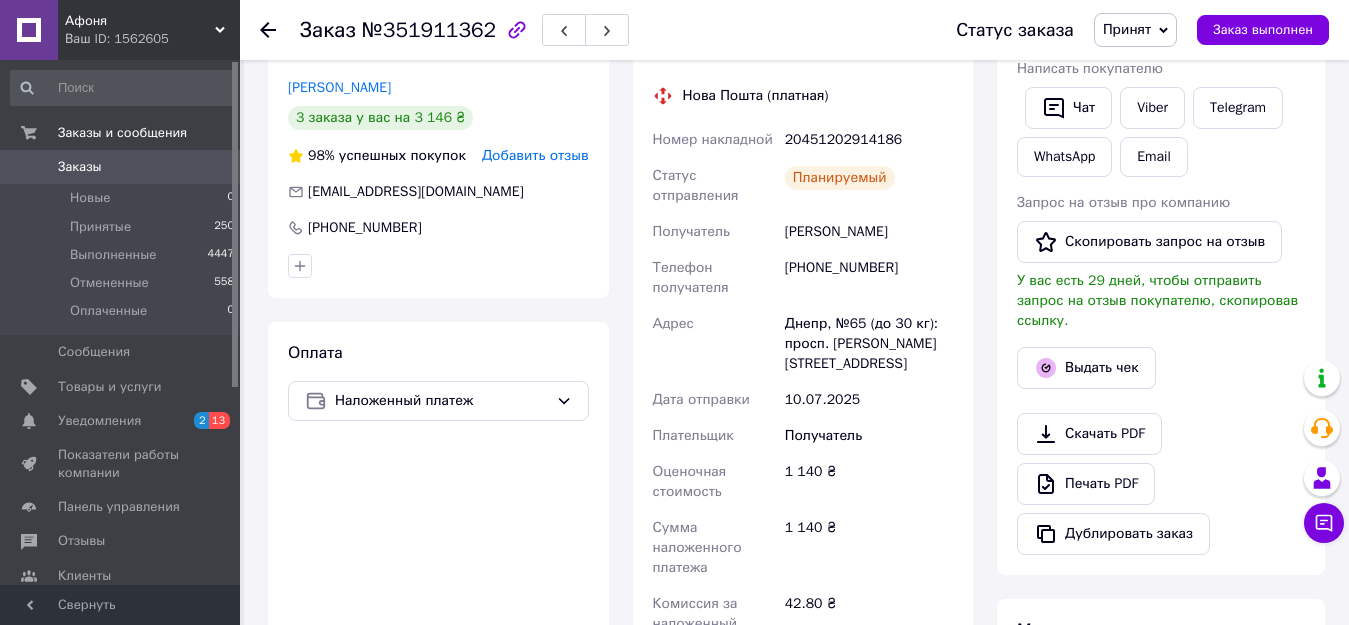 click on "Заказы 0" at bounding box center [123, 167] 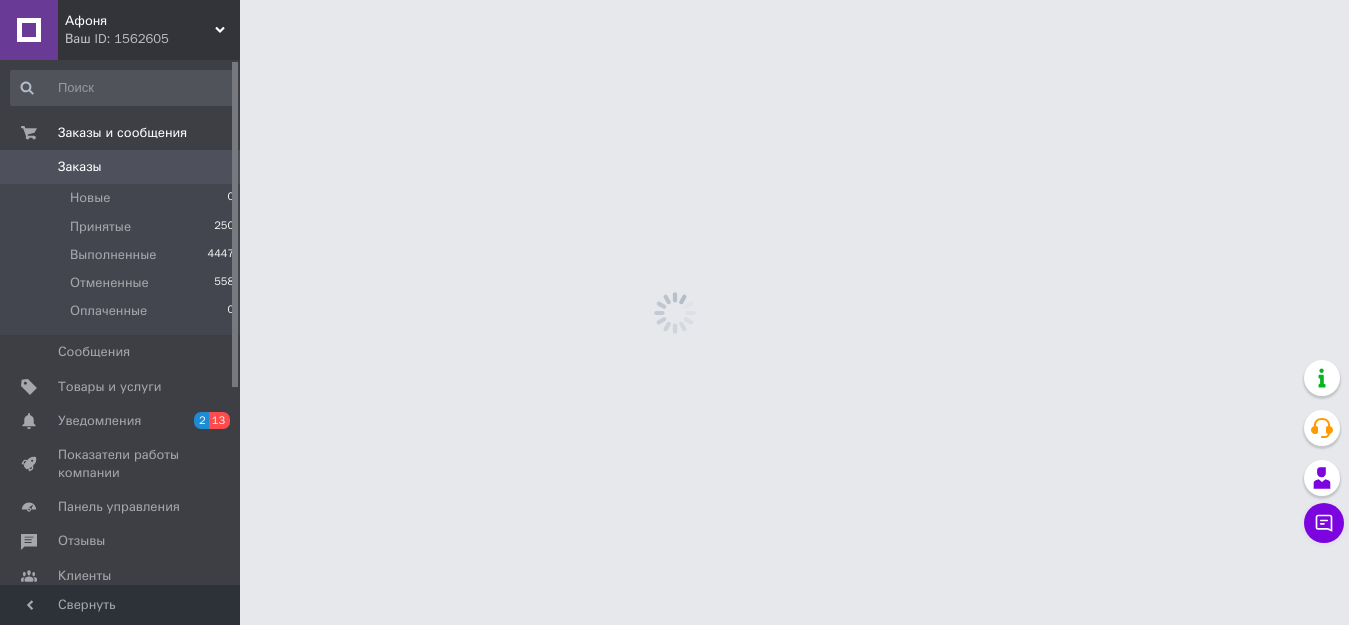 scroll, scrollTop: 0, scrollLeft: 0, axis: both 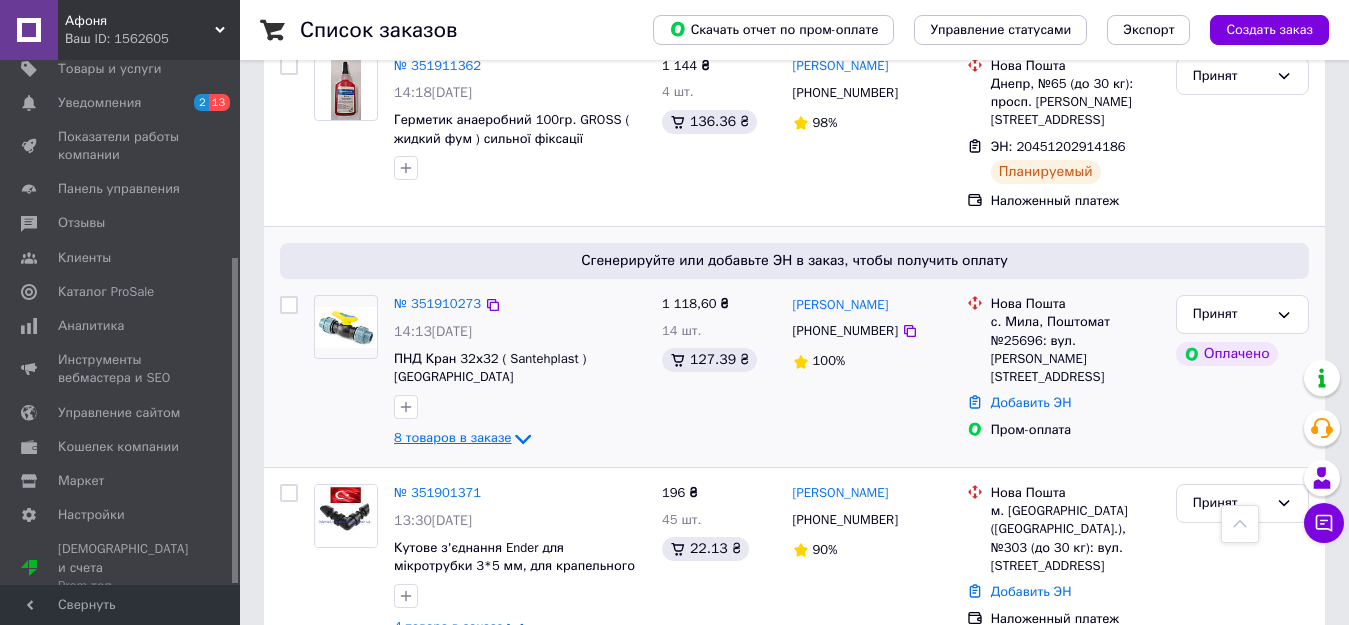 click on "8 товаров в заказе" at bounding box center (452, 438) 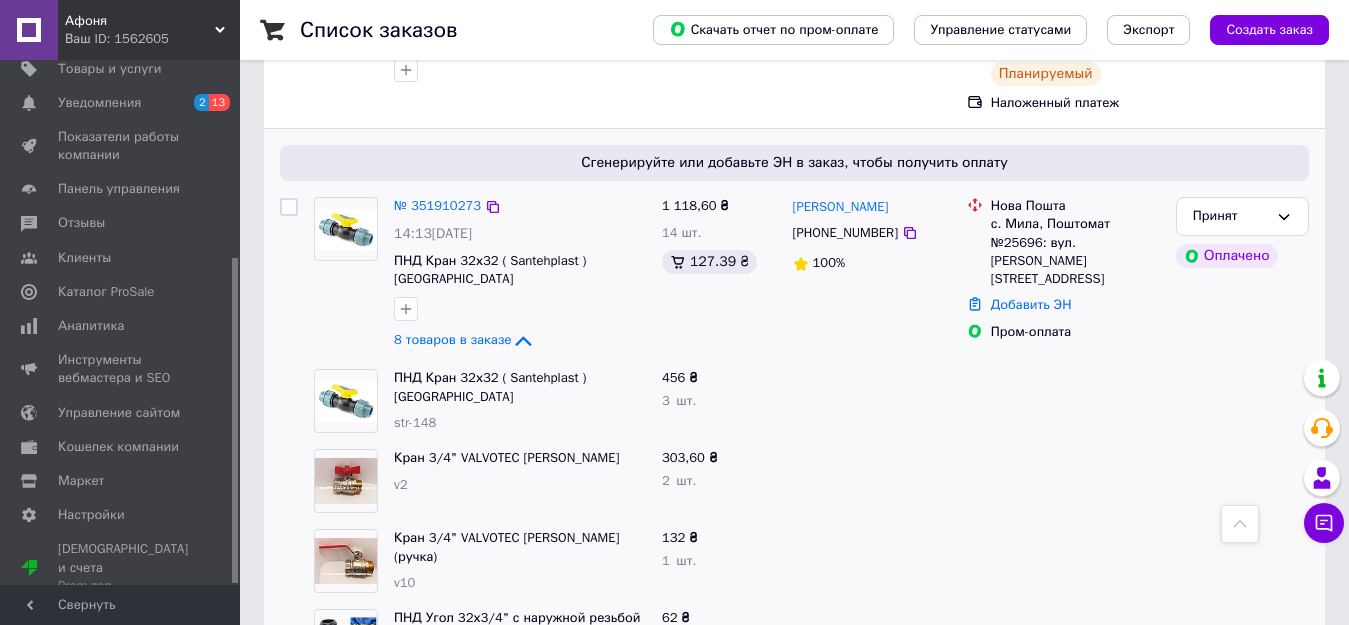 scroll, scrollTop: 1800, scrollLeft: 0, axis: vertical 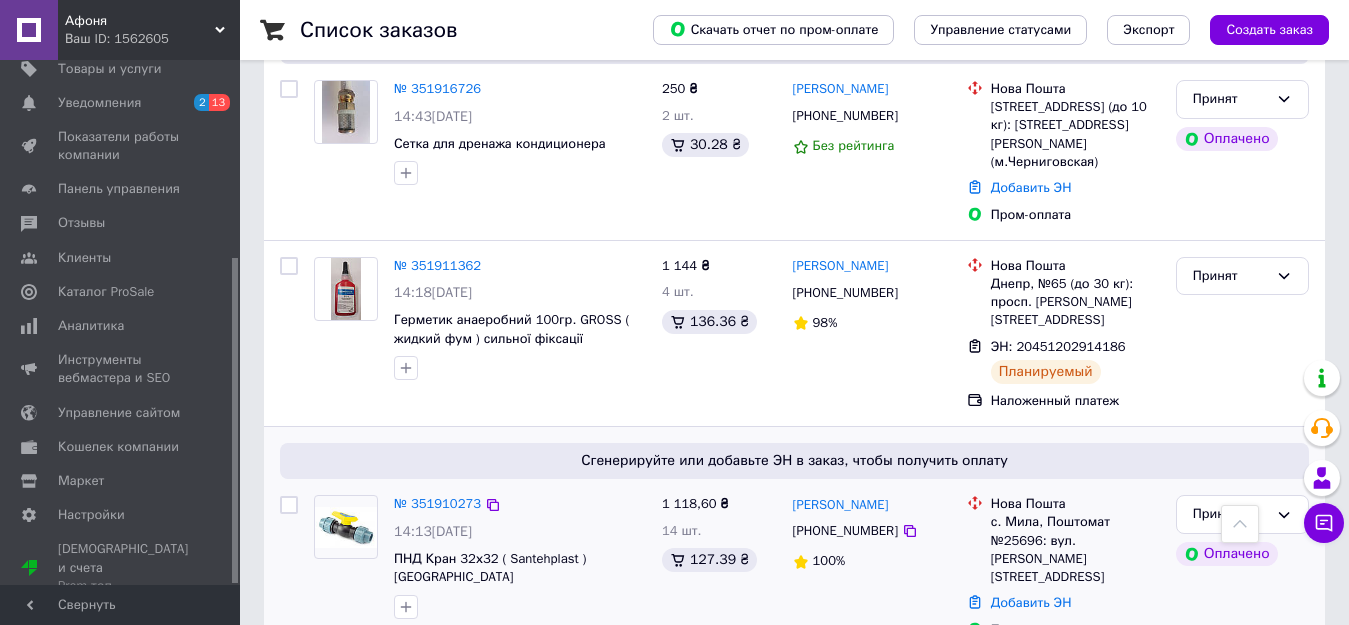 click at bounding box center [346, 528] 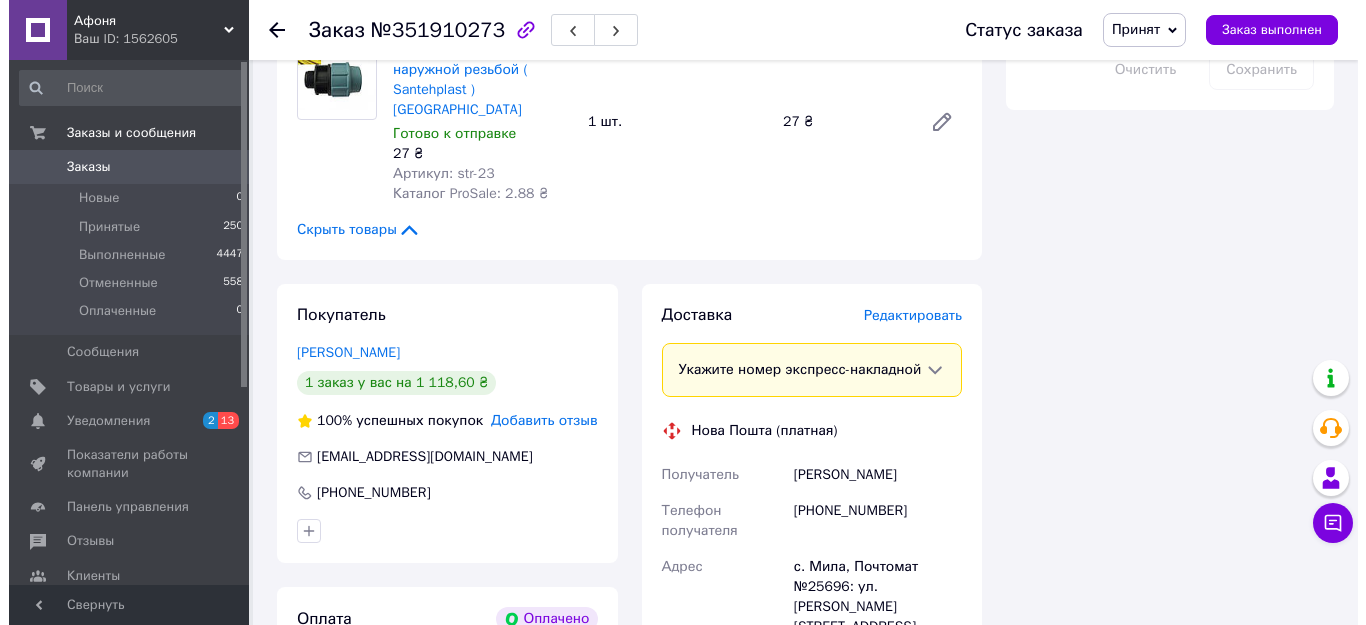 scroll, scrollTop: 1500, scrollLeft: 0, axis: vertical 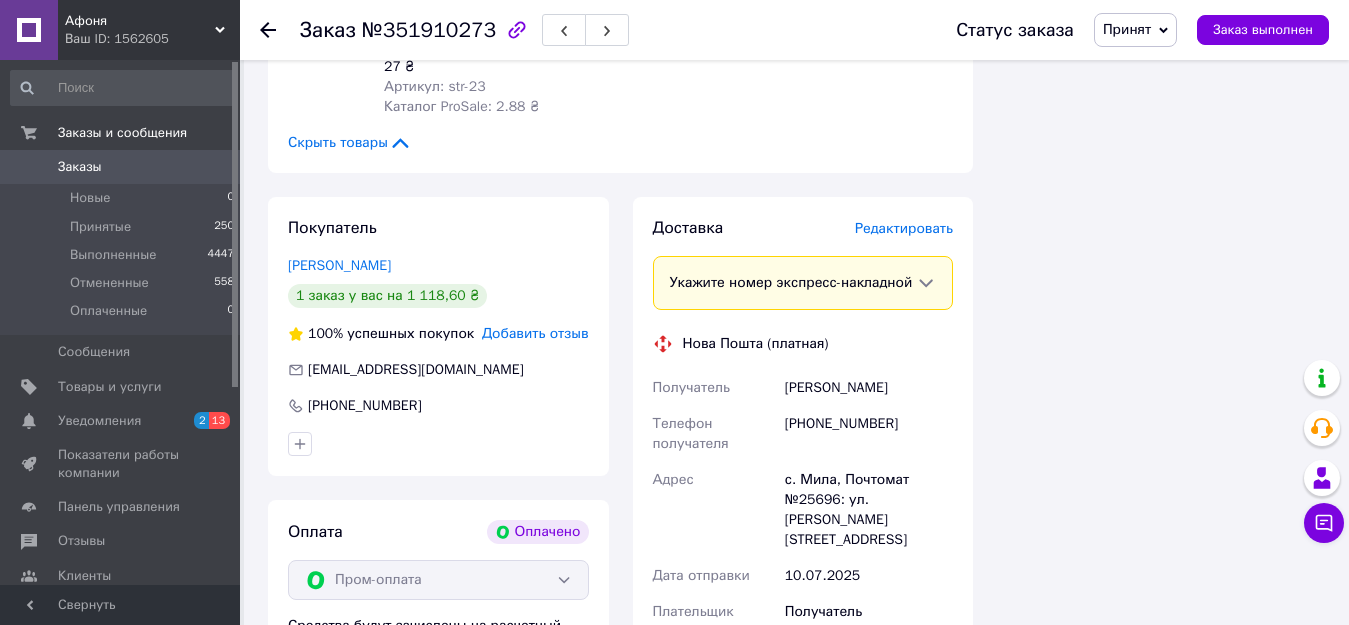 click on "Редактировать" at bounding box center [904, 228] 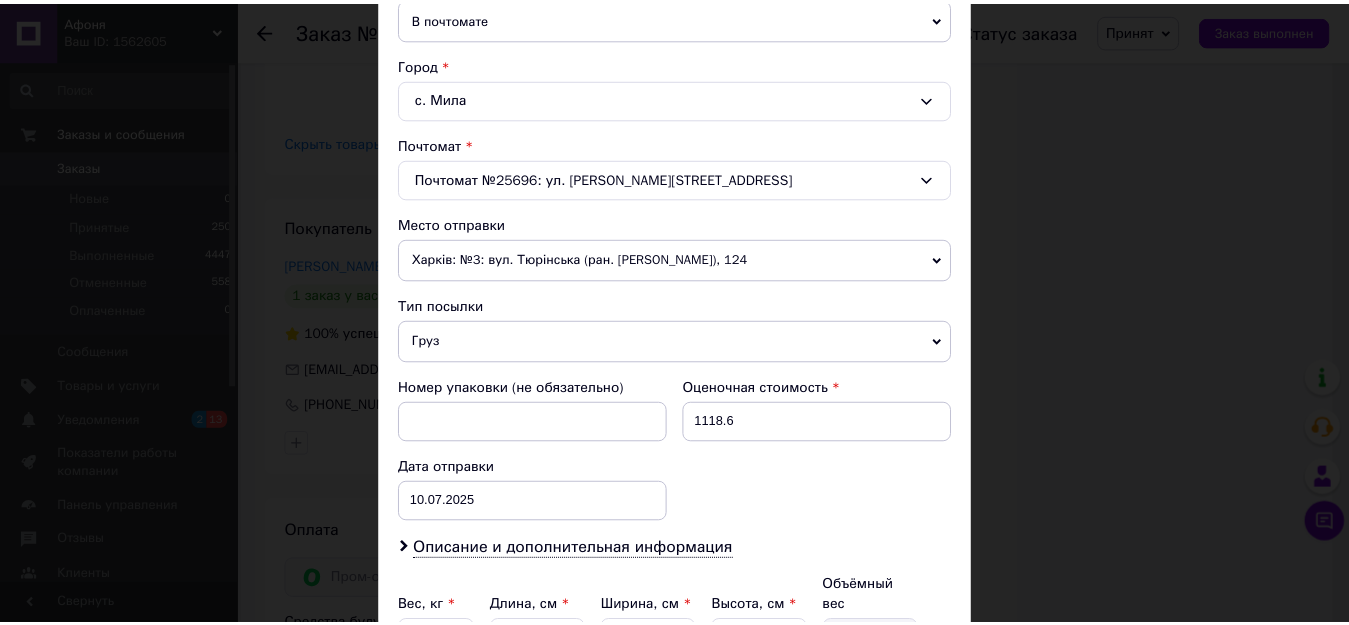 scroll, scrollTop: 703, scrollLeft: 0, axis: vertical 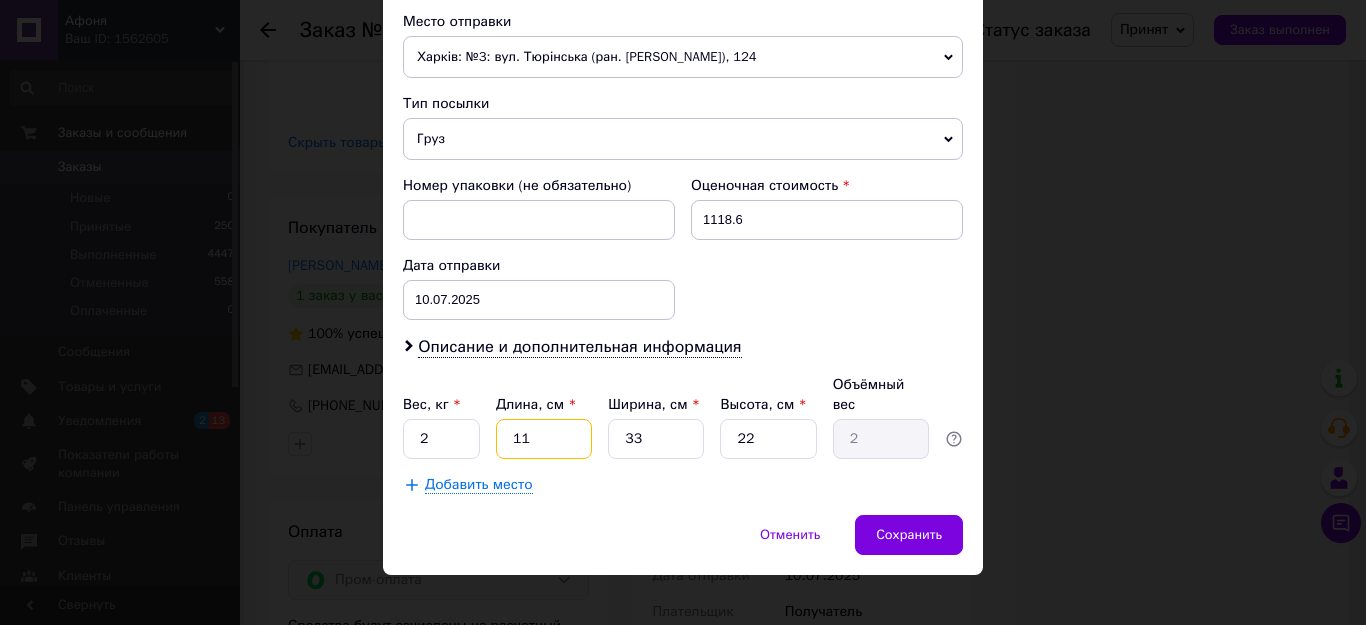 click on "11" at bounding box center [544, 439] 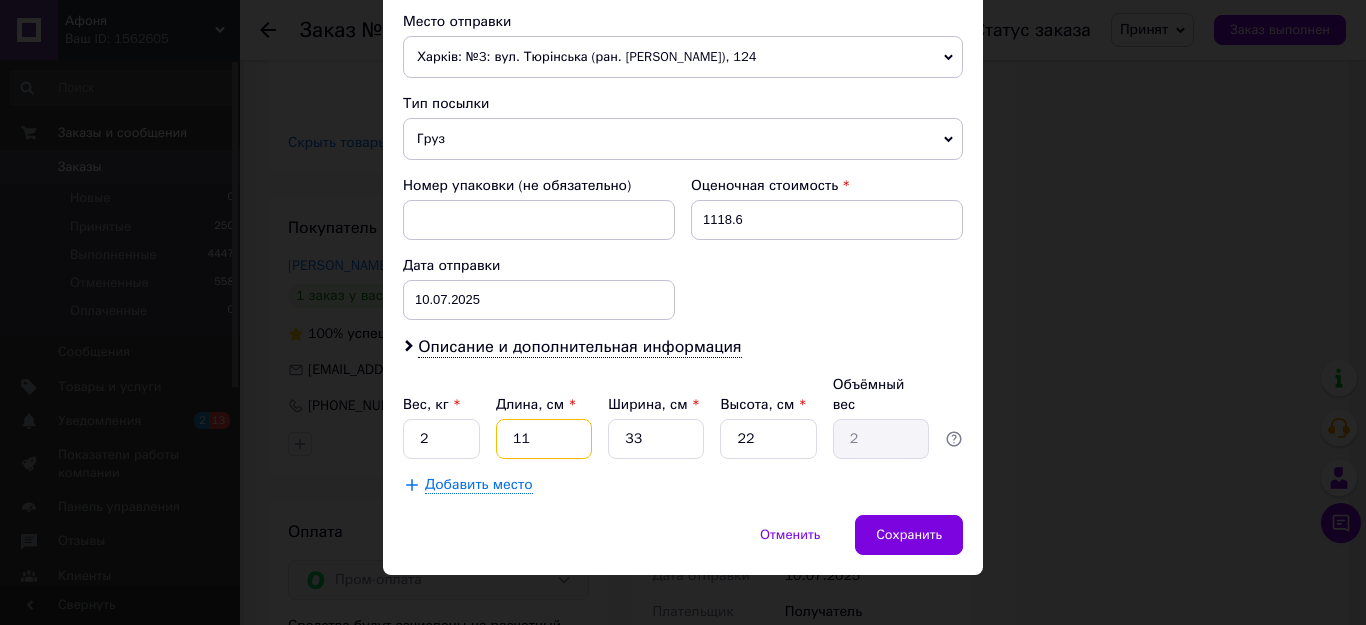 type on "1" 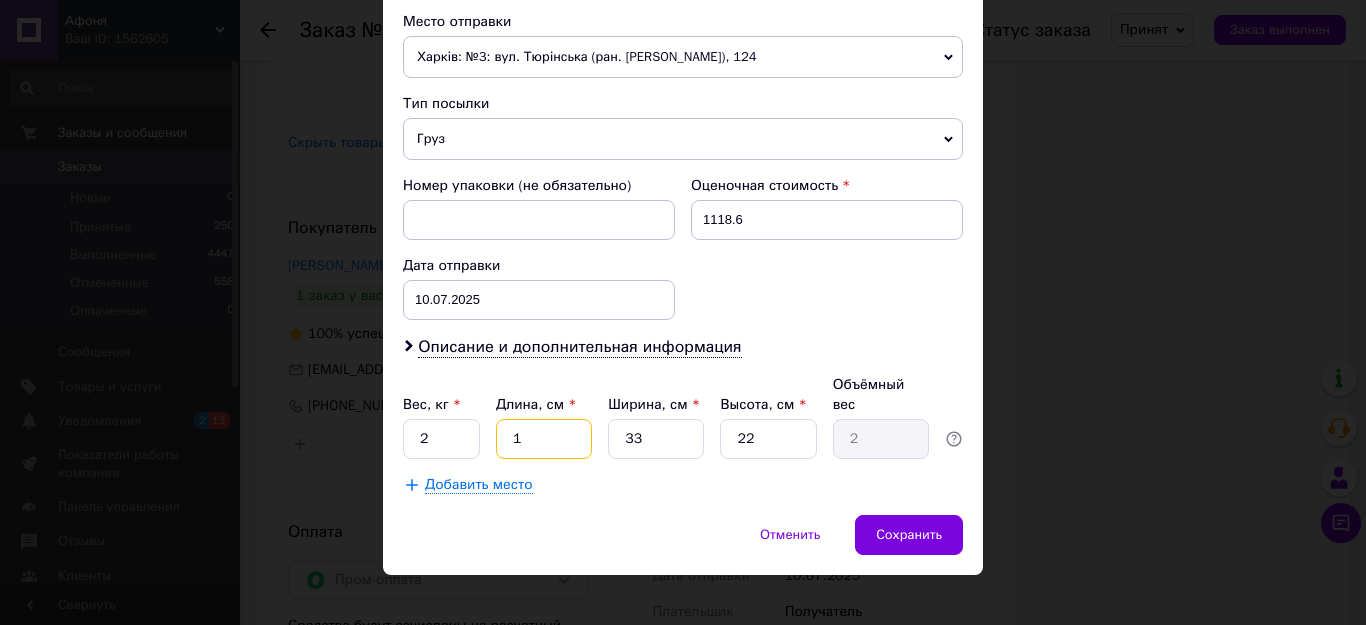 type on "0.18" 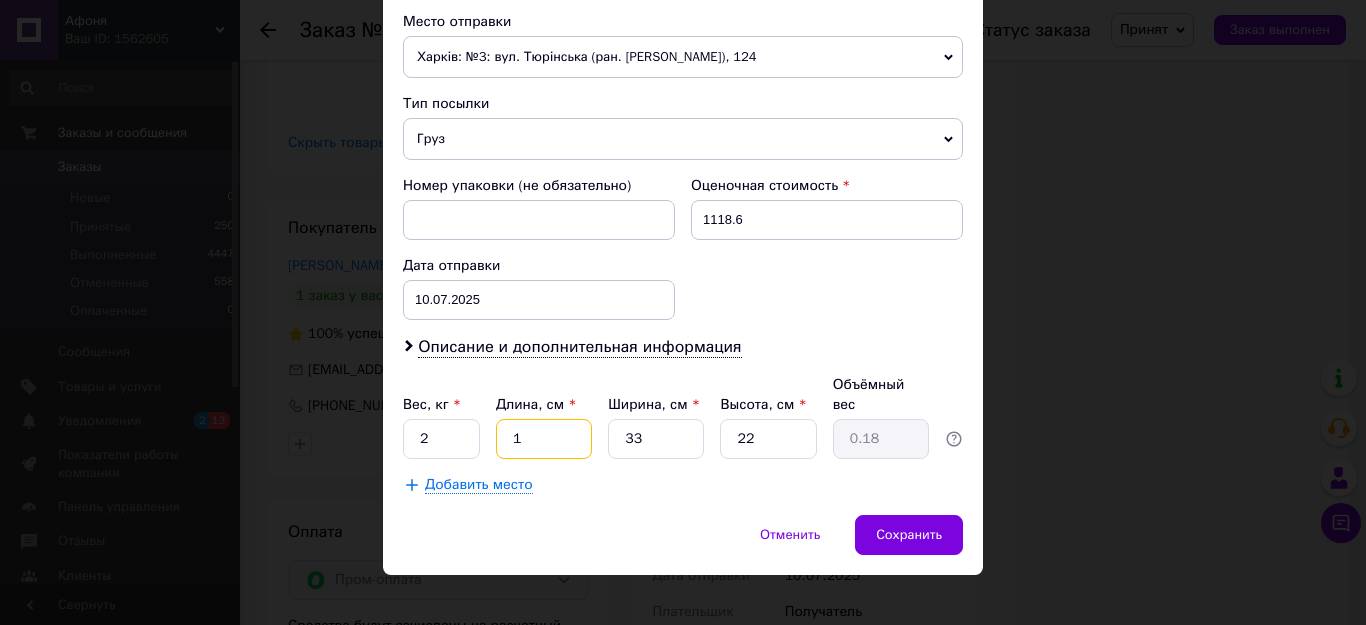 type 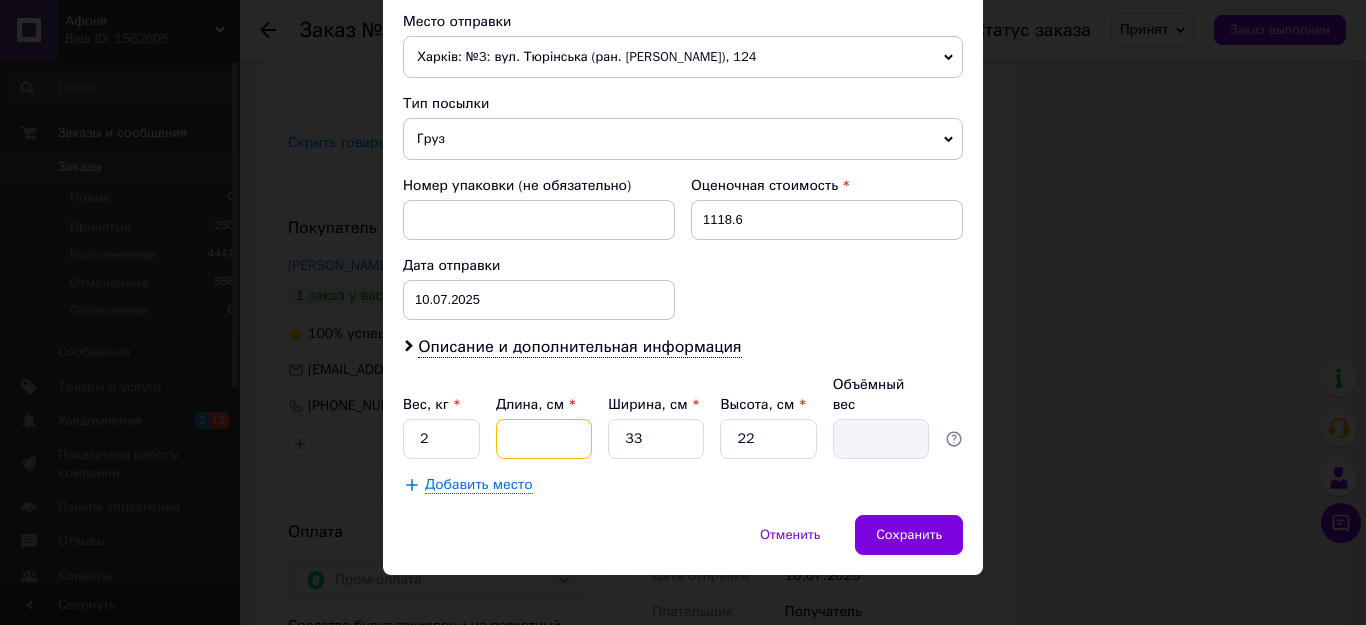 type on "3" 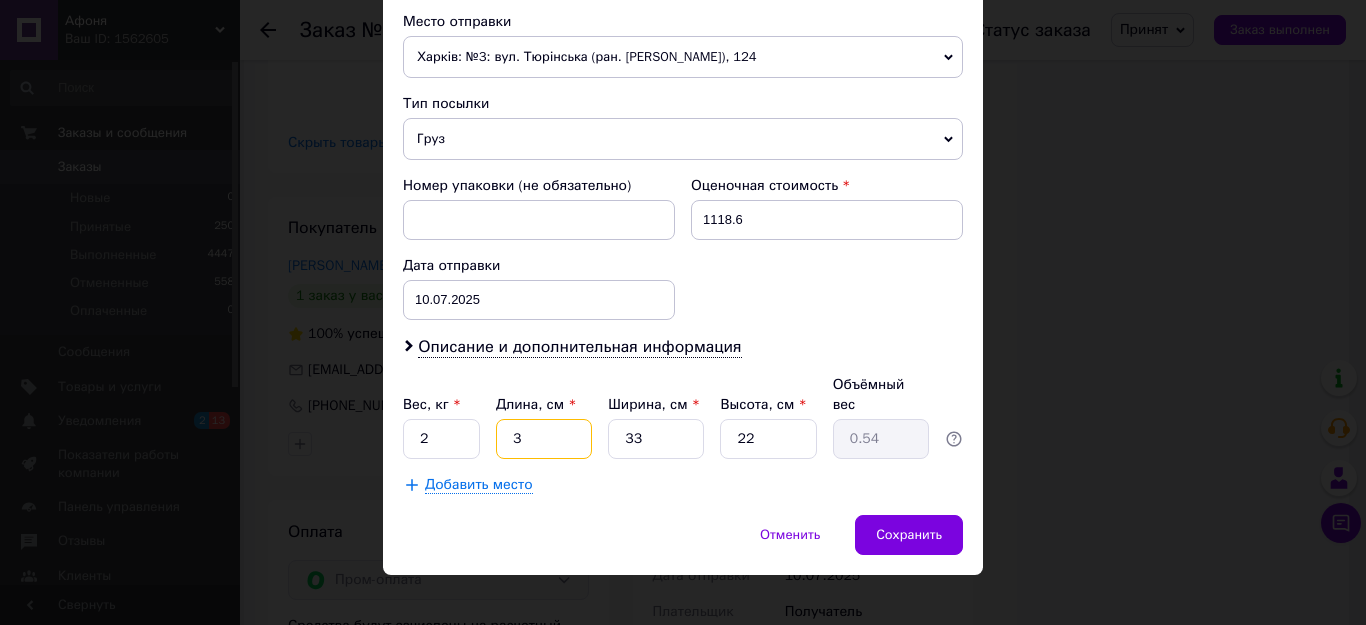 type on "30" 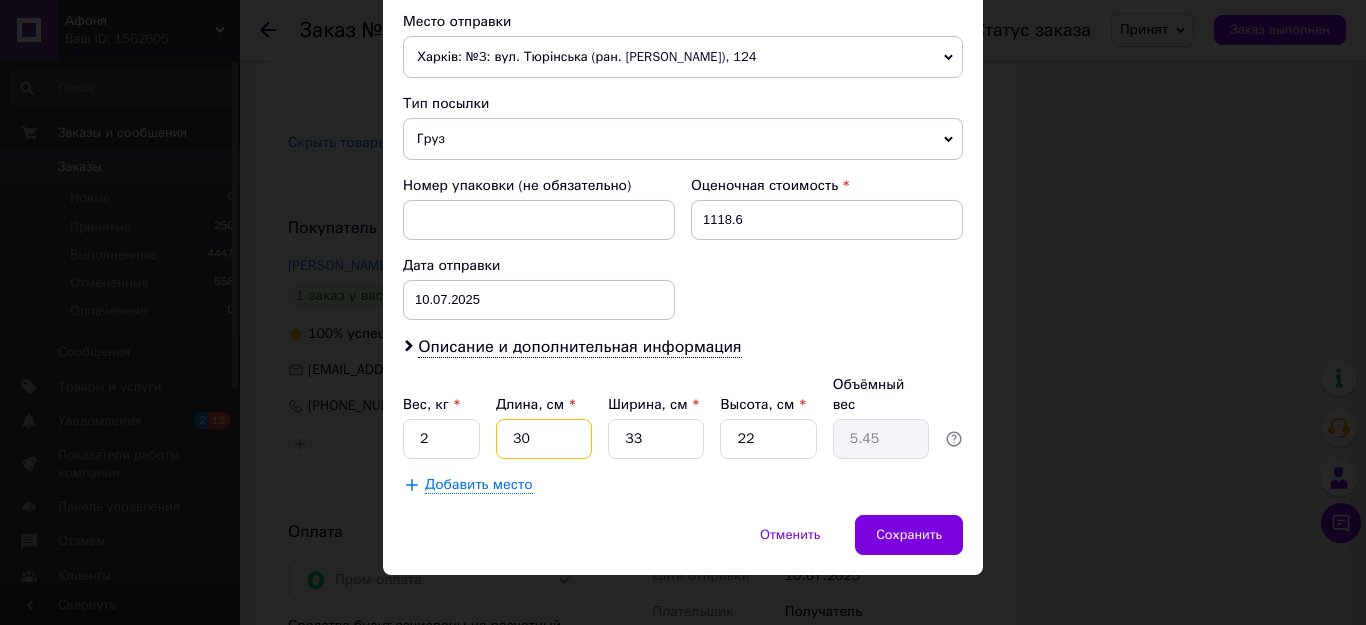 type on "30" 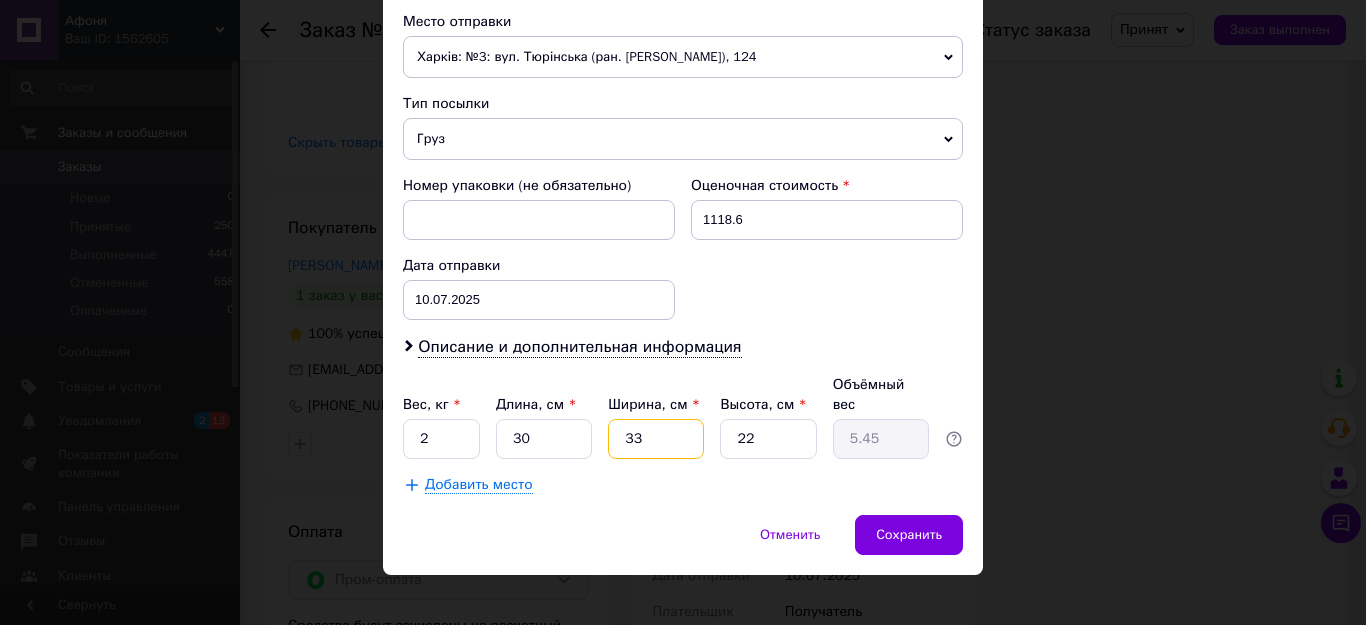 click on "33" at bounding box center [656, 439] 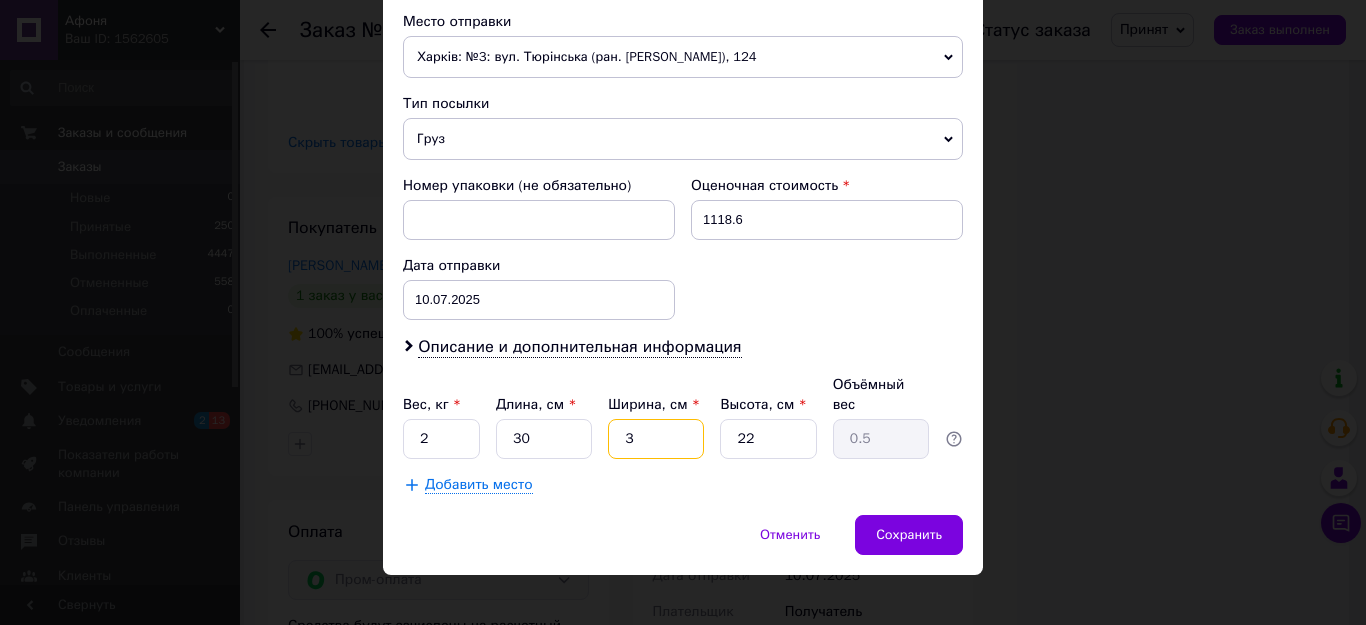 type 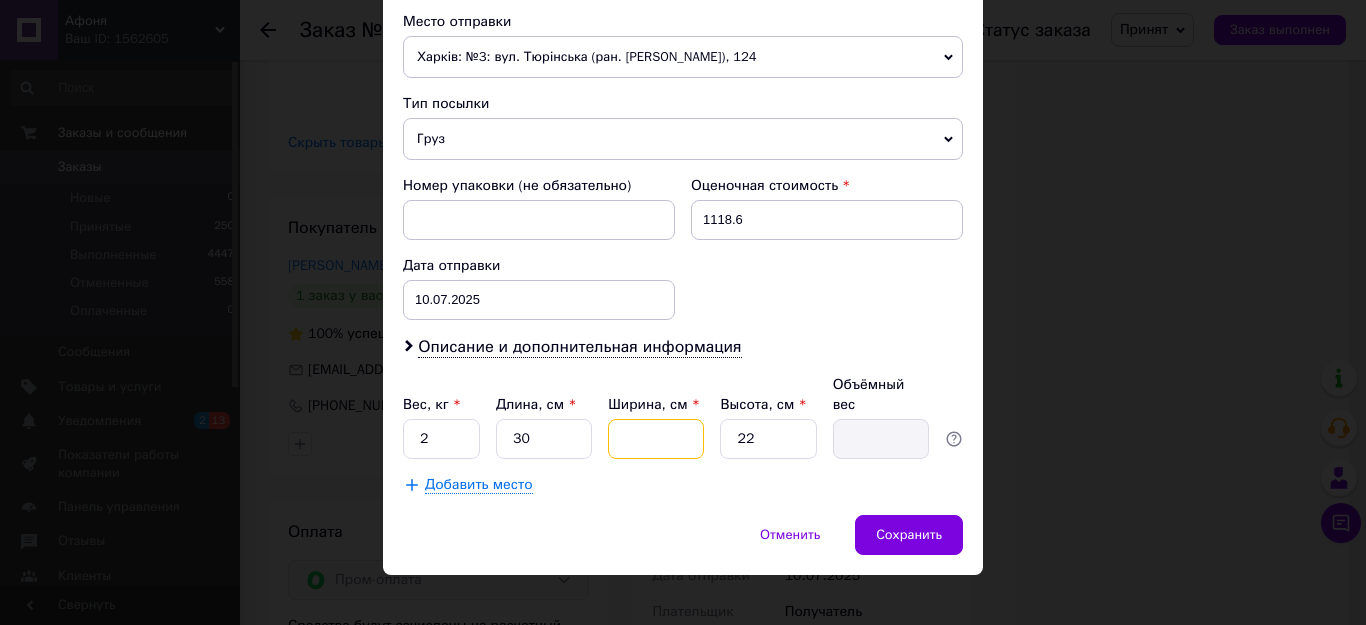 type on "2" 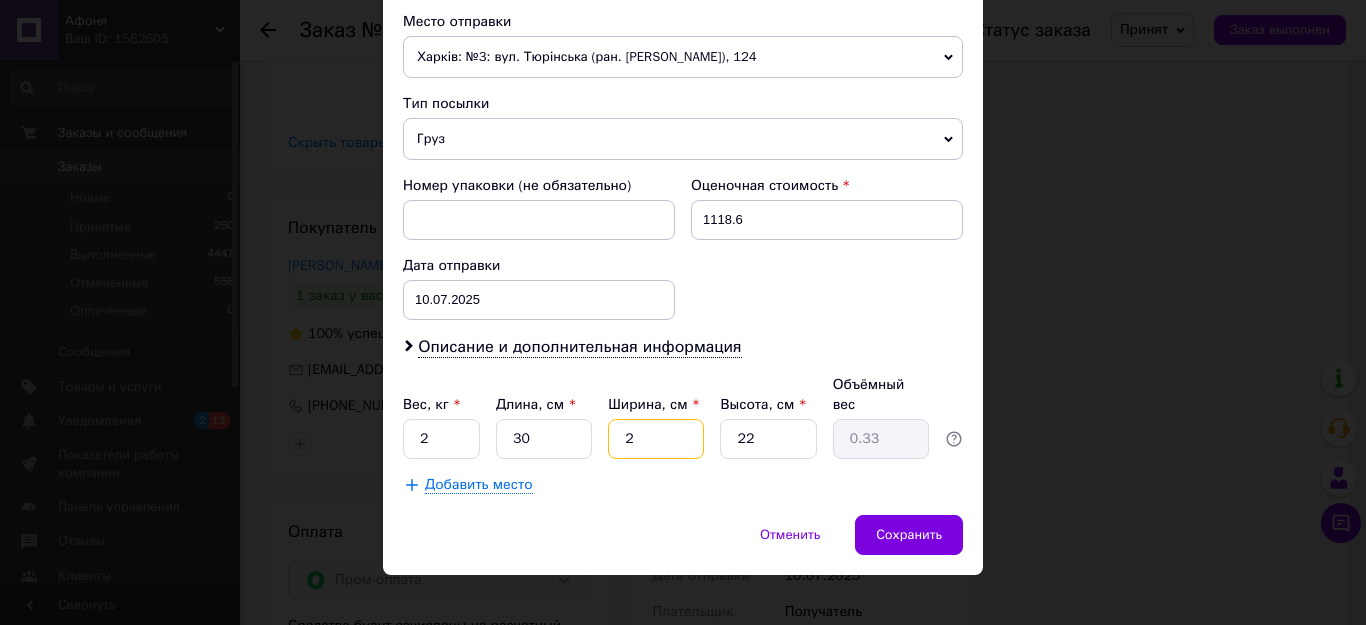 type on "25" 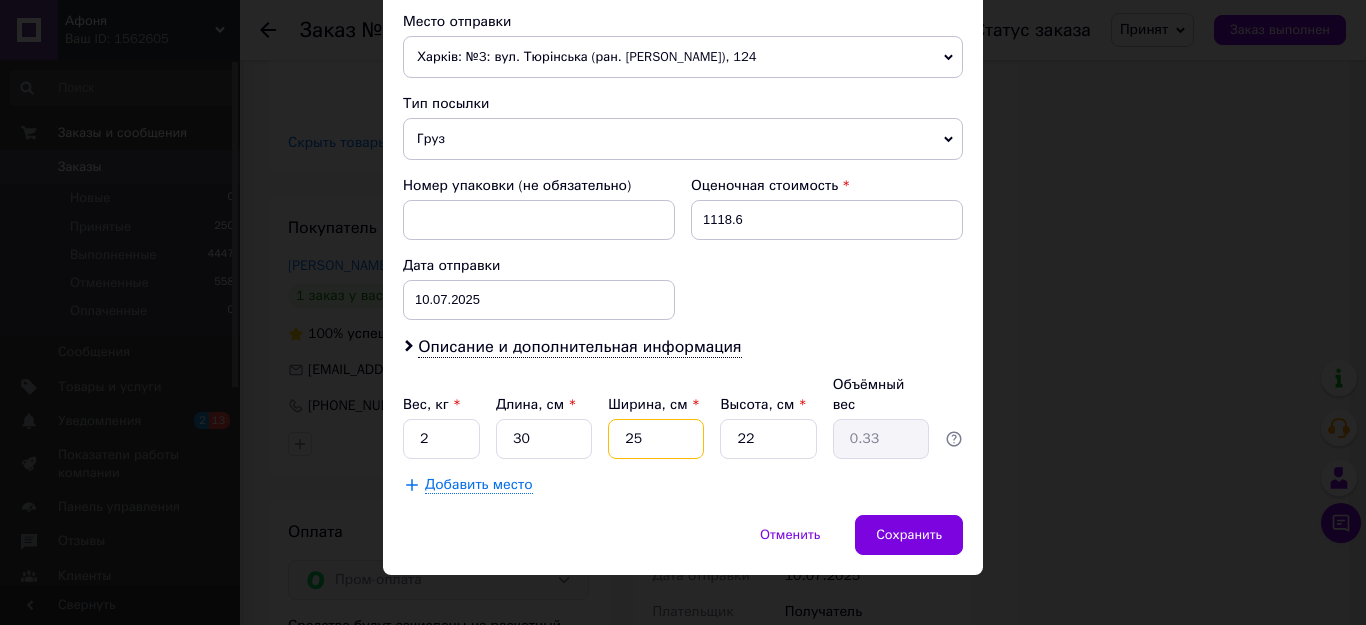 type on "4.13" 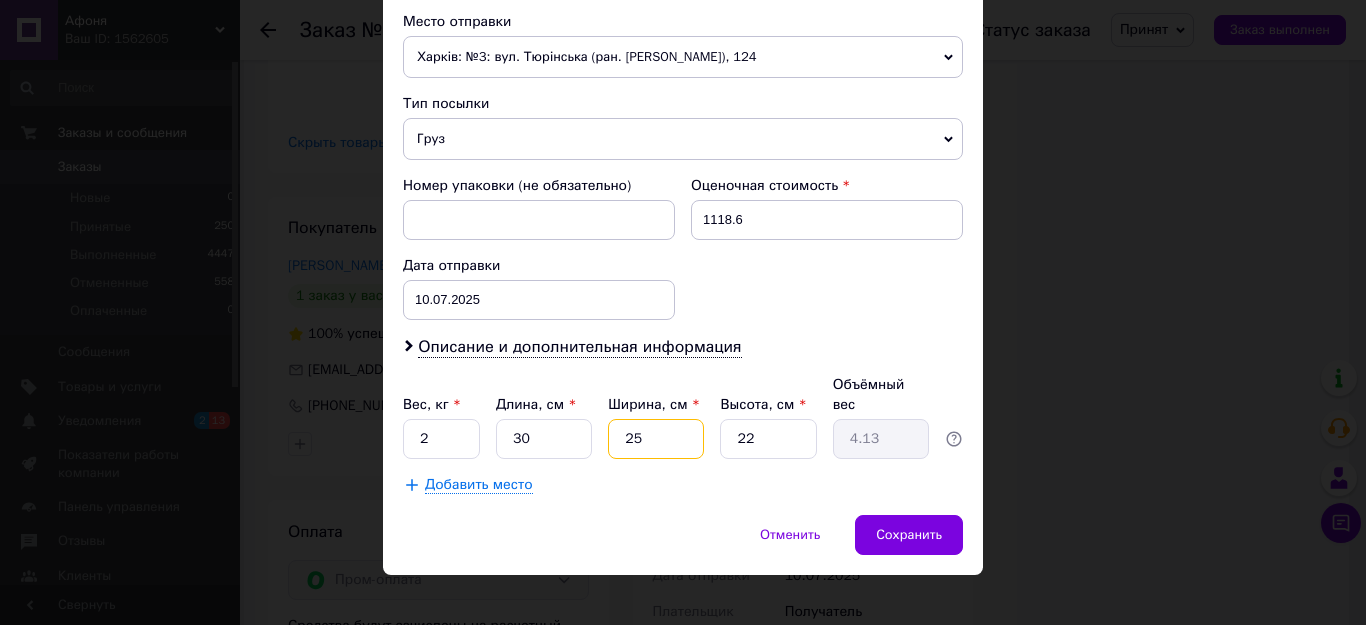 type on "25" 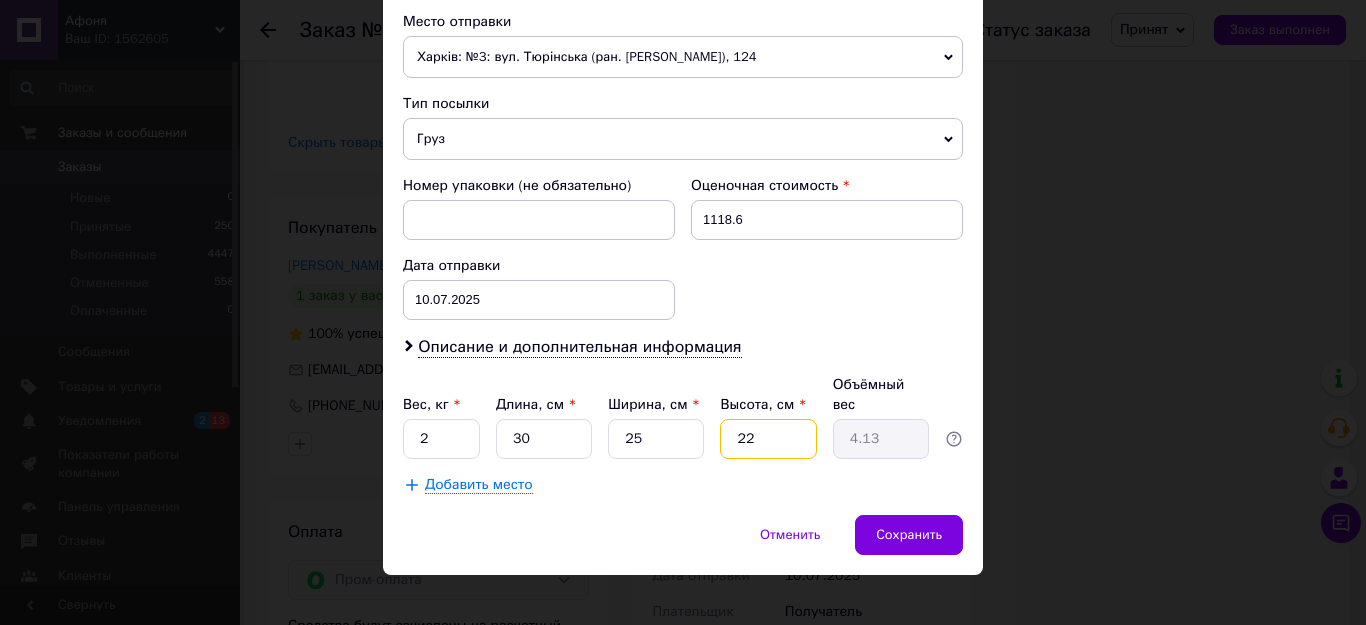 click on "22" at bounding box center (768, 439) 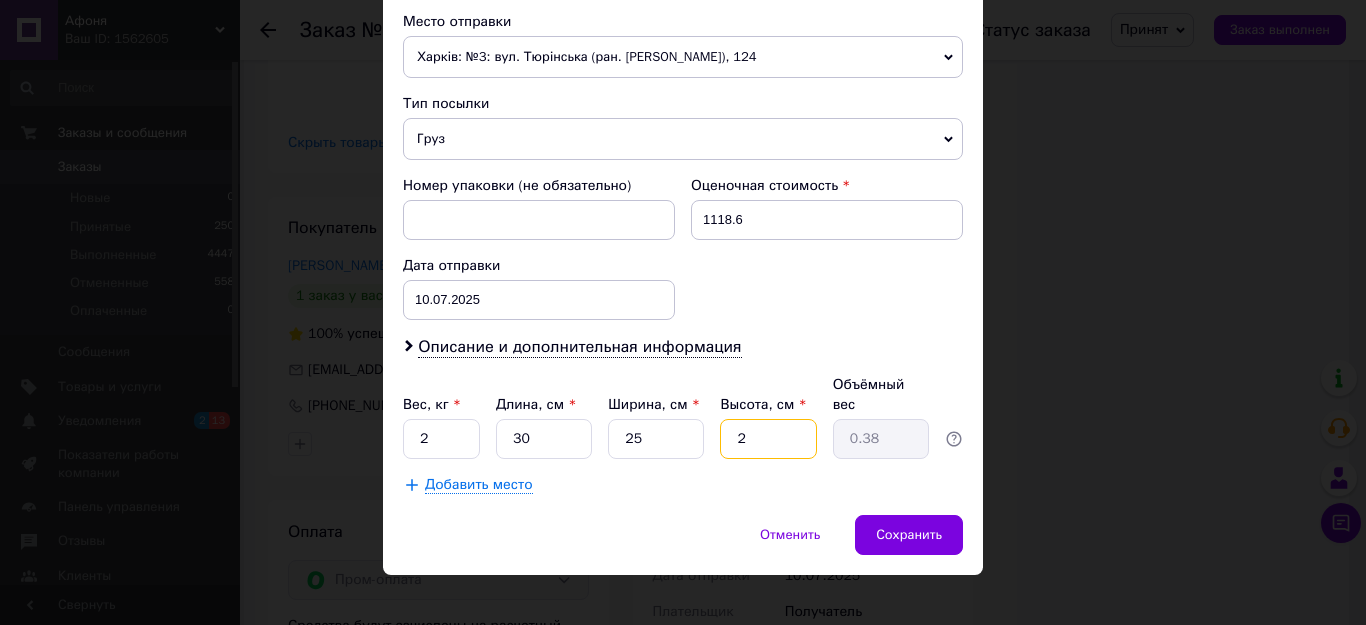 type 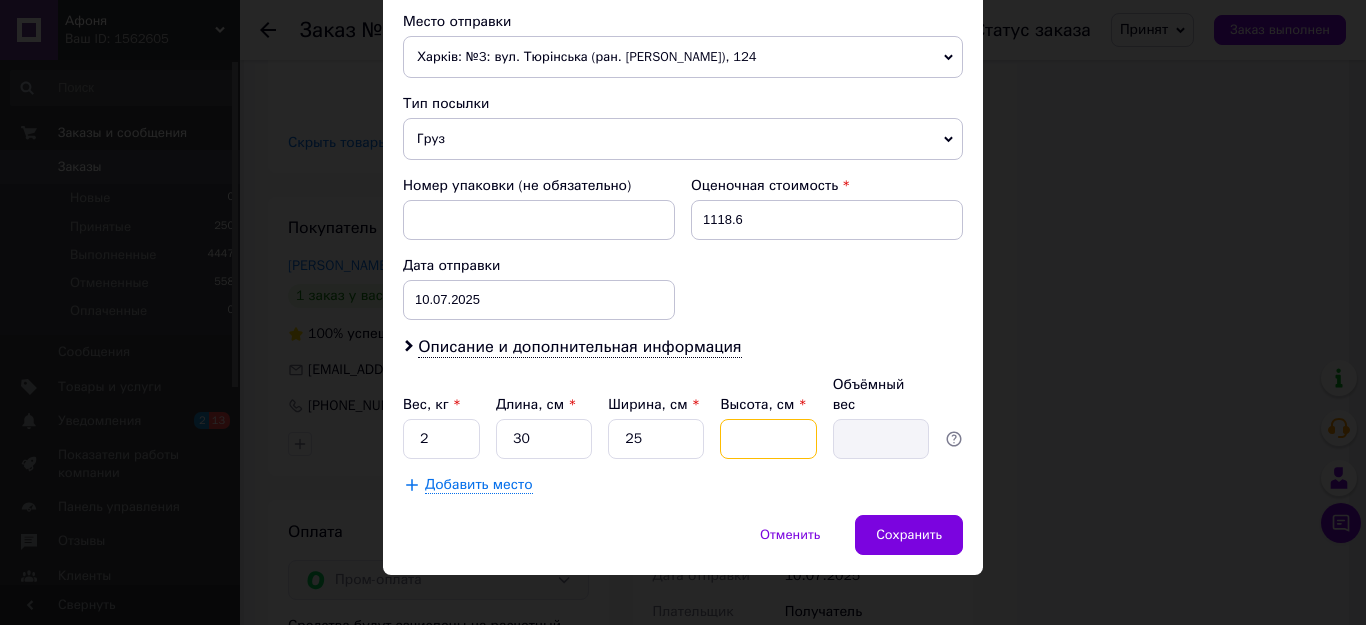type on "1" 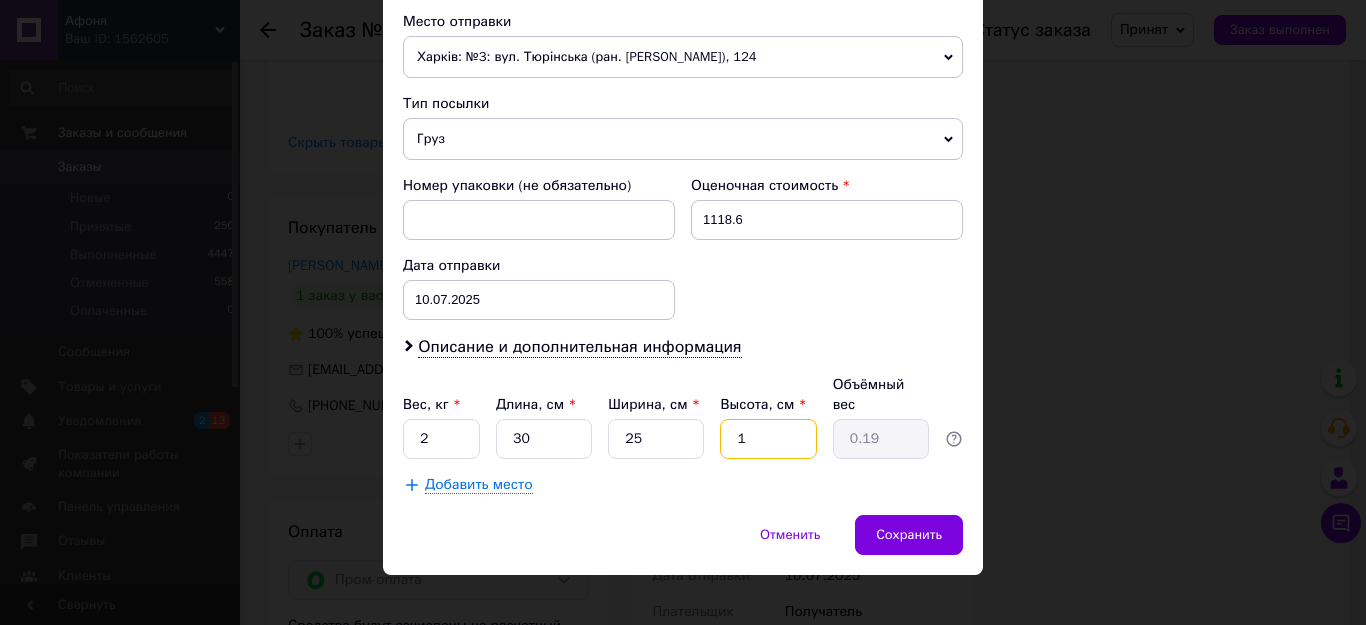 type on "15" 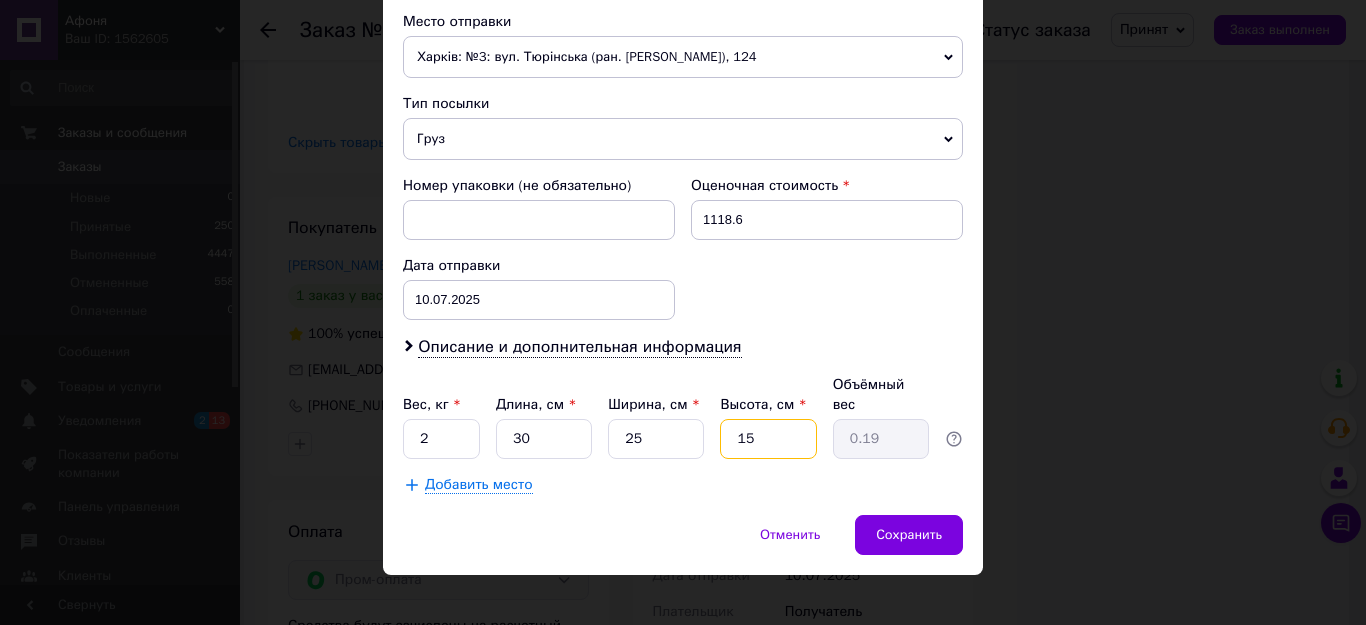 type on "2.81" 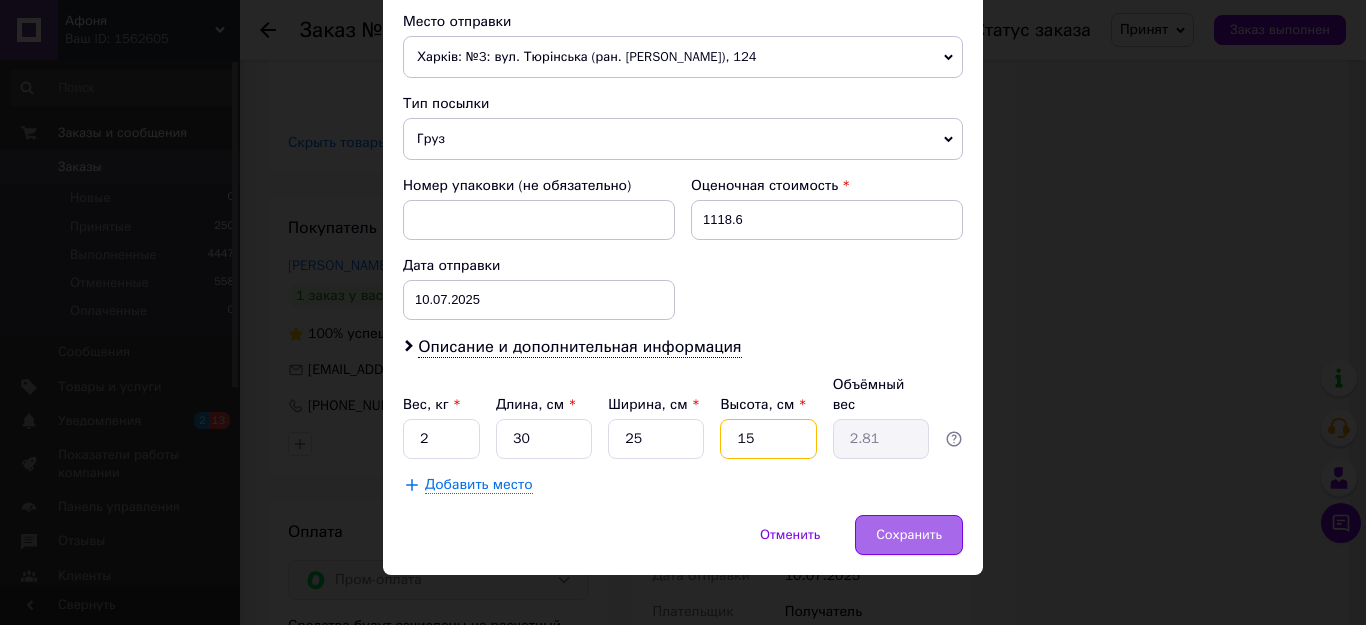 type on "15" 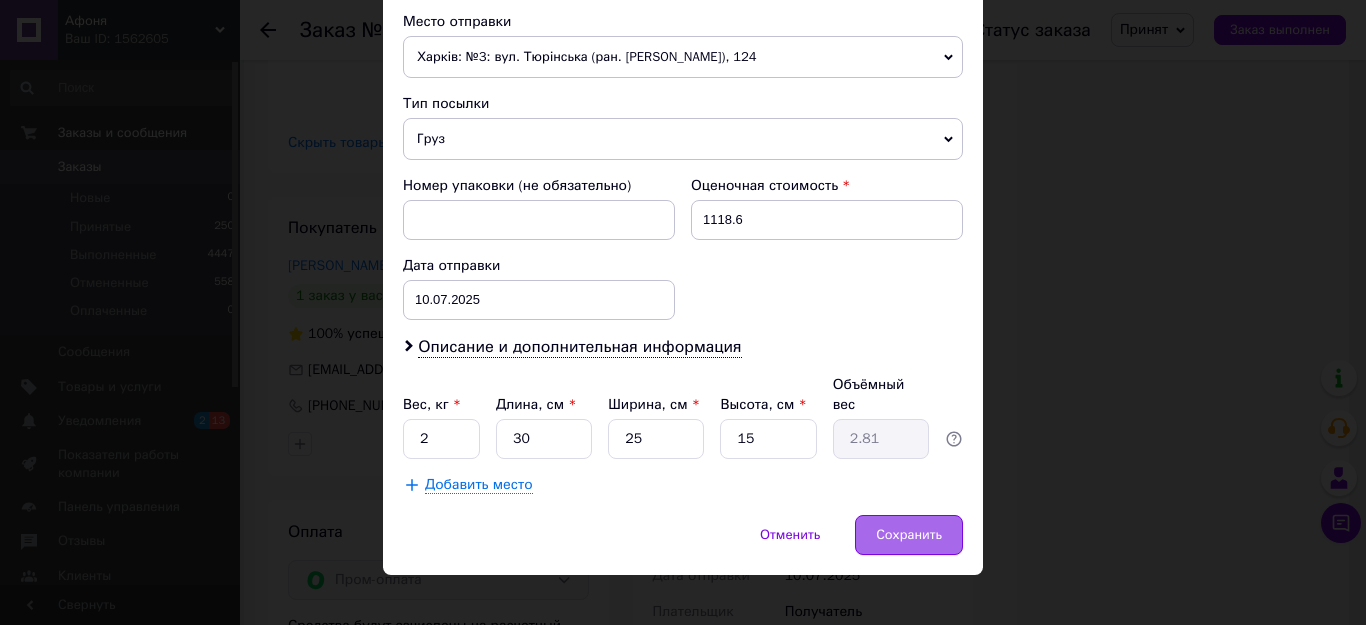 click on "Сохранить" at bounding box center (909, 535) 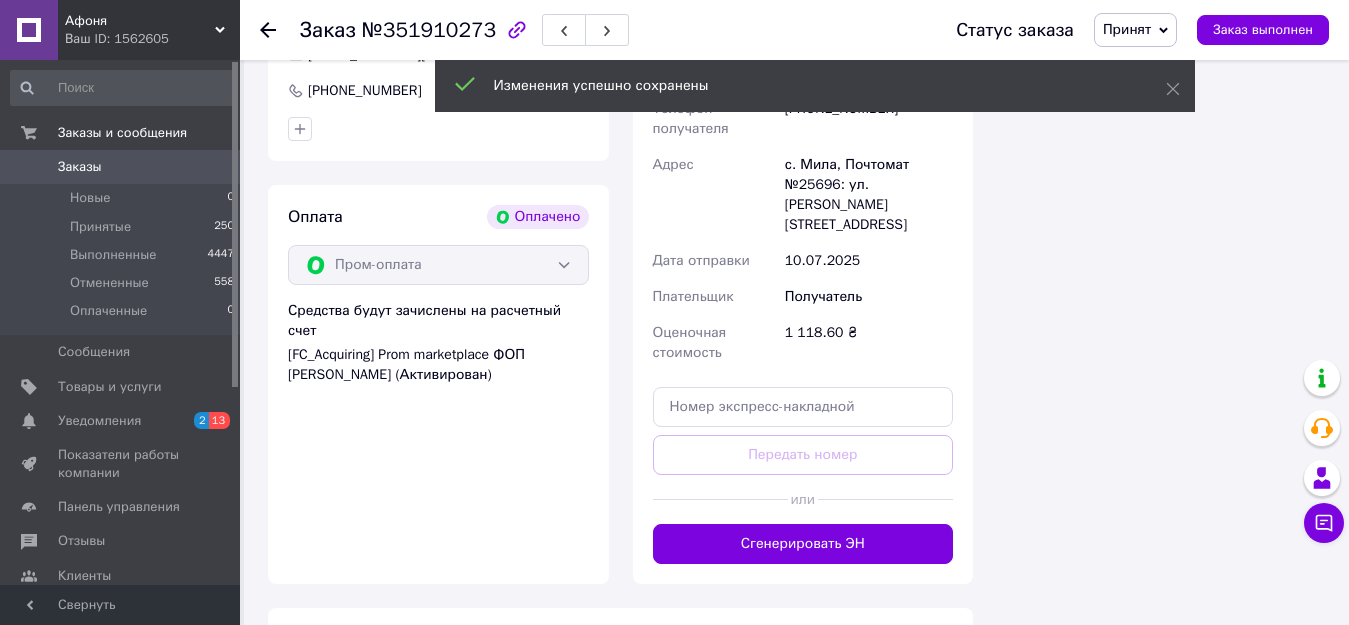 scroll, scrollTop: 1900, scrollLeft: 0, axis: vertical 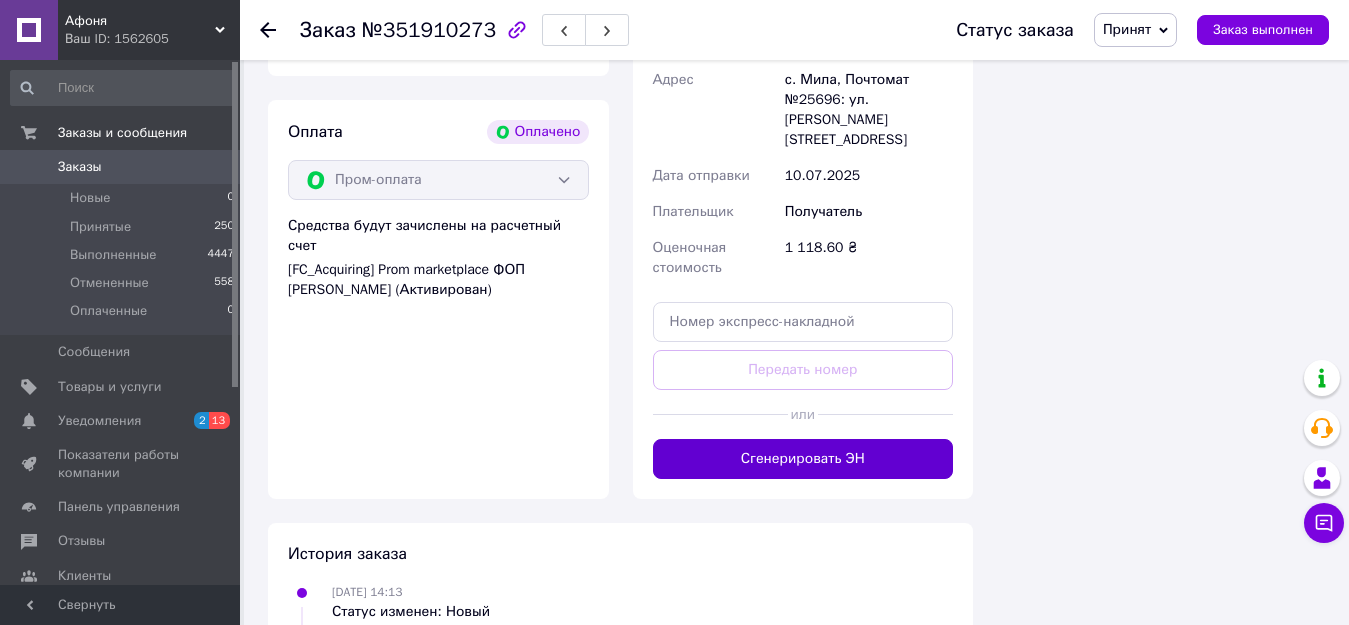click on "Сгенерировать ЭН" at bounding box center (803, 459) 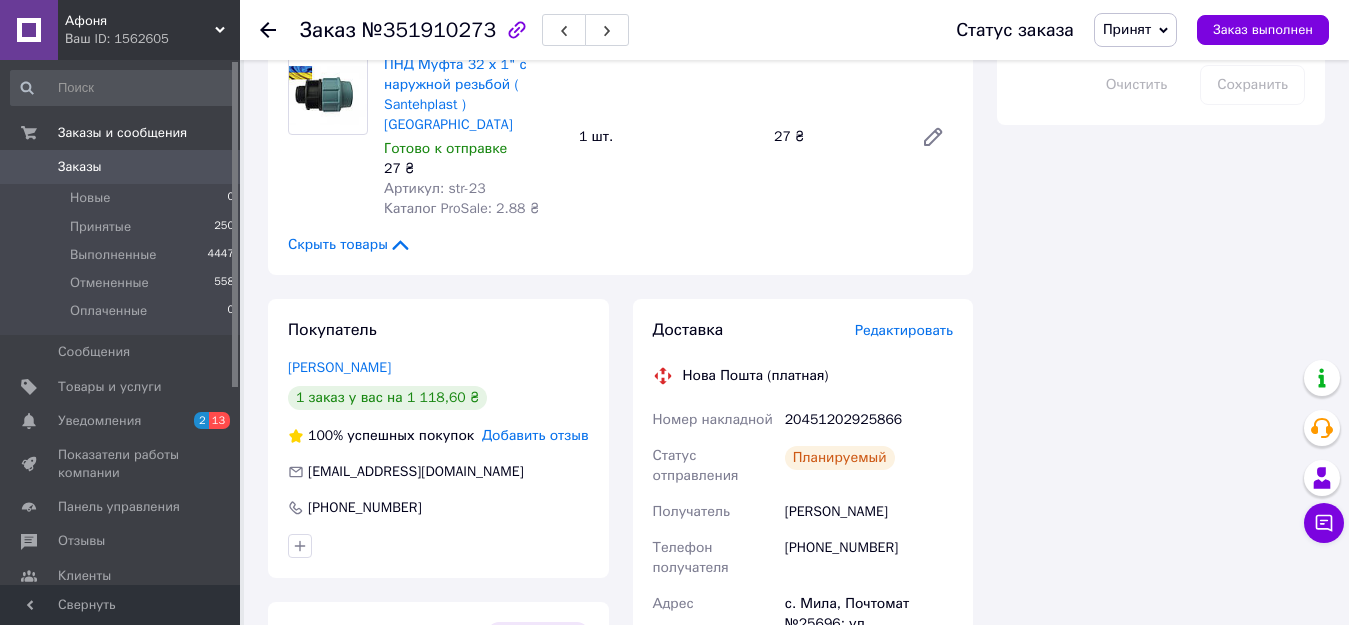 scroll, scrollTop: 1400, scrollLeft: 0, axis: vertical 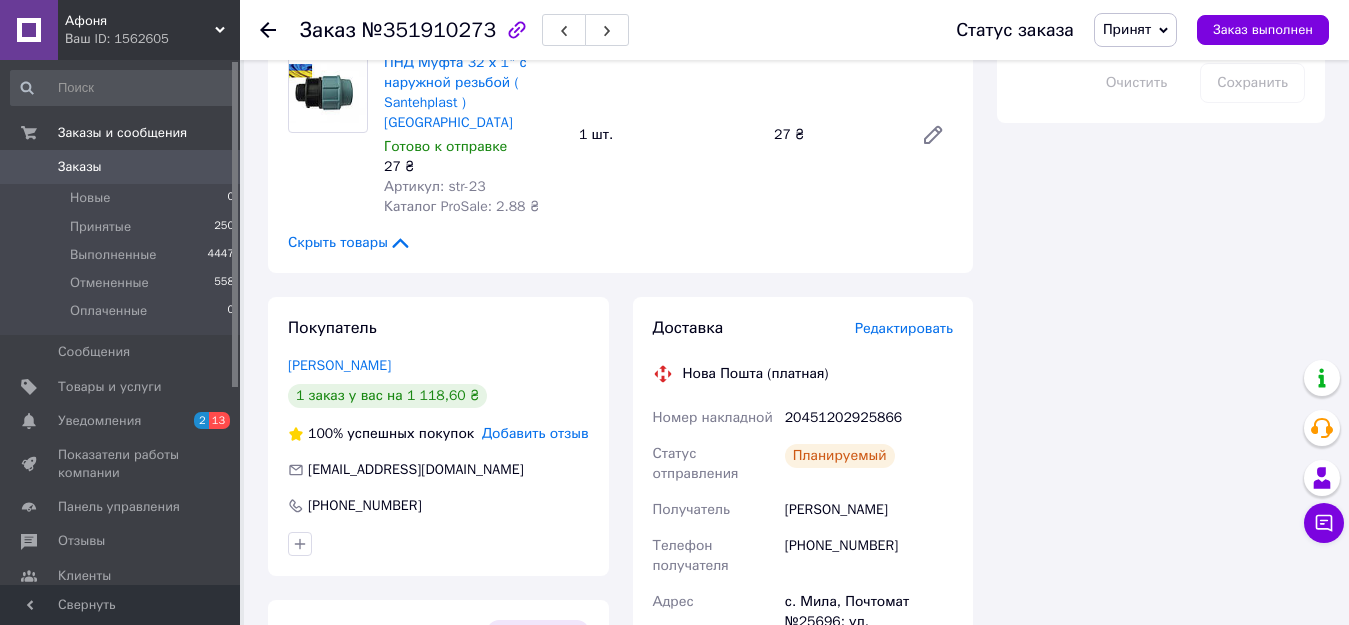 click on "Заказы" at bounding box center (80, 167) 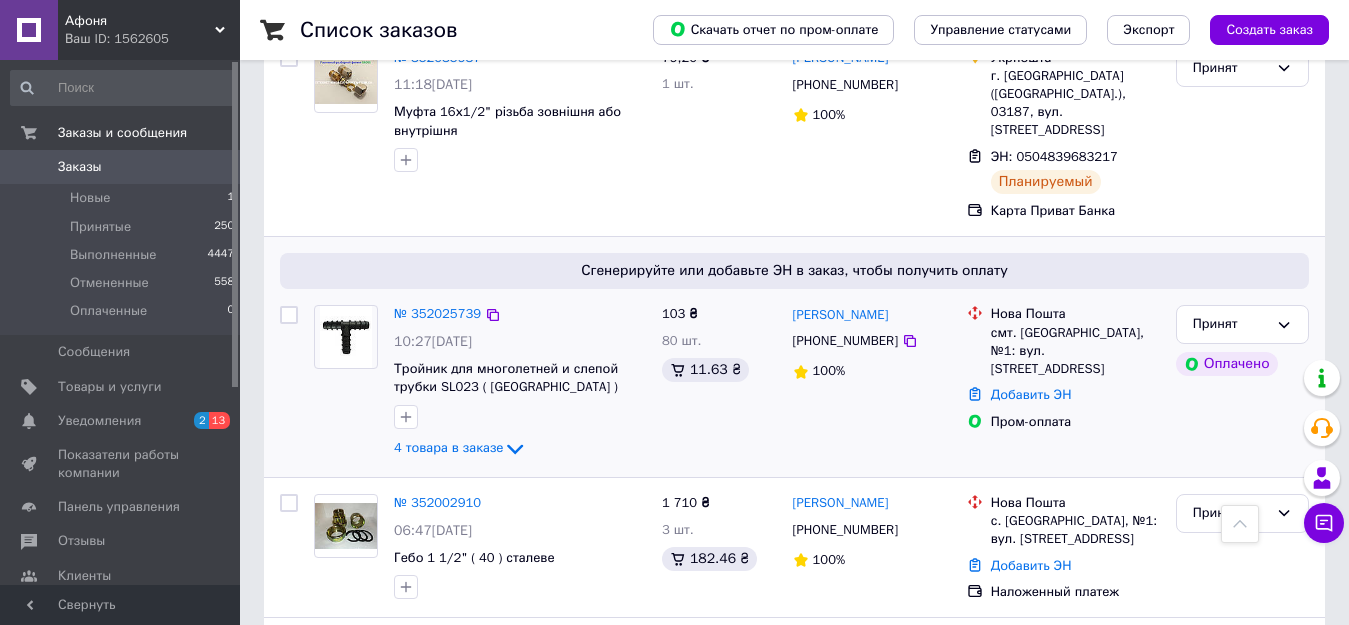 scroll, scrollTop: 600, scrollLeft: 0, axis: vertical 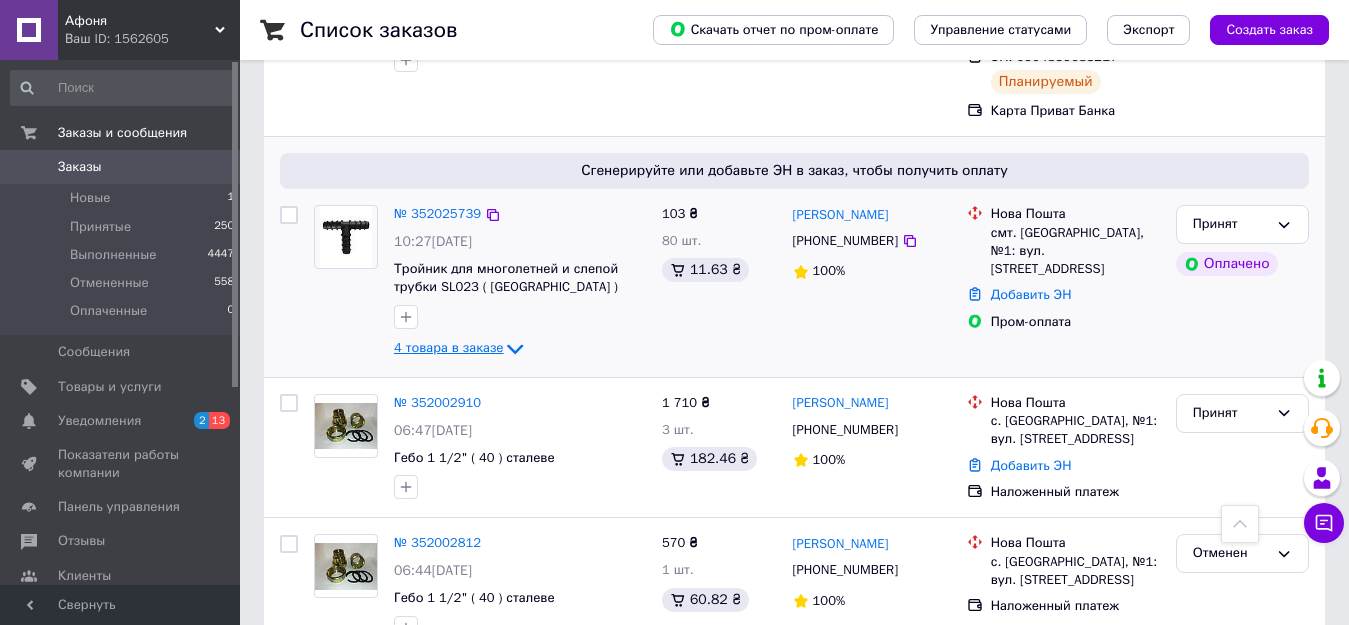 click on "4 товара в заказе" at bounding box center [448, 348] 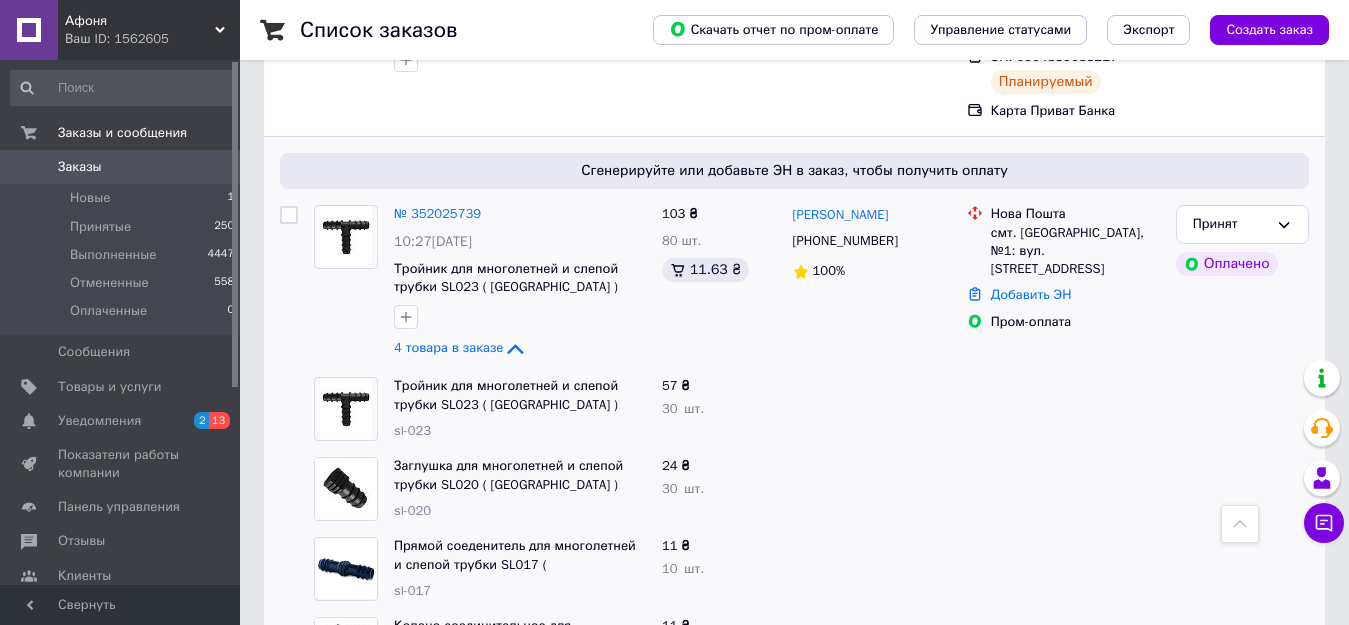 click on "Заказы 0" at bounding box center [123, 167] 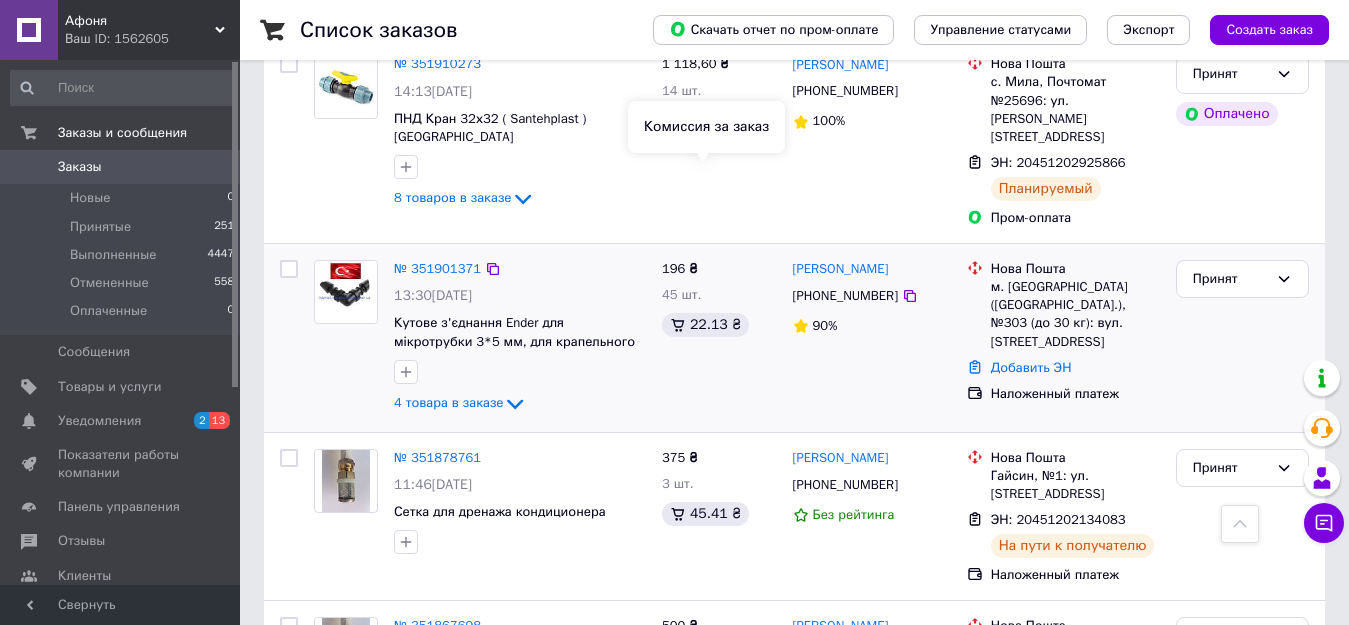 scroll, scrollTop: 2400, scrollLeft: 0, axis: vertical 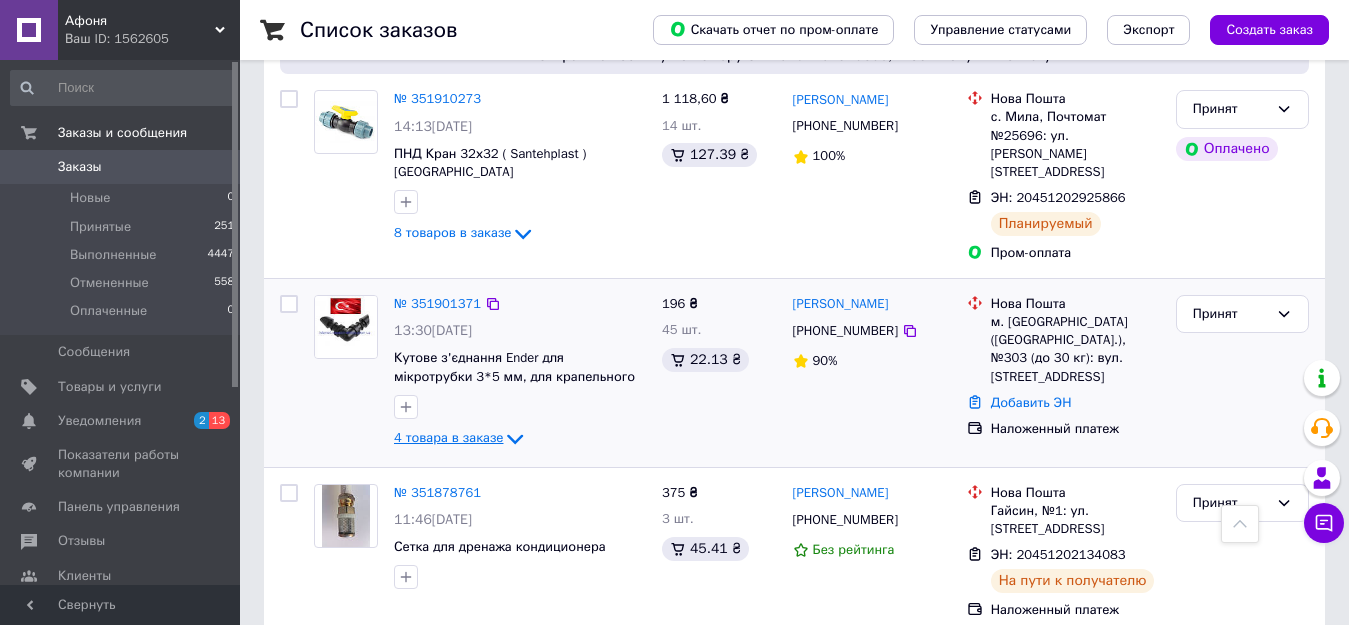 click on "4 товара в заказе" at bounding box center [448, 437] 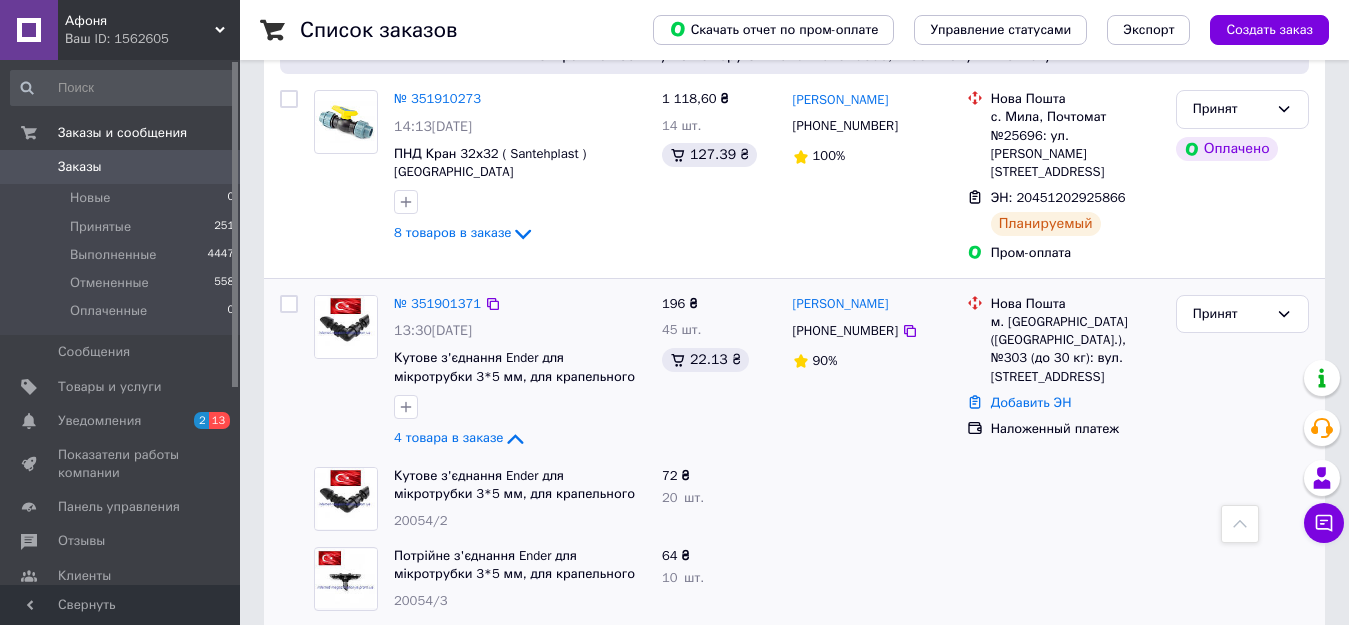 click at bounding box center (346, 326) 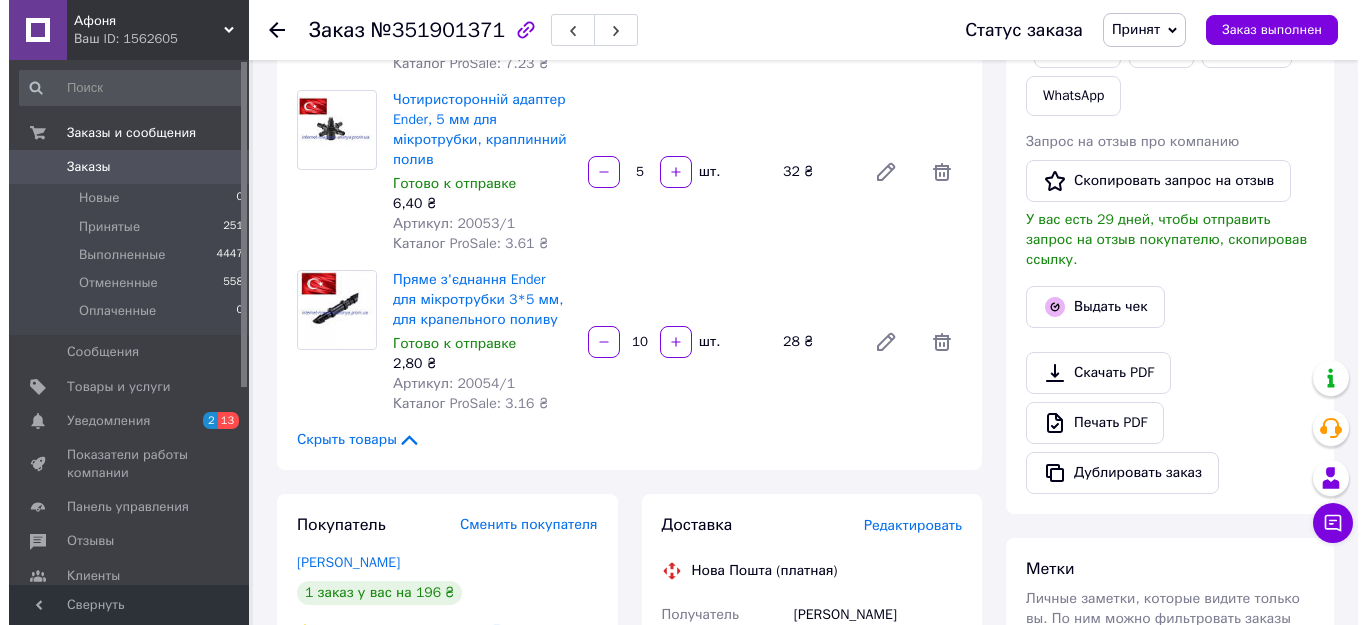 scroll, scrollTop: 500, scrollLeft: 0, axis: vertical 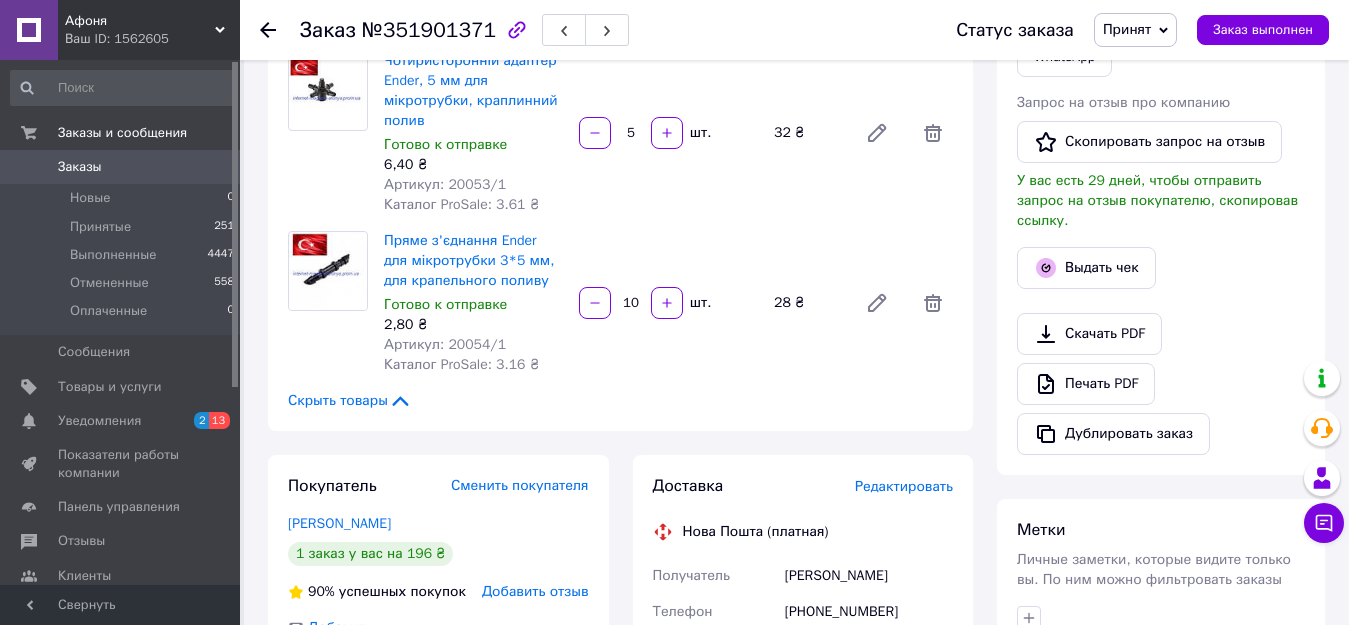 click on "Редактировать" at bounding box center (904, 486) 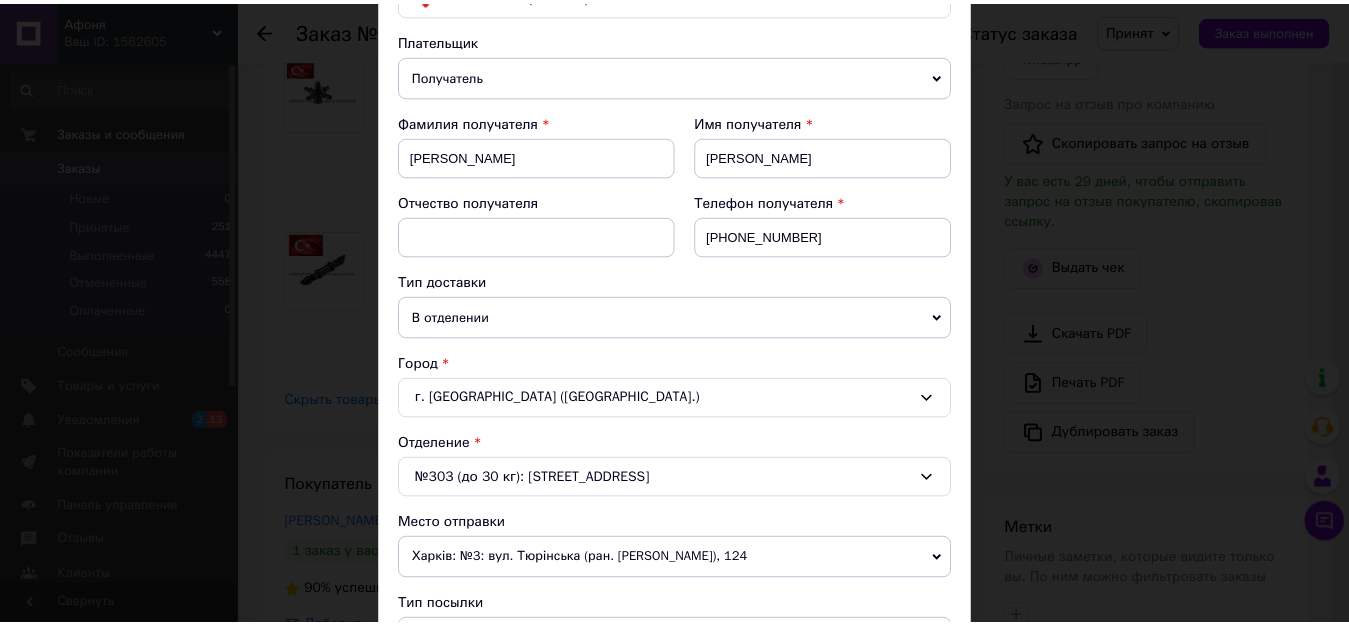 scroll, scrollTop: 0, scrollLeft: 0, axis: both 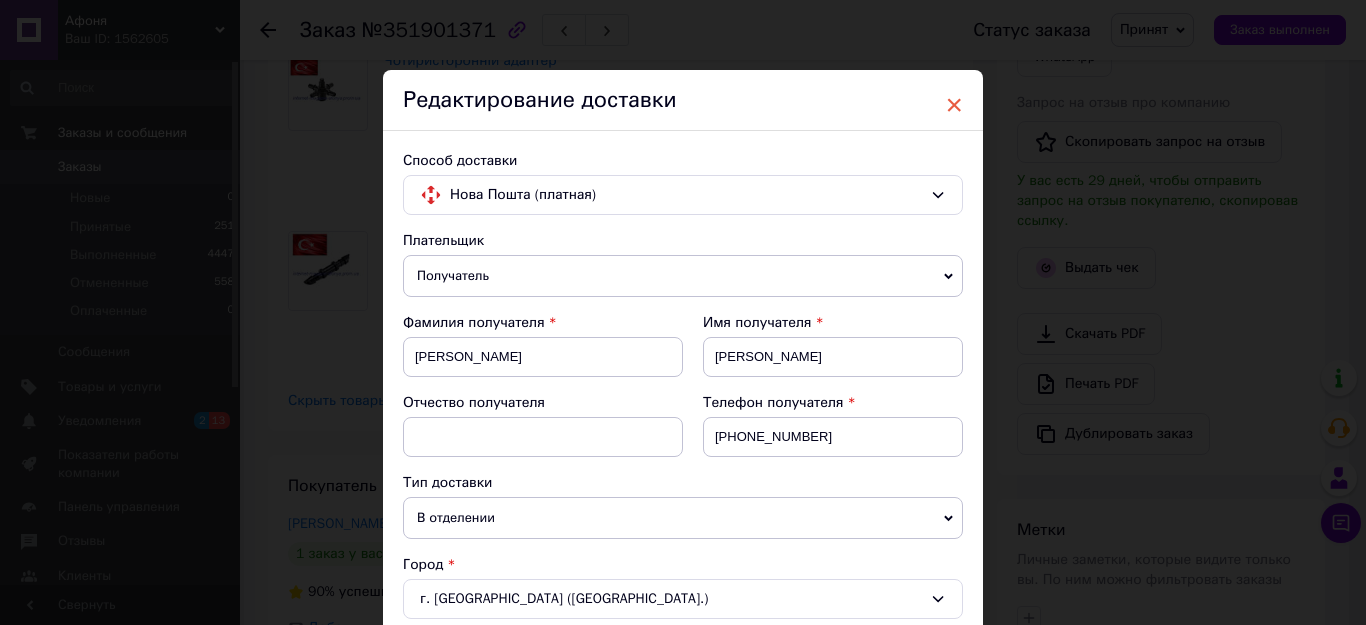 click on "×" at bounding box center [954, 105] 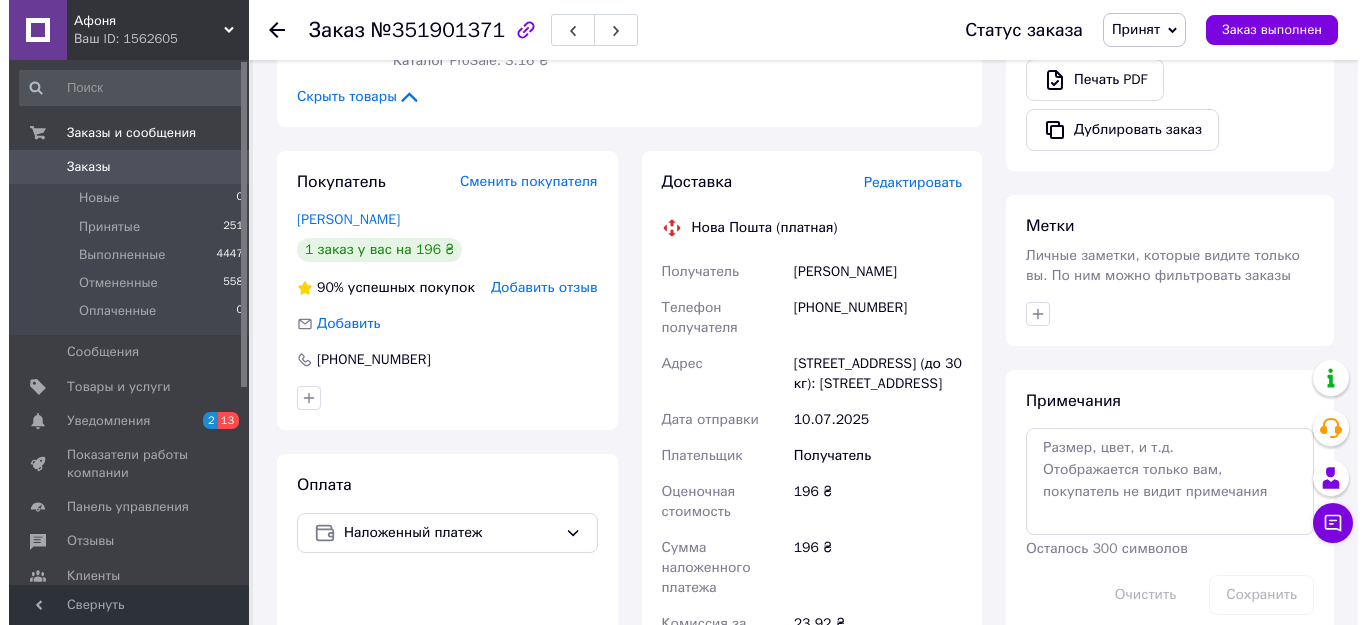scroll, scrollTop: 900, scrollLeft: 0, axis: vertical 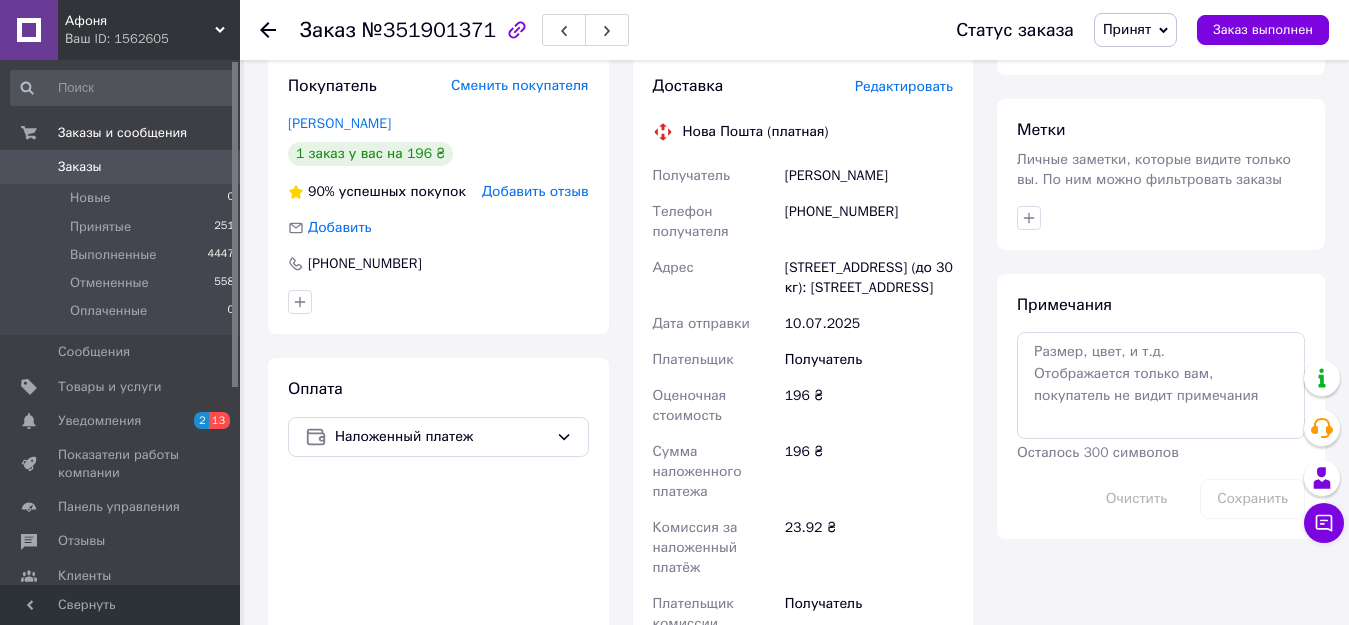 click on "Редактировать" at bounding box center [904, 86] 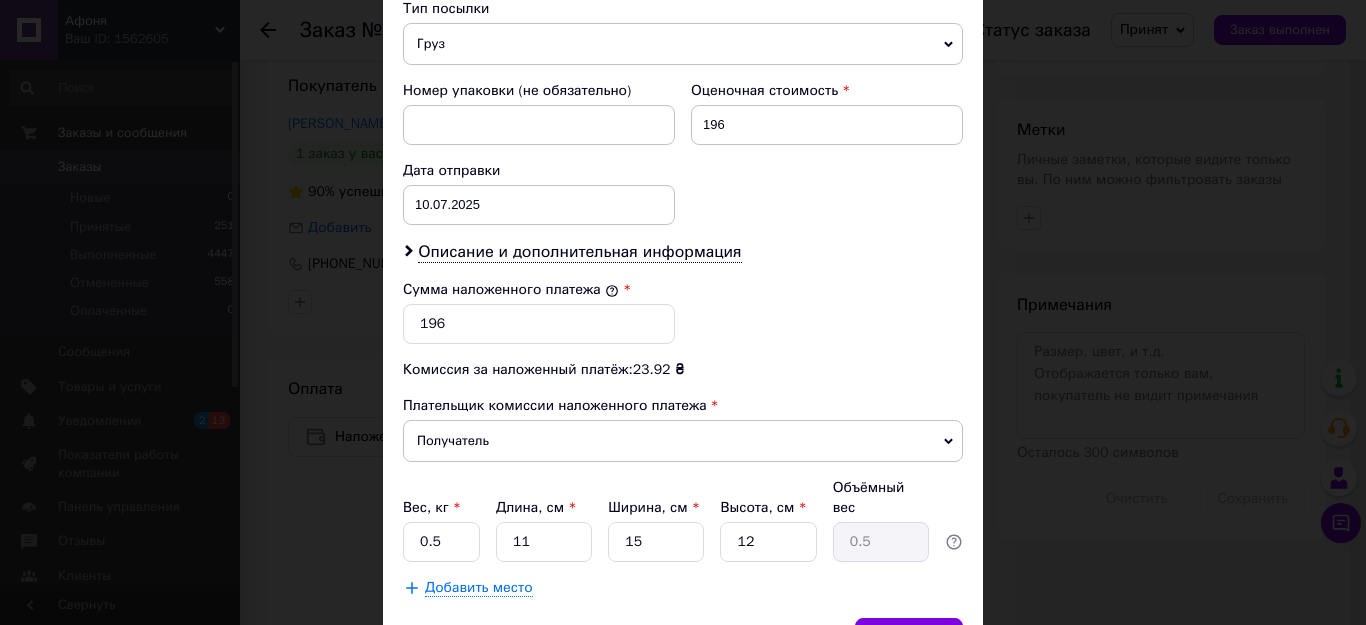 scroll, scrollTop: 800, scrollLeft: 0, axis: vertical 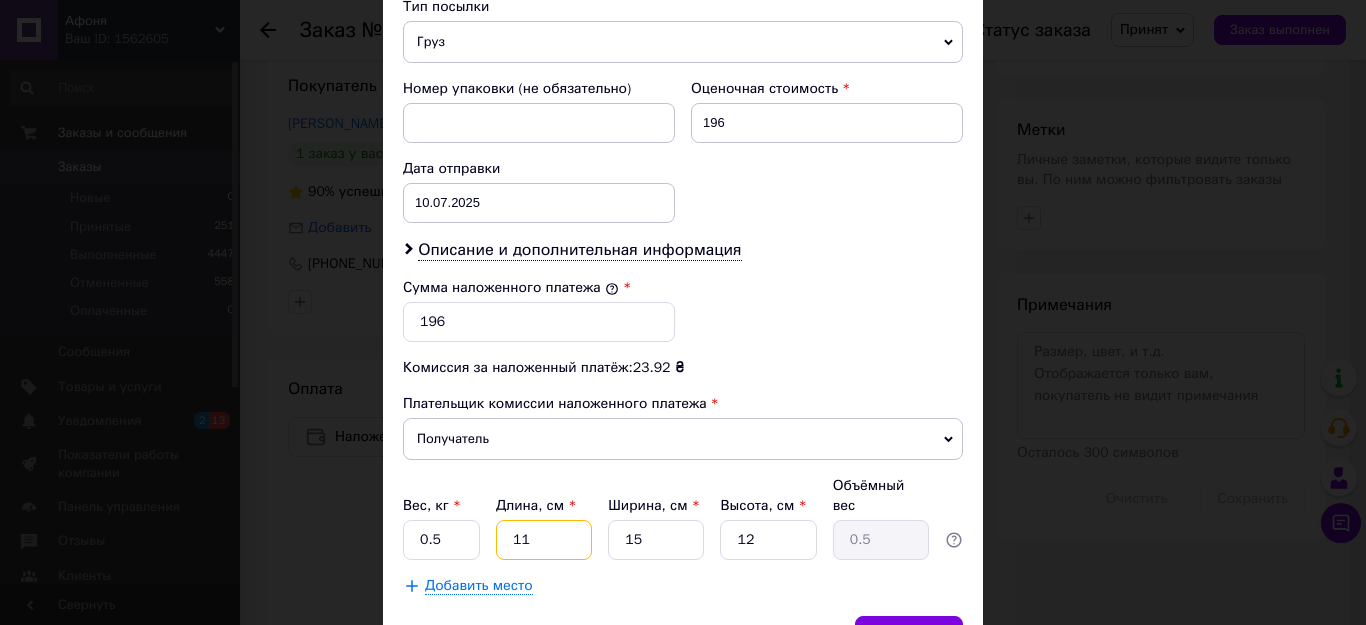 click on "11" at bounding box center [544, 540] 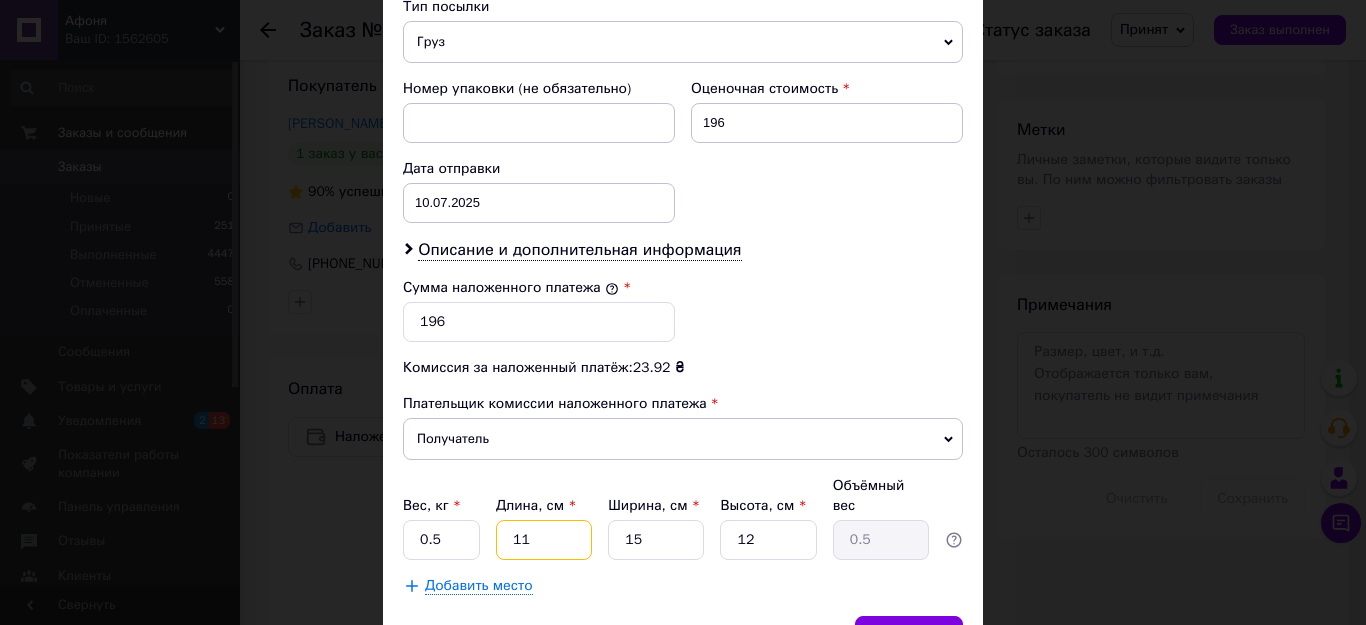 type on "1" 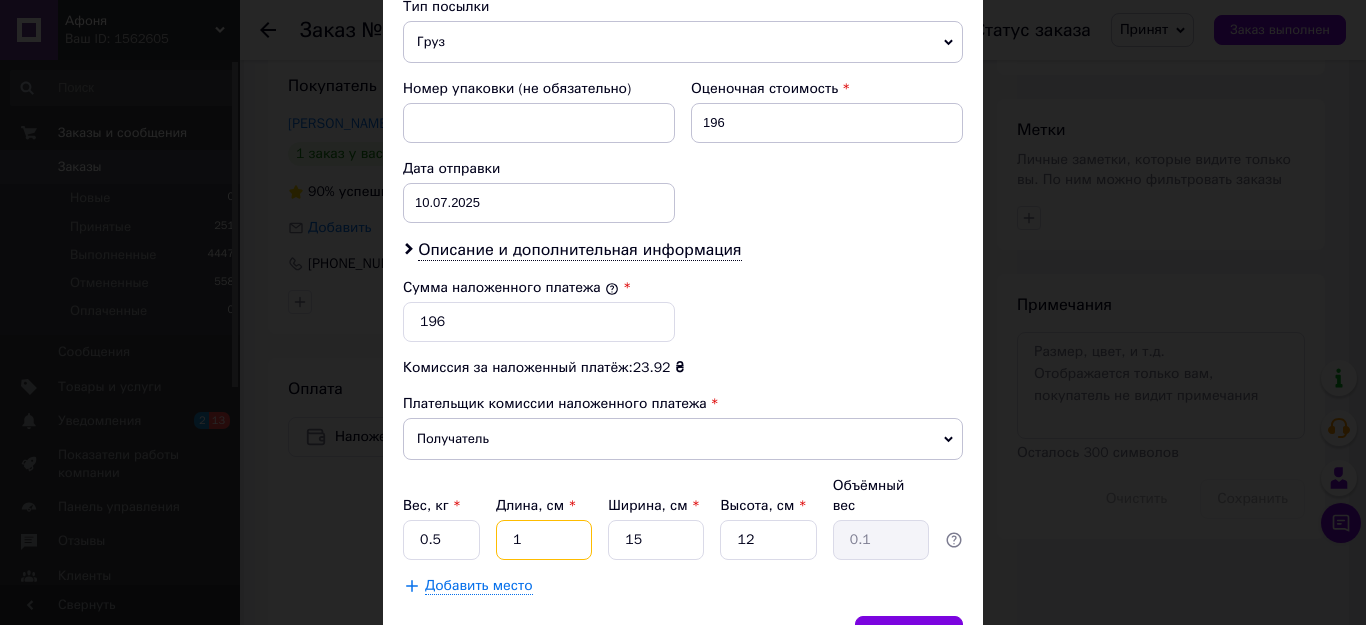 type on "10" 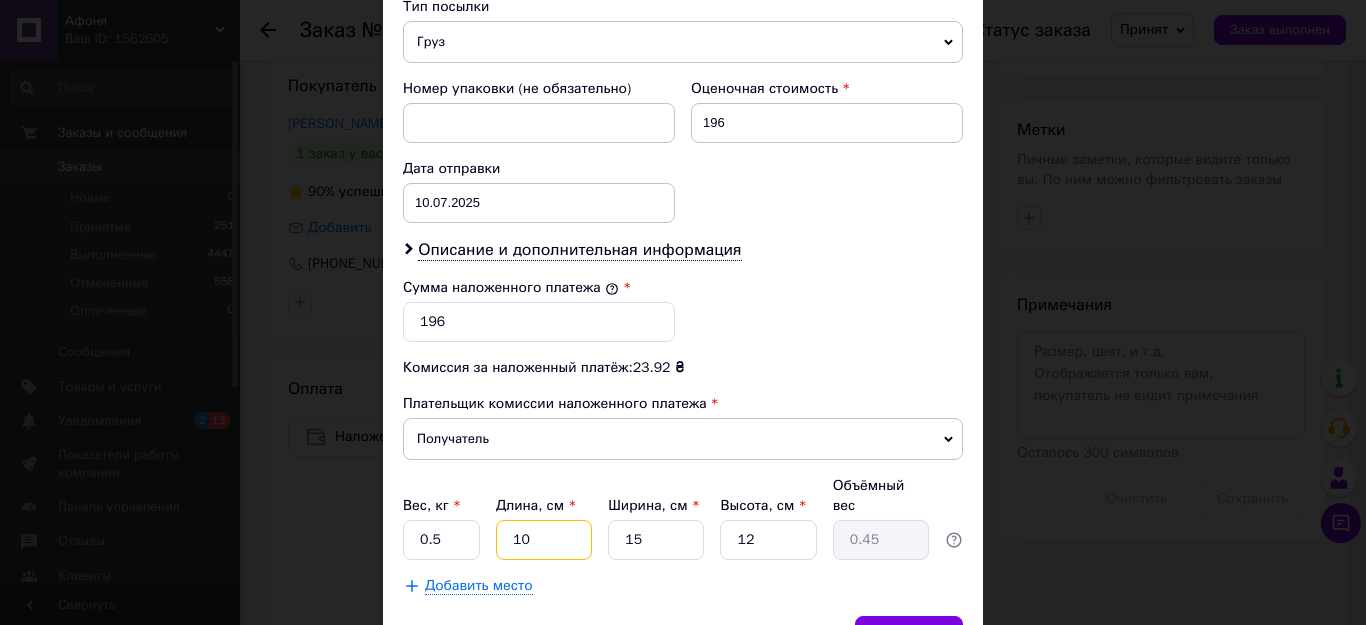type on "10" 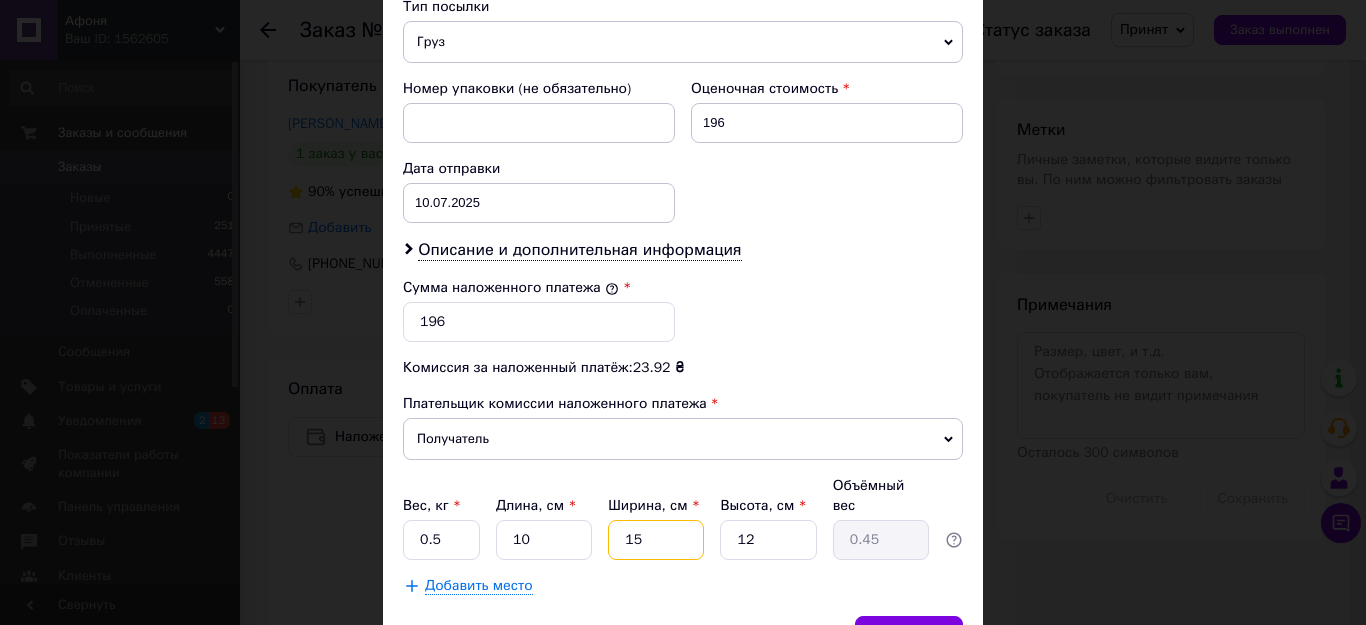 click on "15" at bounding box center (656, 540) 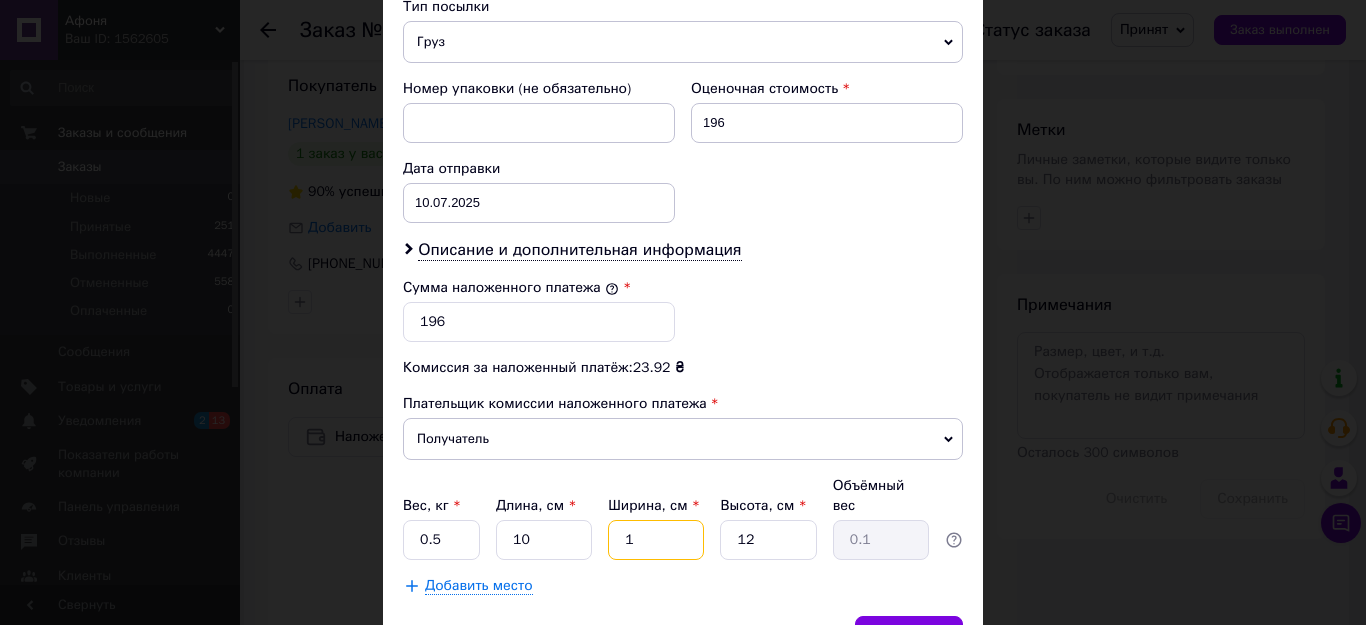 type on "10" 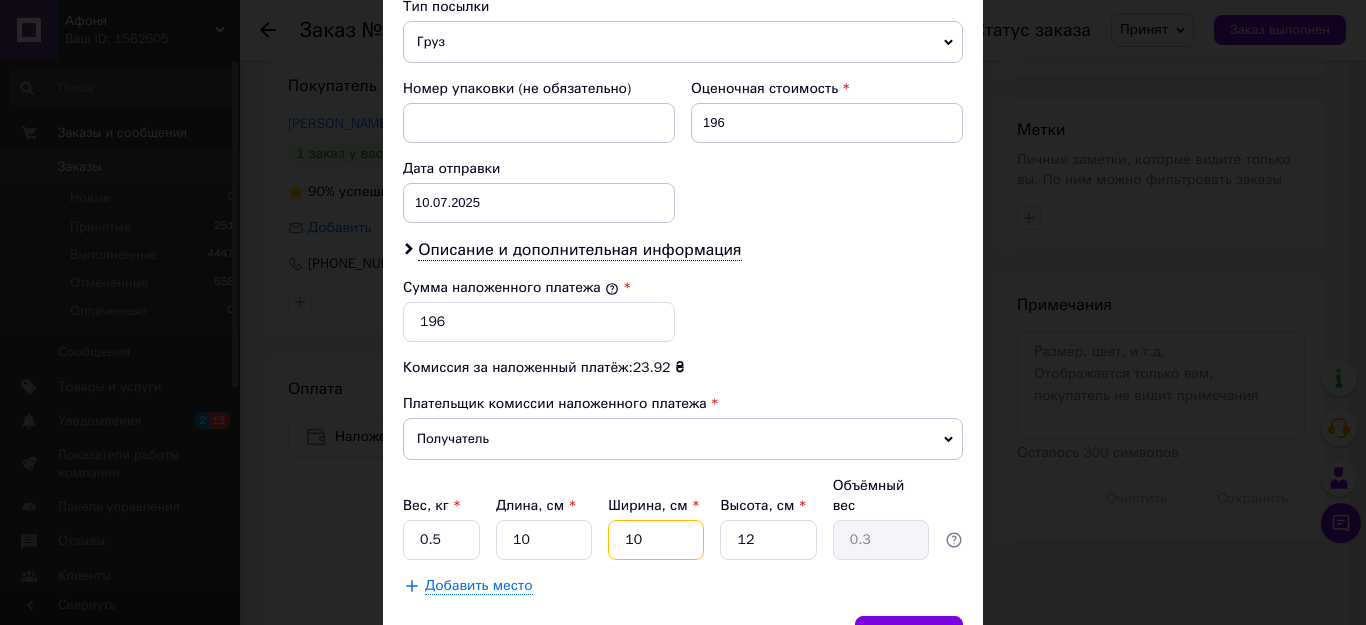type on "10" 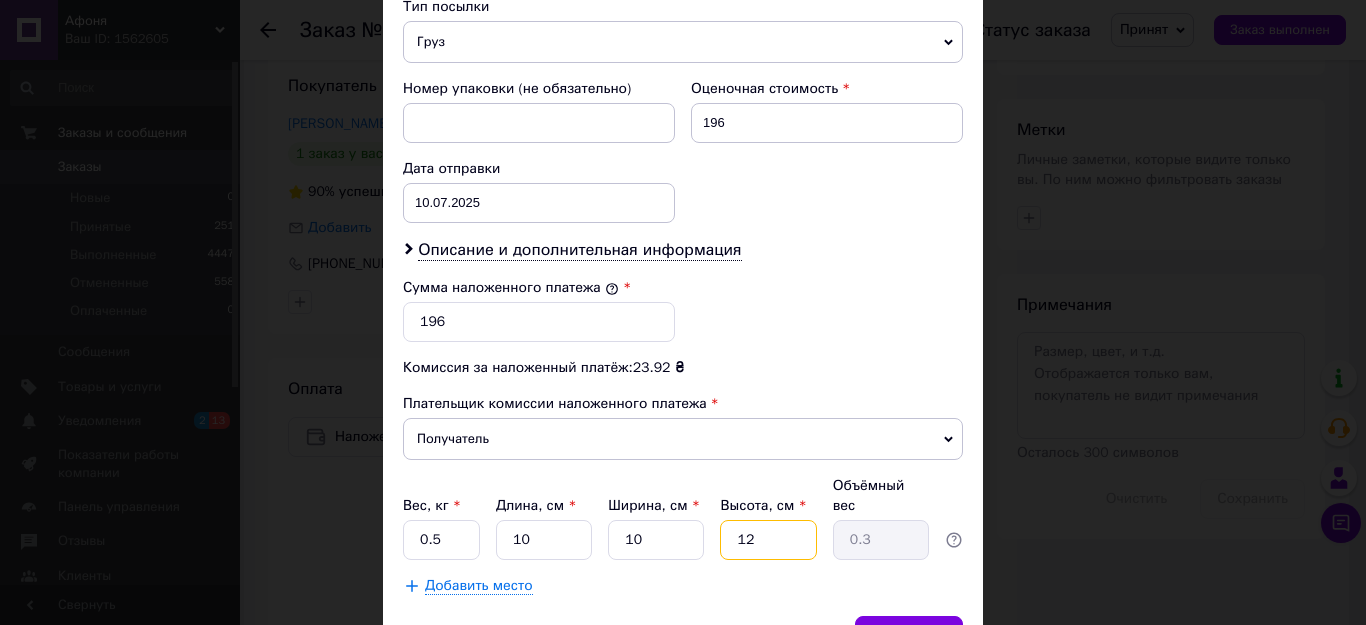click on "12" at bounding box center [768, 540] 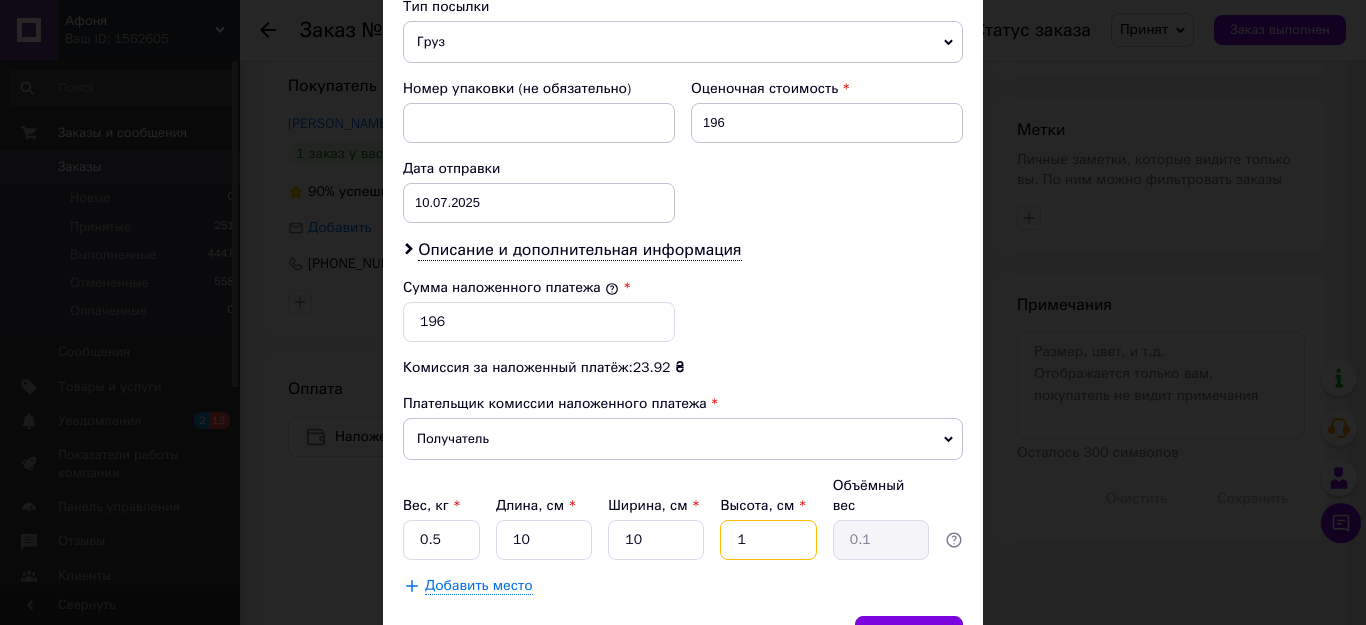 type on "10" 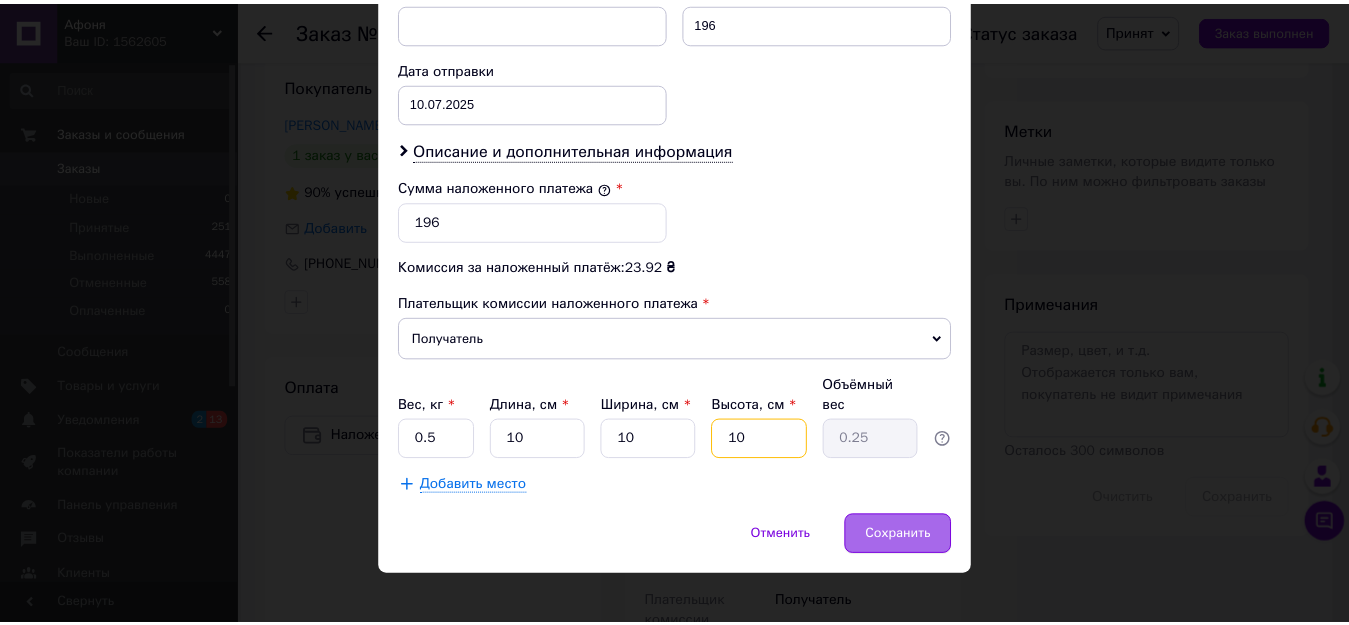 scroll, scrollTop: 901, scrollLeft: 0, axis: vertical 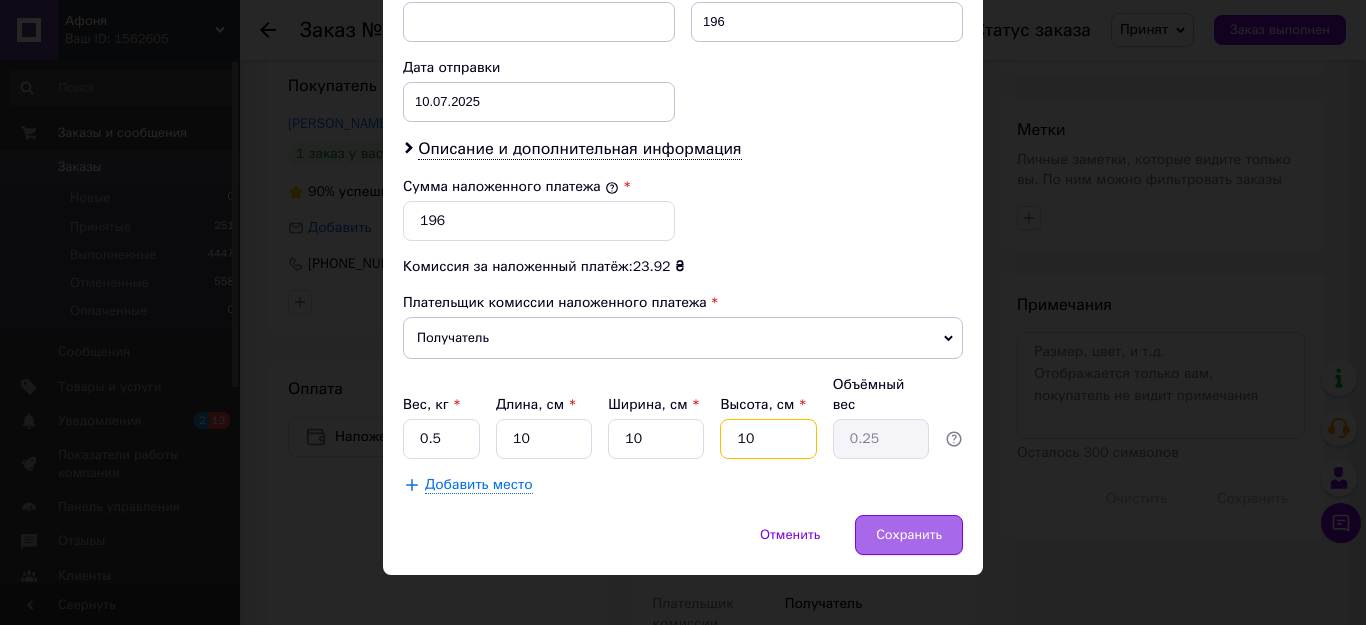 type on "10" 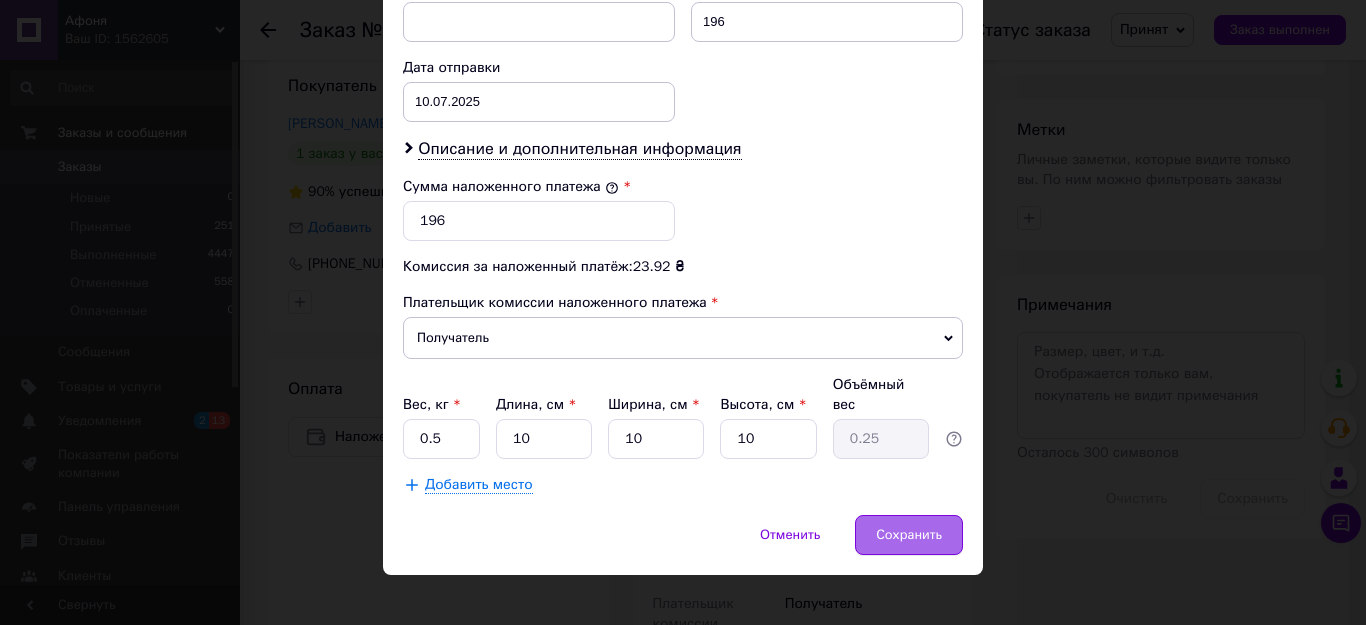 click on "Сохранить" at bounding box center [909, 535] 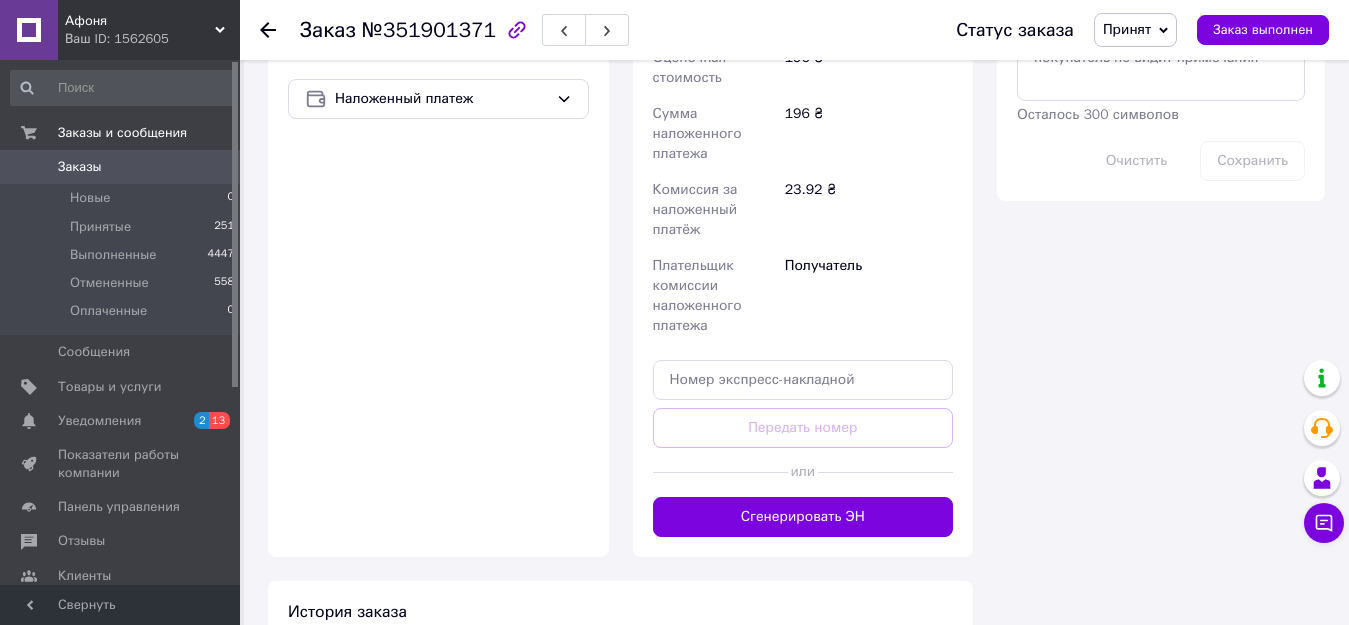 scroll, scrollTop: 1300, scrollLeft: 0, axis: vertical 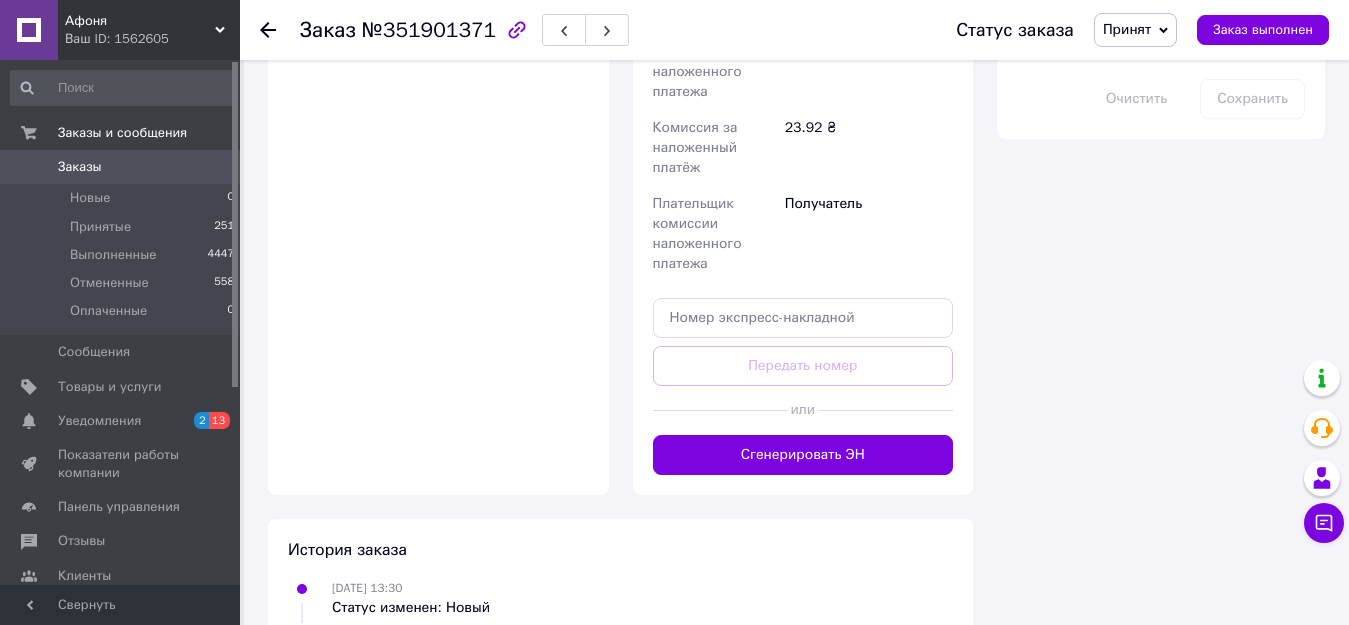click on "Сгенерировать ЭН" at bounding box center (803, 455) 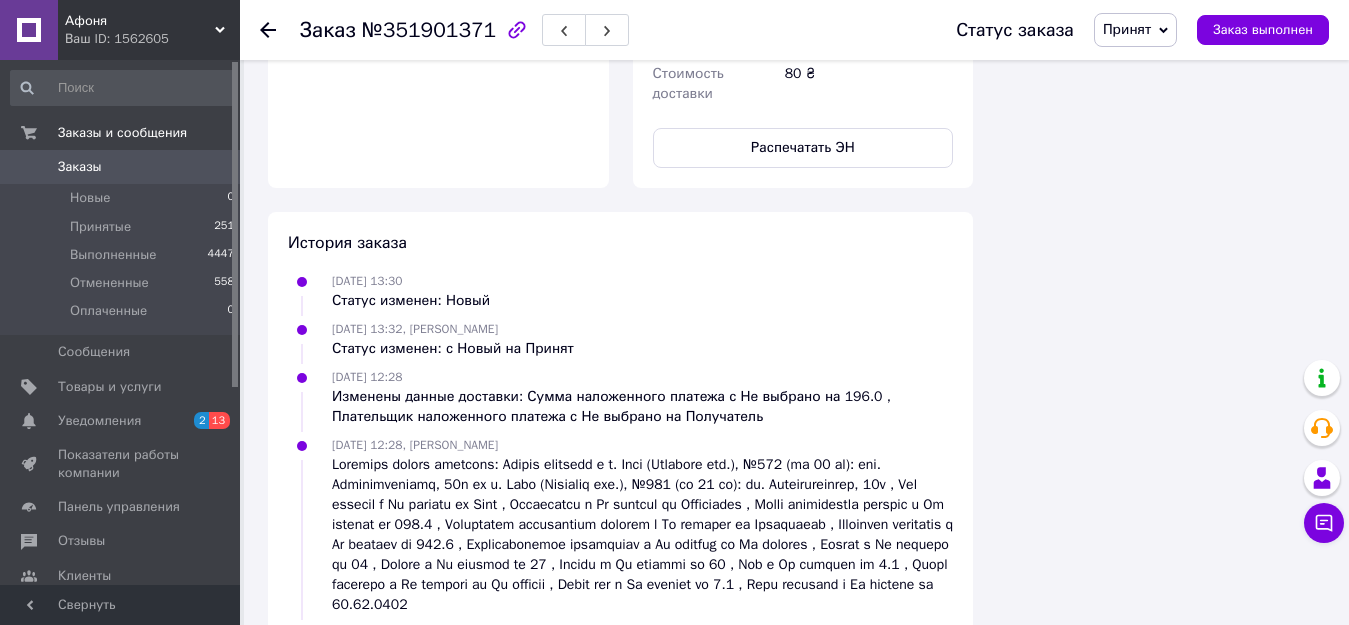 scroll, scrollTop: 1400, scrollLeft: 0, axis: vertical 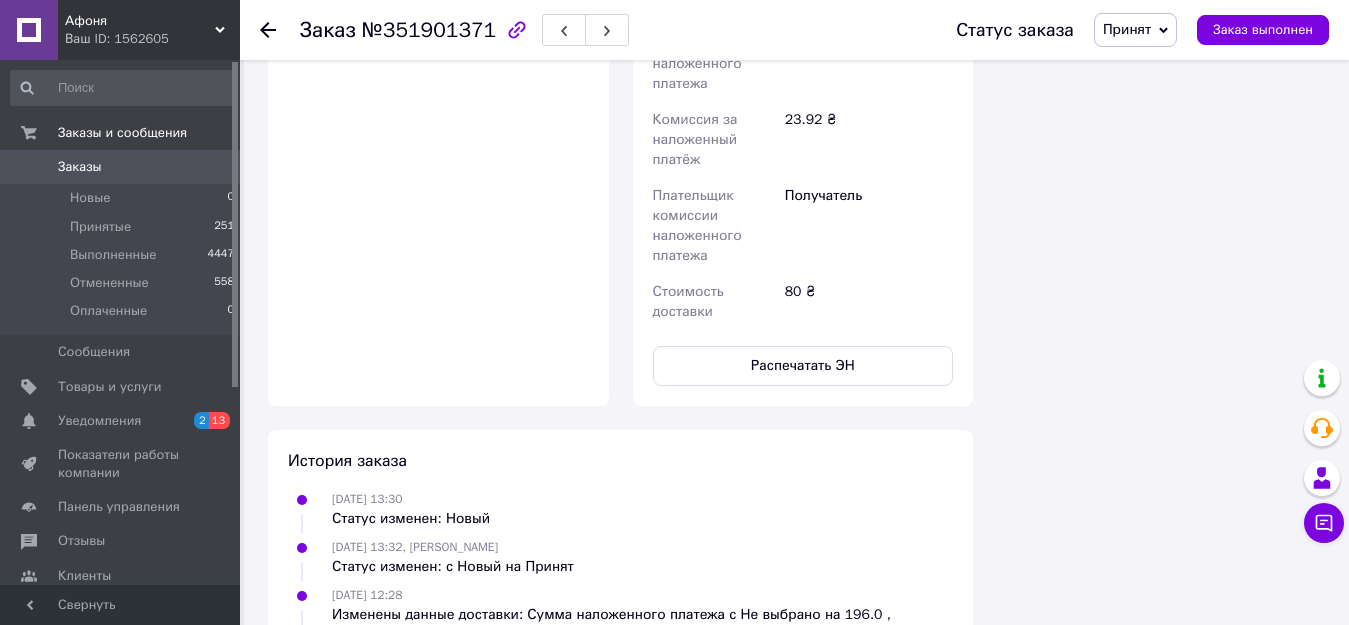 click on "Заказы" at bounding box center [121, 167] 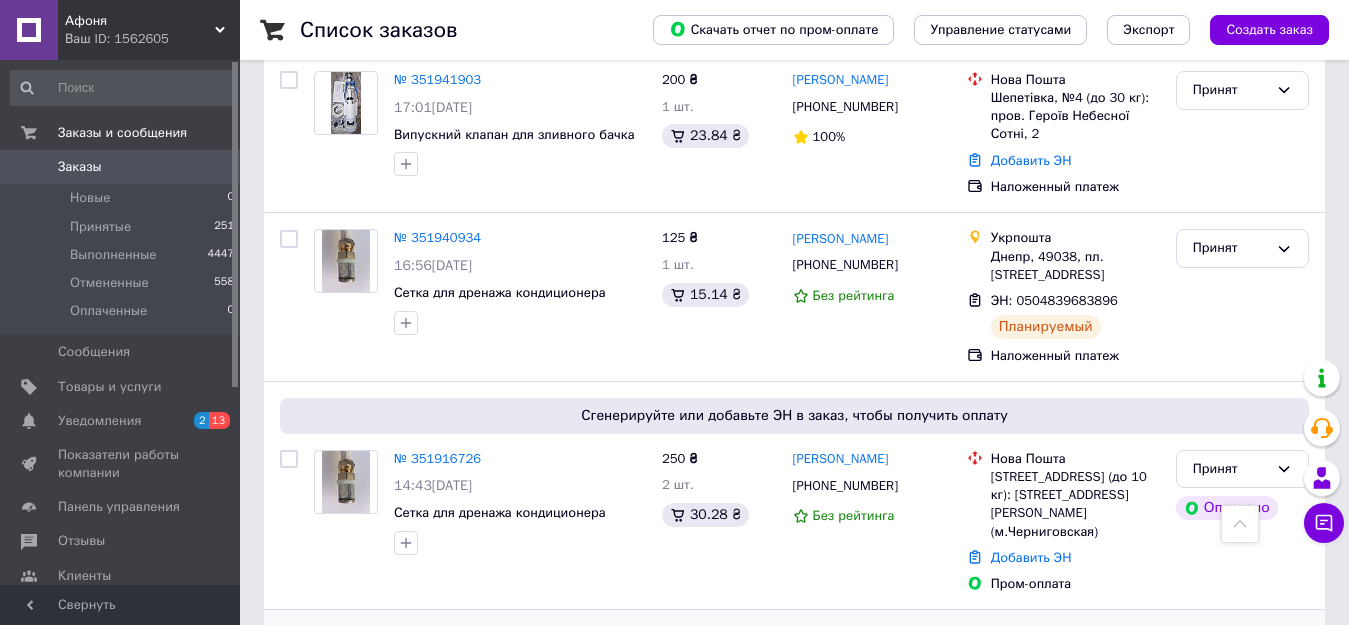 scroll, scrollTop: 1500, scrollLeft: 0, axis: vertical 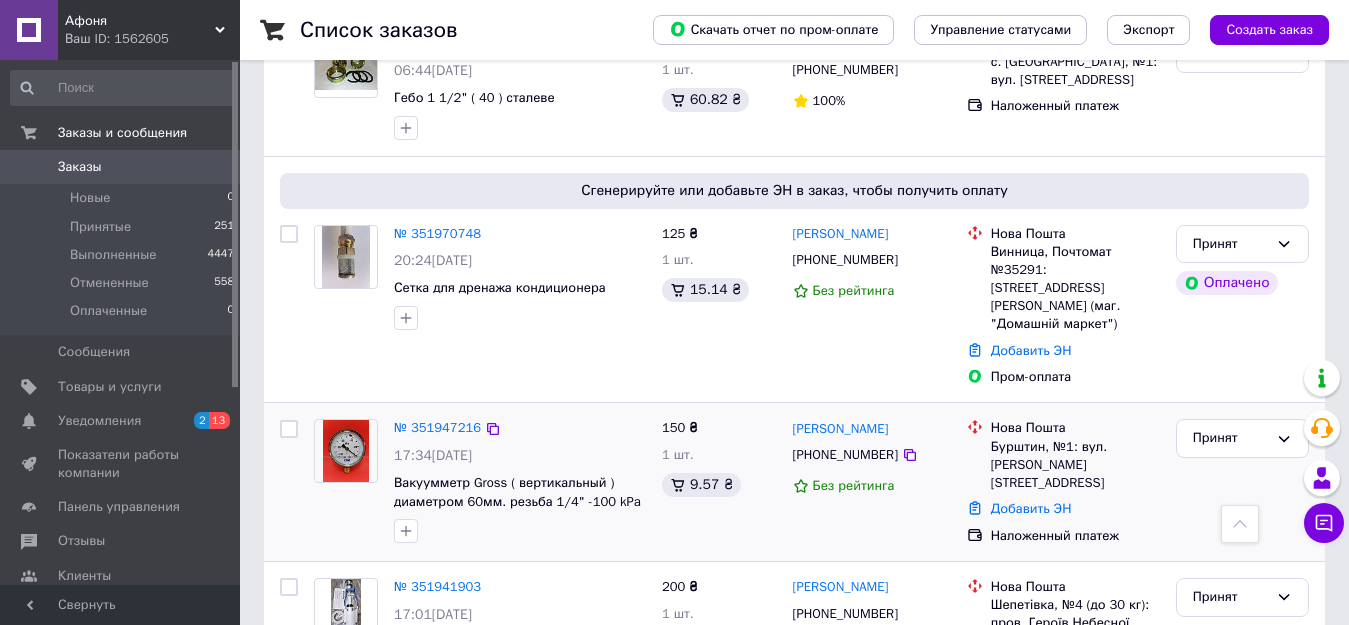 click at bounding box center [346, 451] 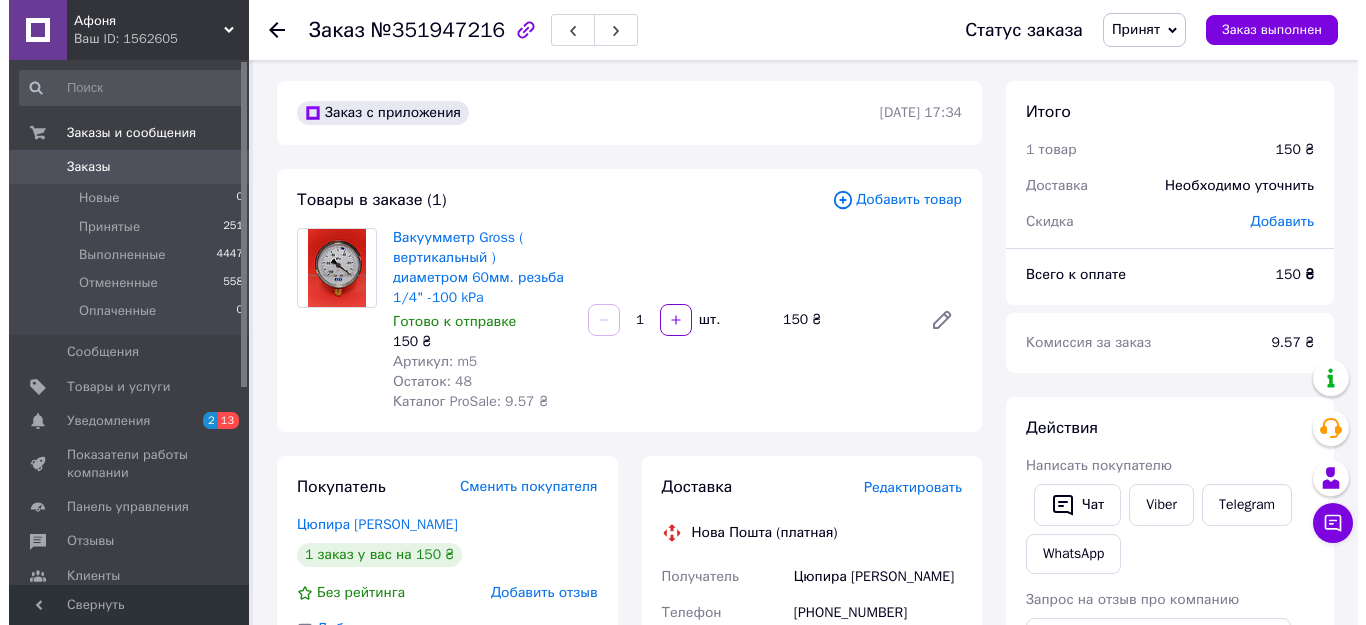 scroll, scrollTop: 0, scrollLeft: 0, axis: both 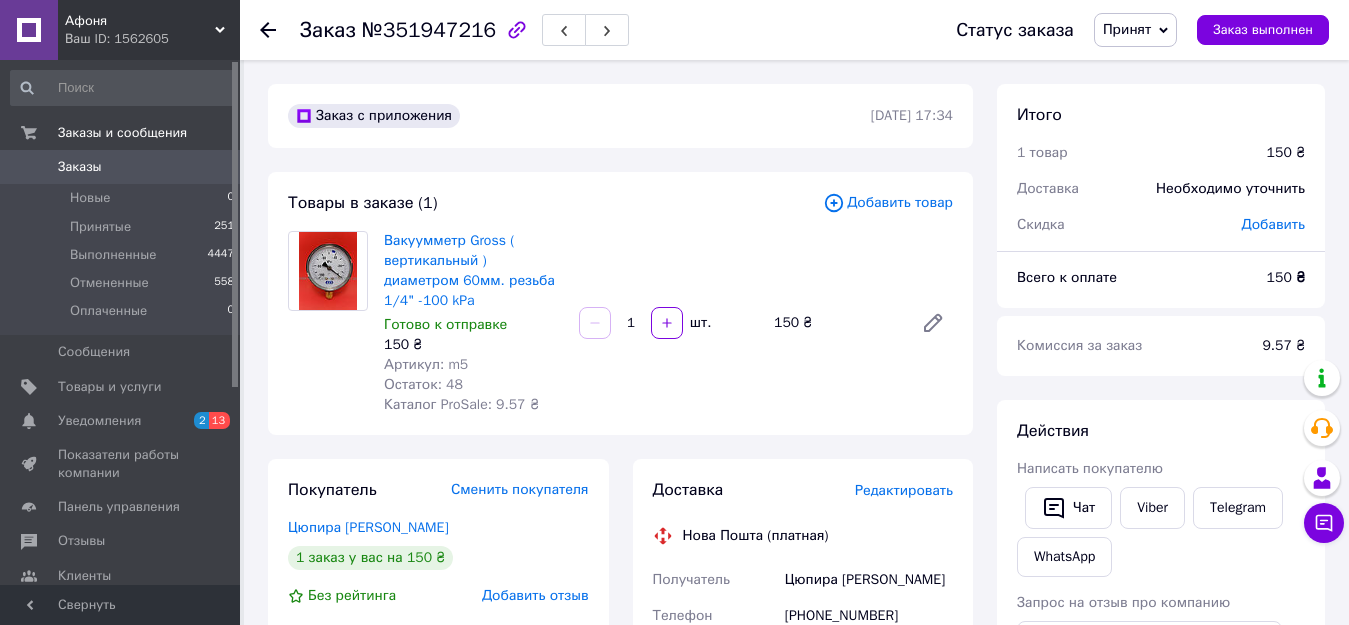 click on "Редактировать" at bounding box center (904, 490) 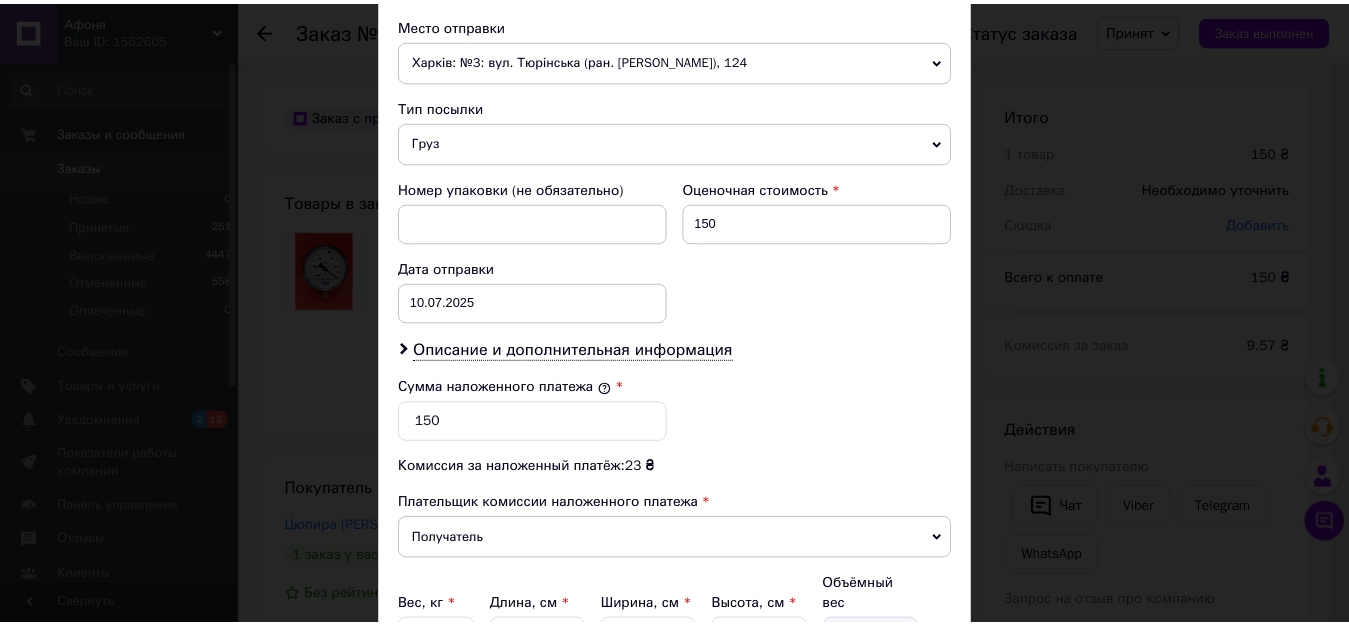 scroll, scrollTop: 901, scrollLeft: 0, axis: vertical 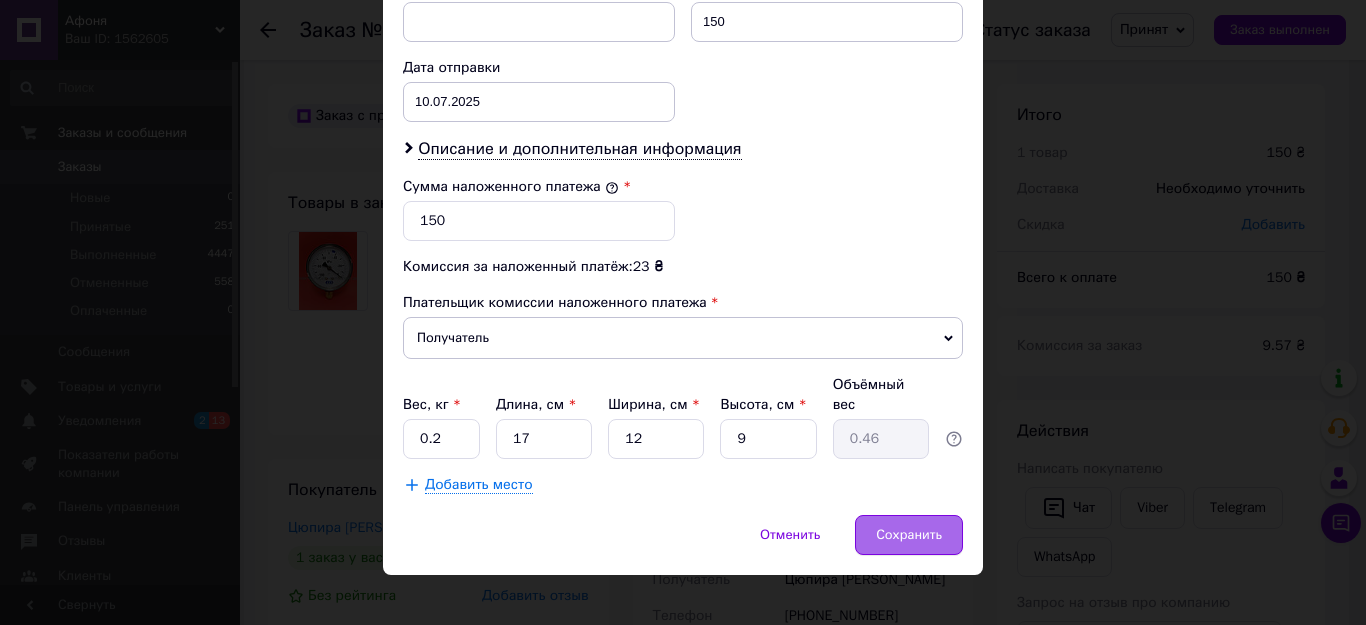 click on "Сохранить" at bounding box center (909, 535) 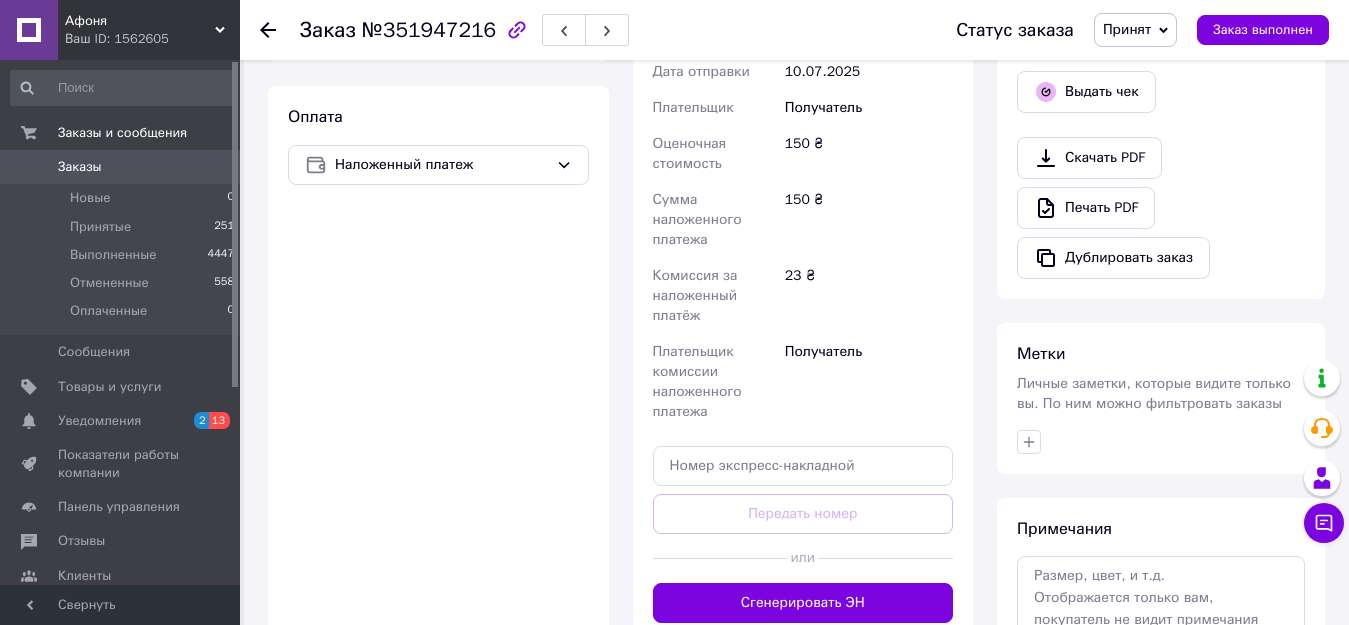scroll, scrollTop: 1000, scrollLeft: 0, axis: vertical 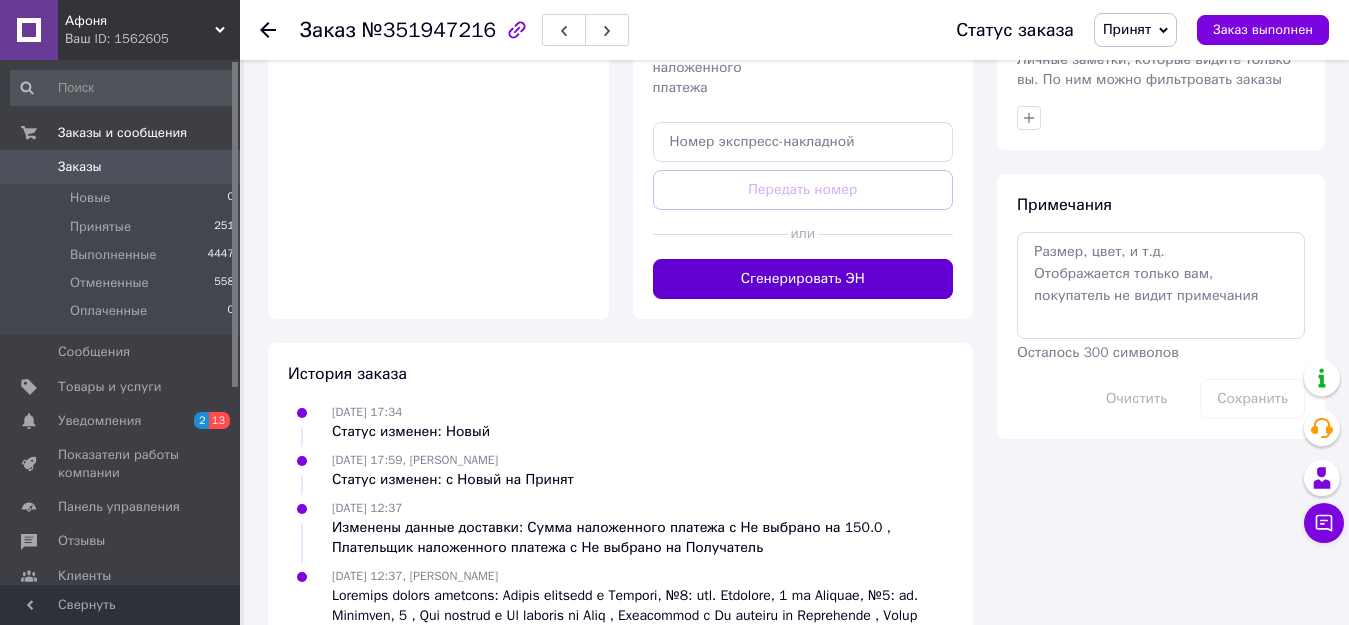 click on "Сгенерировать ЭН" at bounding box center [803, 279] 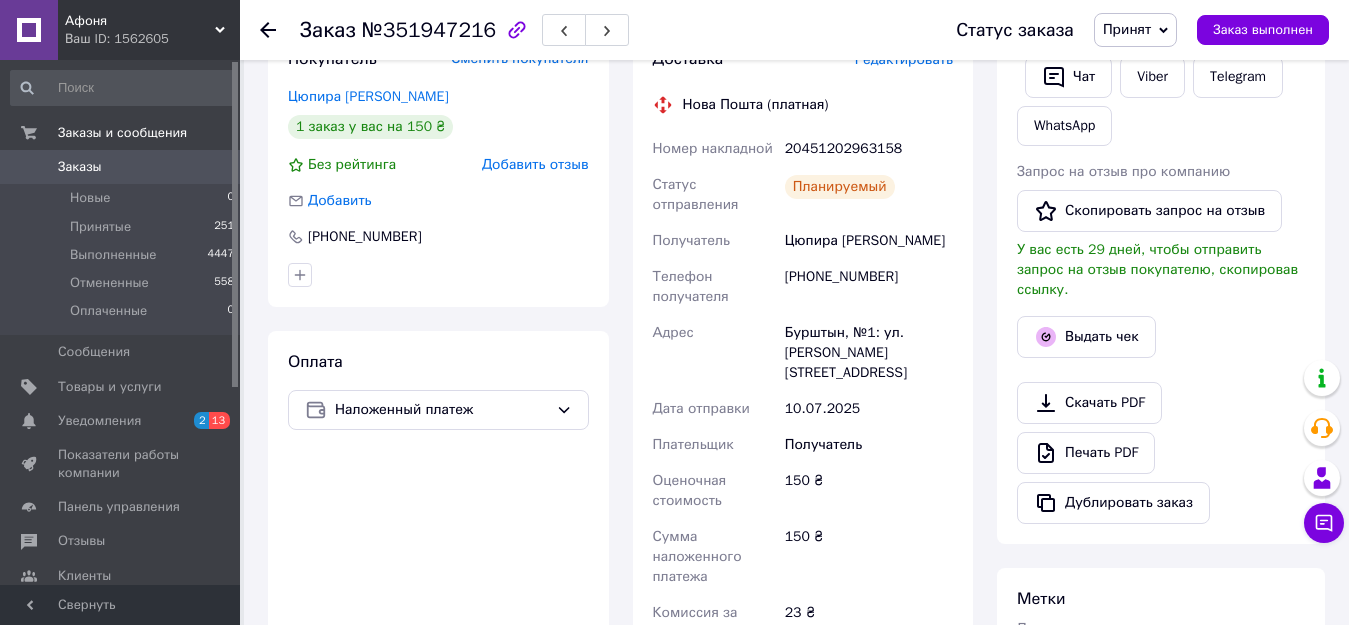 scroll, scrollTop: 200, scrollLeft: 0, axis: vertical 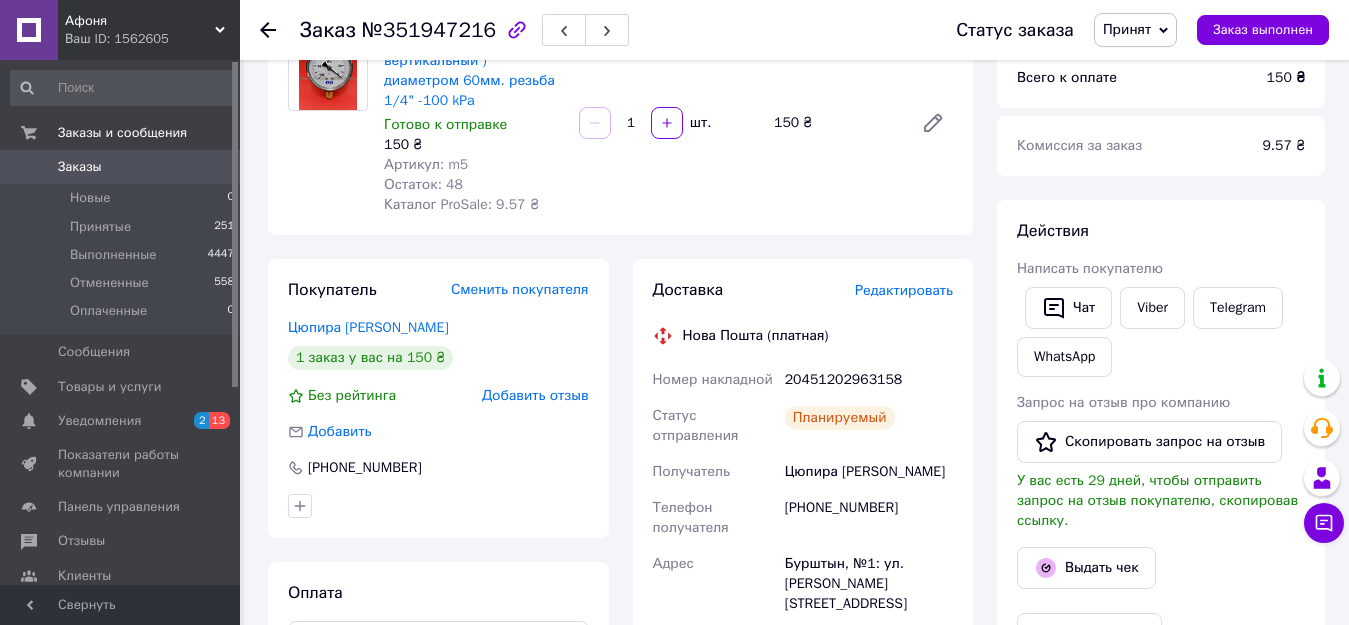 click on "Заказы" at bounding box center [121, 167] 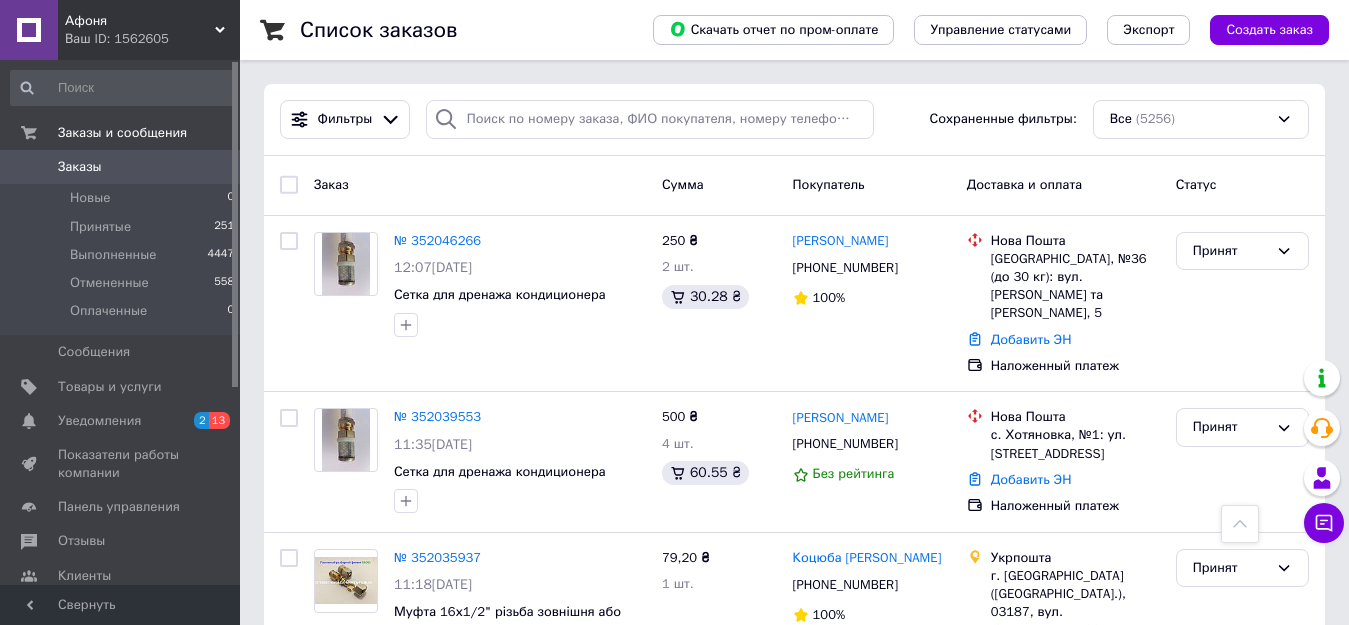scroll, scrollTop: 1400, scrollLeft: 0, axis: vertical 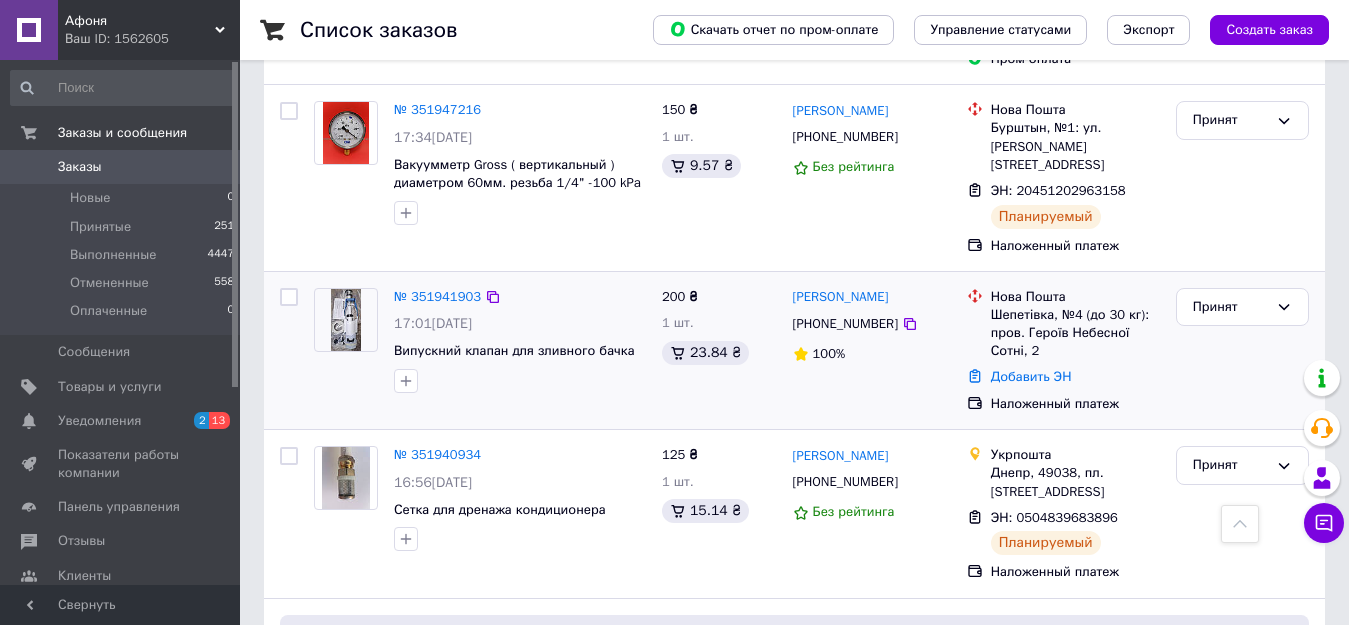 click at bounding box center [346, 320] 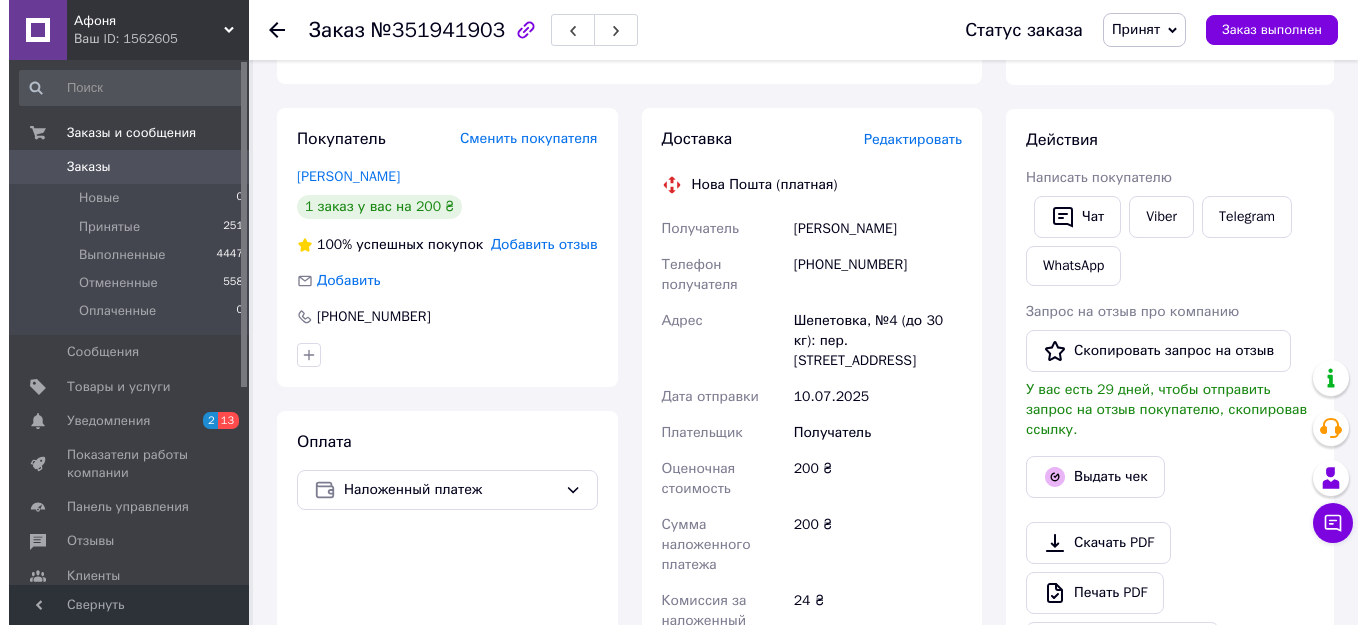 scroll, scrollTop: 300, scrollLeft: 0, axis: vertical 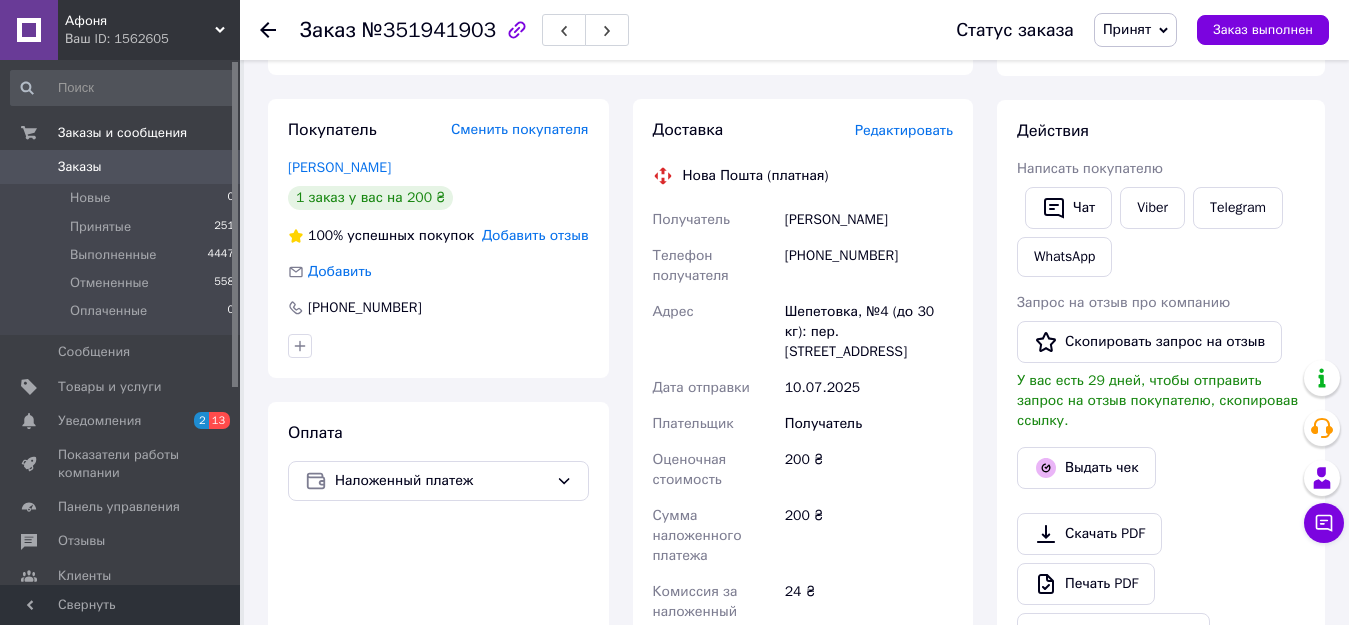 click on "Редактировать" at bounding box center (904, 130) 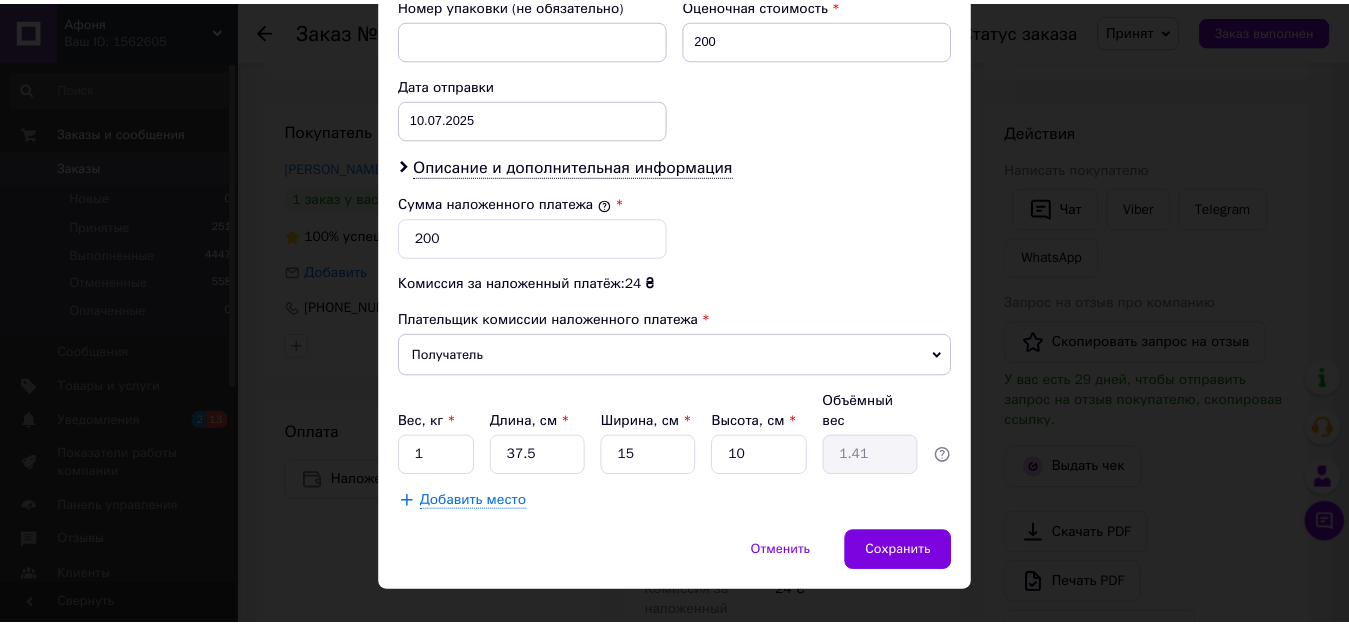 scroll, scrollTop: 901, scrollLeft: 0, axis: vertical 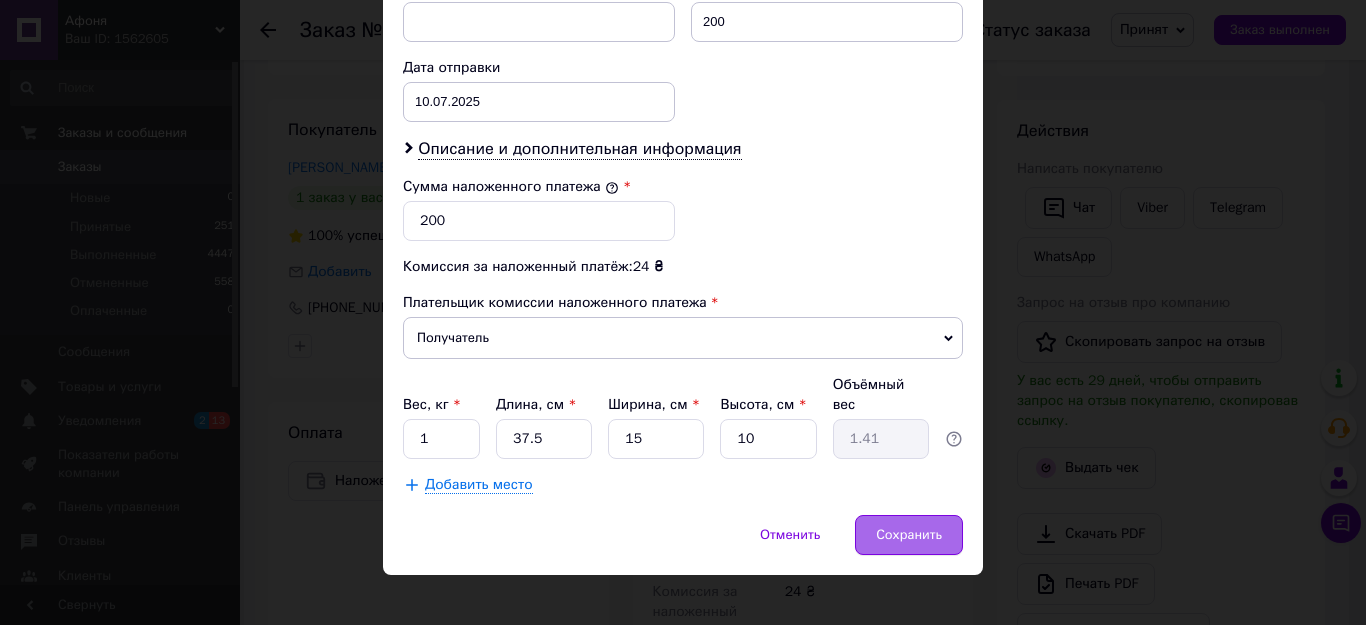 click on "Сохранить" at bounding box center (909, 535) 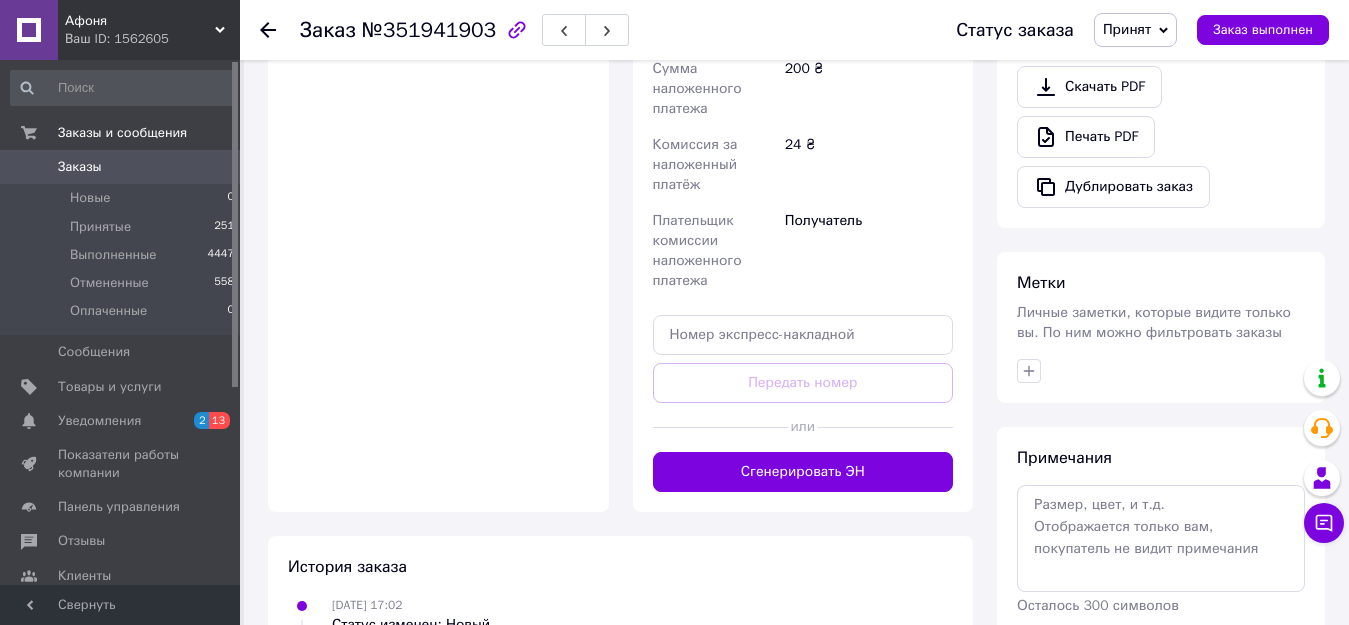 scroll, scrollTop: 800, scrollLeft: 0, axis: vertical 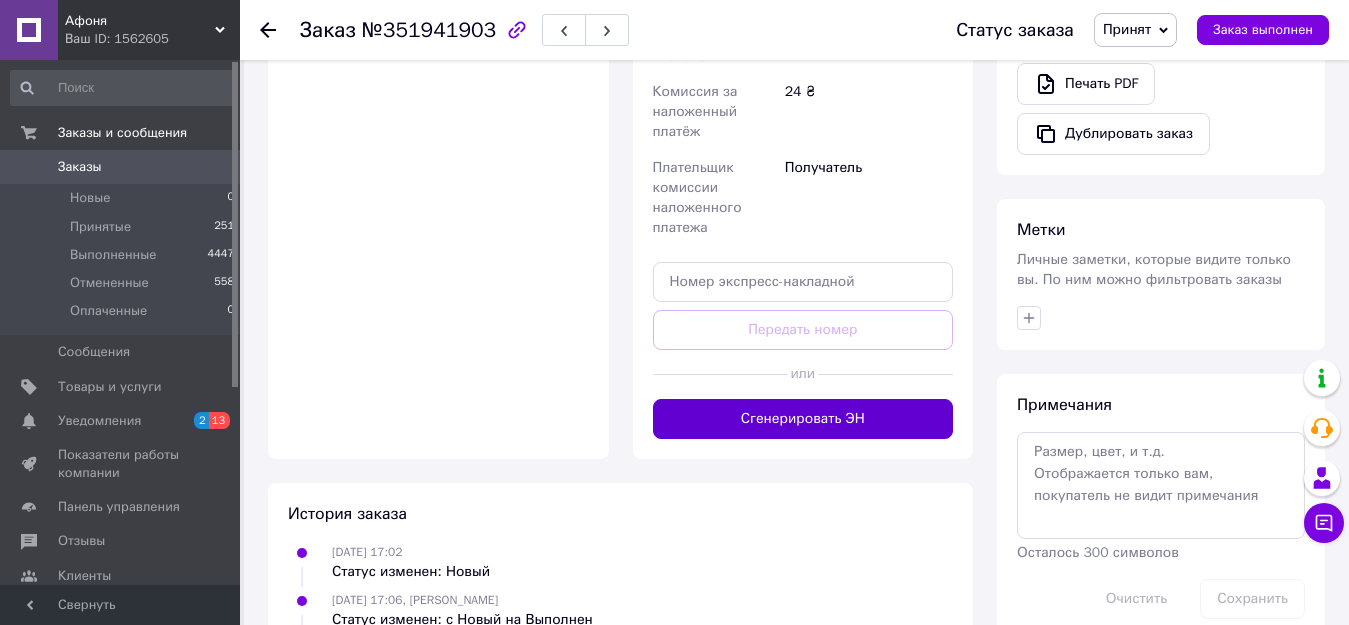 click on "Сгенерировать ЭН" at bounding box center (803, 419) 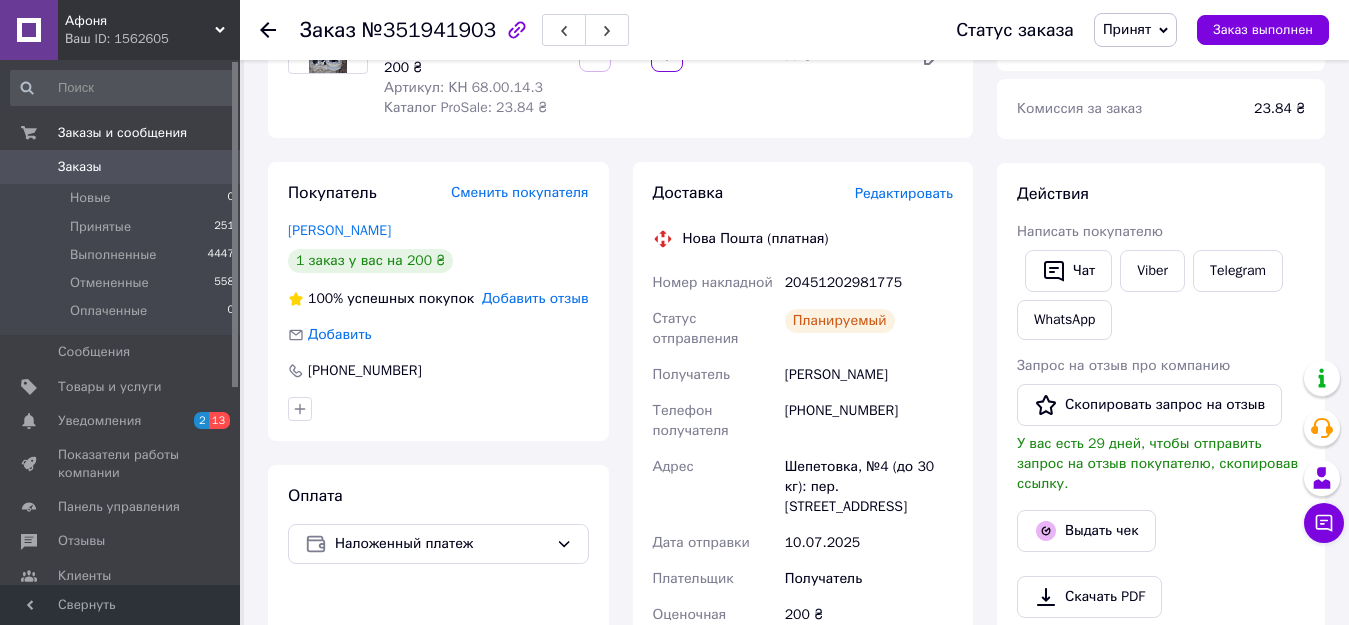 scroll, scrollTop: 300, scrollLeft: 0, axis: vertical 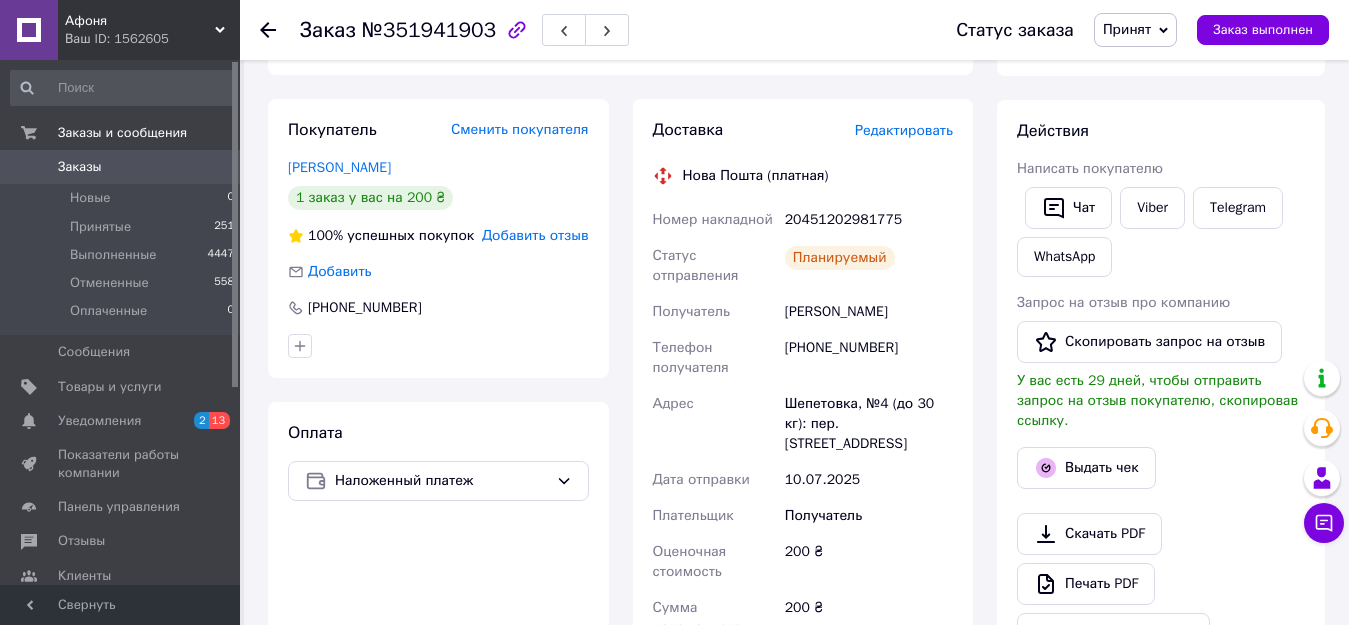 click on "Заказы" at bounding box center (121, 167) 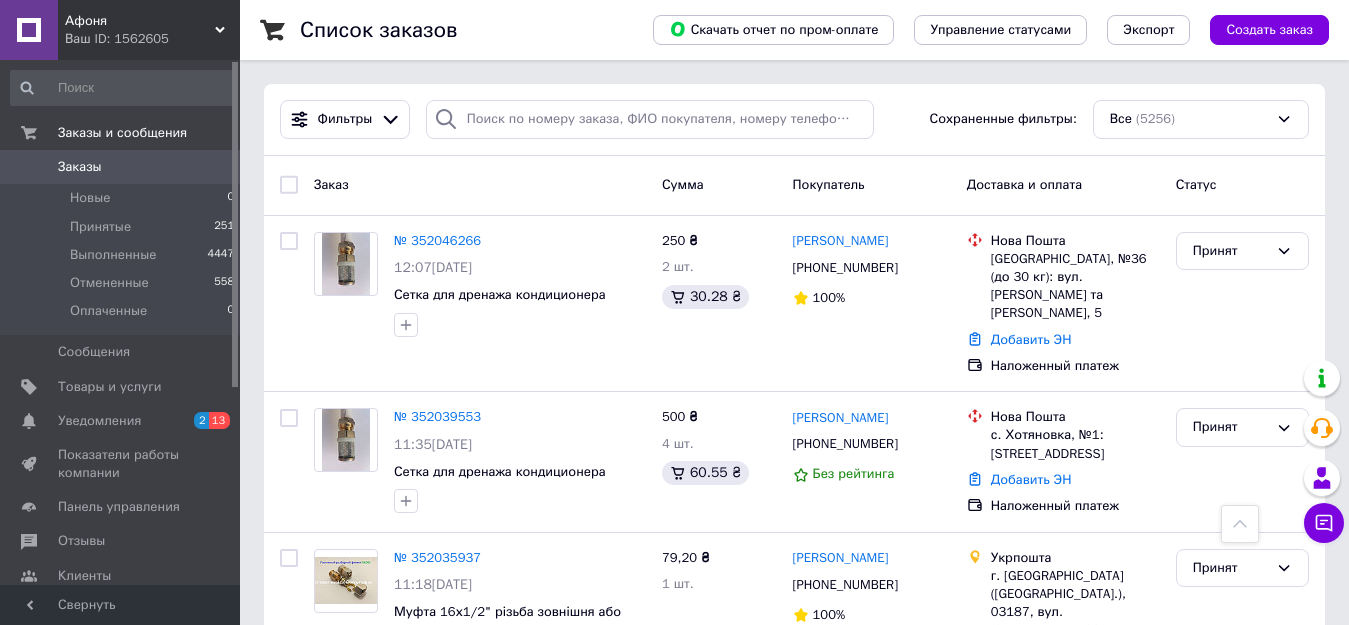 scroll, scrollTop: 700, scrollLeft: 0, axis: vertical 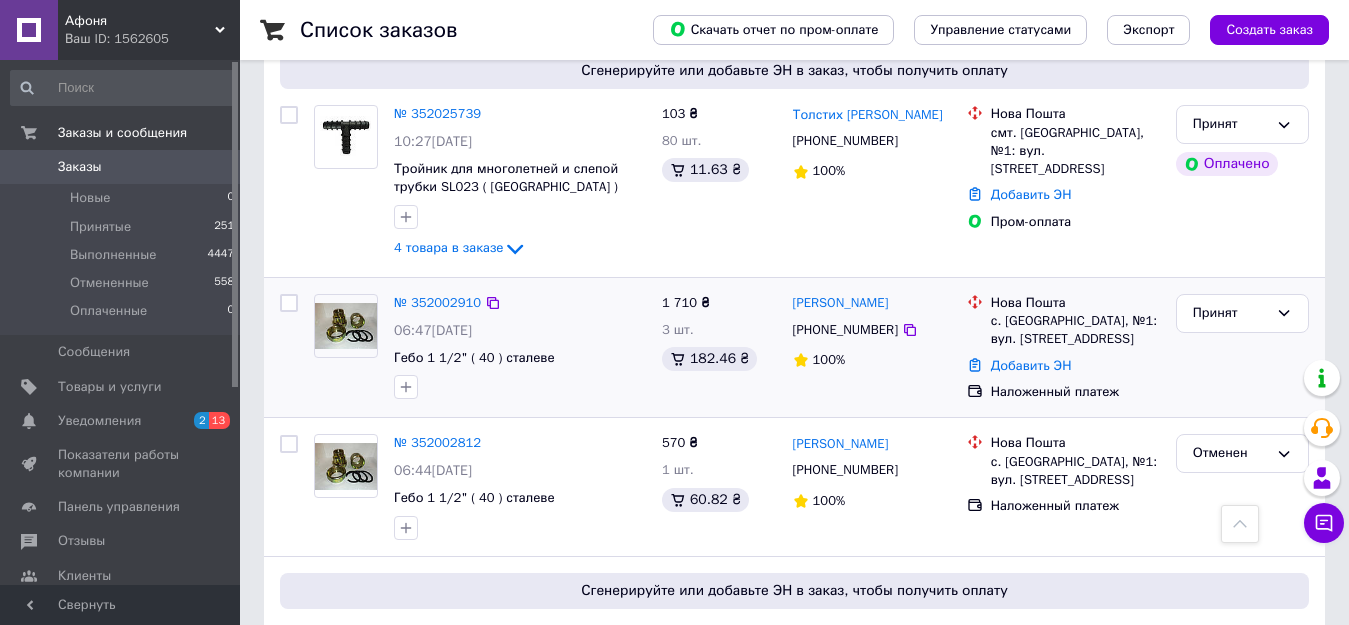 click at bounding box center (346, 326) 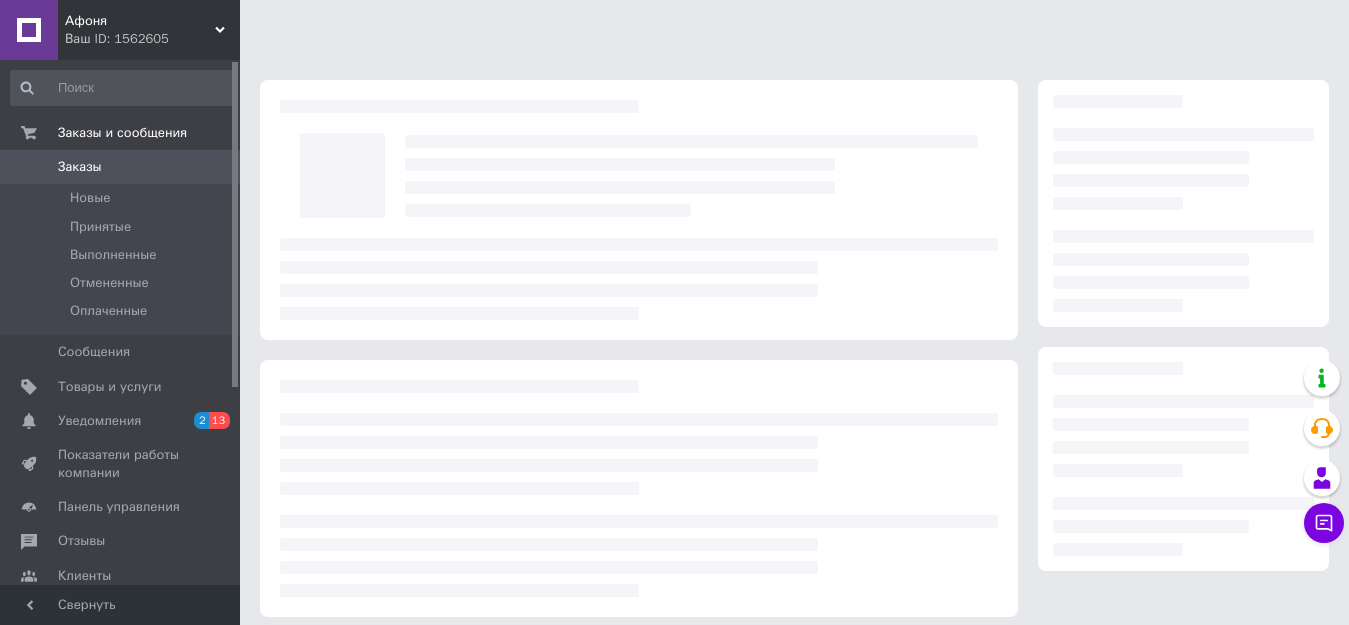 scroll, scrollTop: 0, scrollLeft: 0, axis: both 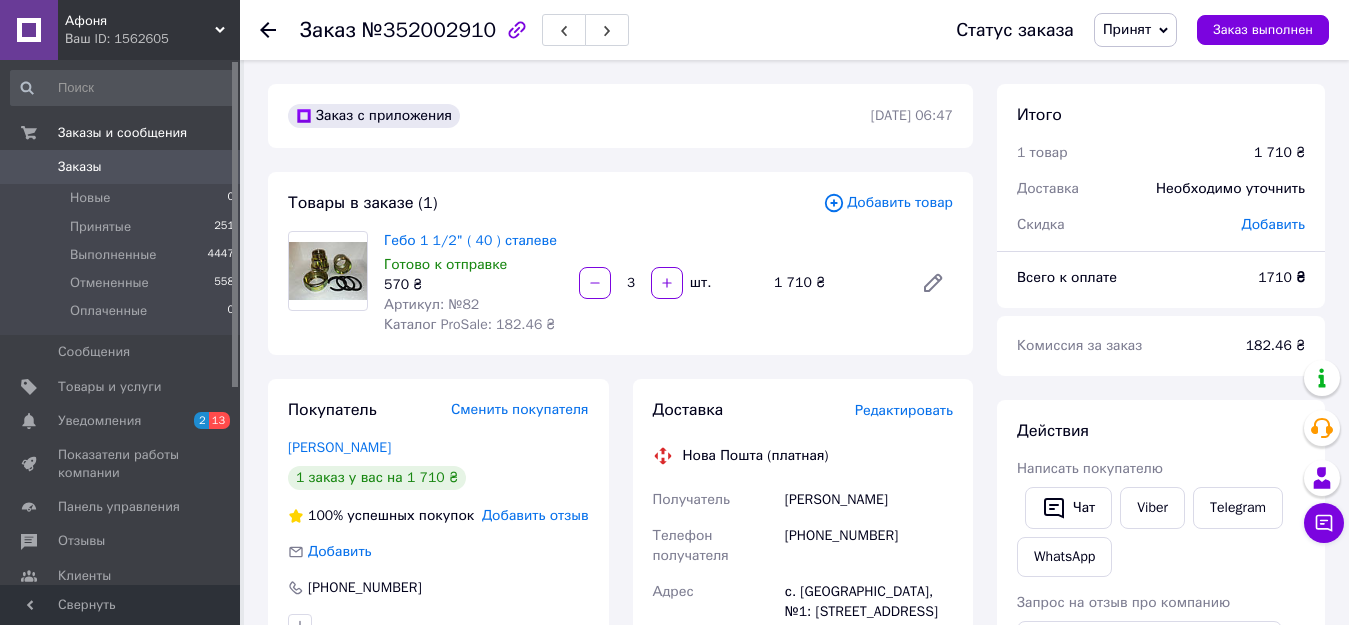 click on "Заказы" at bounding box center [80, 167] 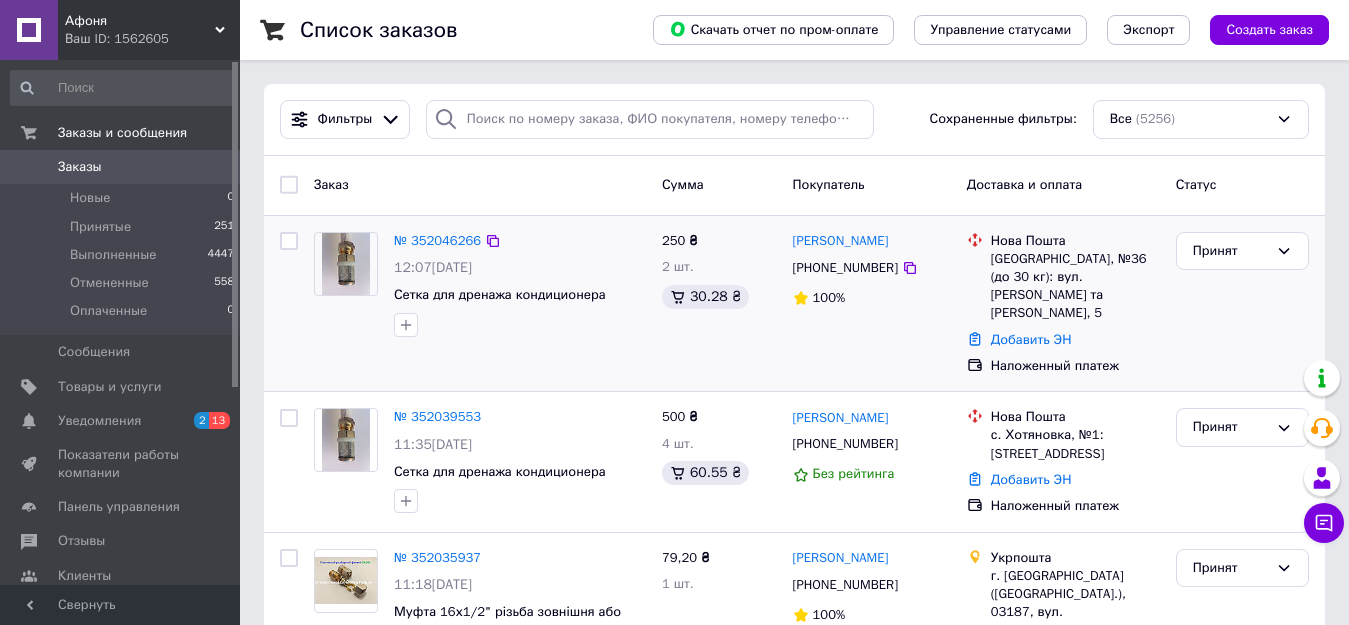 click at bounding box center (345, 264) 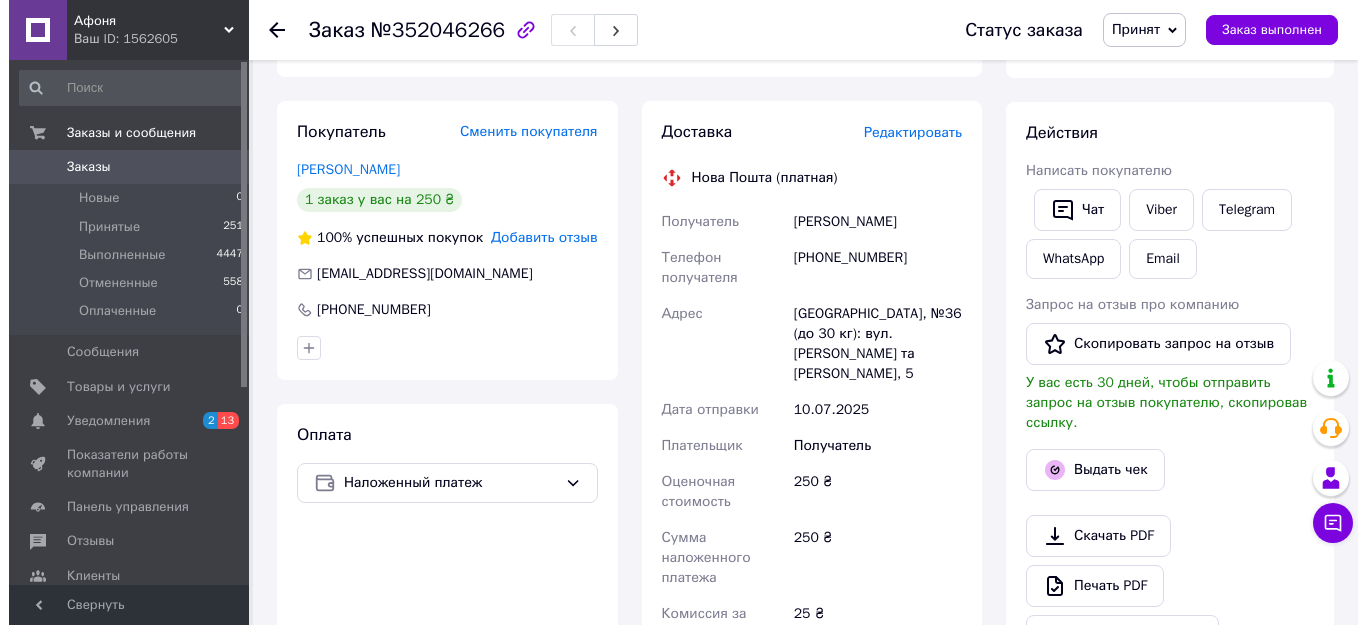 scroll, scrollTop: 300, scrollLeft: 0, axis: vertical 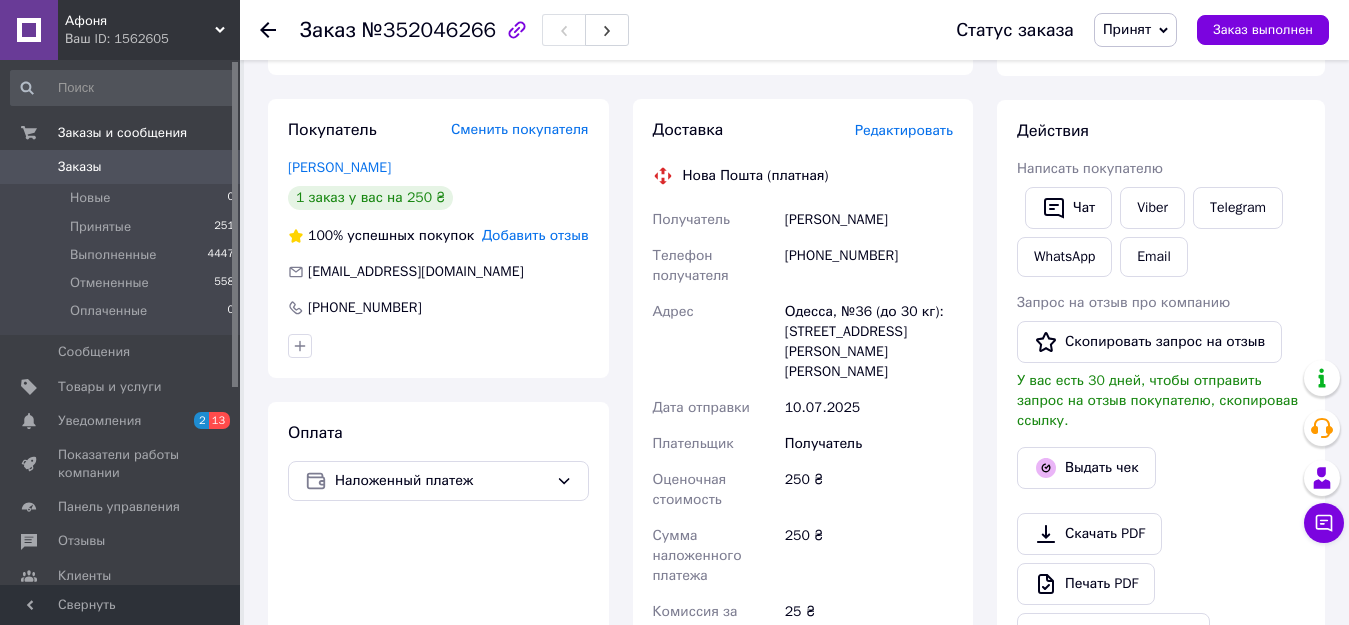 click on "Редактировать" at bounding box center (904, 130) 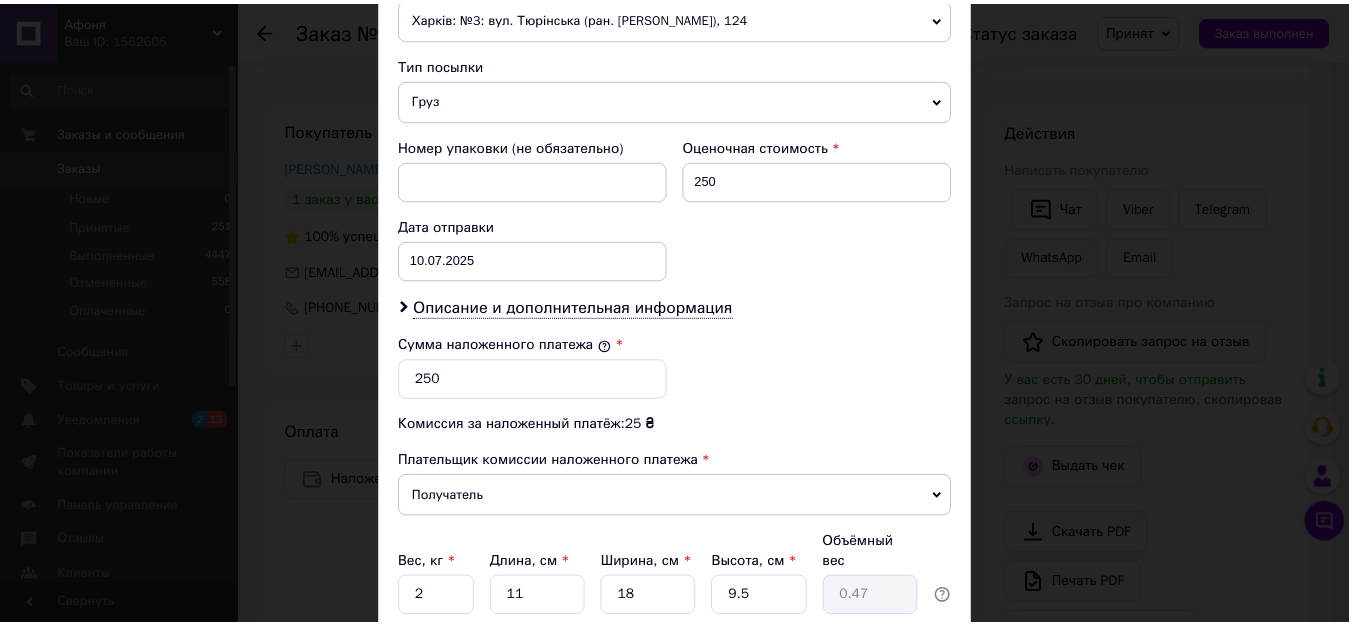scroll, scrollTop: 800, scrollLeft: 0, axis: vertical 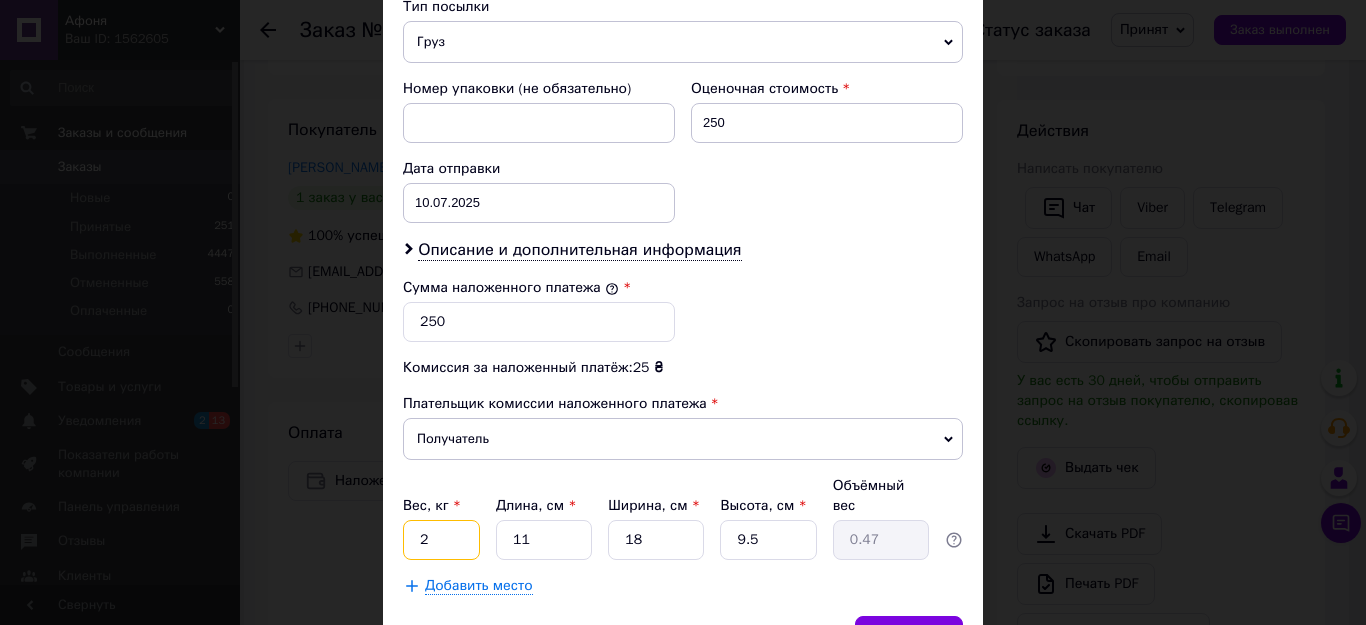 click on "2" at bounding box center (441, 540) 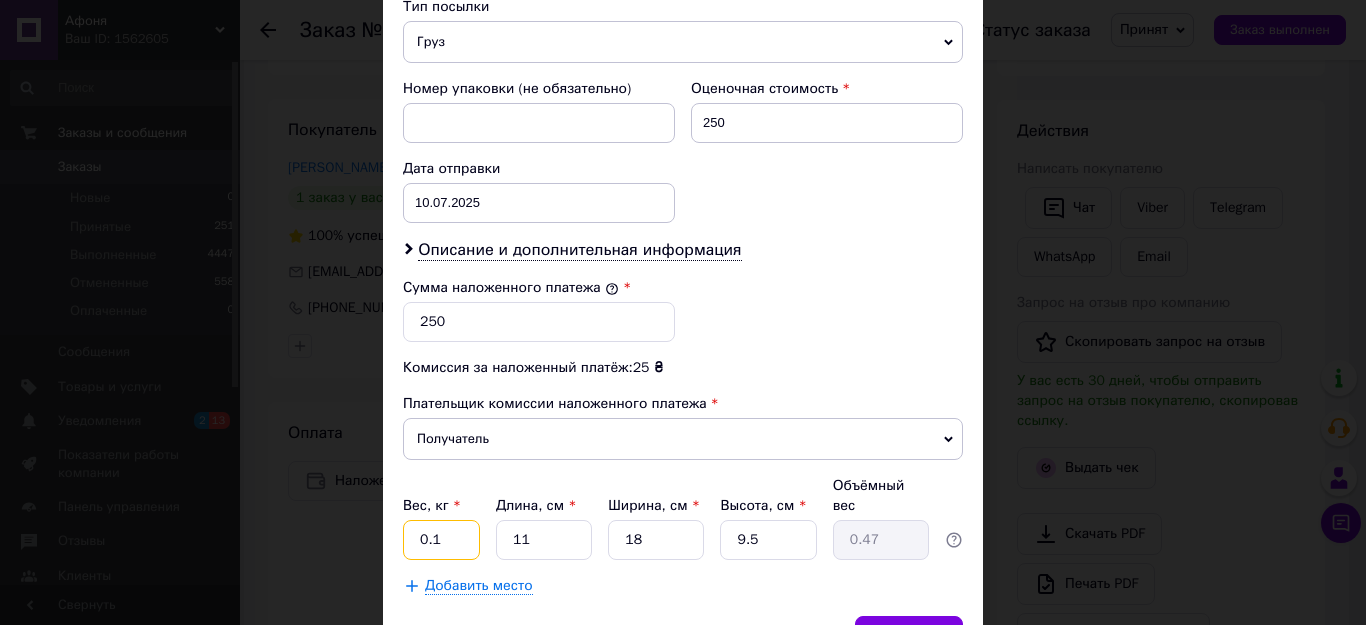 type on "0.1" 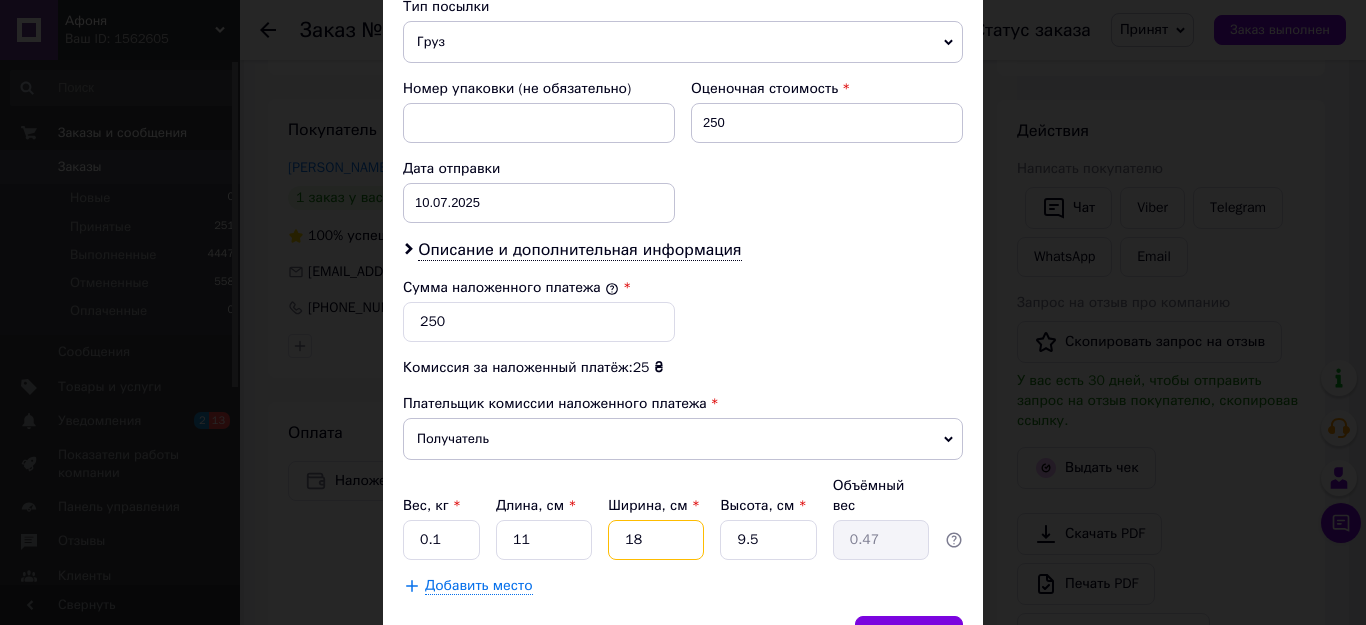 click on "18" at bounding box center (656, 540) 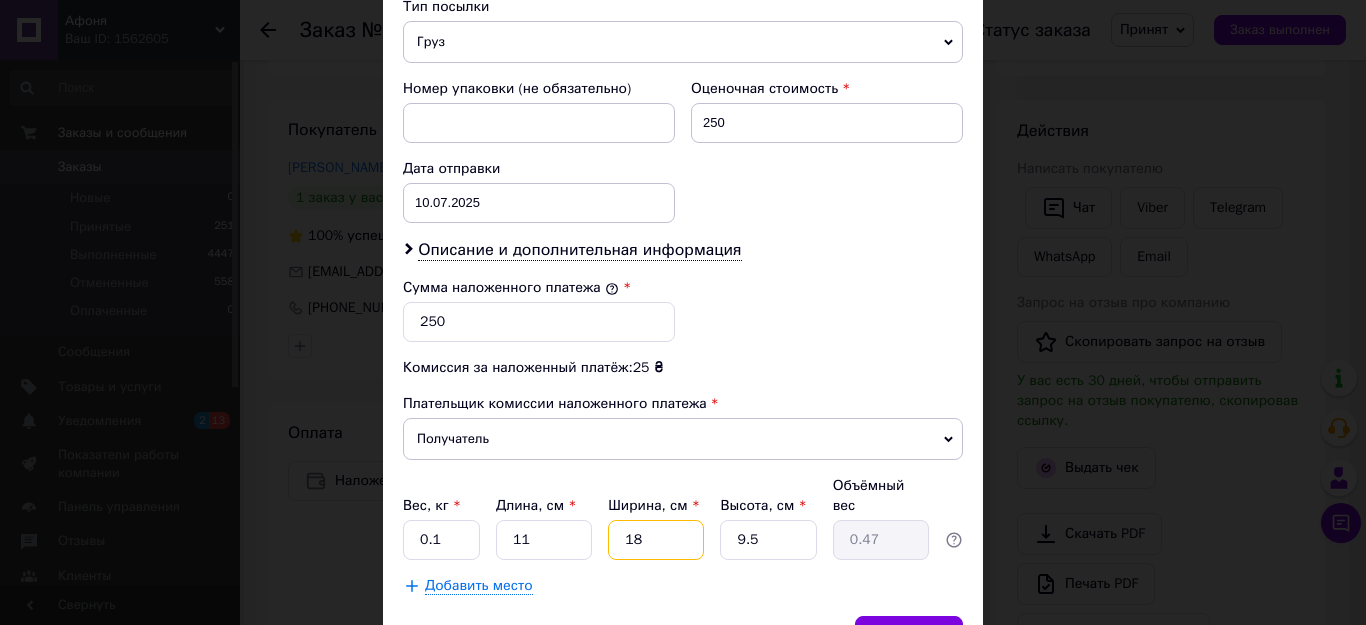 type on "1" 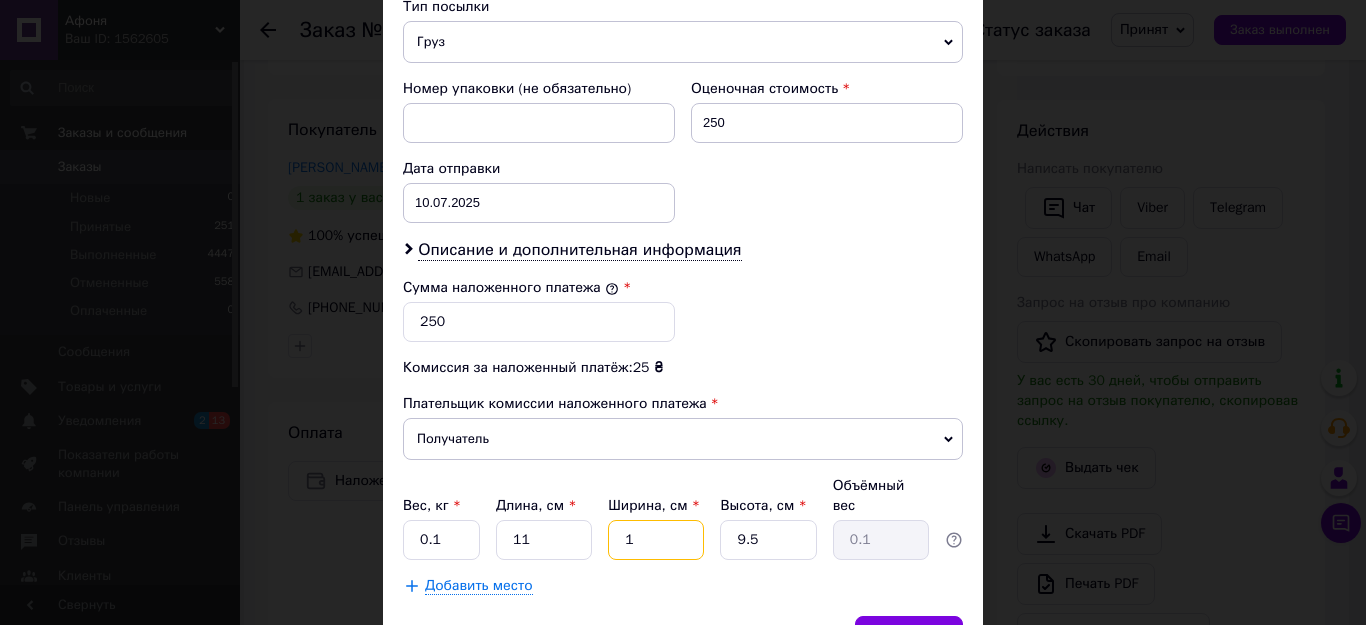 type on "11" 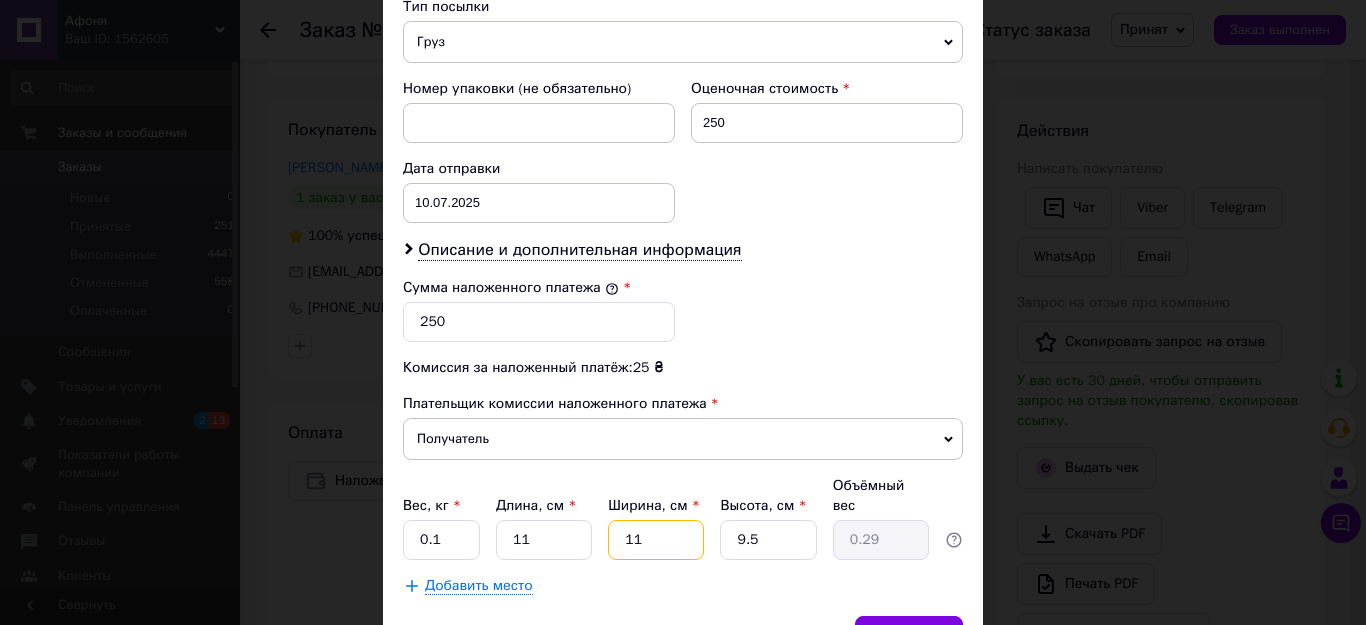 type on "11" 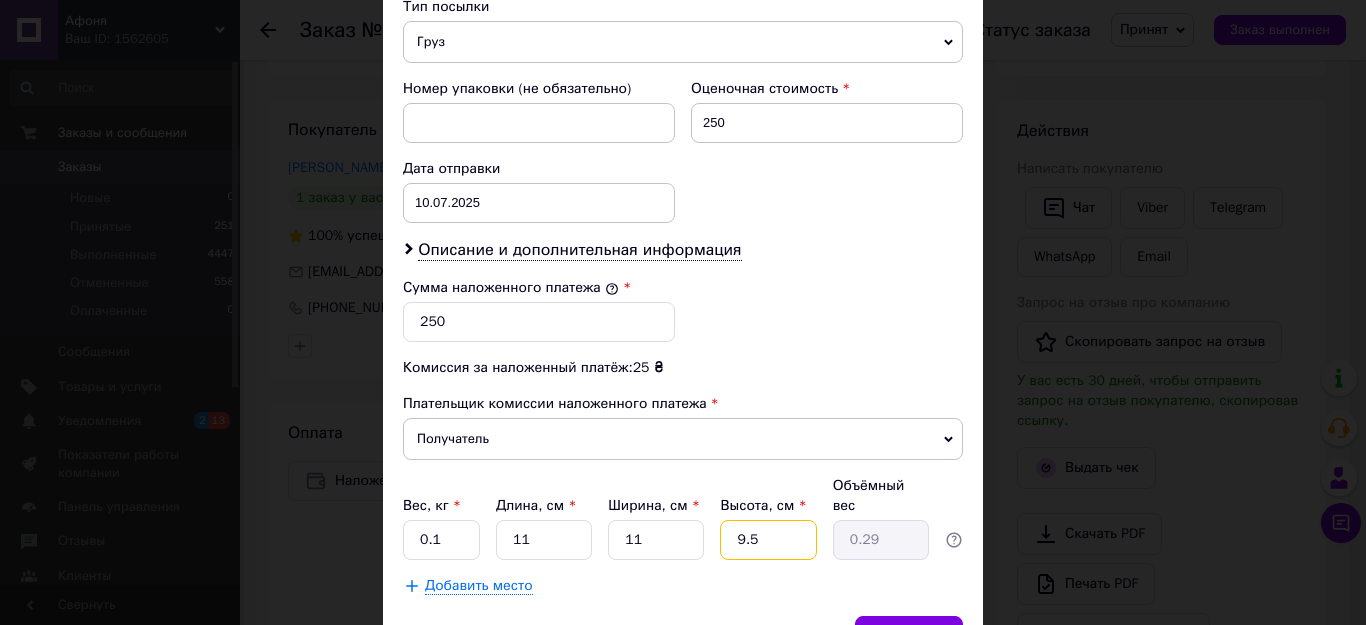 click on "9.5" at bounding box center (768, 540) 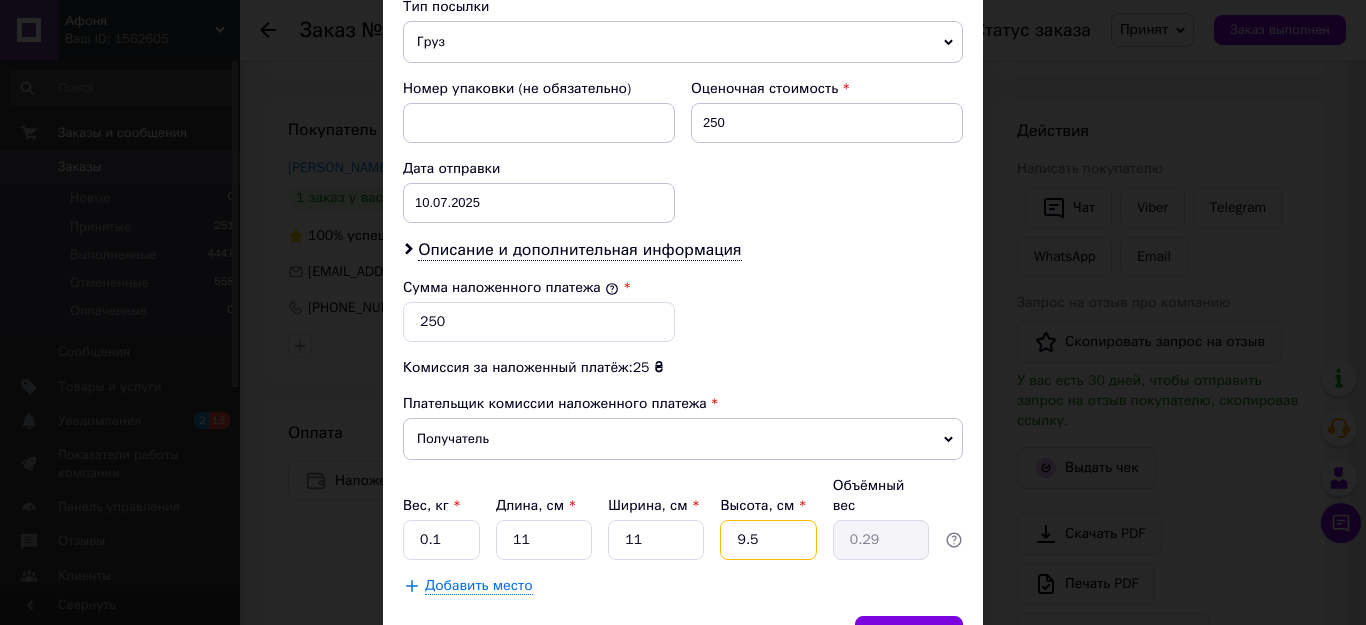 type on "9." 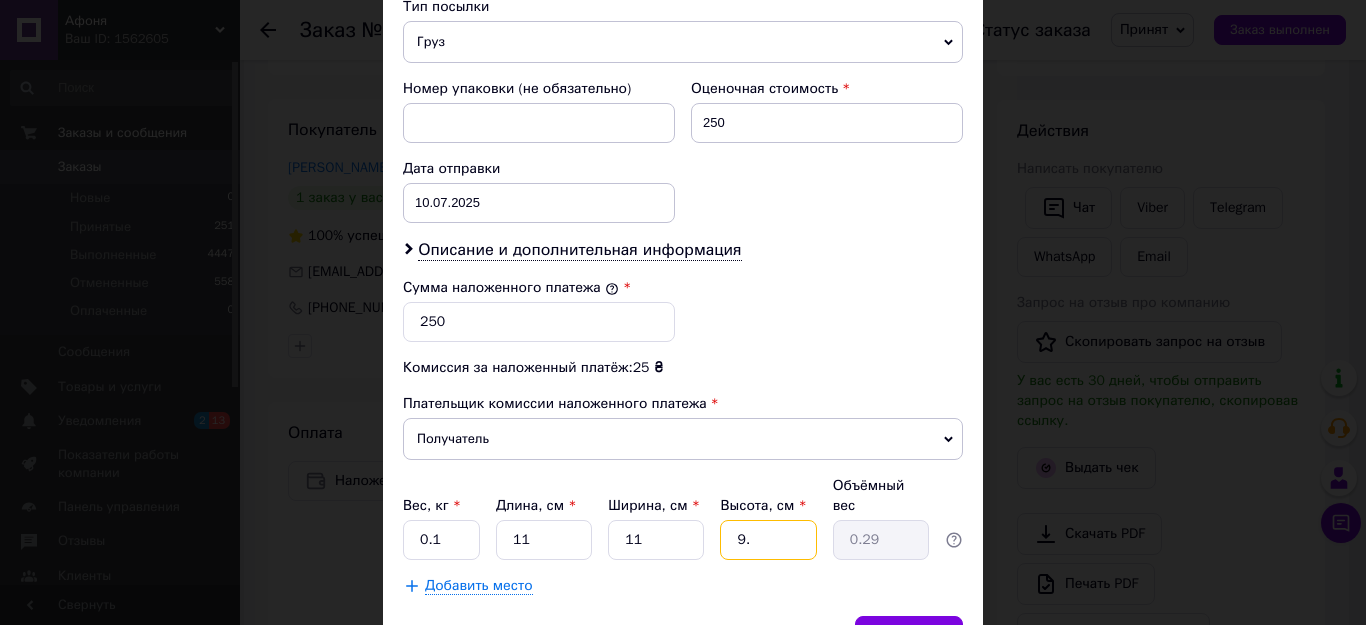 type on "0.27" 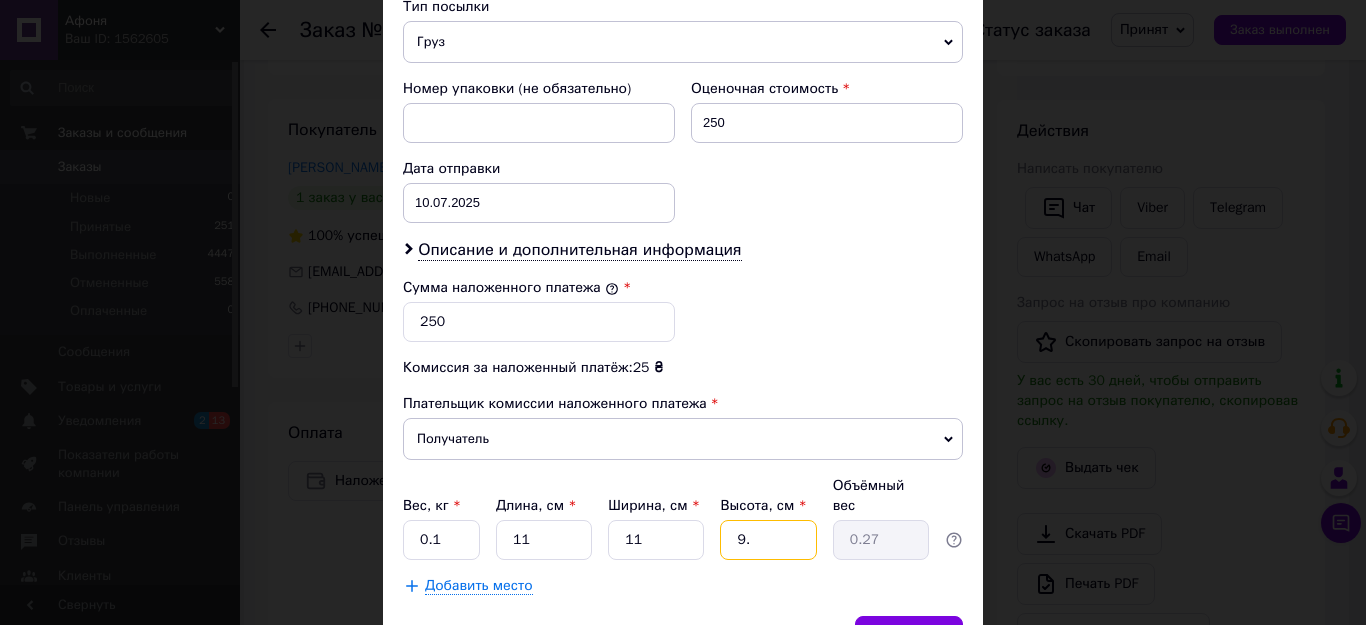 type on "9" 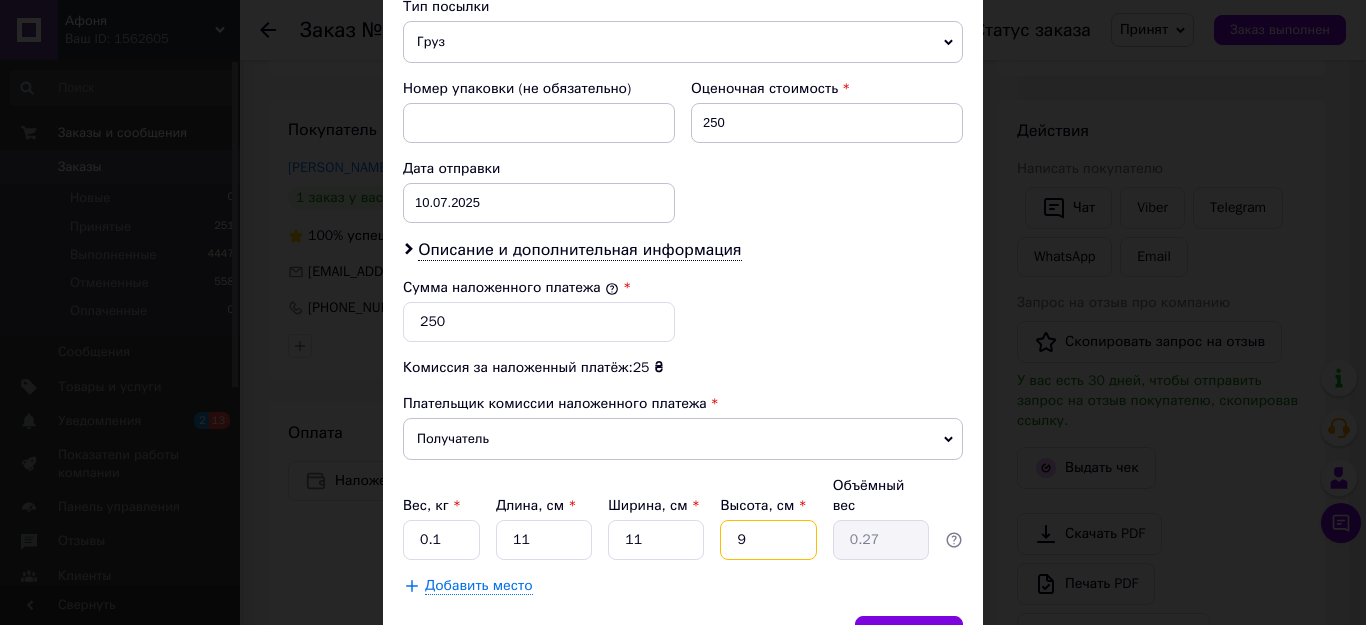 type 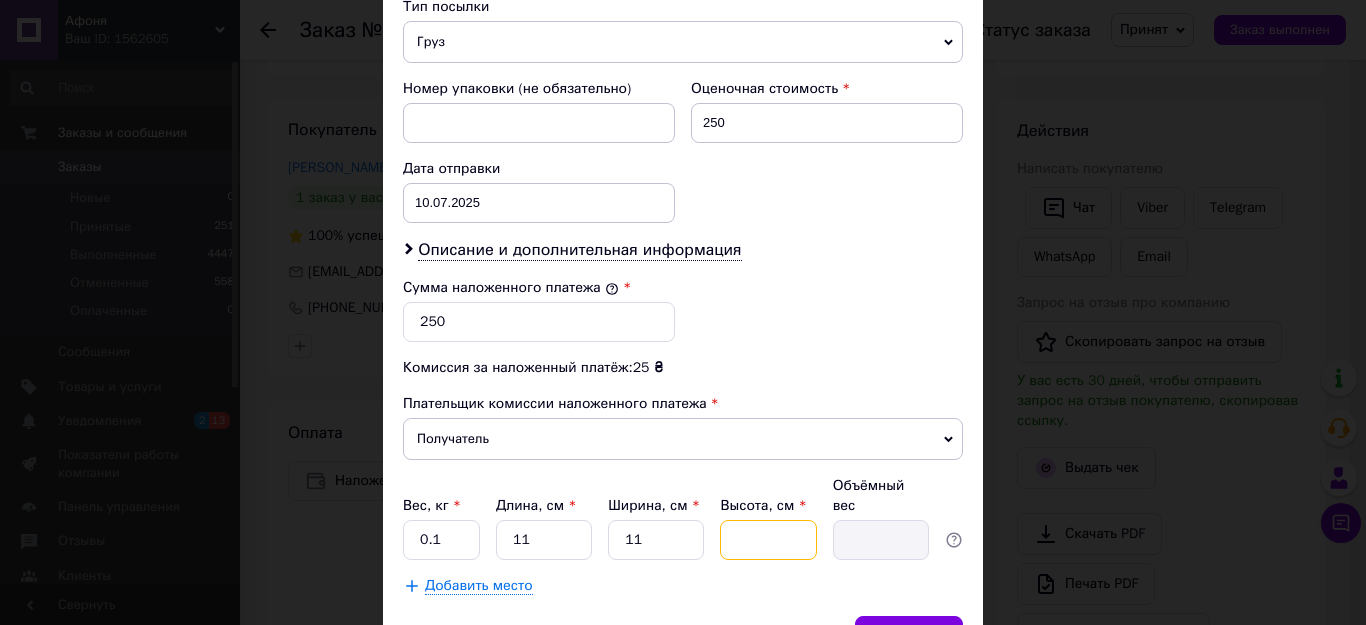 type on "2" 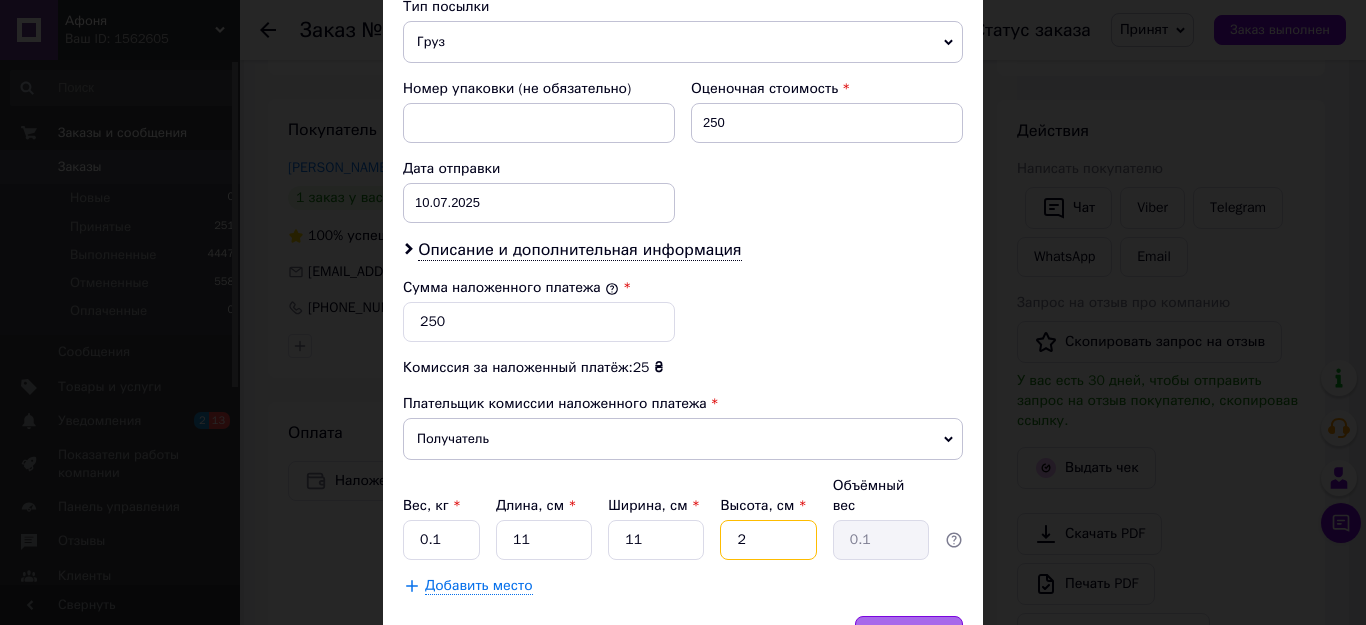 type on "2" 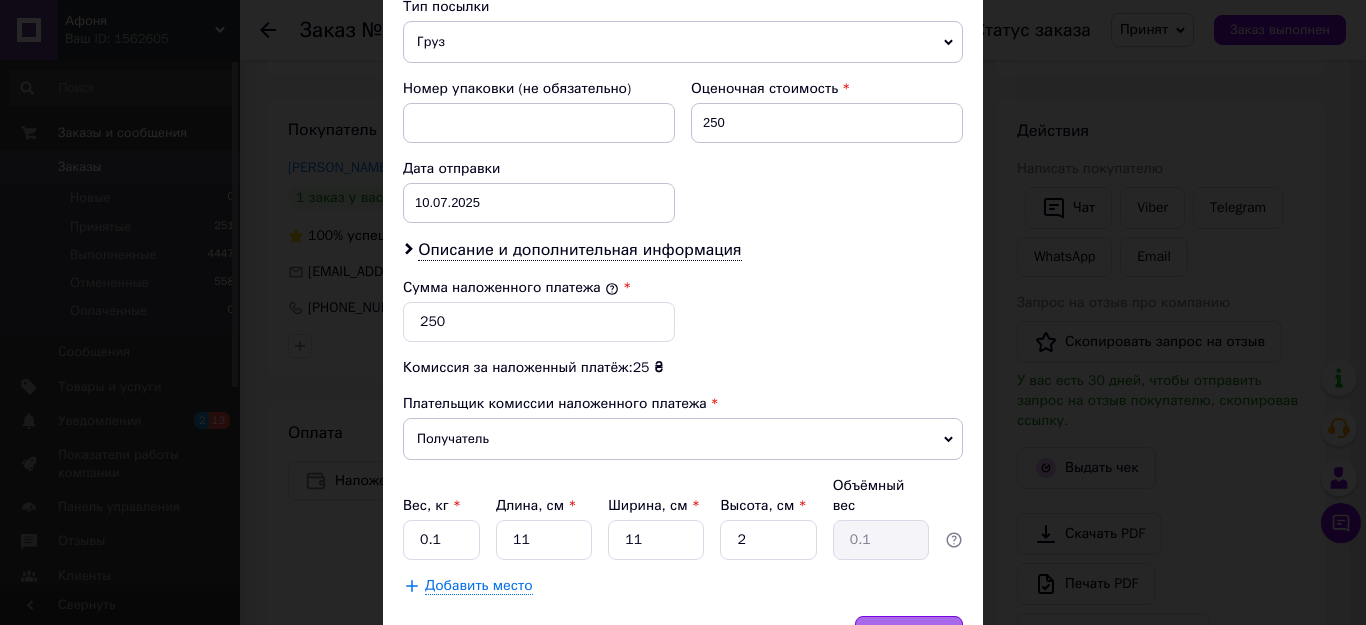 click on "Сохранить" at bounding box center (909, 636) 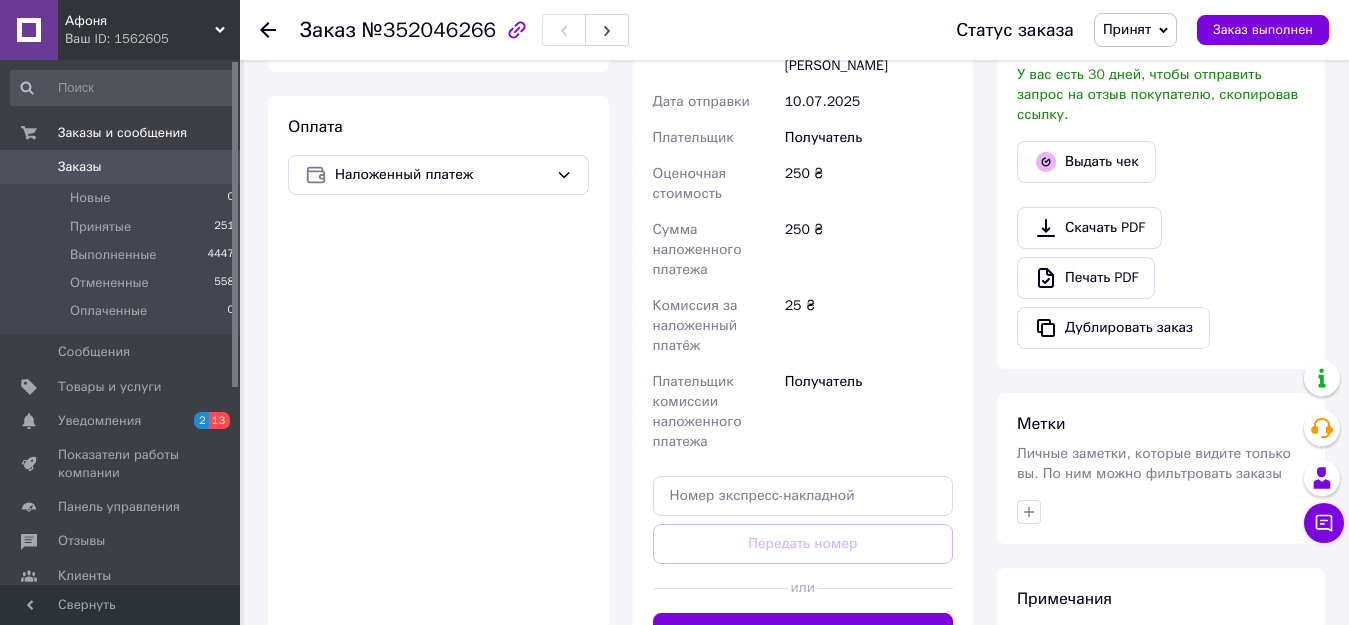 scroll, scrollTop: 700, scrollLeft: 0, axis: vertical 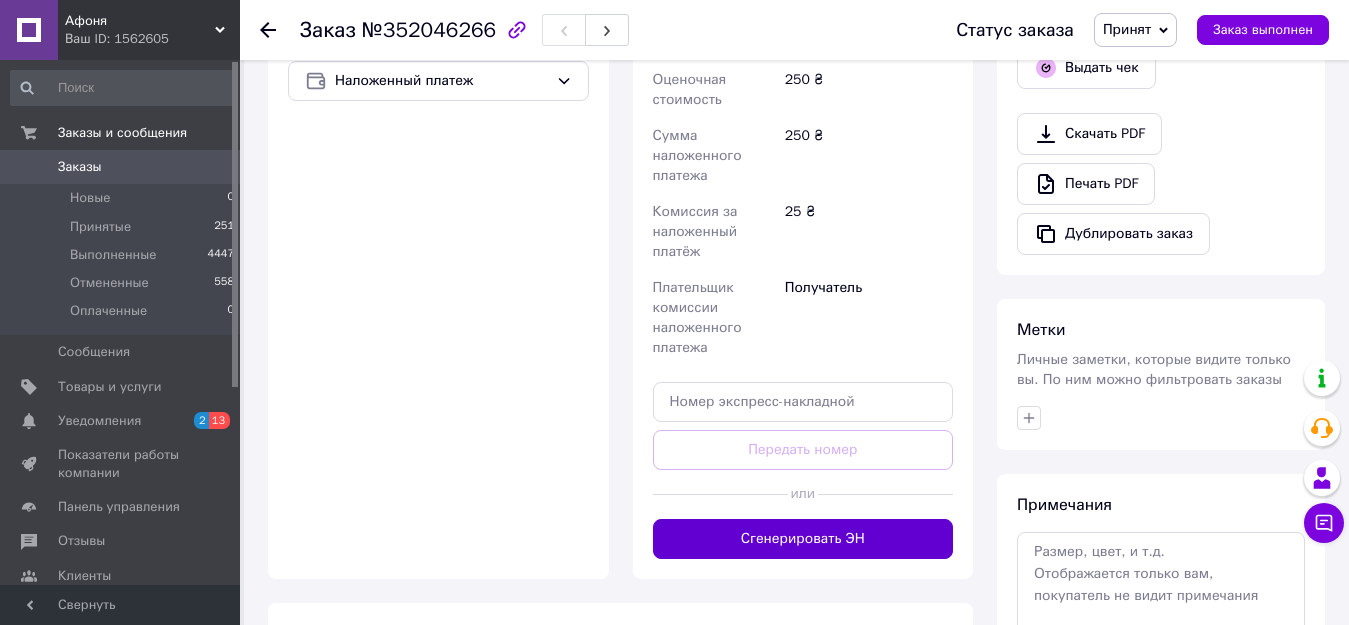 click on "Сгенерировать ЭН" at bounding box center [803, 539] 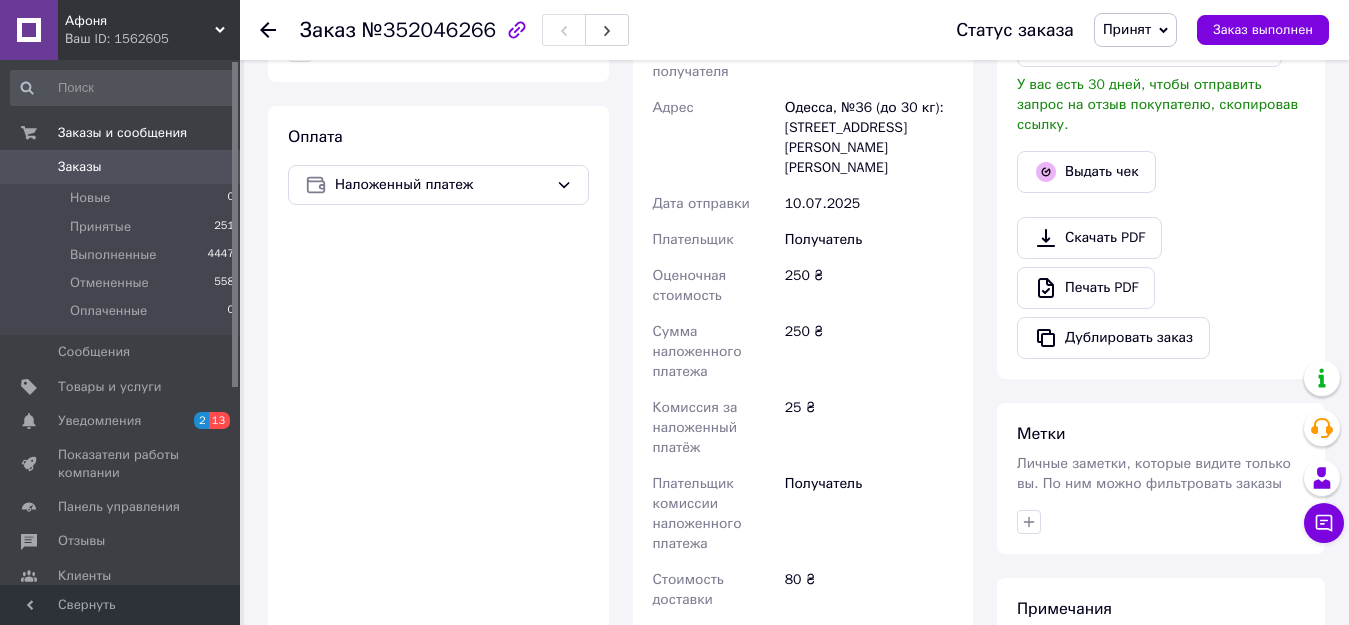 scroll, scrollTop: 400, scrollLeft: 0, axis: vertical 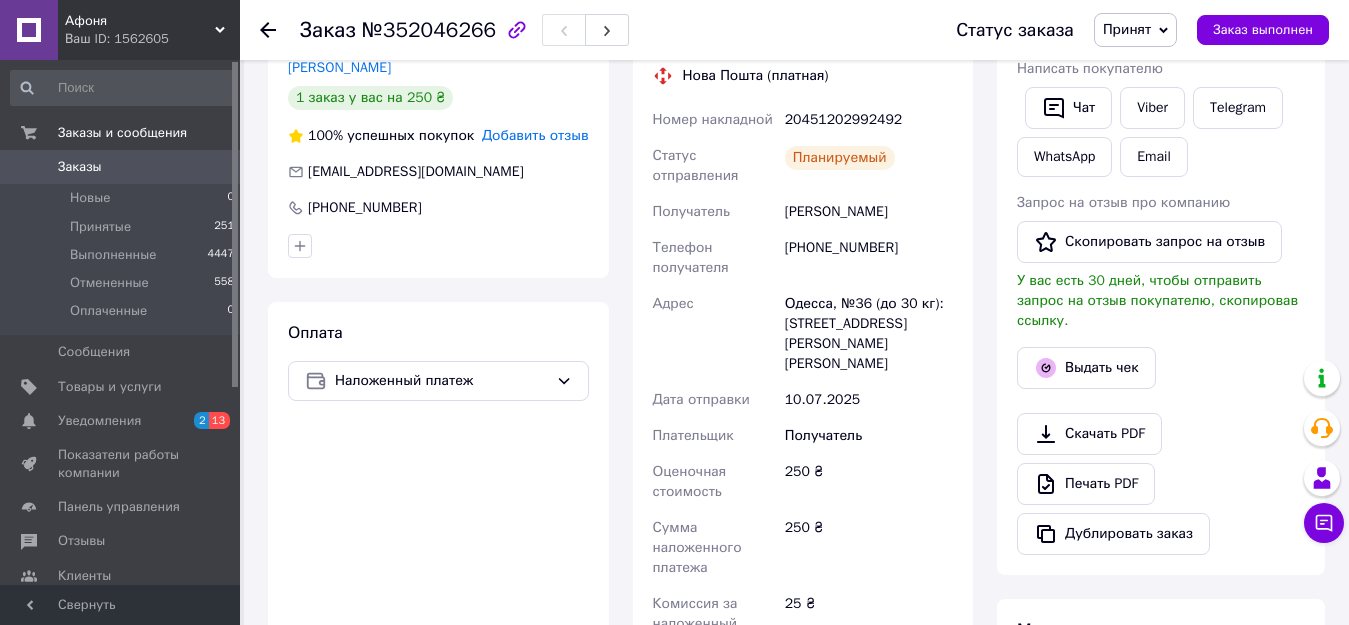 click on "Заказы" at bounding box center (80, 167) 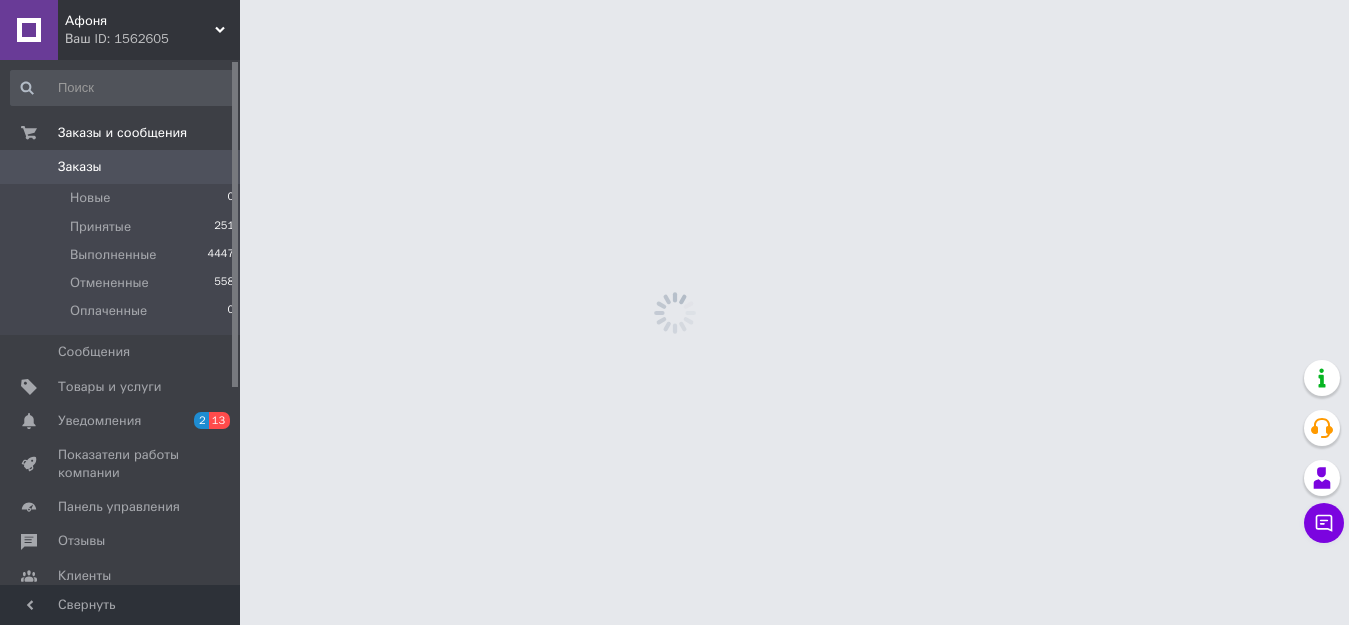 scroll, scrollTop: 0, scrollLeft: 0, axis: both 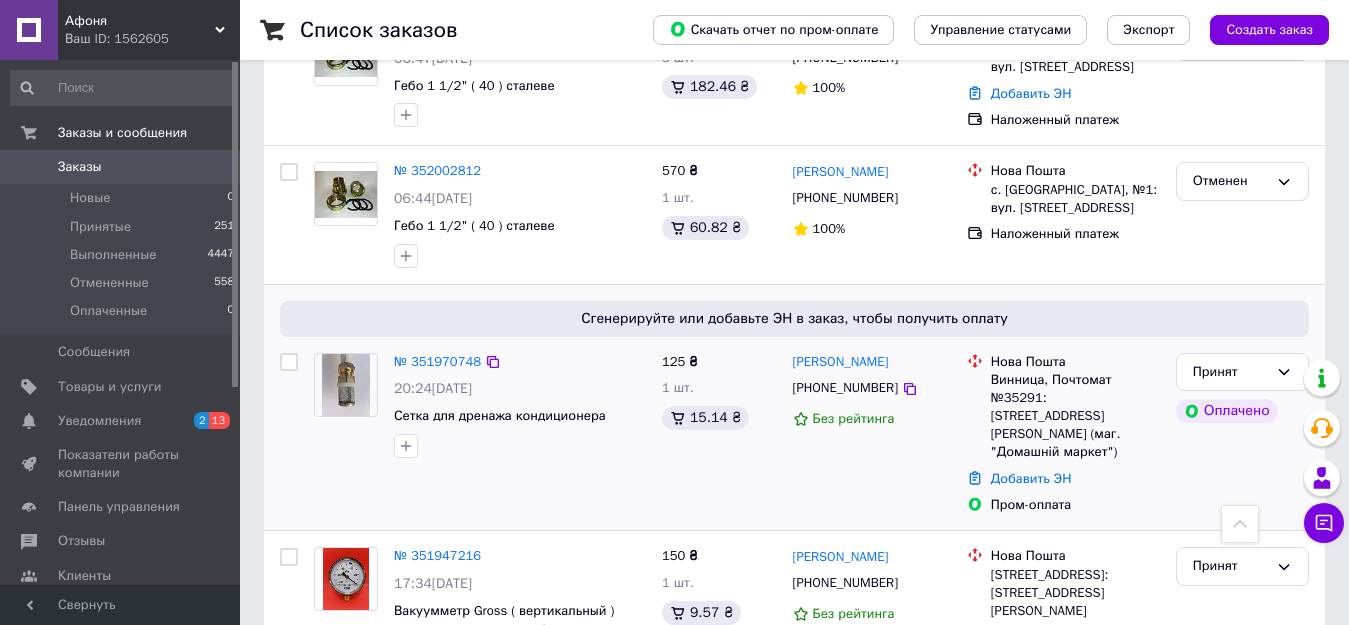 click at bounding box center [345, 385] 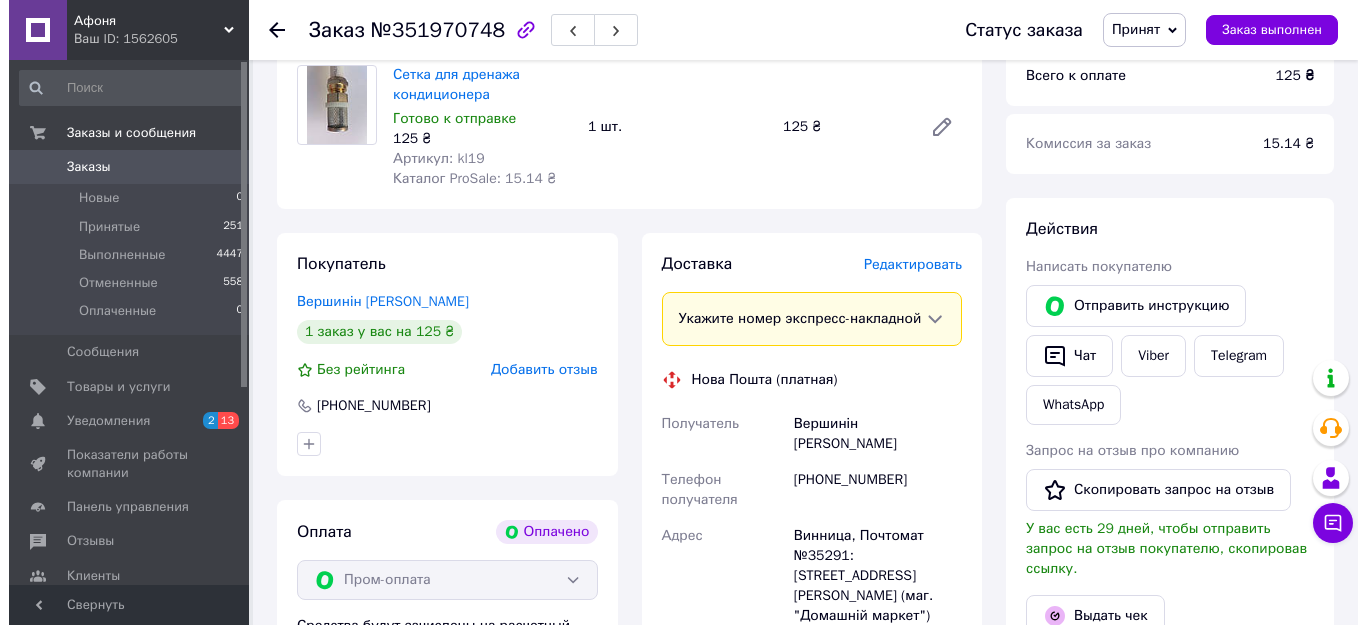 scroll, scrollTop: 175, scrollLeft: 0, axis: vertical 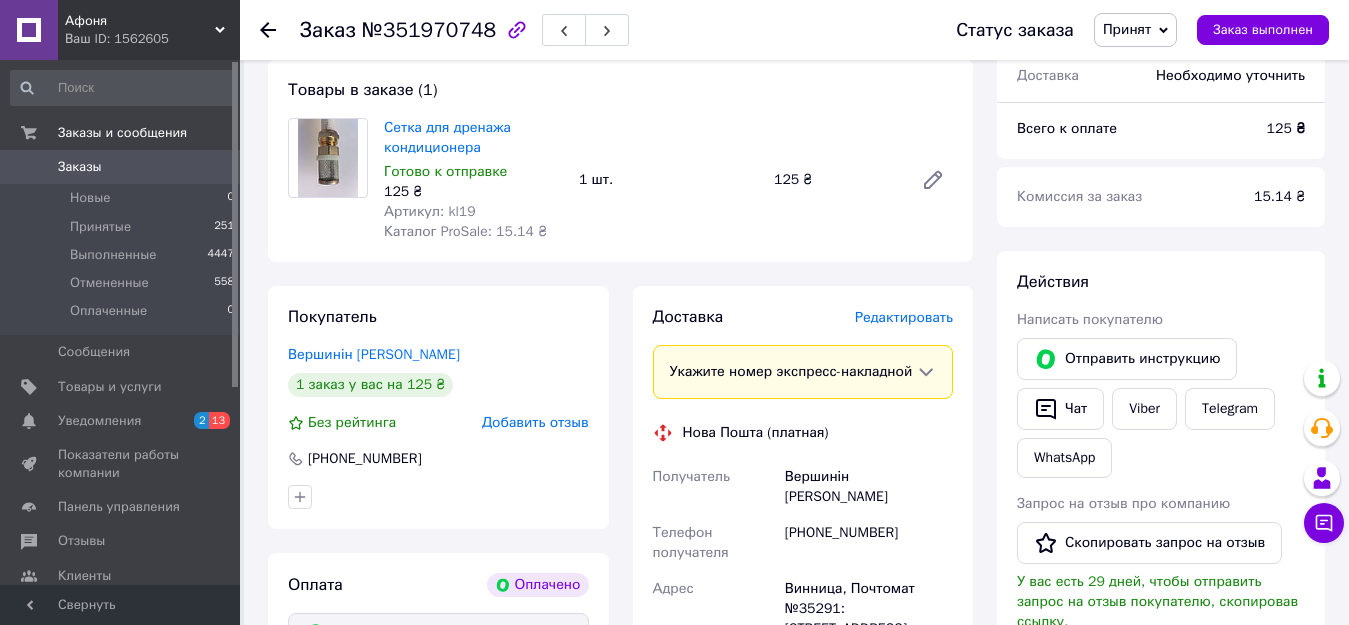 click on "Редактировать" at bounding box center (904, 317) 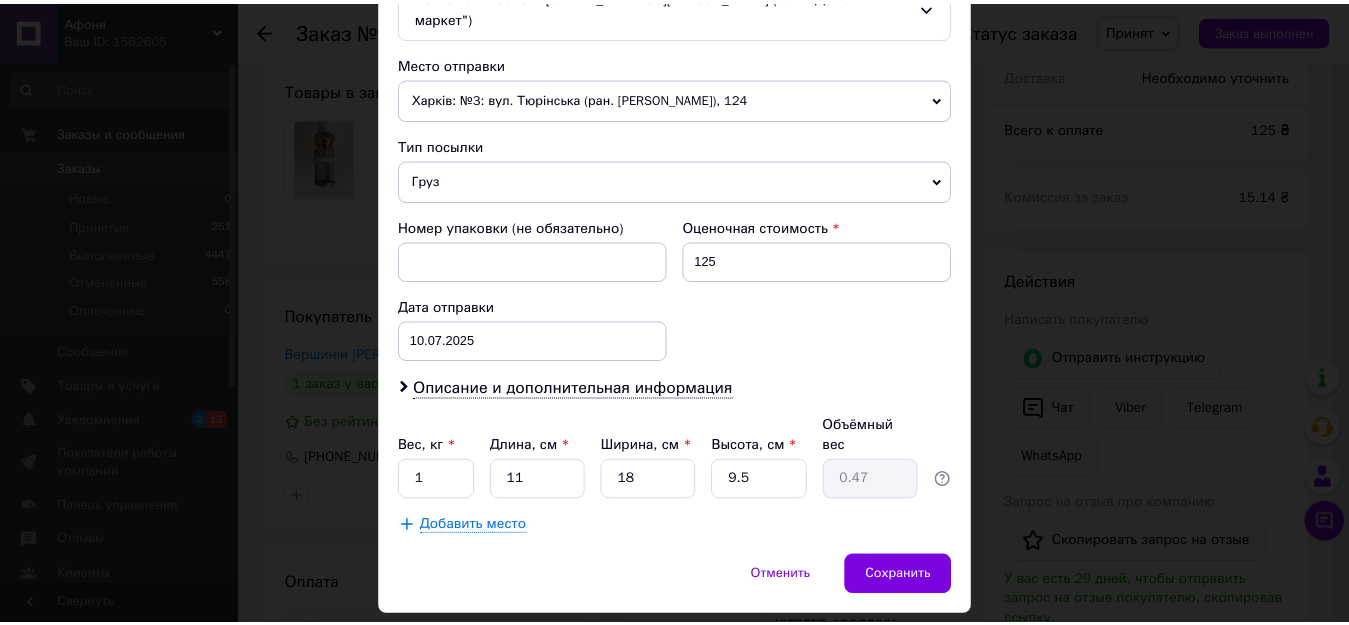 scroll, scrollTop: 700, scrollLeft: 0, axis: vertical 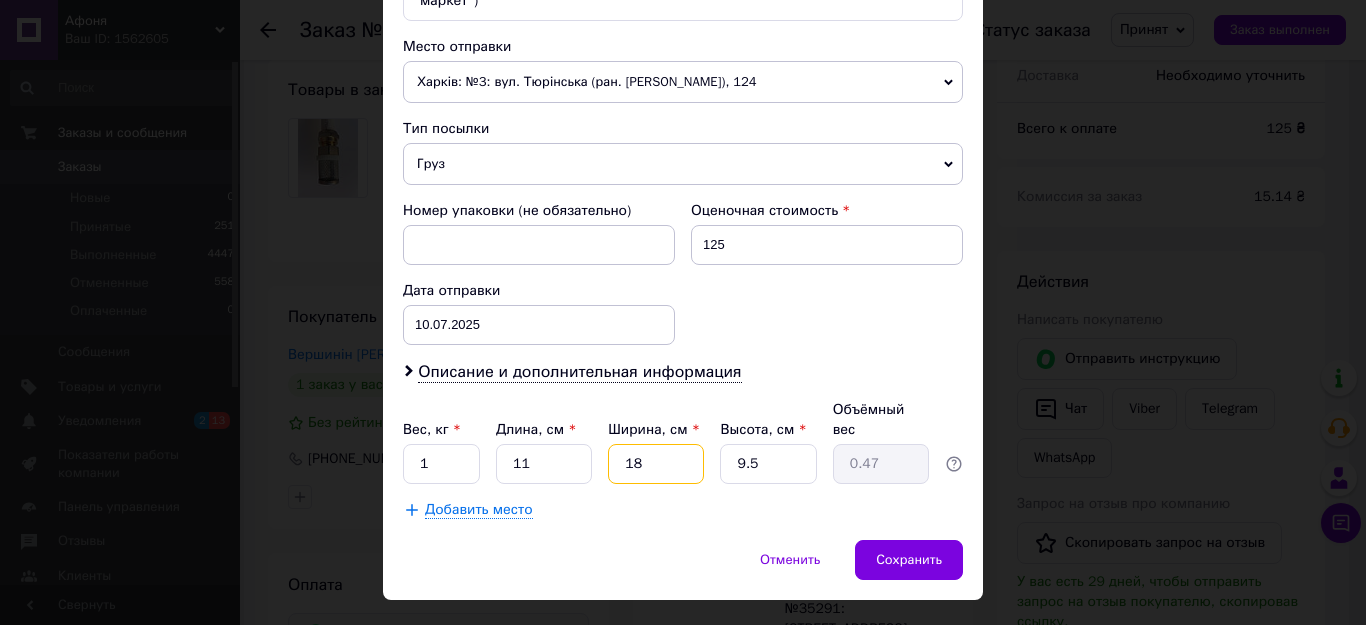 click on "18" at bounding box center [656, 464] 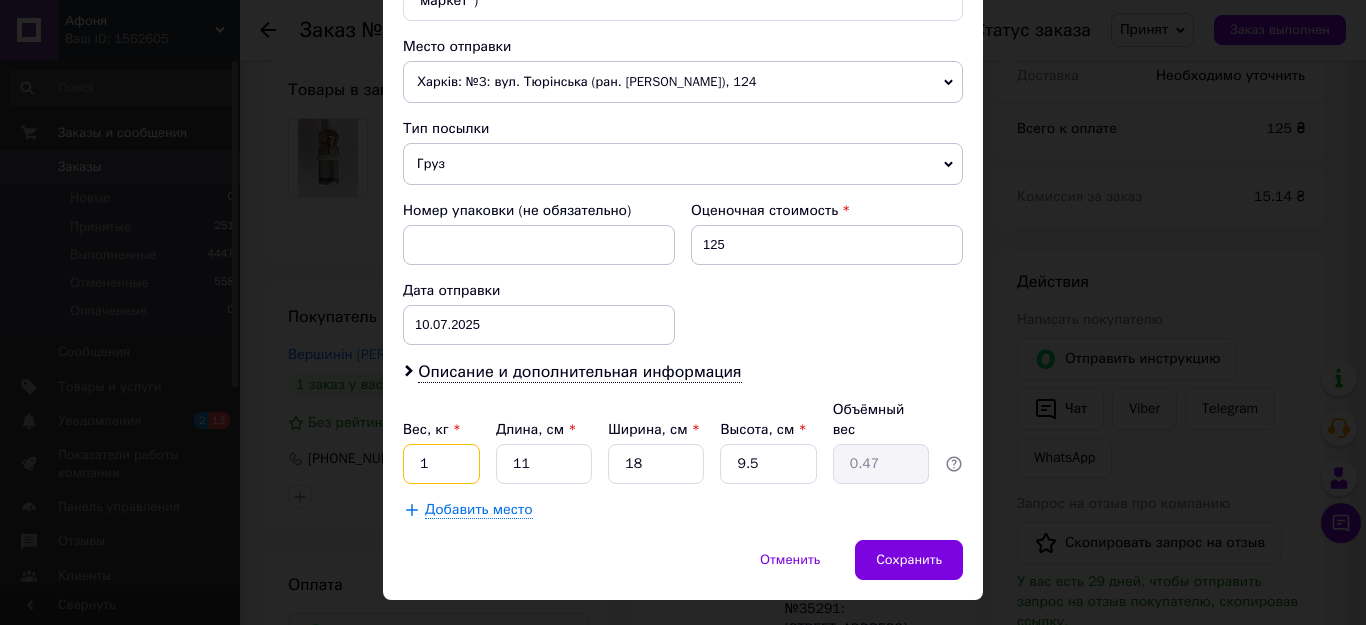 click on "1" at bounding box center [441, 464] 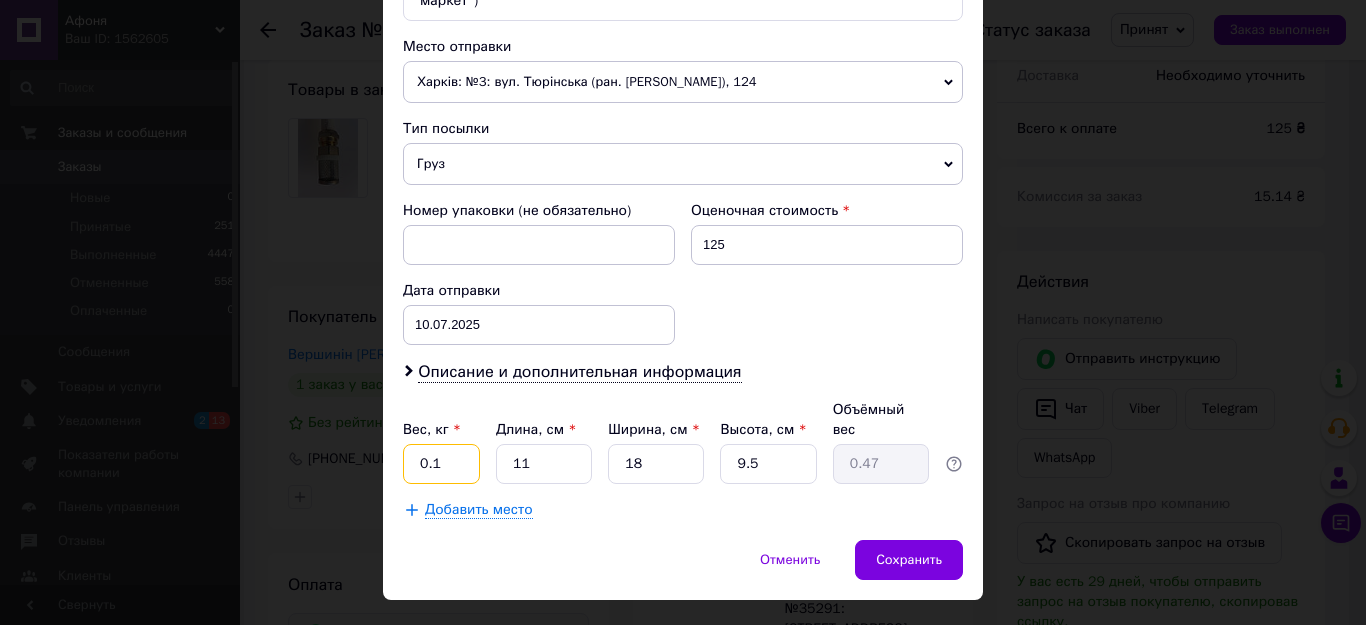 type on "0.1" 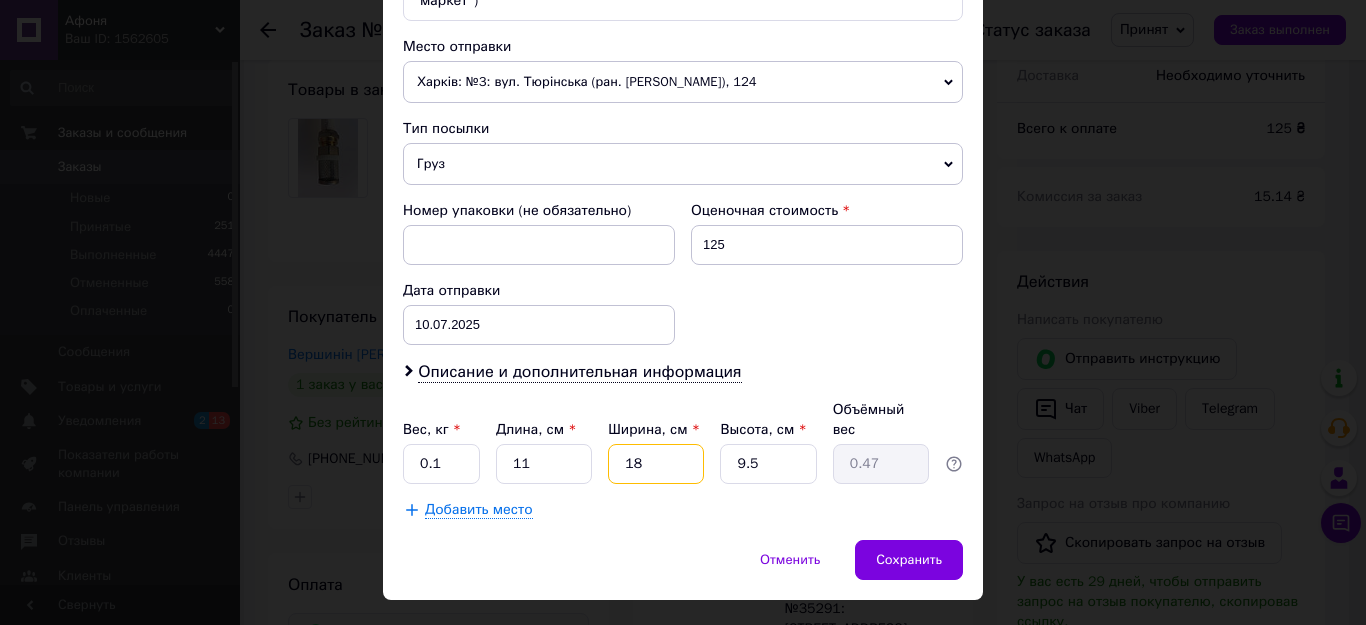 click on "18" at bounding box center (656, 464) 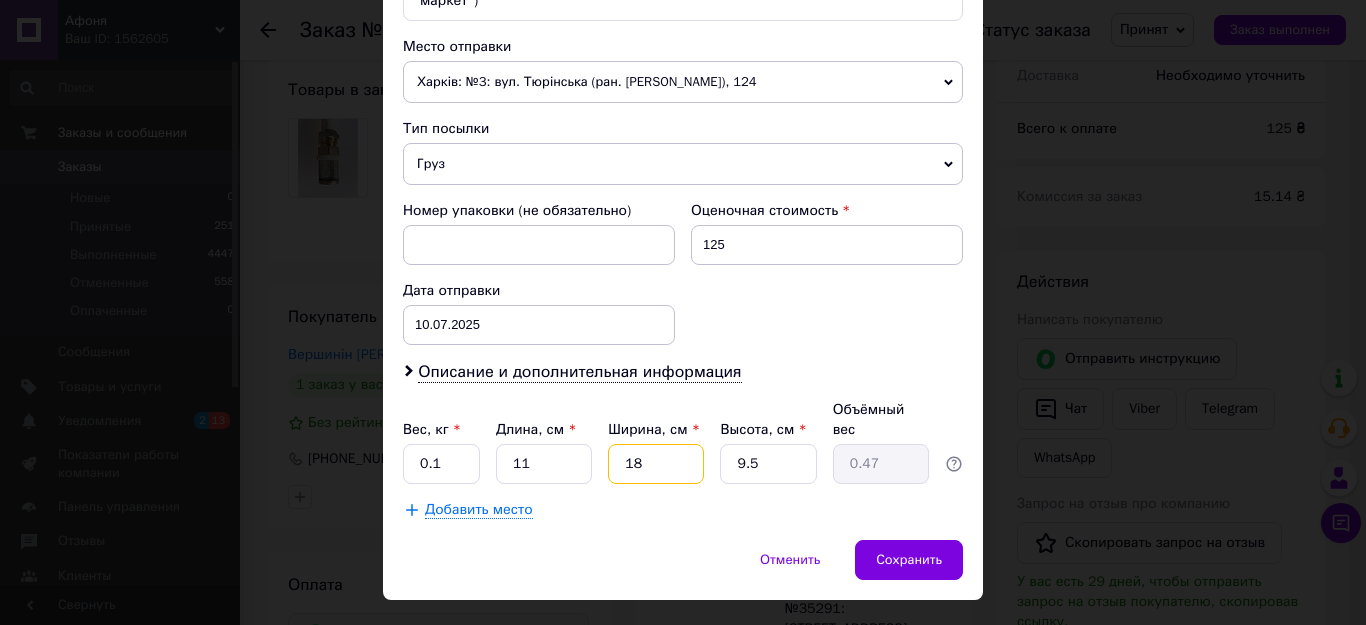 type on "1" 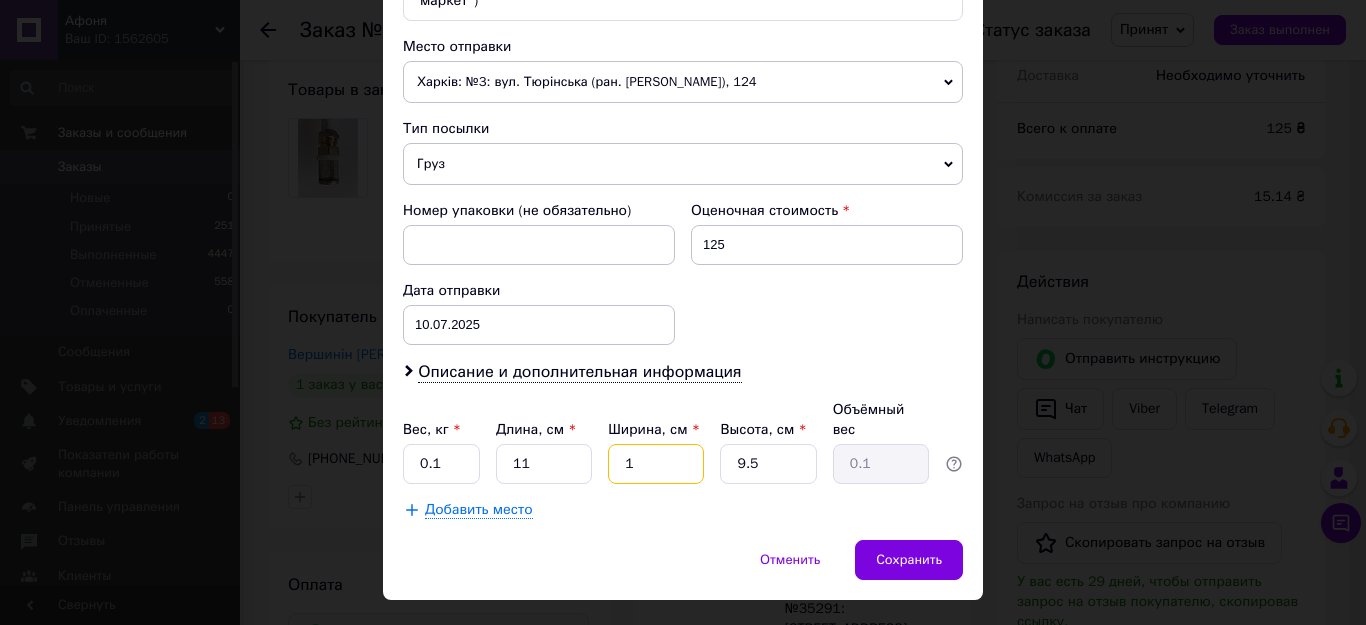 type on "12" 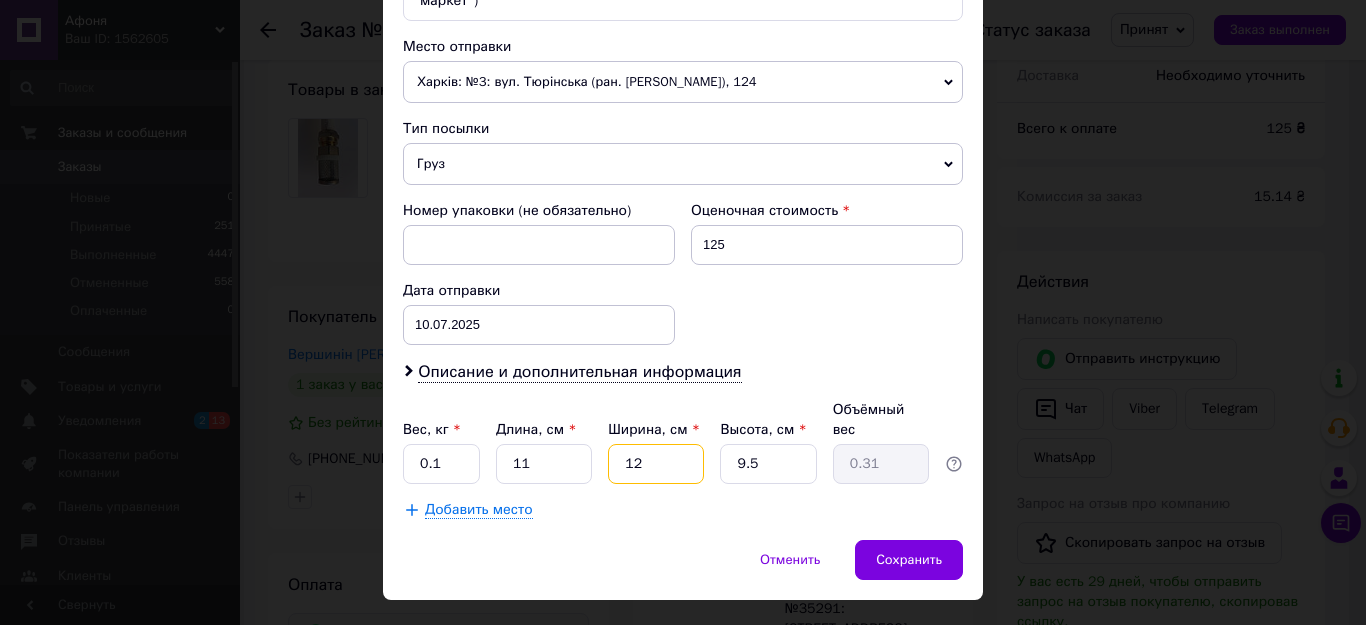 type on "12" 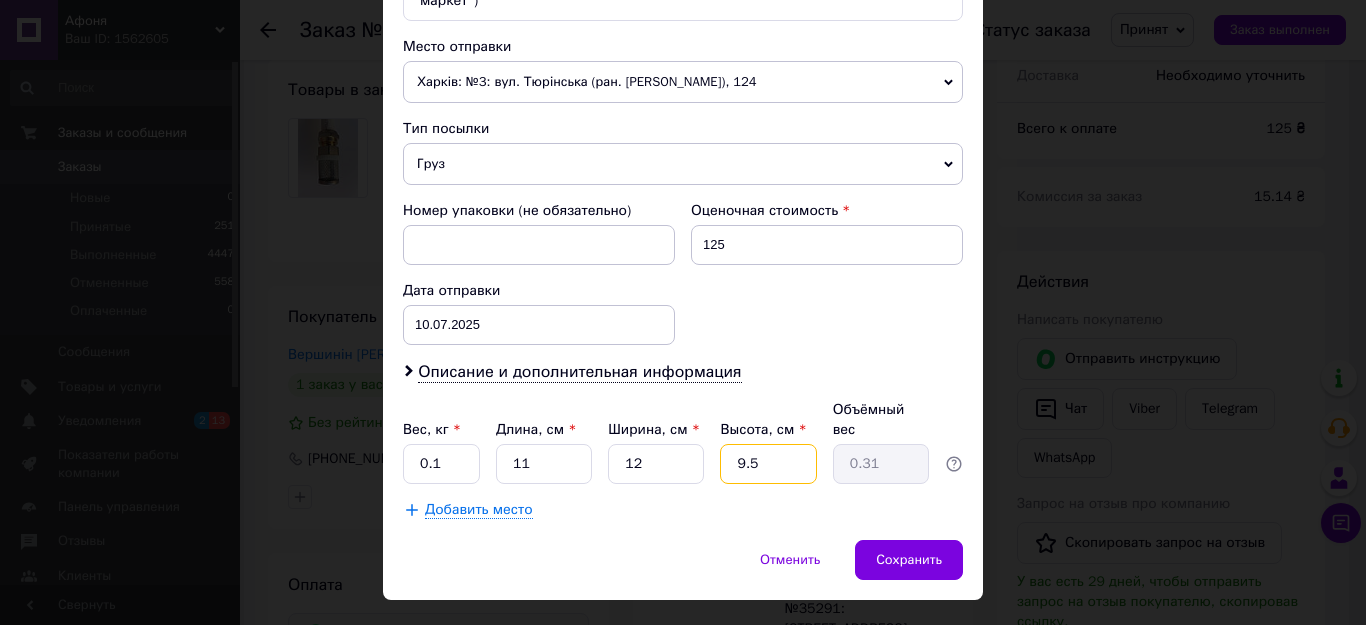 click on "9.5" at bounding box center (768, 464) 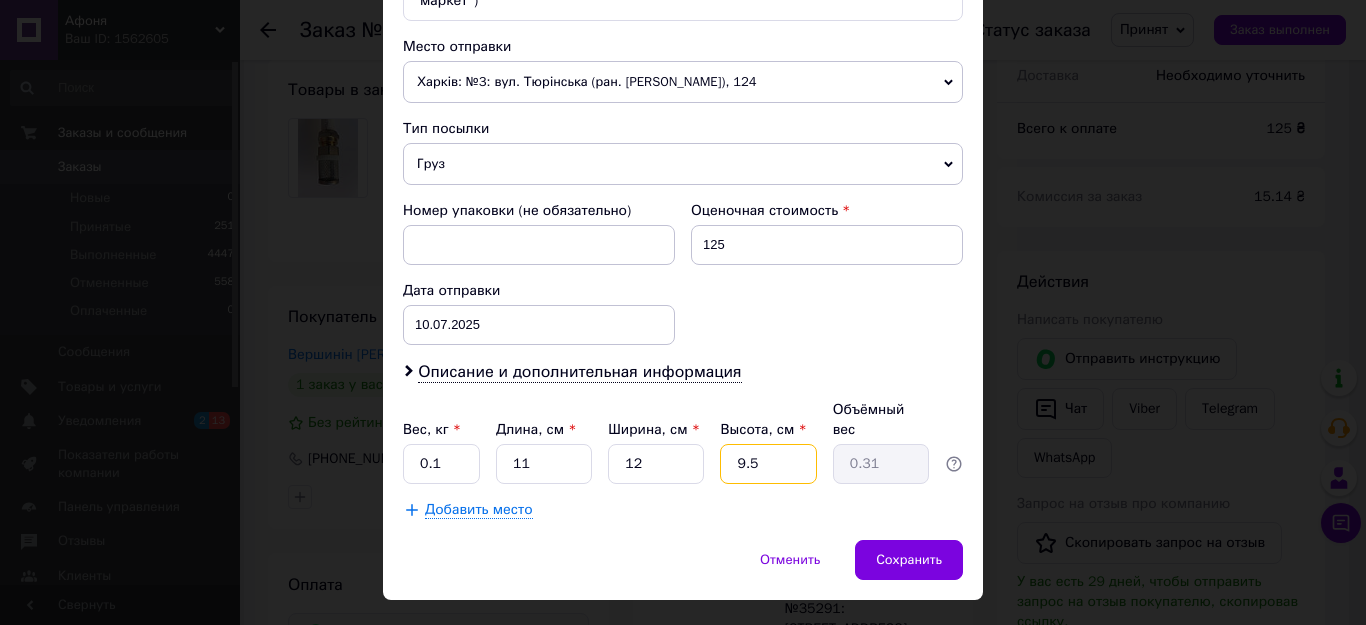 type on "9." 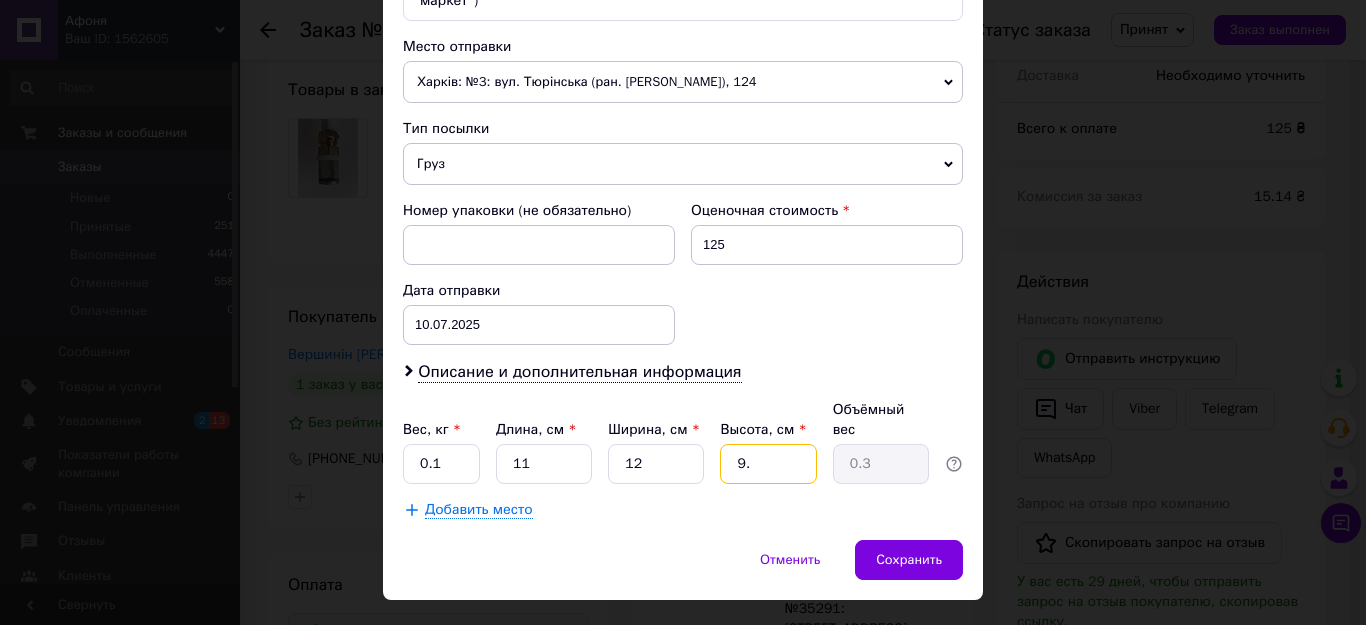 type on "9" 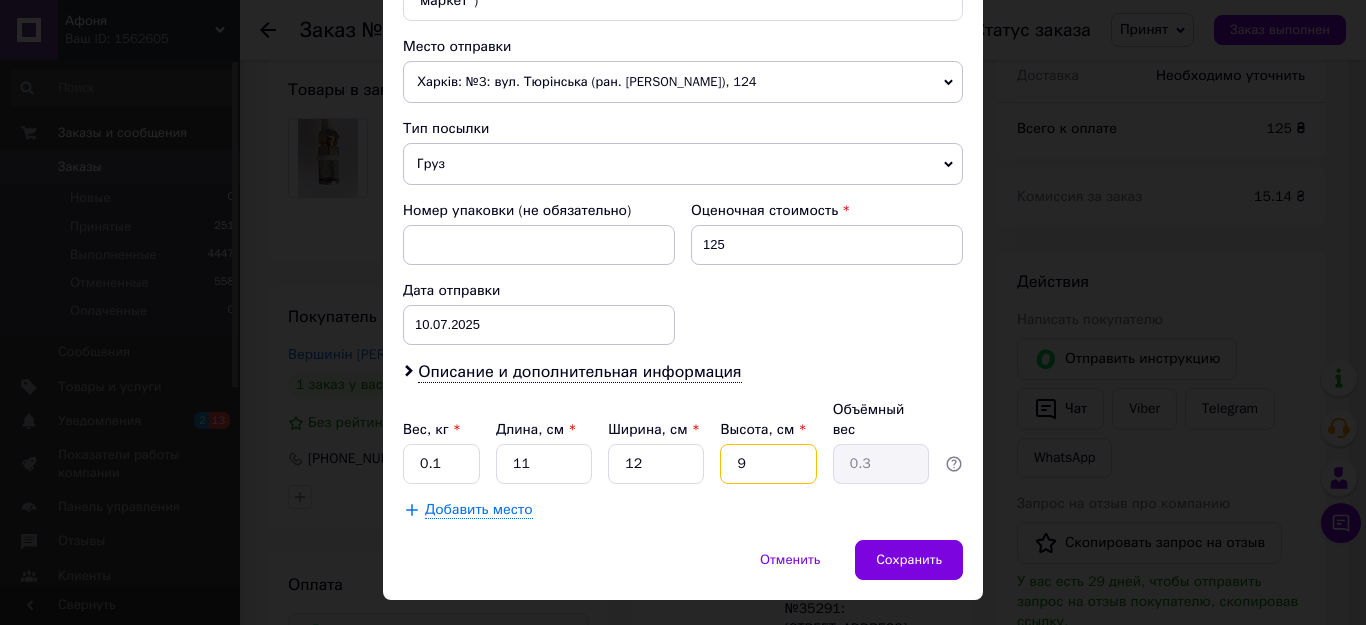 type 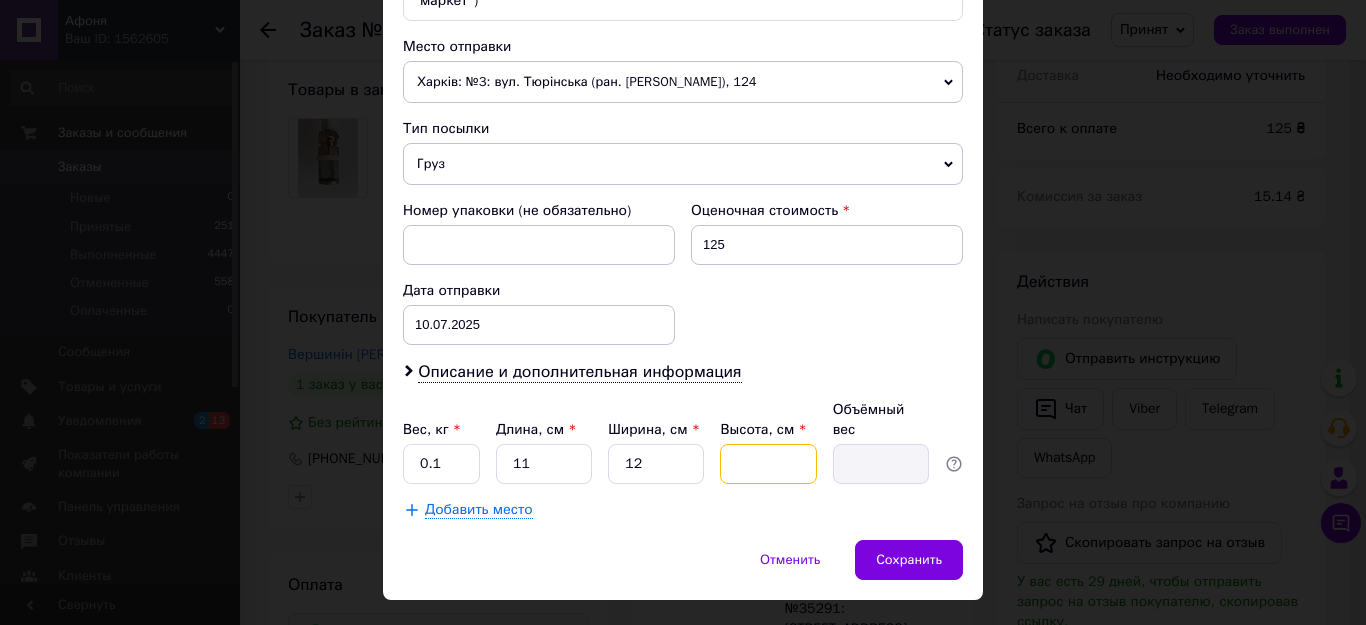 type on "2" 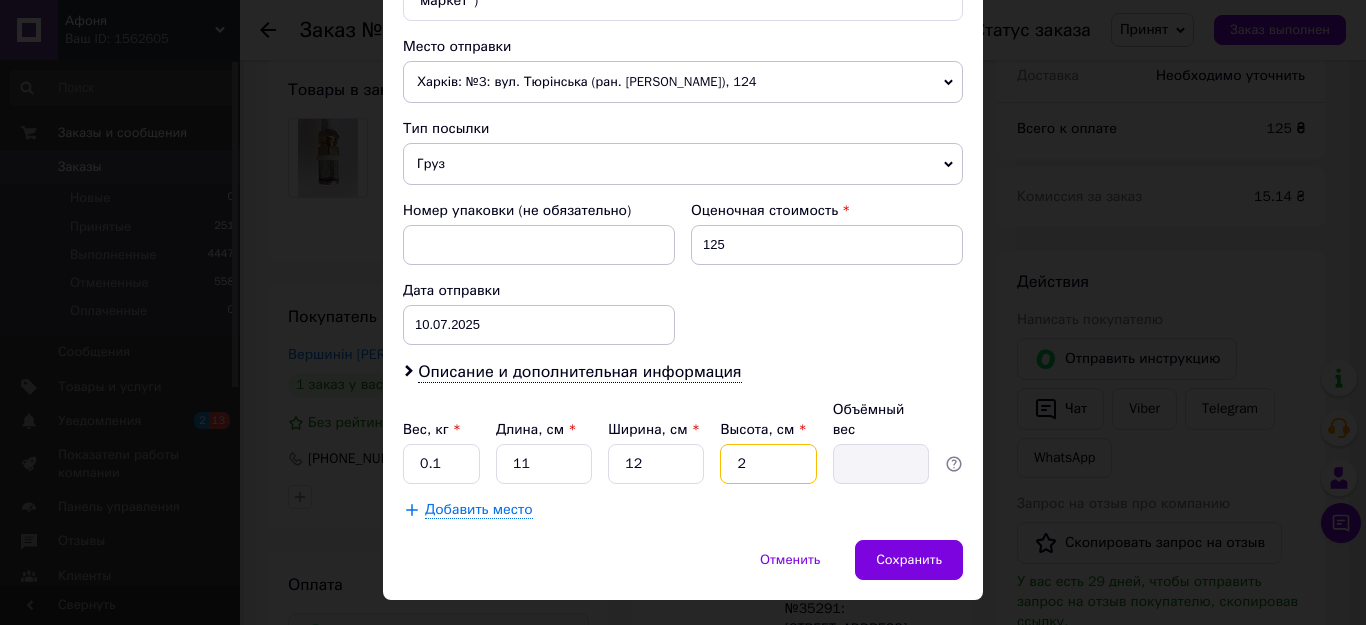 type on "0.1" 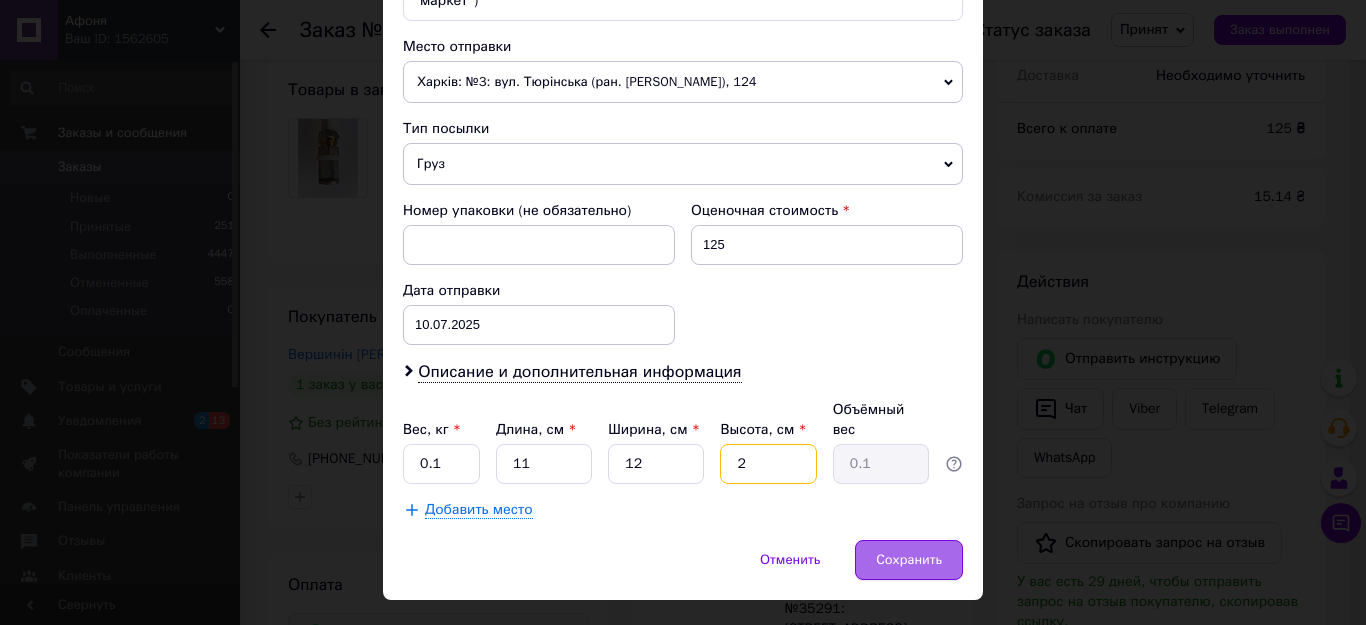 type on "2" 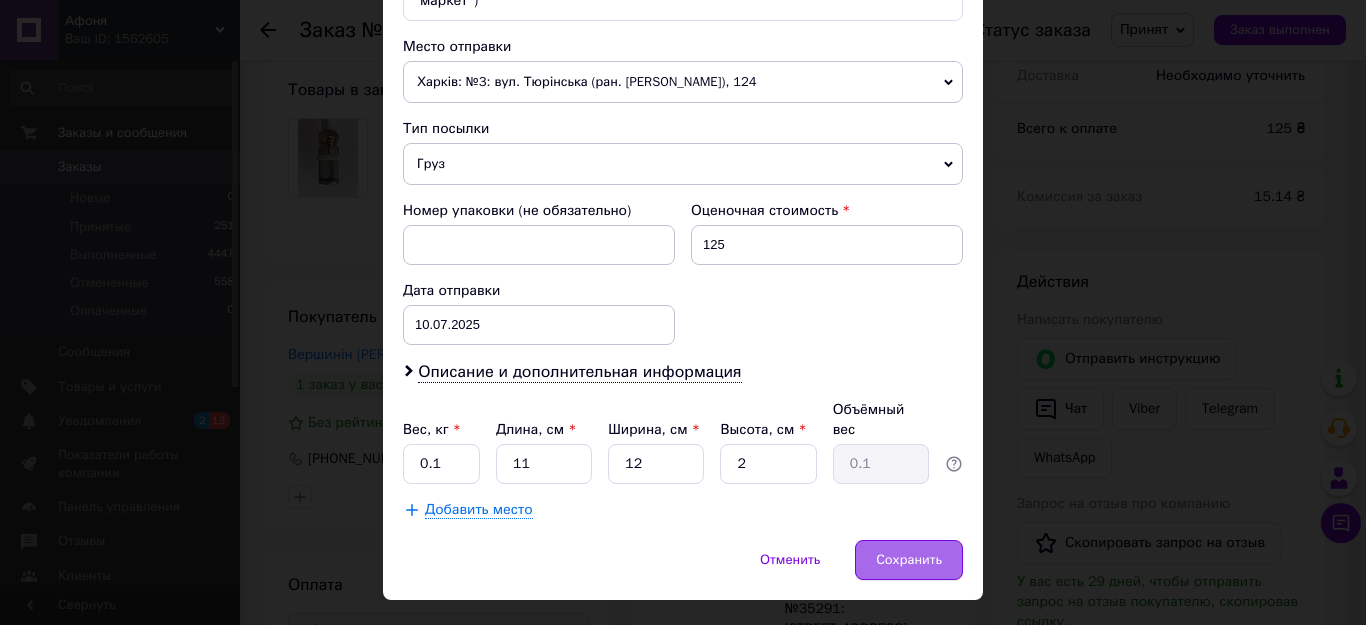 click on "Сохранить" at bounding box center (909, 560) 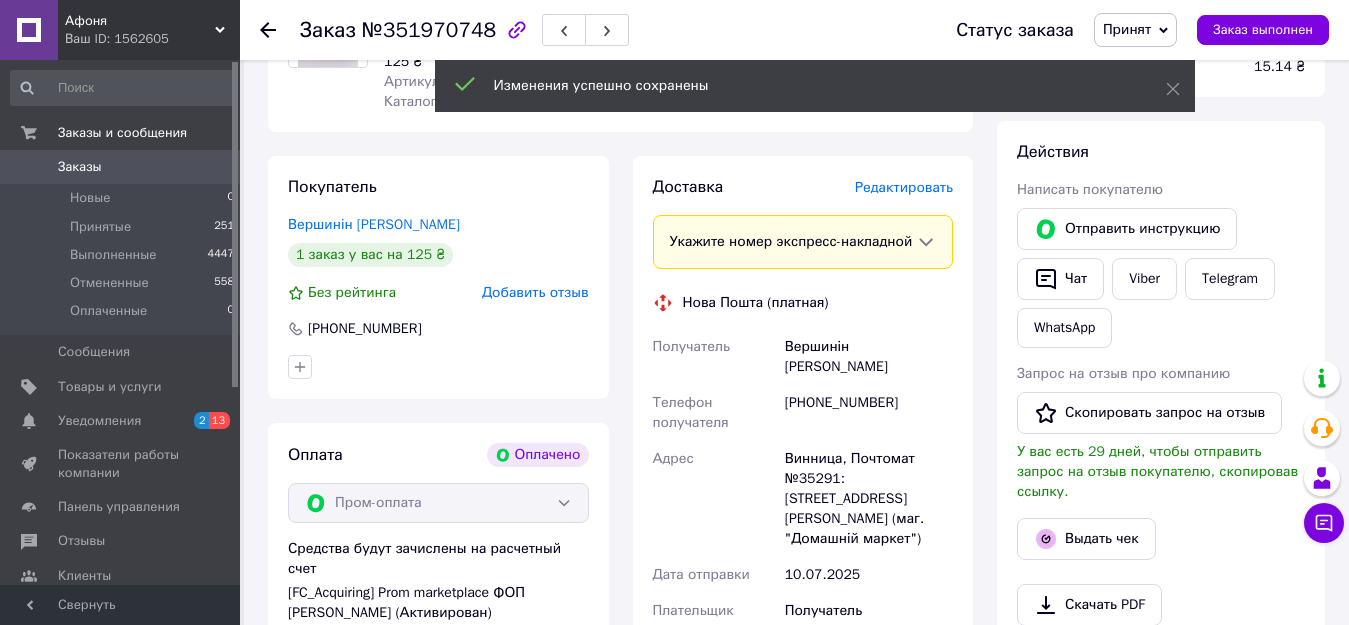 scroll, scrollTop: 575, scrollLeft: 0, axis: vertical 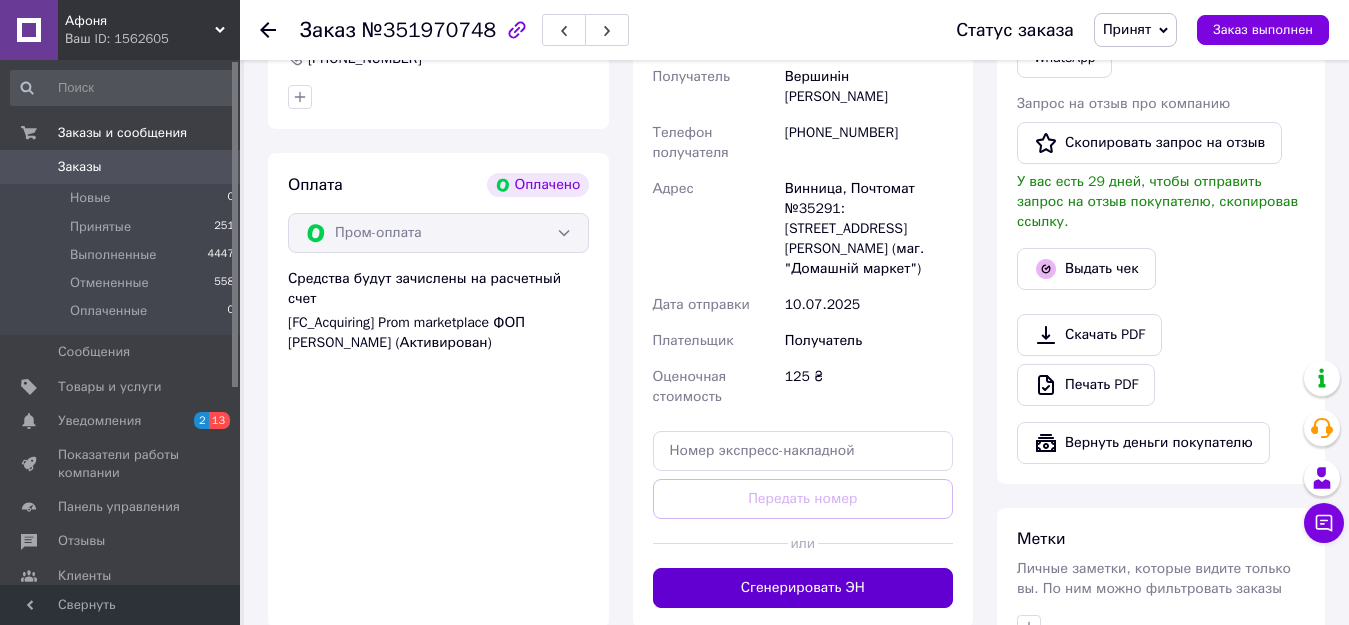 click on "Сгенерировать ЭН" at bounding box center (803, 588) 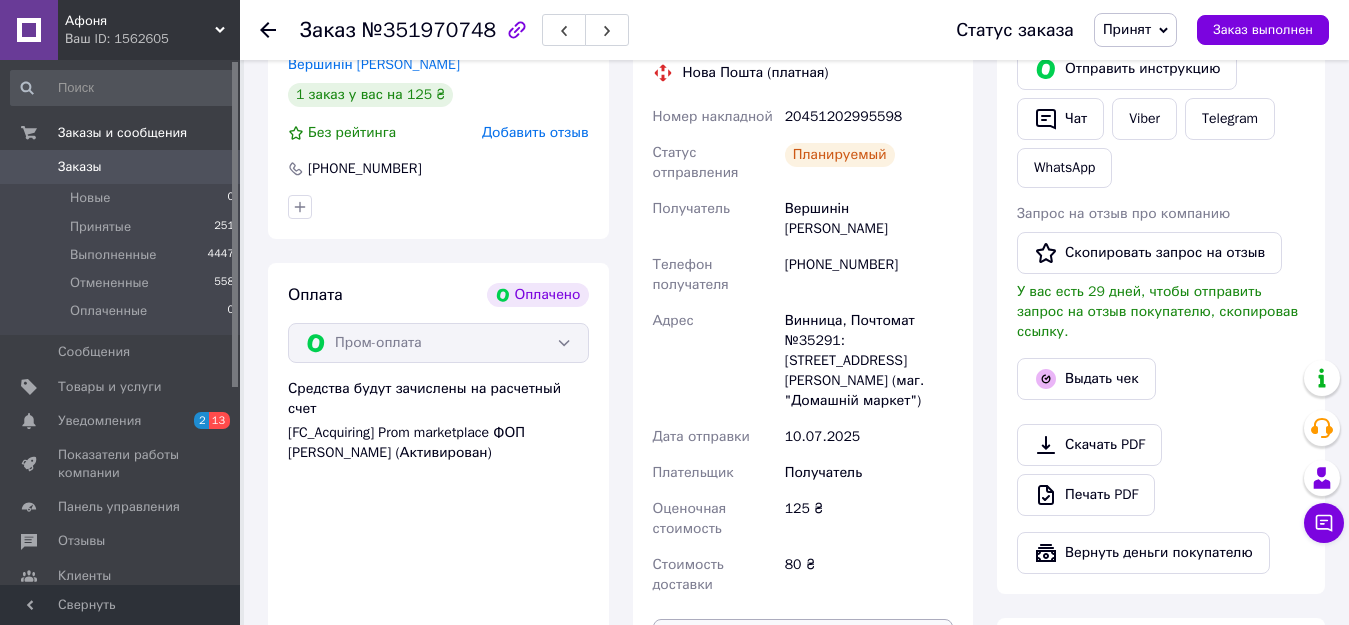 scroll, scrollTop: 375, scrollLeft: 0, axis: vertical 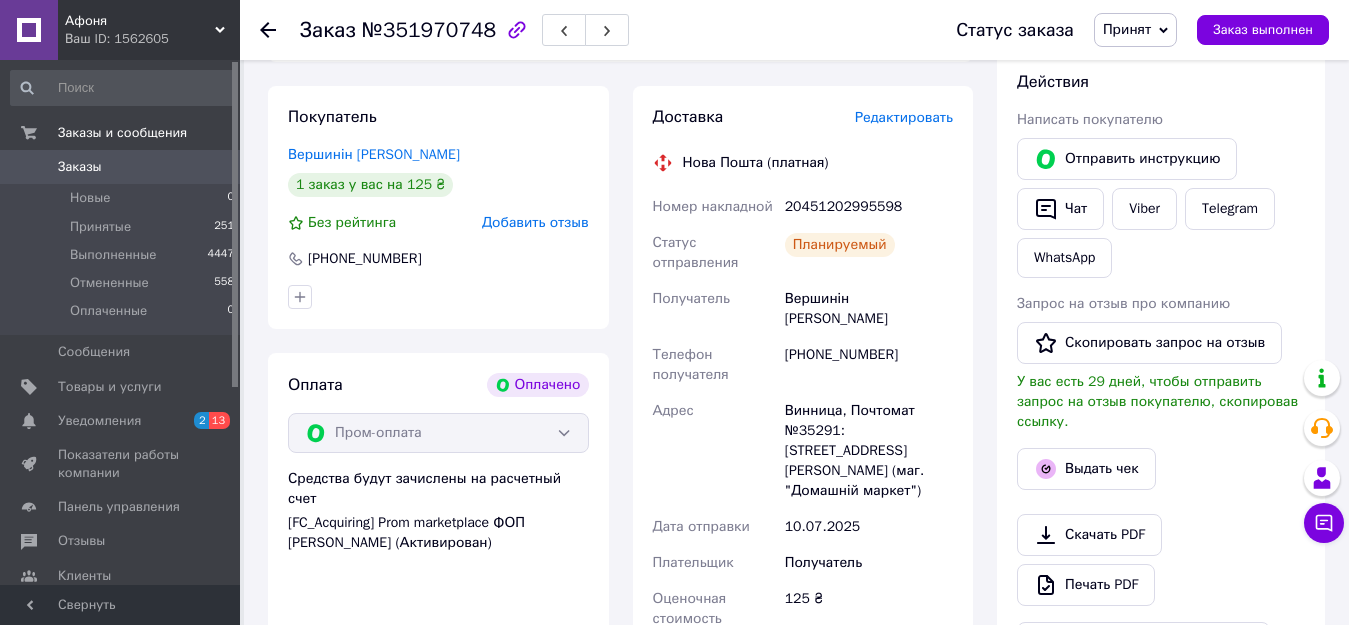 click on "Заказы 0" at bounding box center (123, 167) 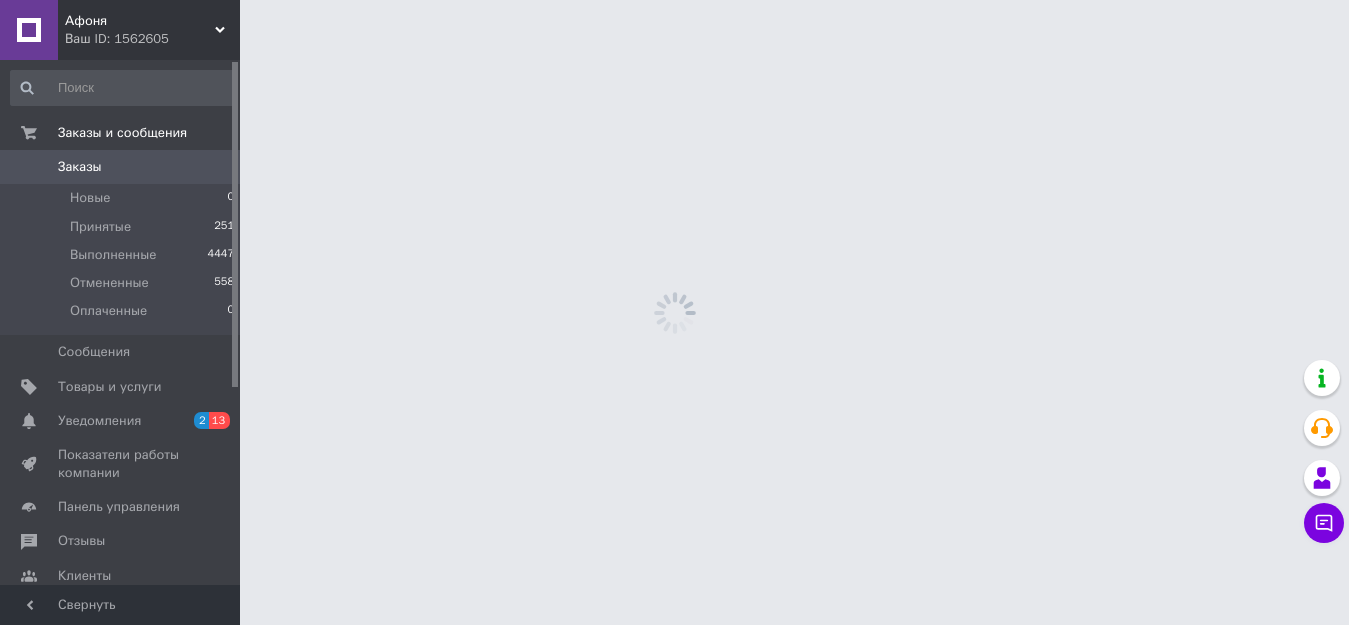 scroll, scrollTop: 0, scrollLeft: 0, axis: both 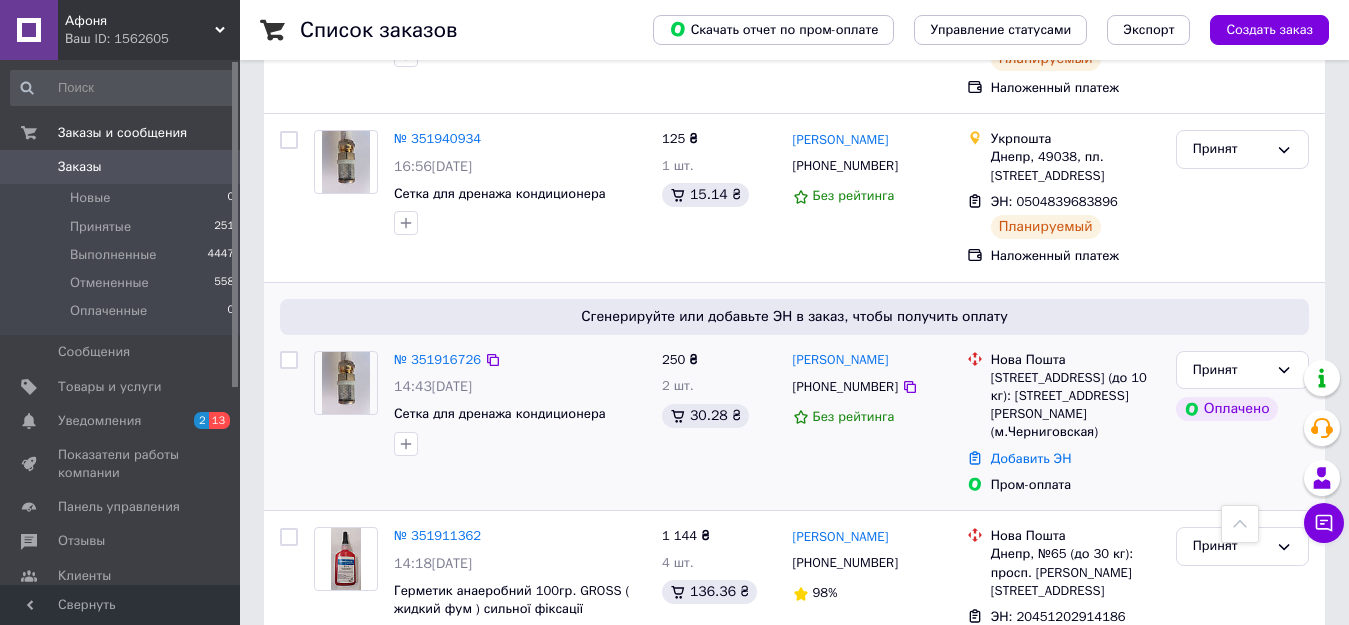 click on "Вячеслав Яковенко +380934488530 Без рейтинга" at bounding box center [872, 423] 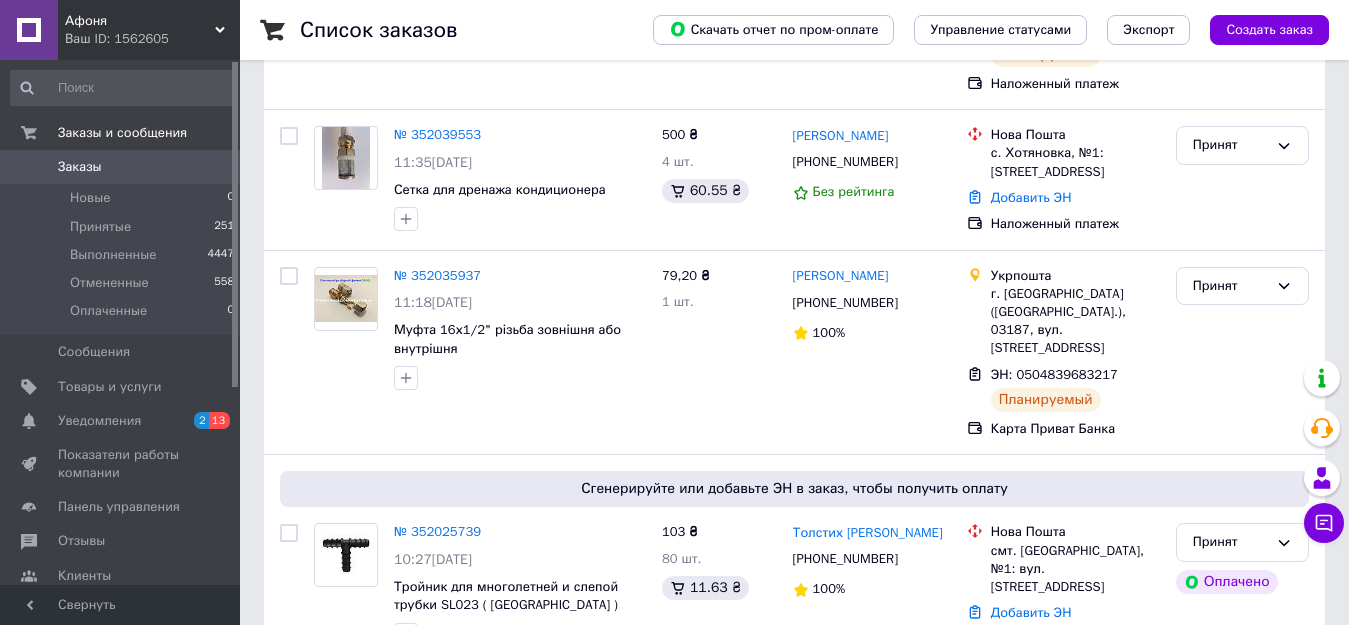 scroll, scrollTop: 200, scrollLeft: 0, axis: vertical 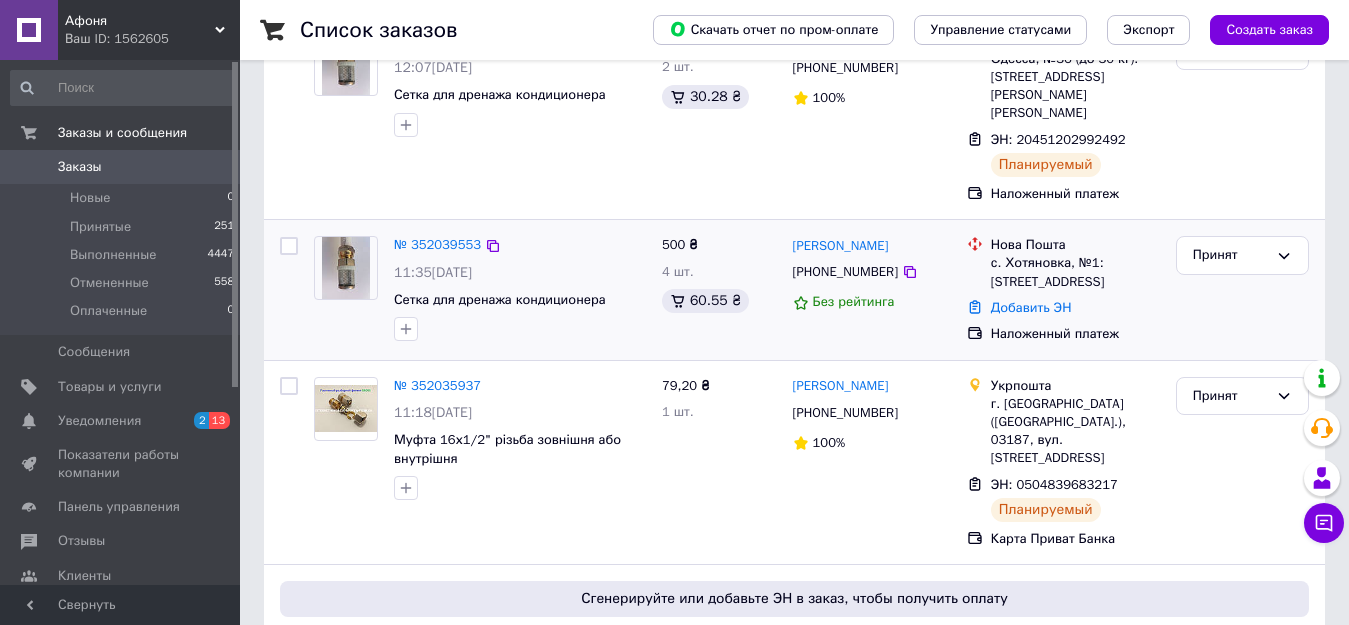 click at bounding box center (345, 268) 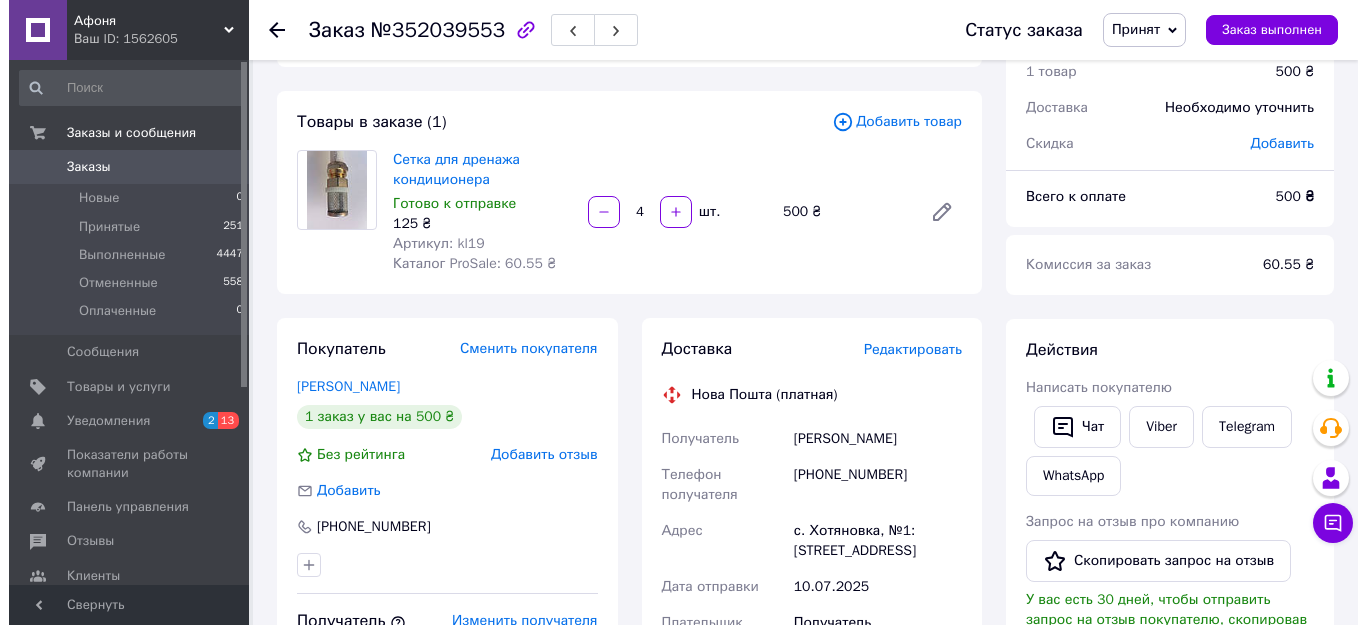scroll, scrollTop: 200, scrollLeft: 0, axis: vertical 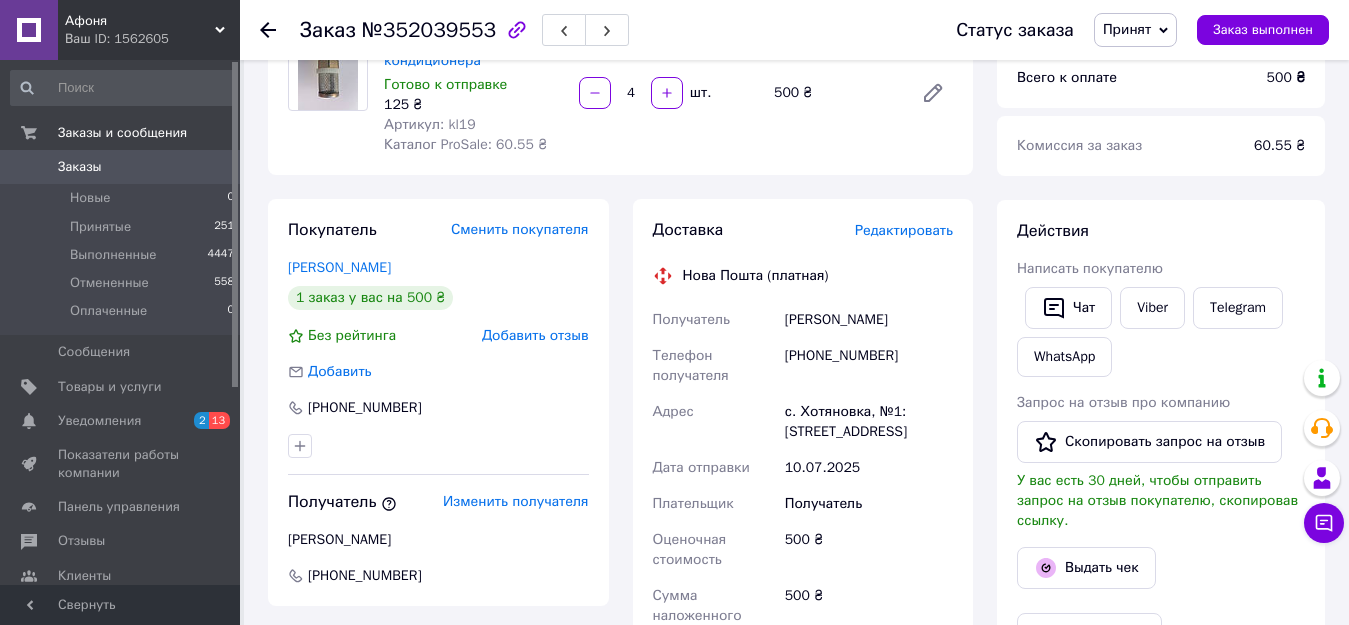 click on "Редактировать" at bounding box center (904, 230) 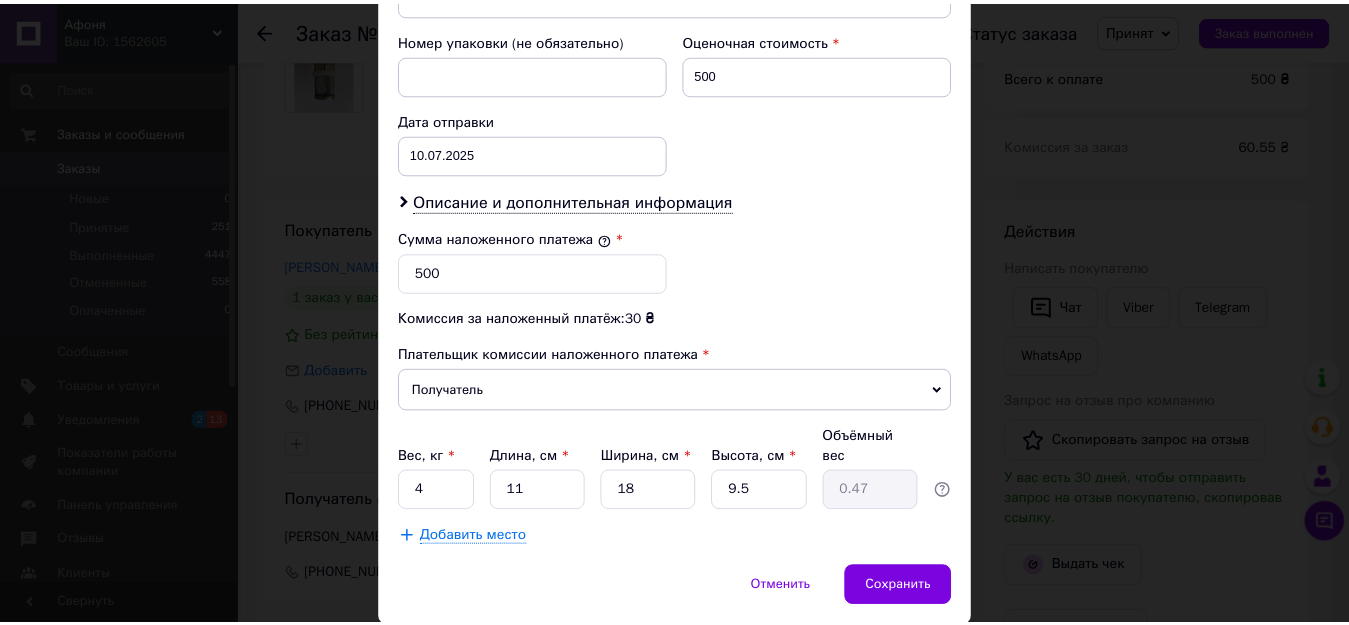 scroll, scrollTop: 900, scrollLeft: 0, axis: vertical 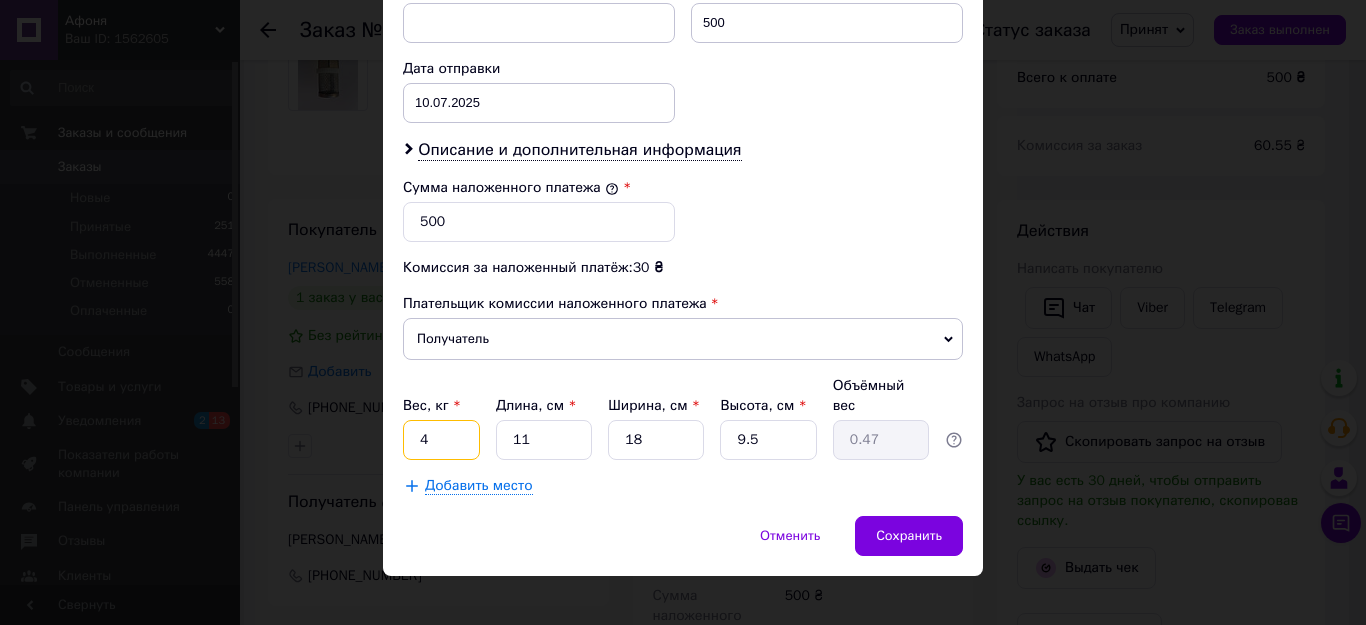 click on "4" at bounding box center (441, 440) 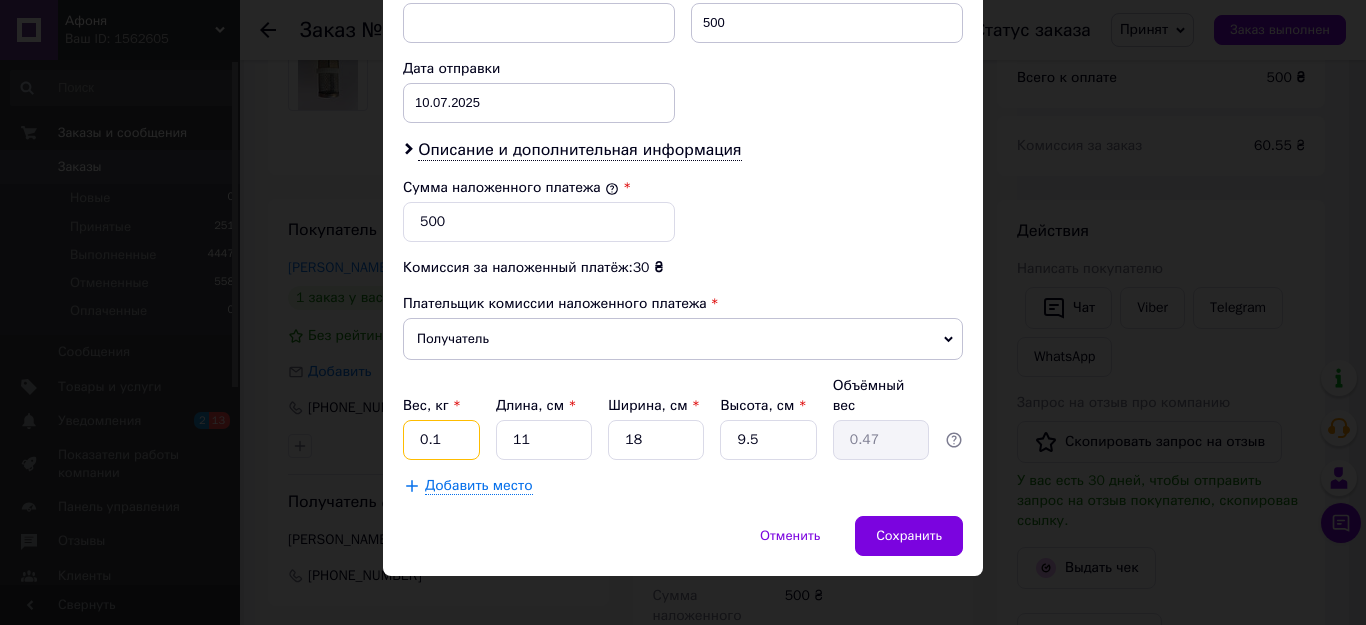 type on "0.1" 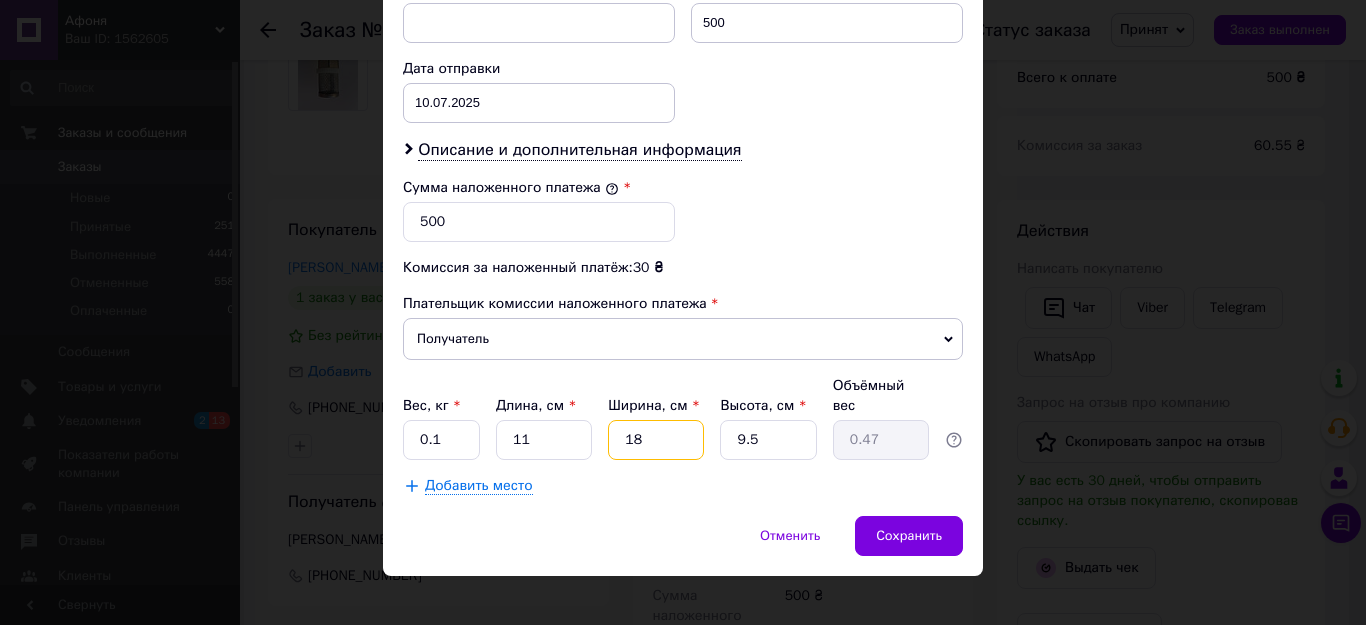 click on "18" at bounding box center (656, 440) 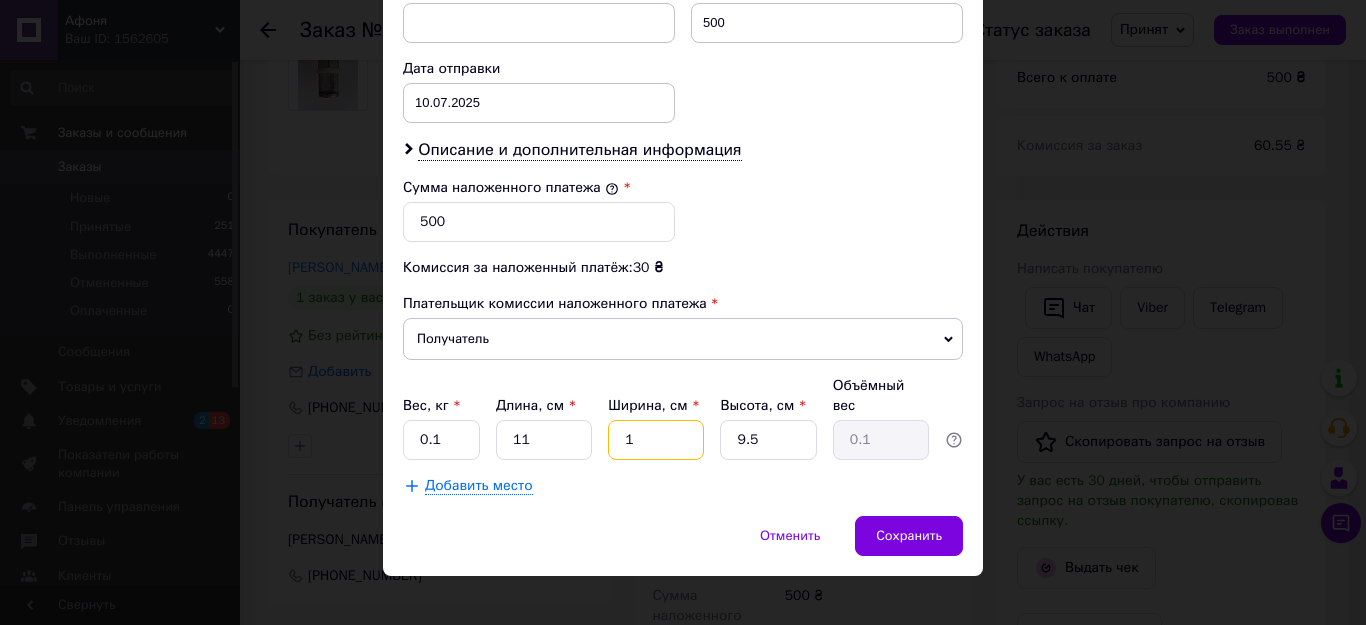 type on "11" 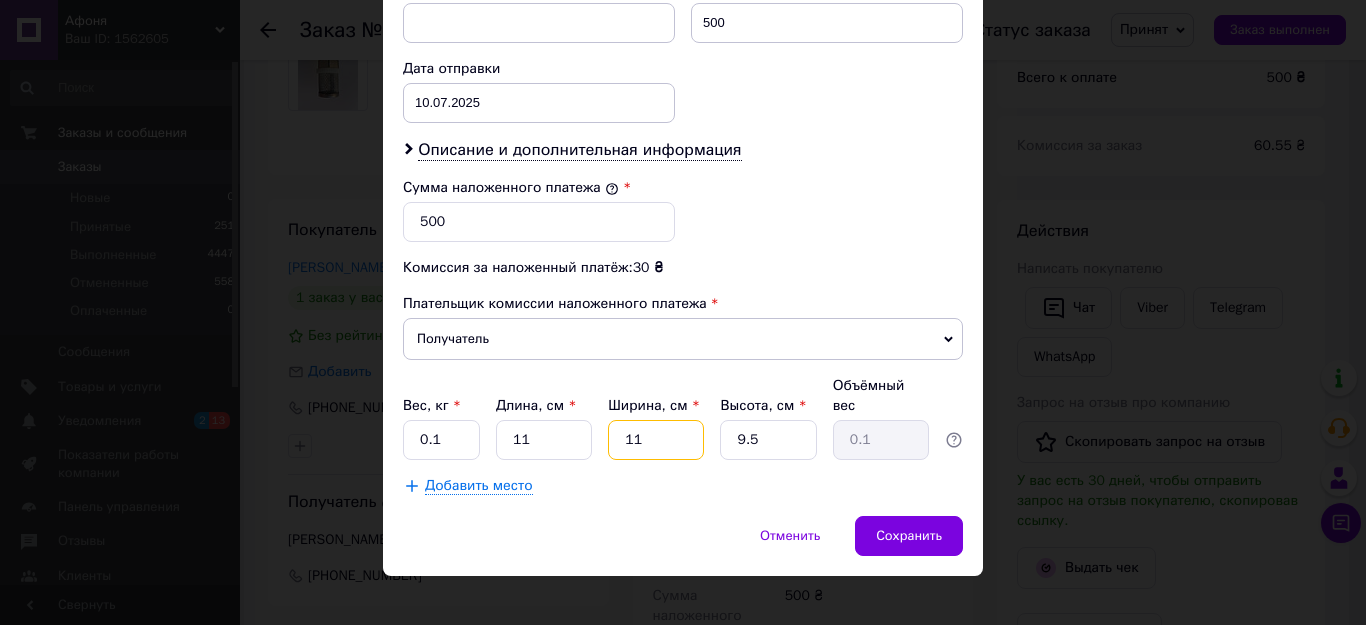type on "0.29" 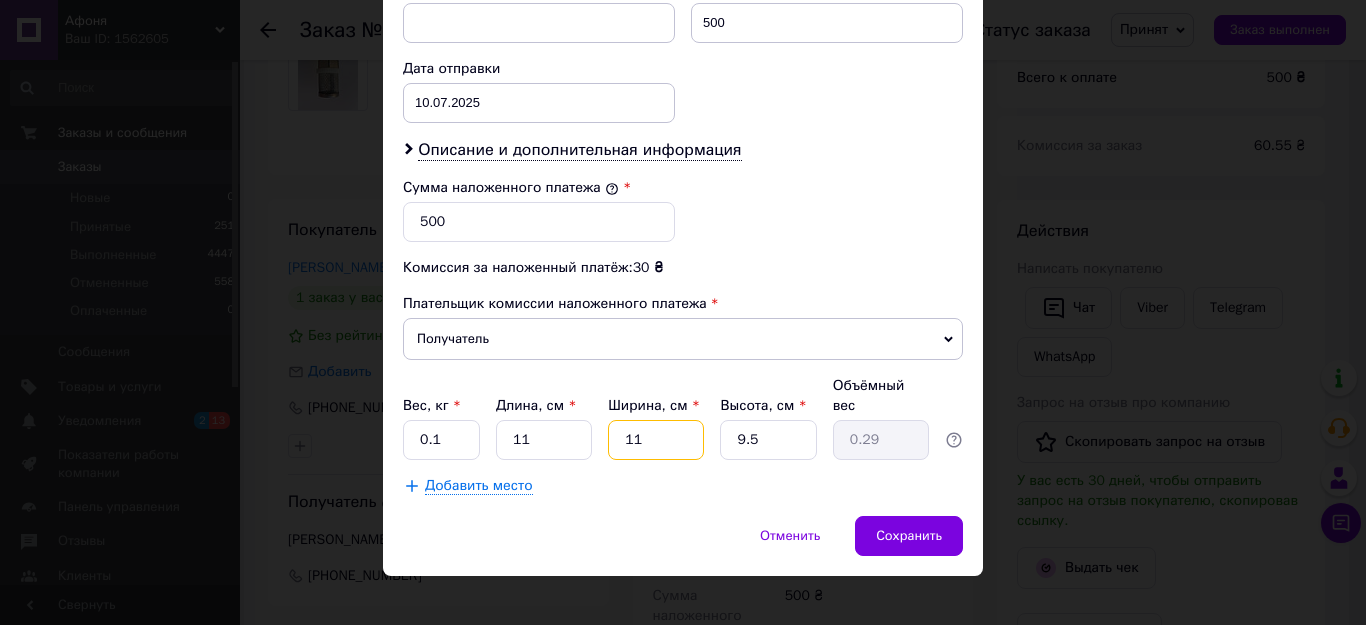 type on "11" 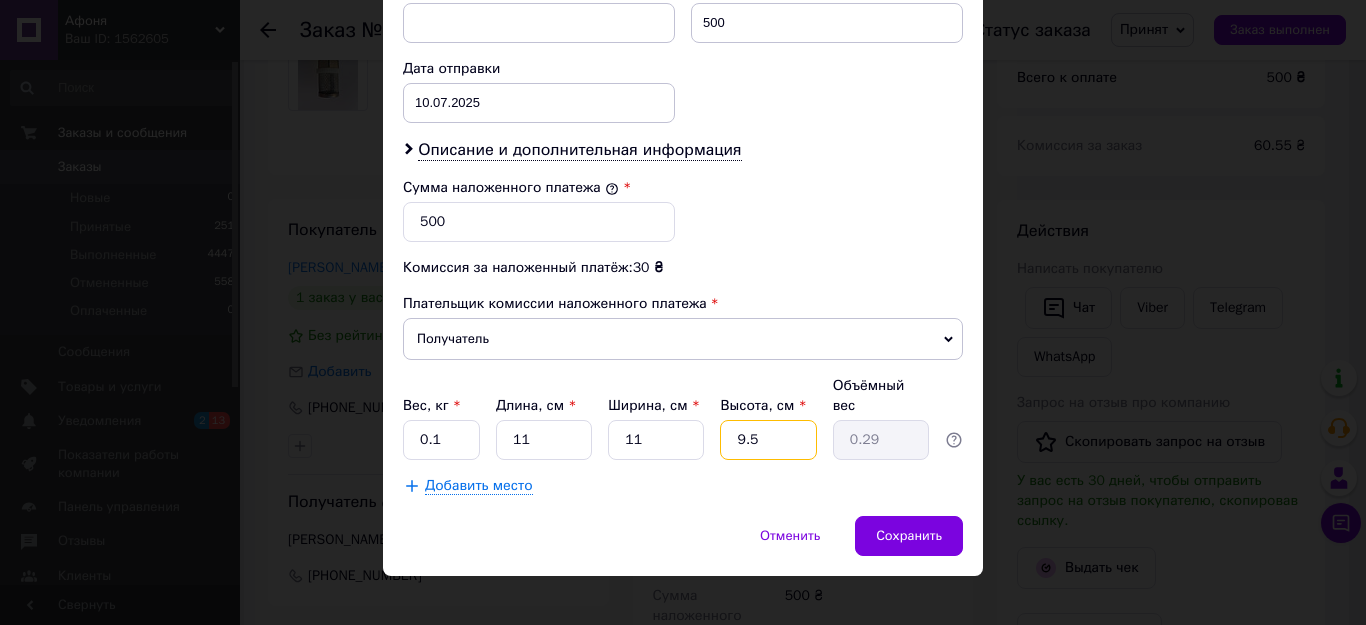 click on "9.5" at bounding box center [768, 440] 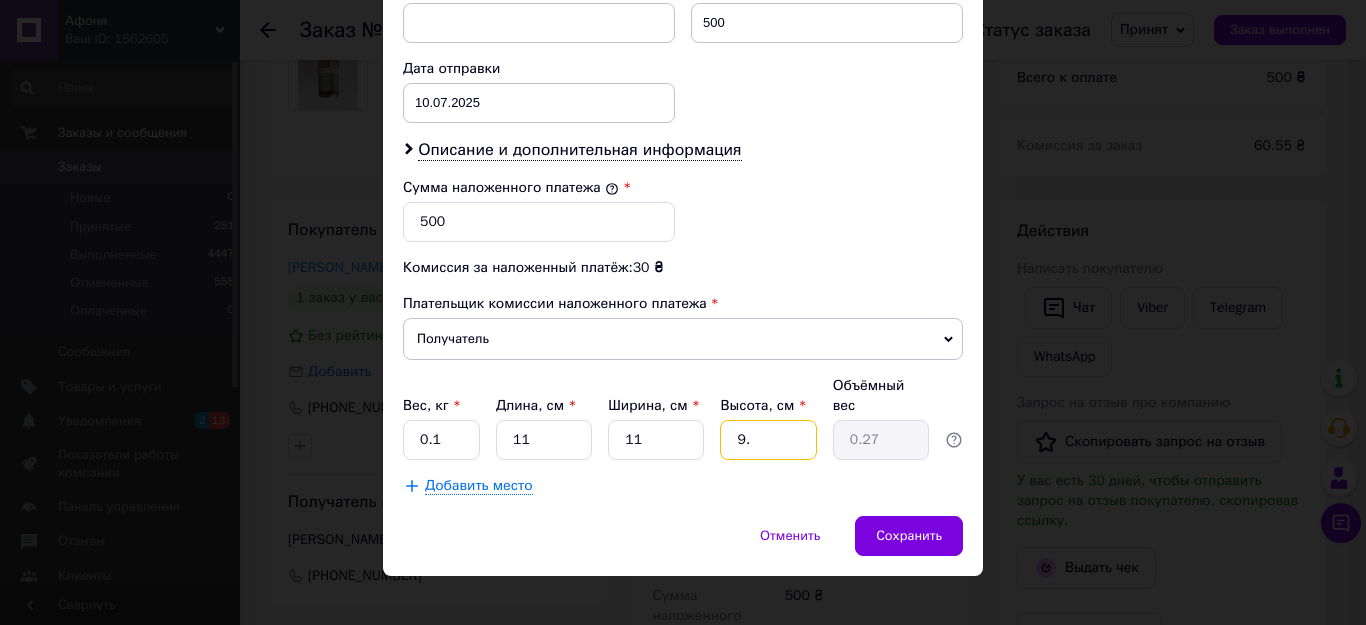 type on "9" 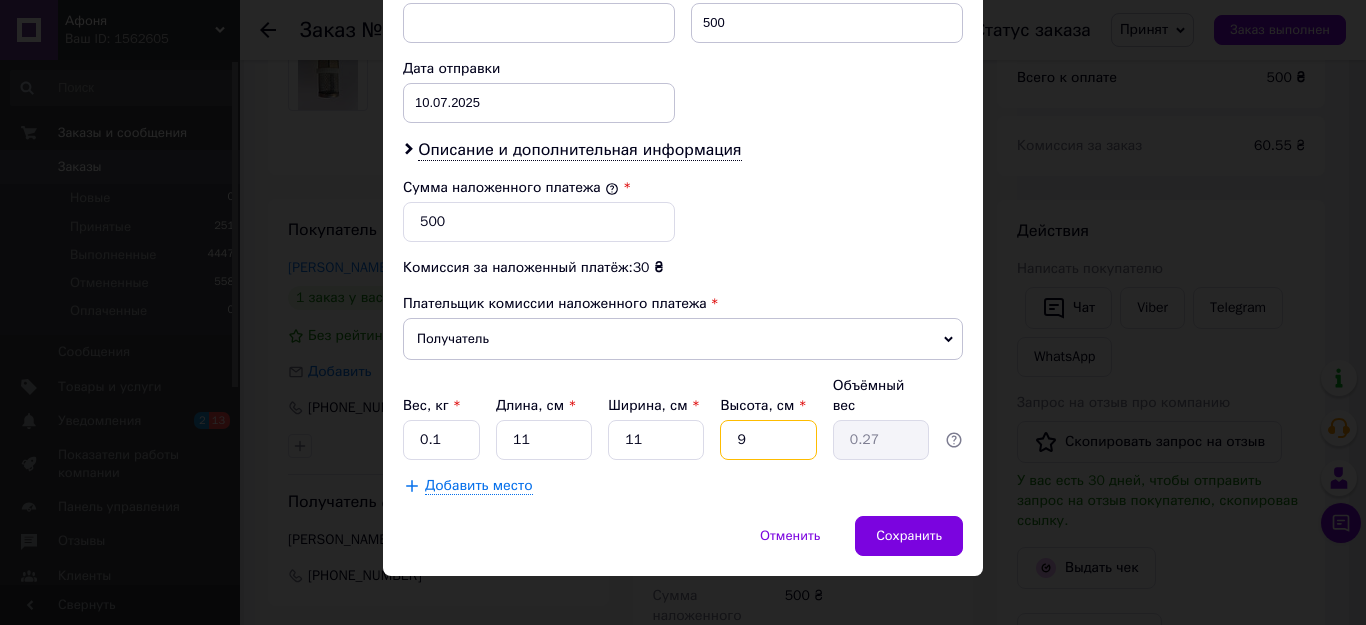 type 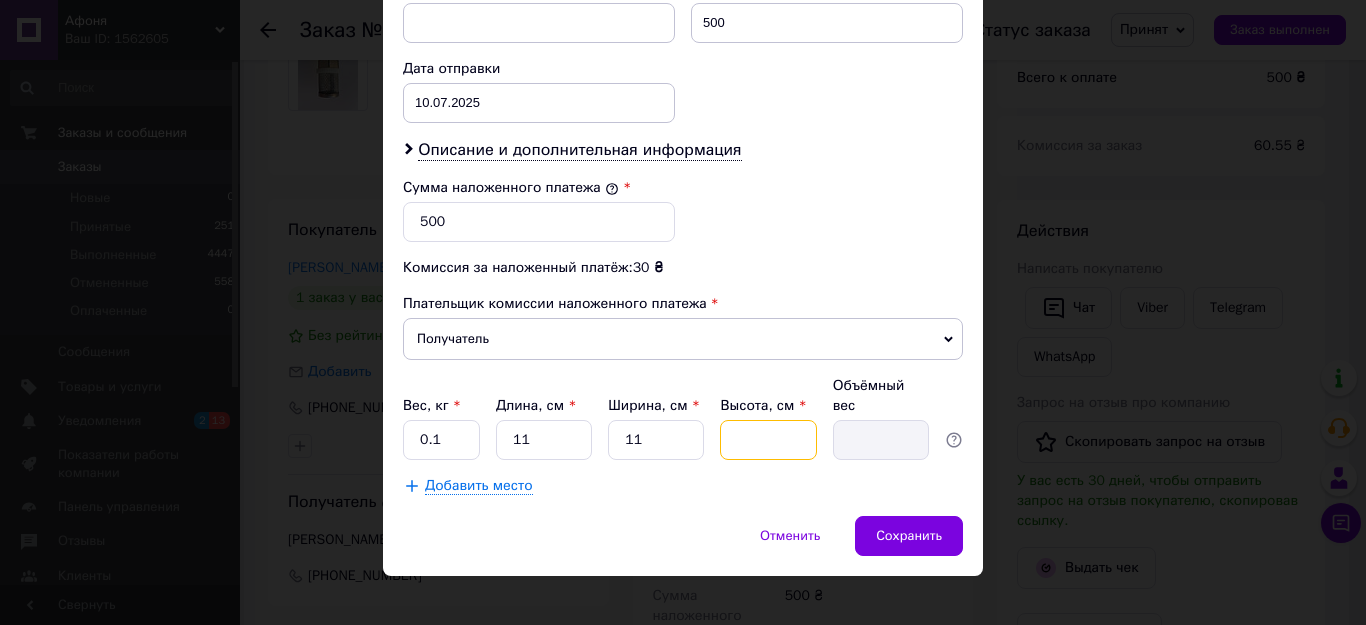 type on "2" 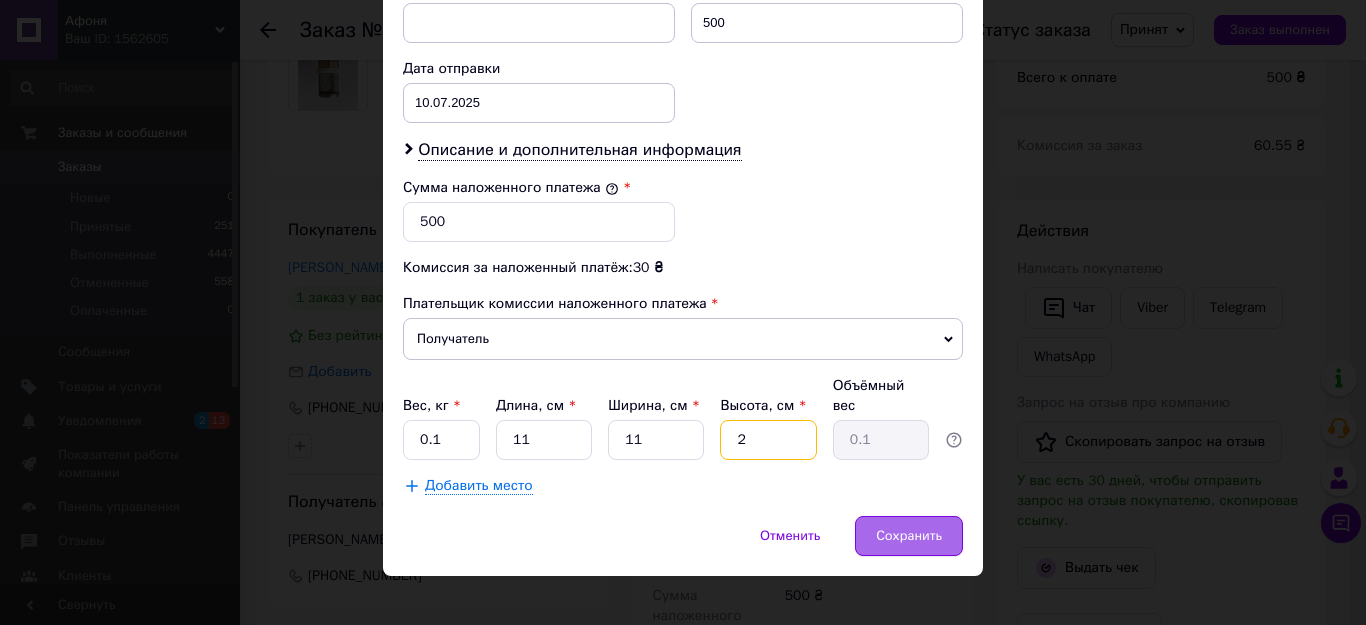 type on "2" 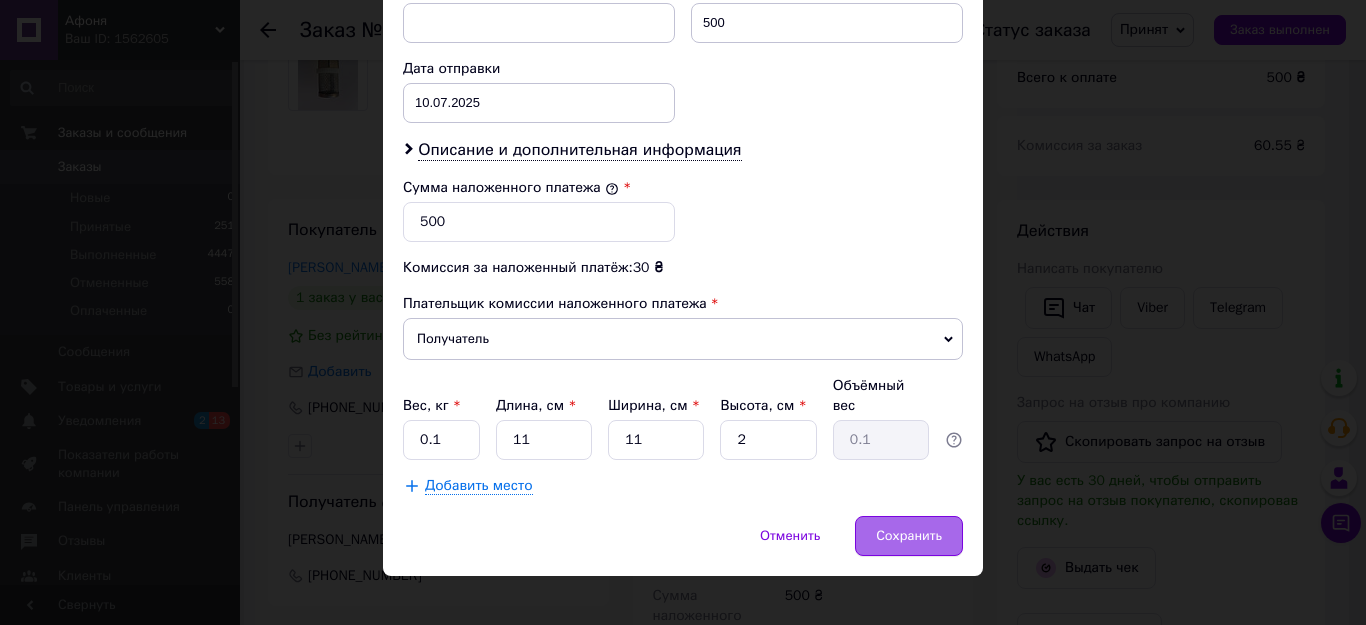 click on "Сохранить" at bounding box center [909, 536] 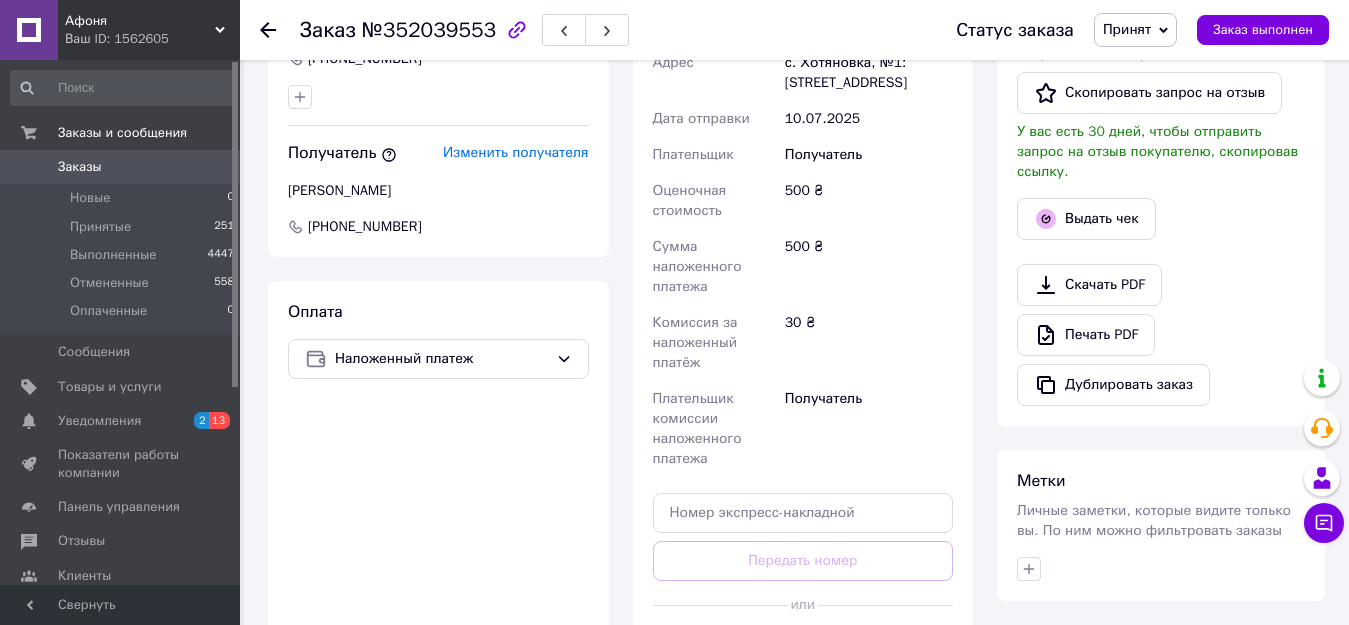 scroll, scrollTop: 600, scrollLeft: 0, axis: vertical 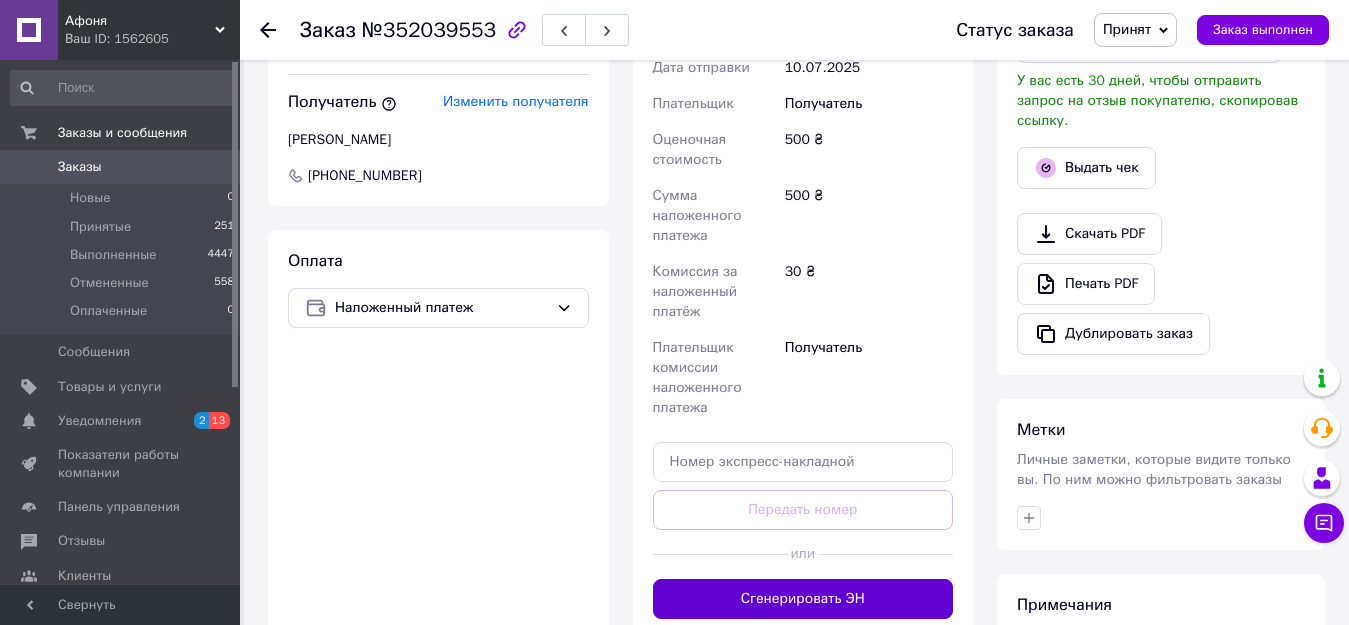 click on "Сгенерировать ЭН" at bounding box center [803, 599] 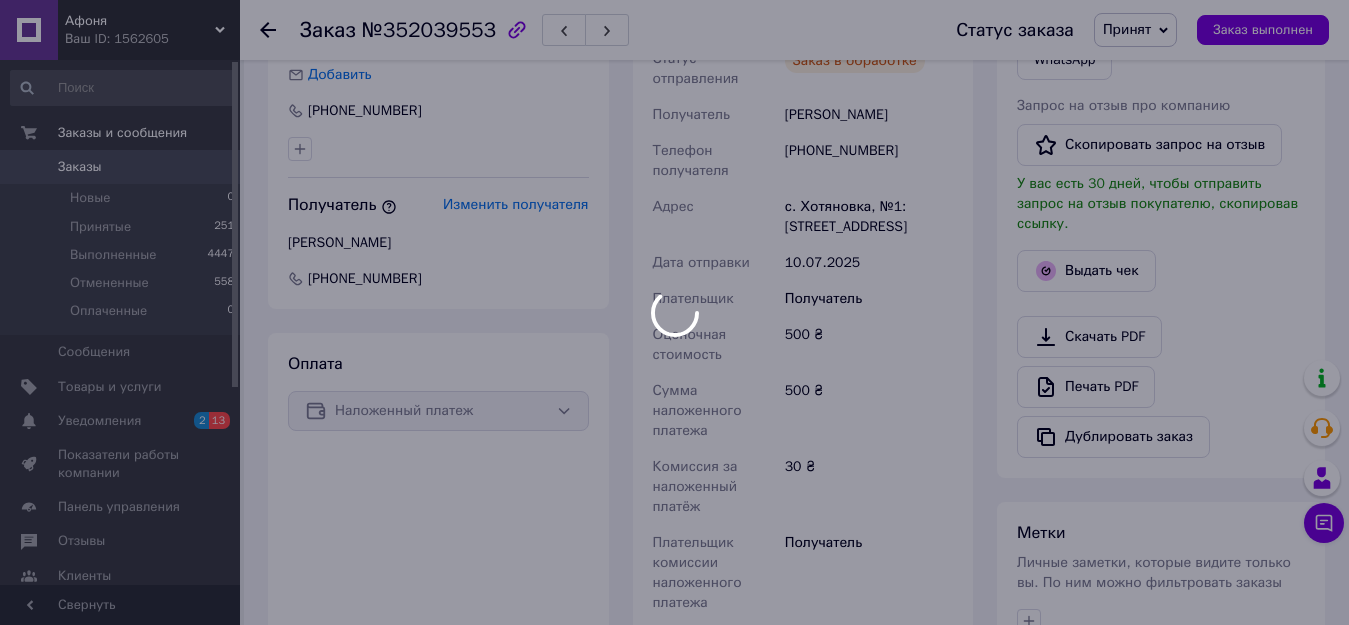 scroll, scrollTop: 300, scrollLeft: 0, axis: vertical 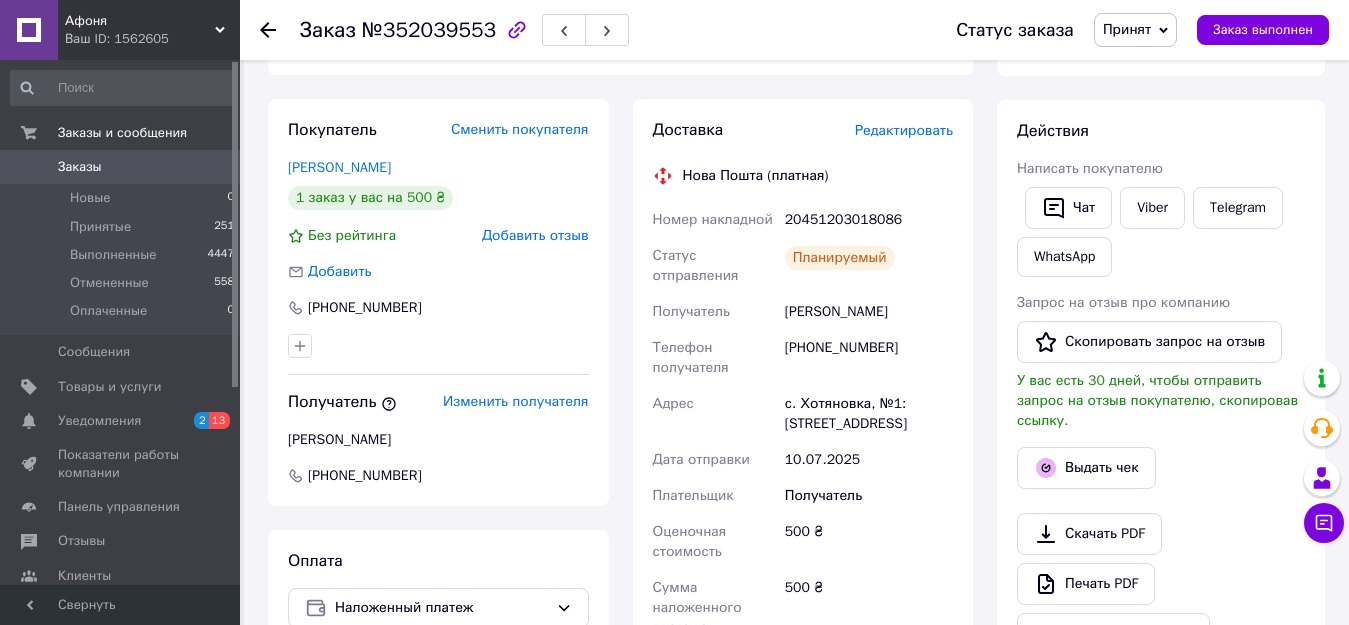 click on "Заказы" at bounding box center [121, 167] 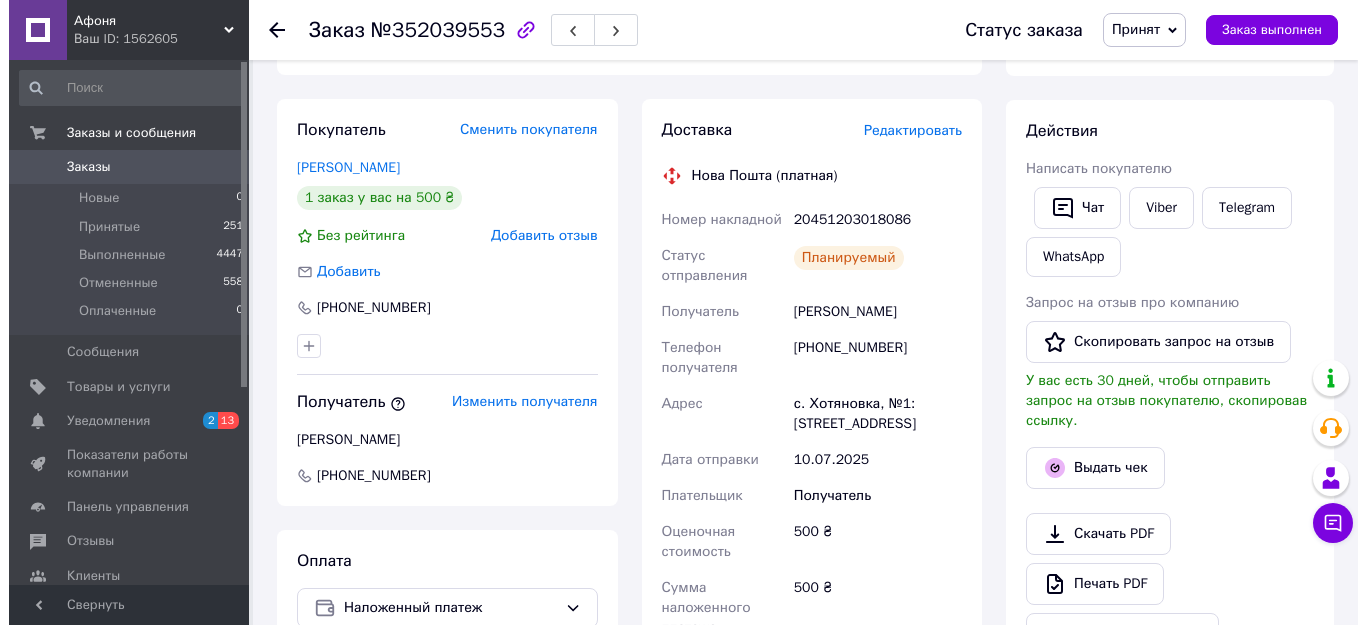 scroll, scrollTop: 0, scrollLeft: 0, axis: both 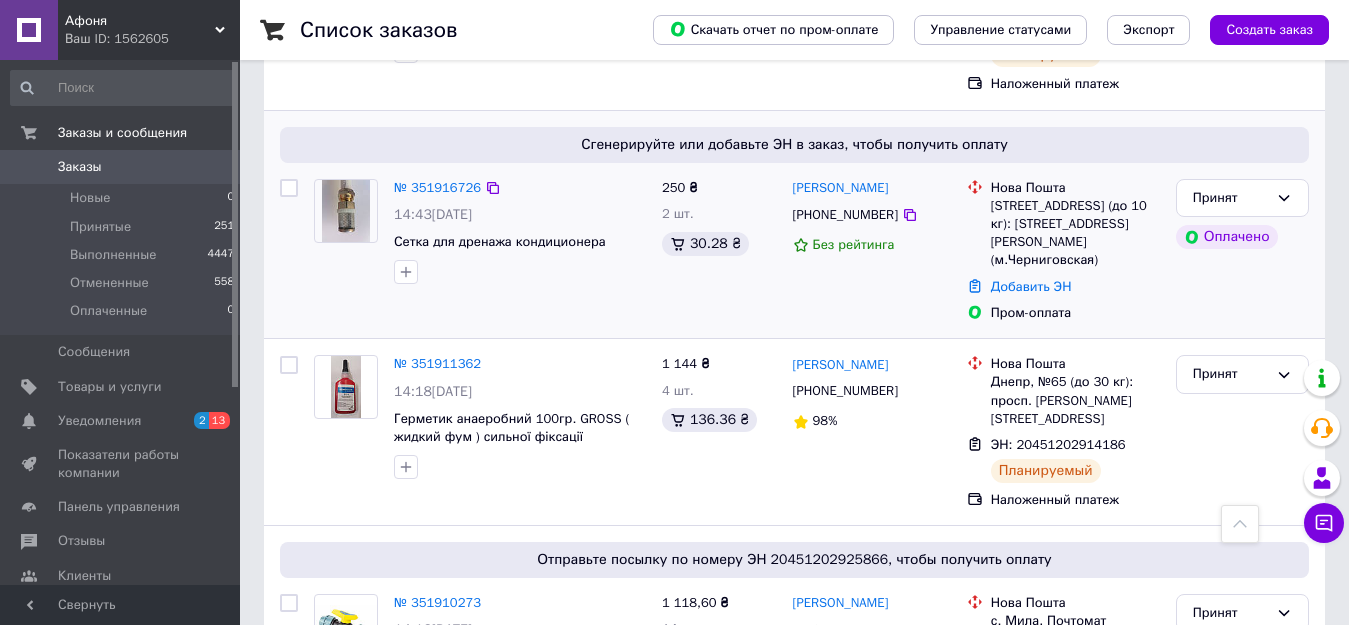 click at bounding box center (345, 211) 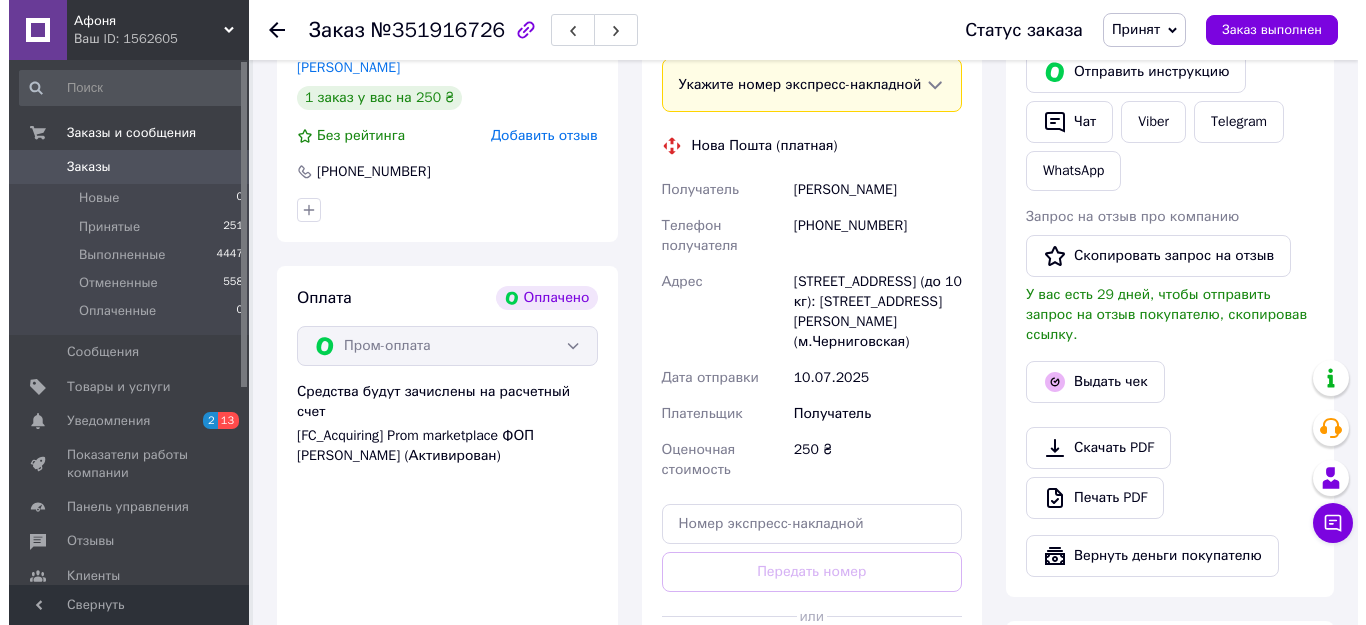 scroll, scrollTop: 400, scrollLeft: 0, axis: vertical 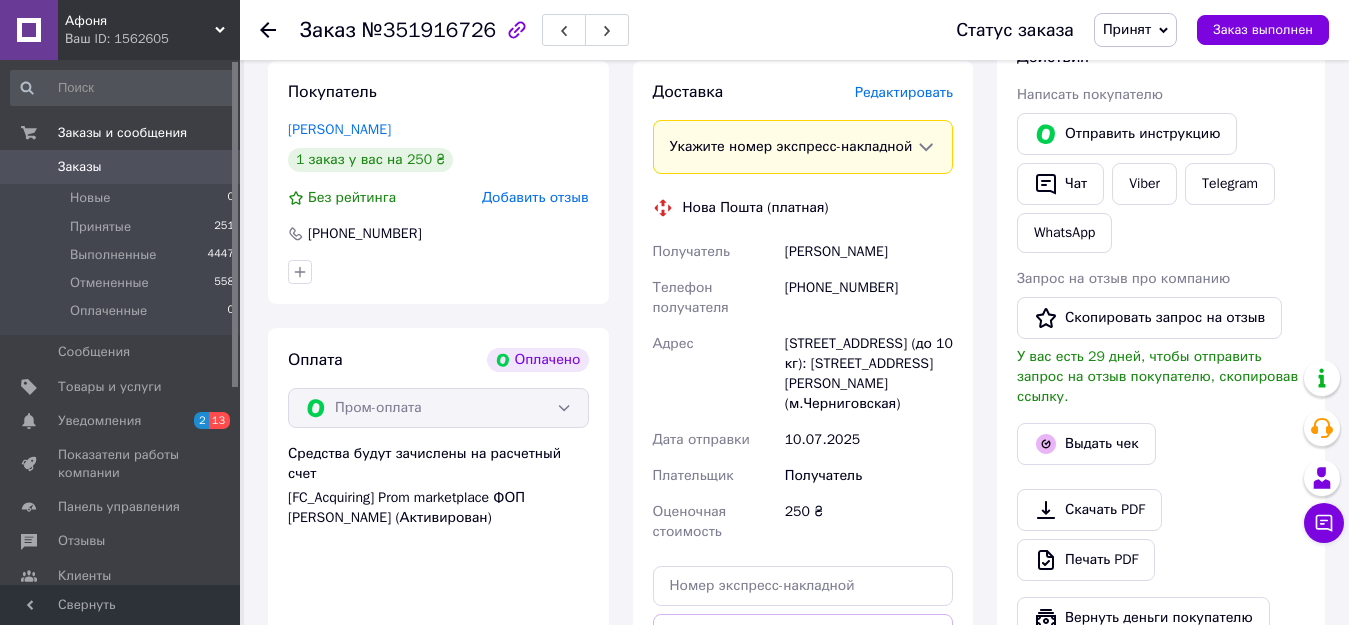 click on "Редактировать" at bounding box center [904, 92] 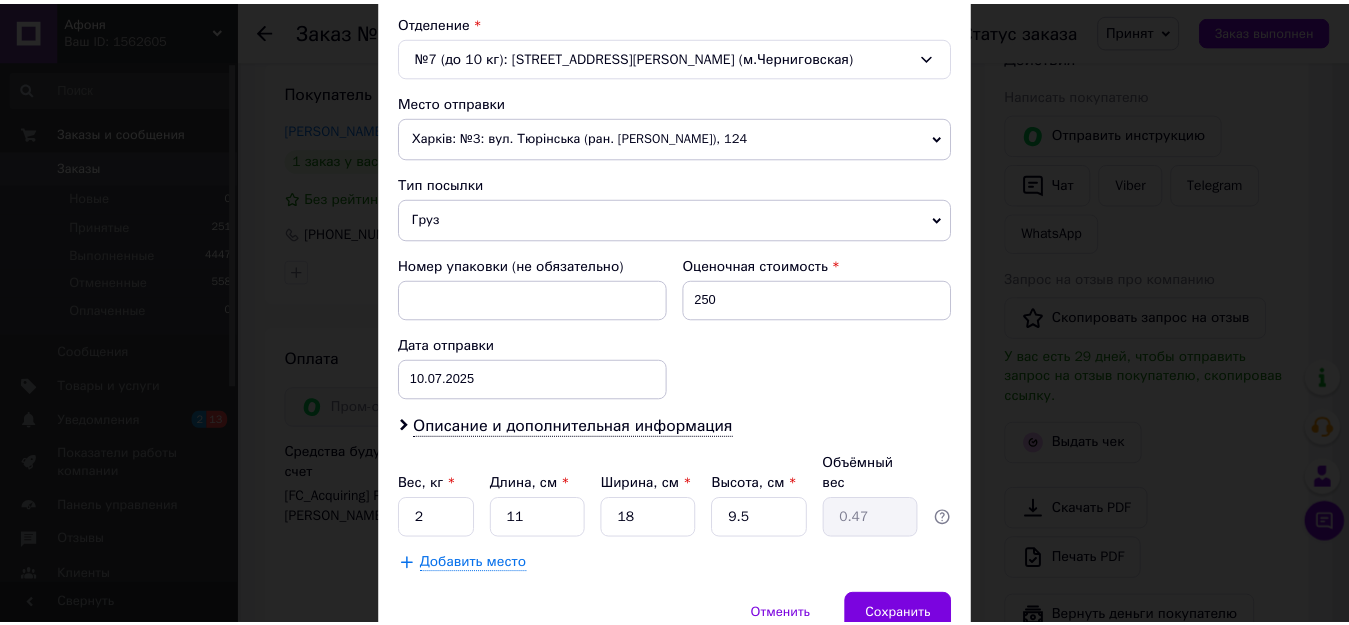 scroll, scrollTop: 703, scrollLeft: 0, axis: vertical 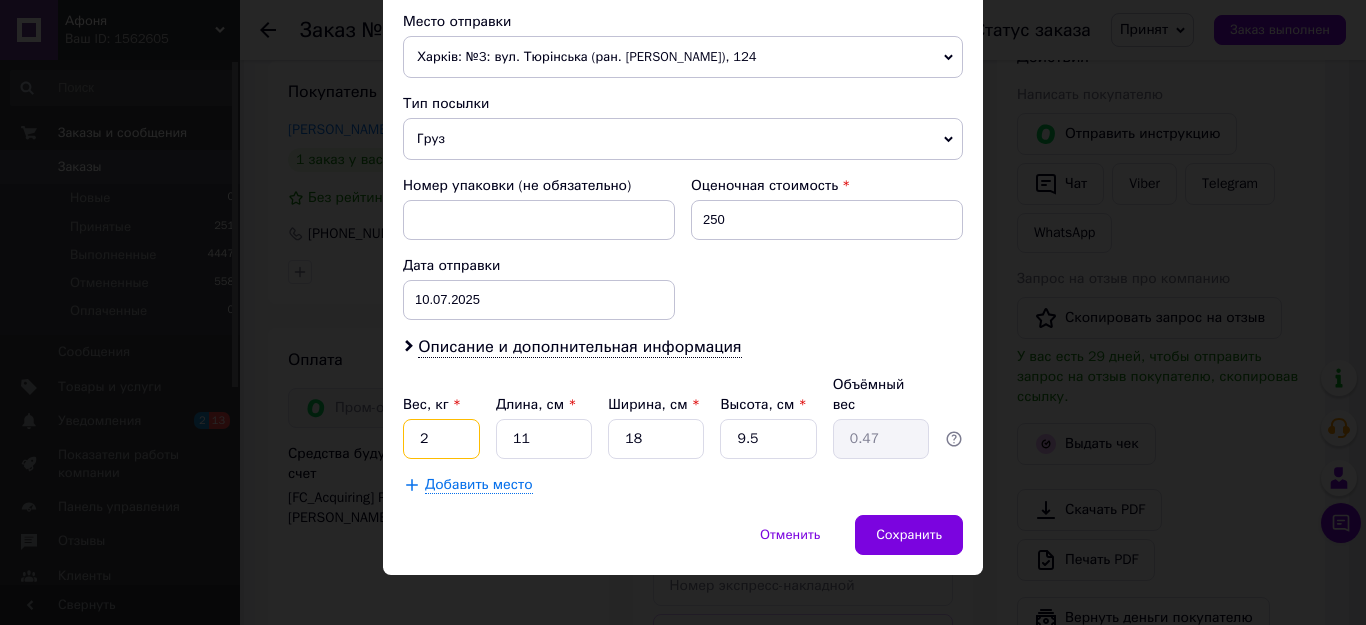 click on "2" at bounding box center [441, 439] 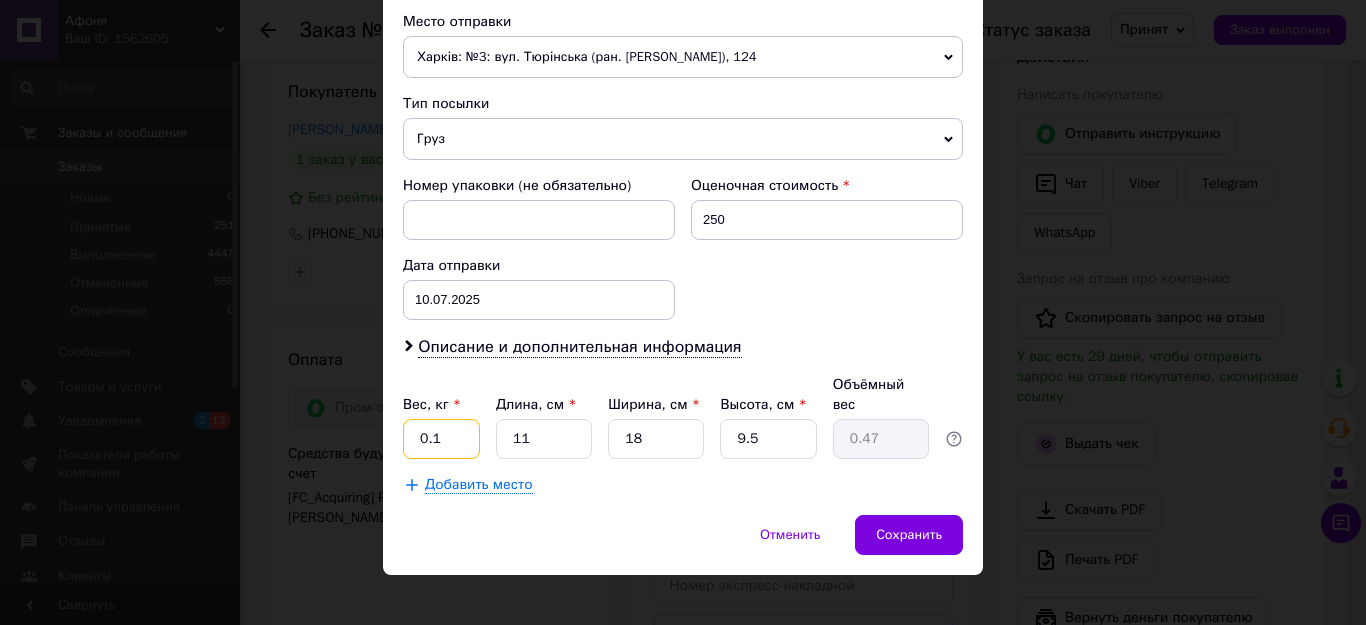 type on "0.1" 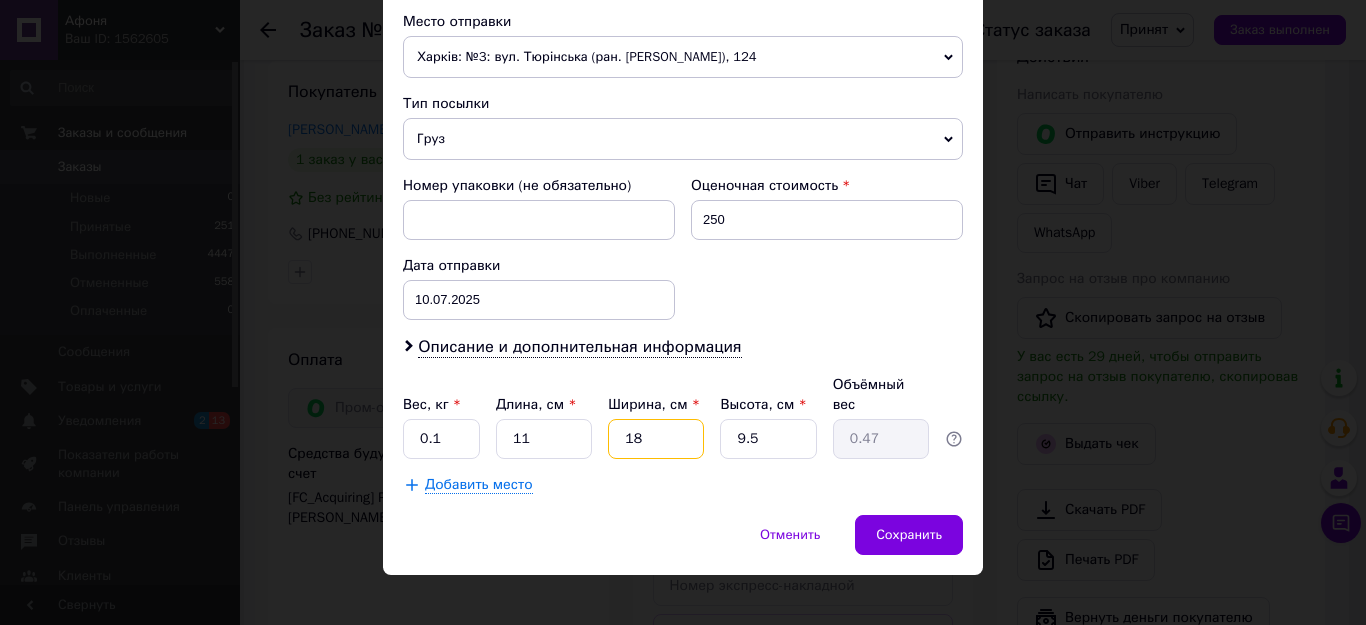 click on "18" at bounding box center (656, 439) 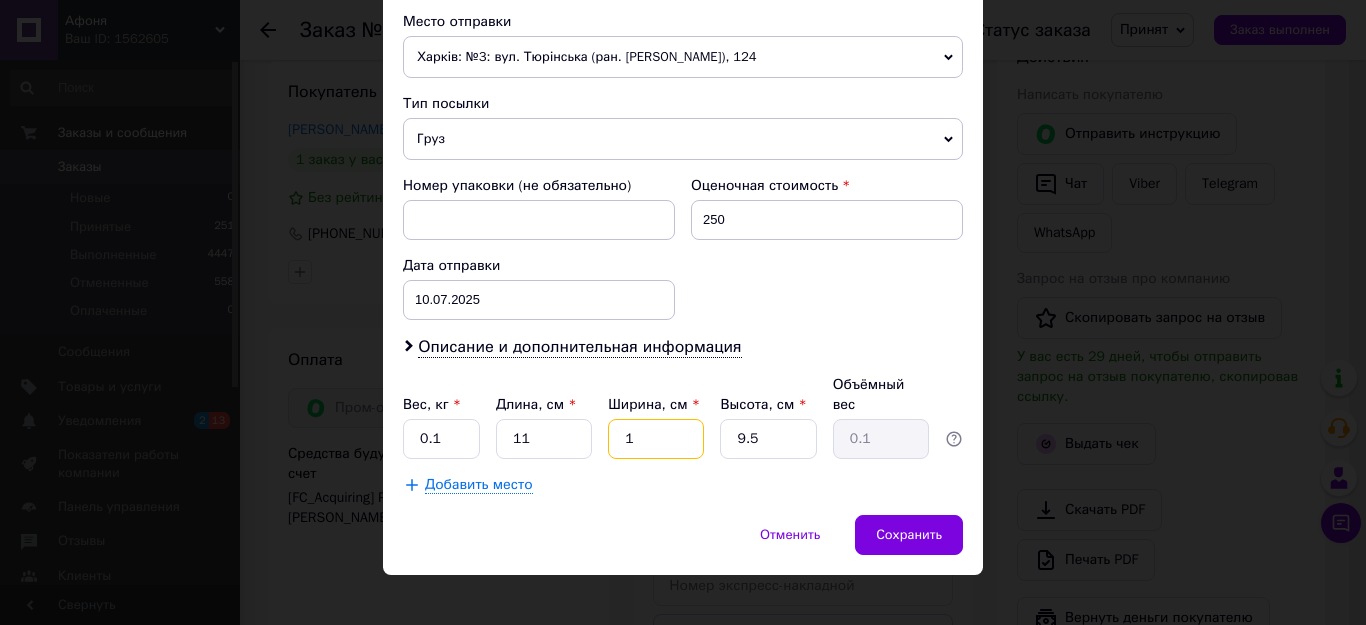 type on "1" 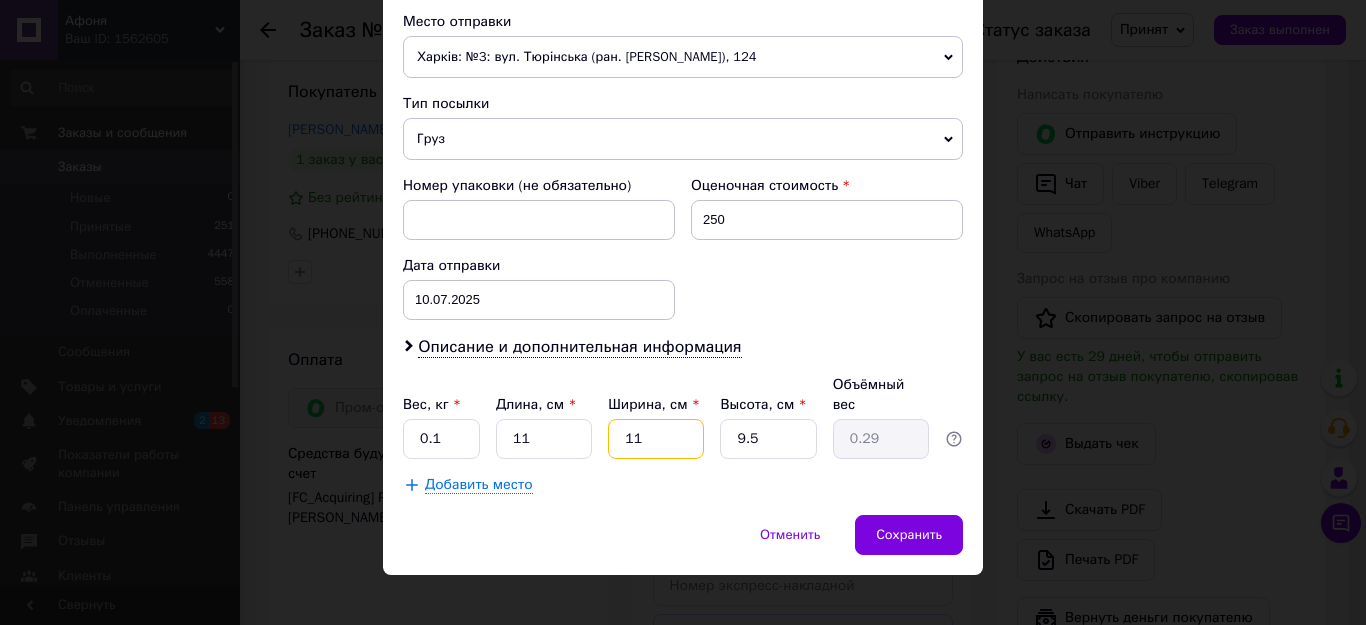 type on "11" 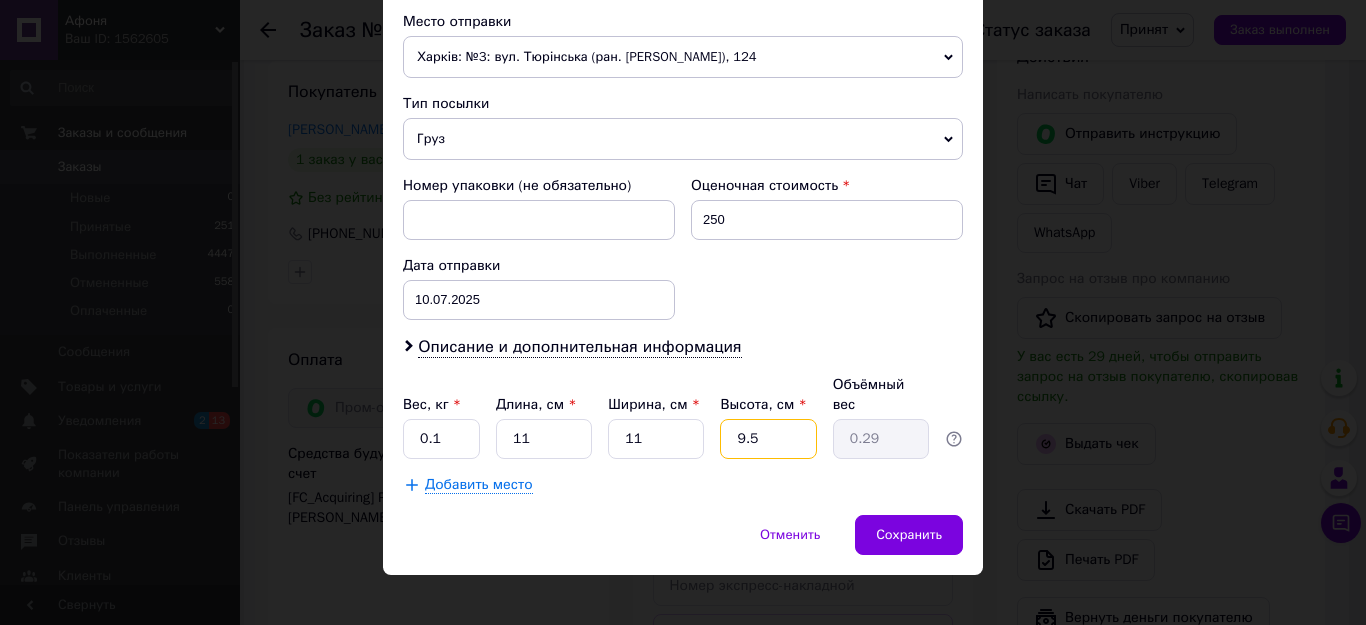 click on "9.5" at bounding box center (768, 439) 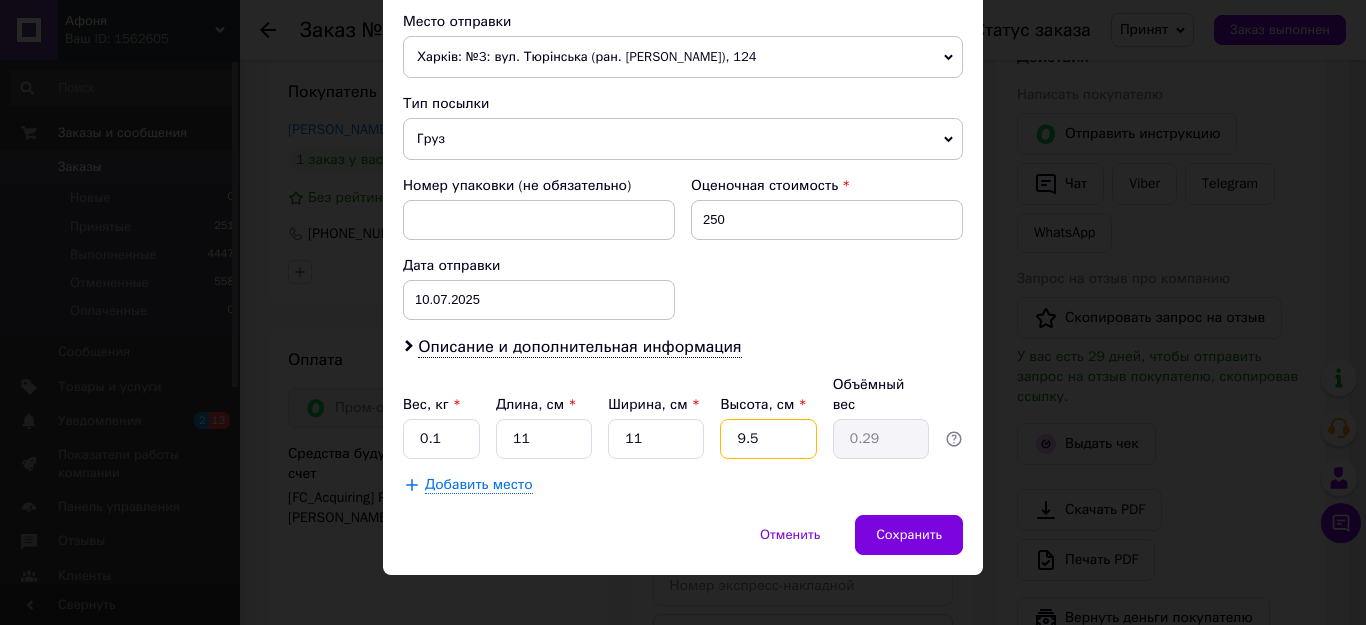 type on "9." 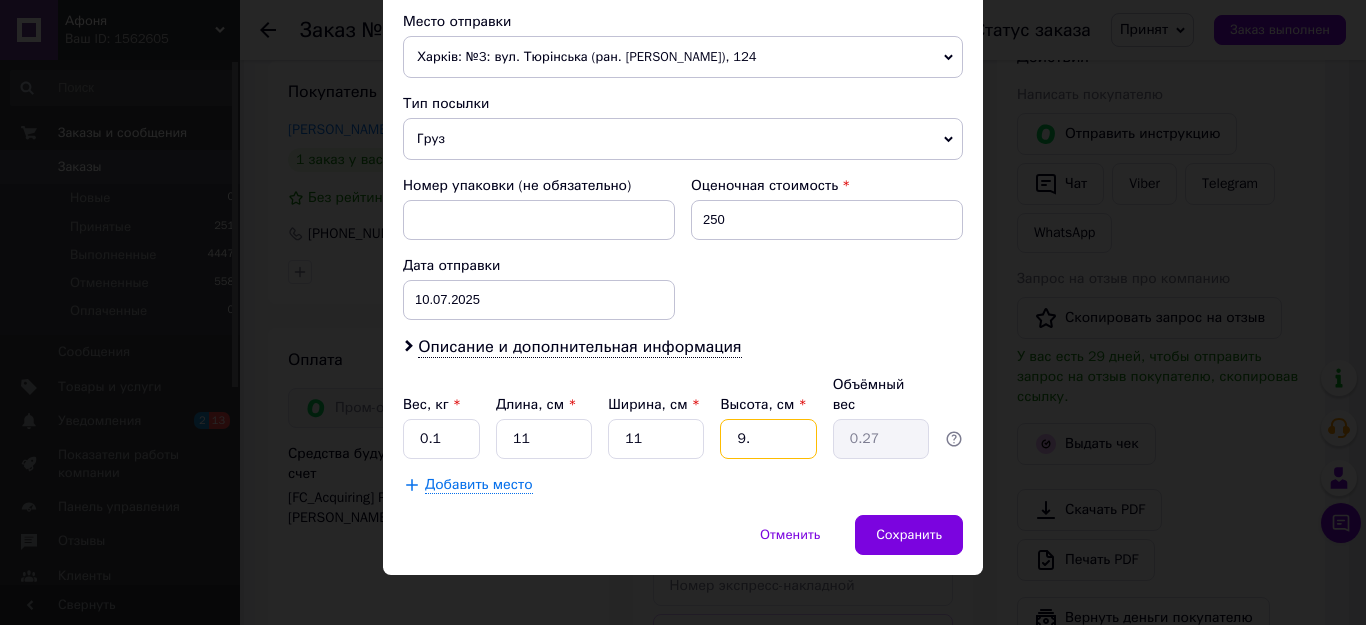 type on "9" 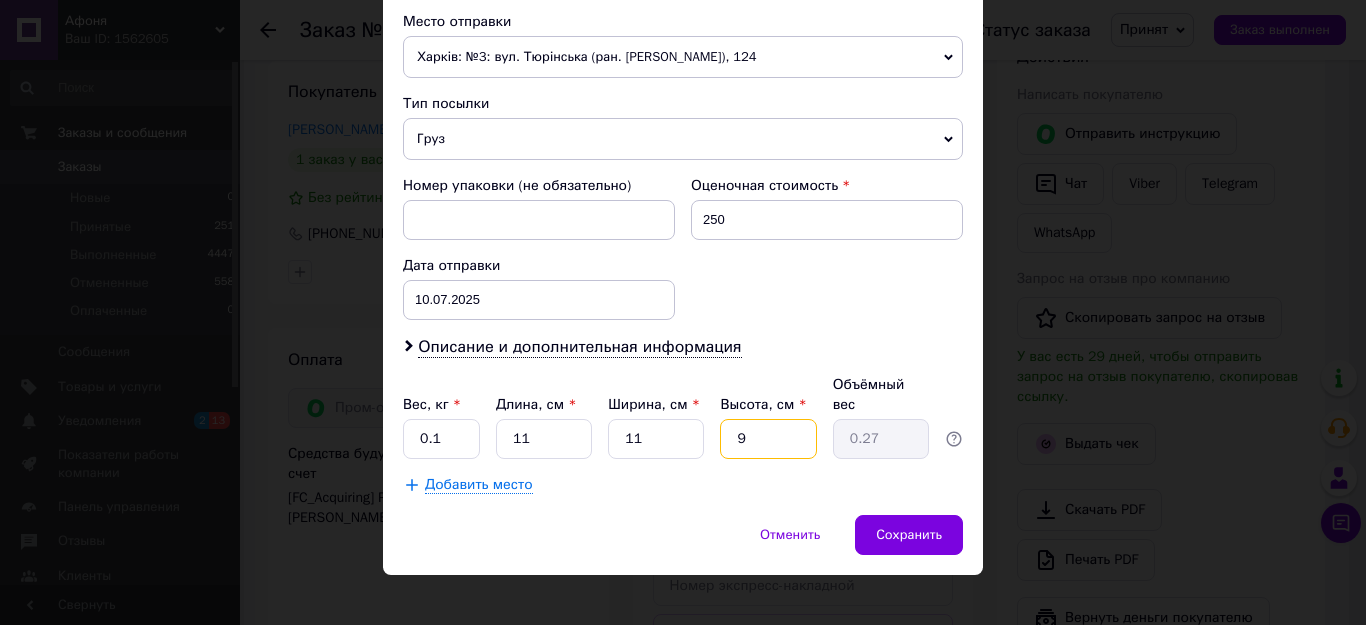 type 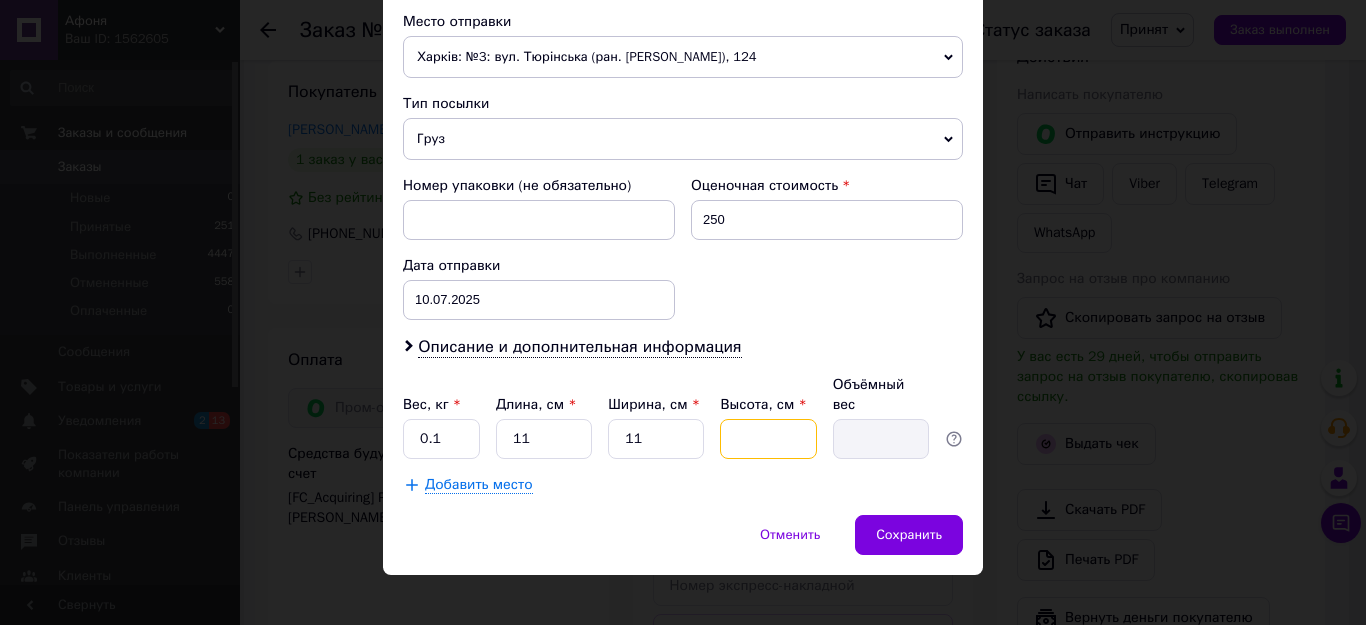 type on "2" 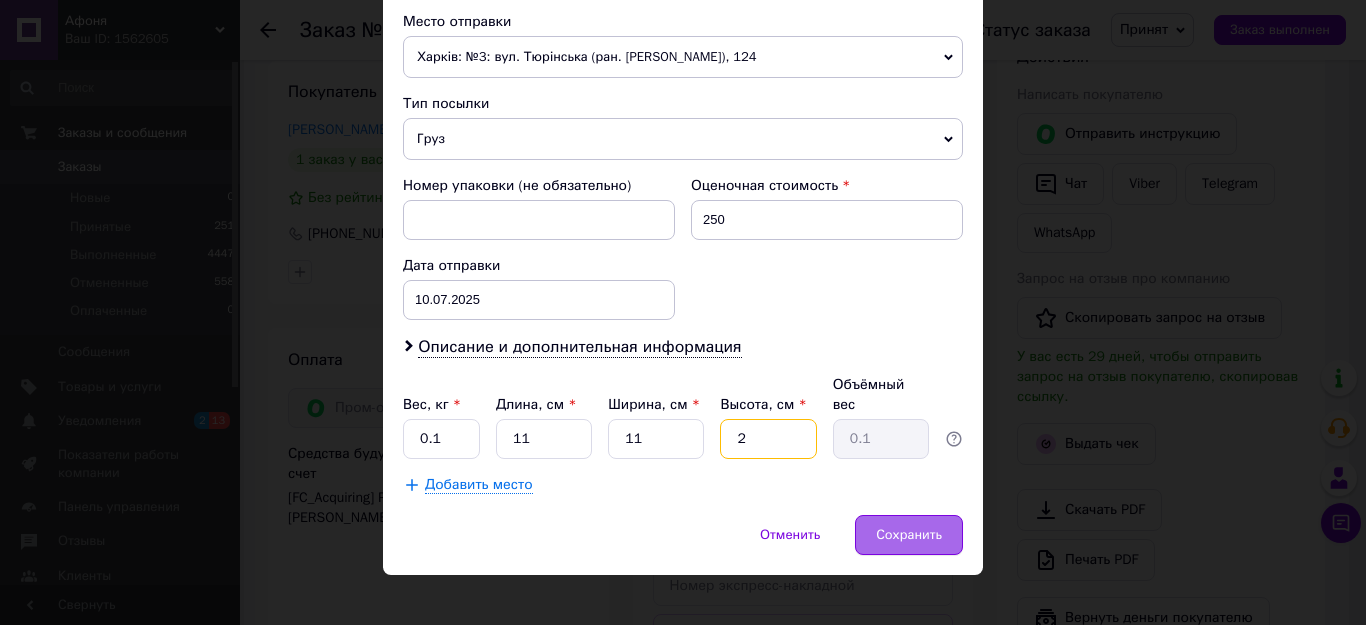 type on "2" 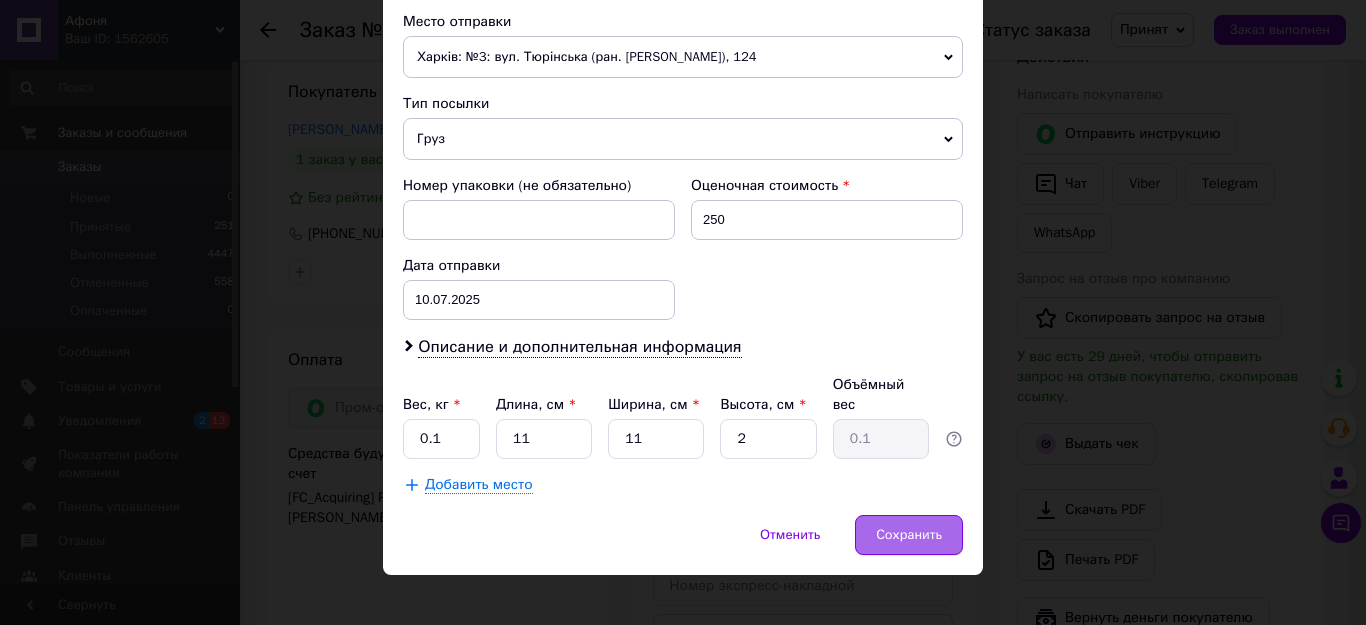 click on "Сохранить" at bounding box center [909, 535] 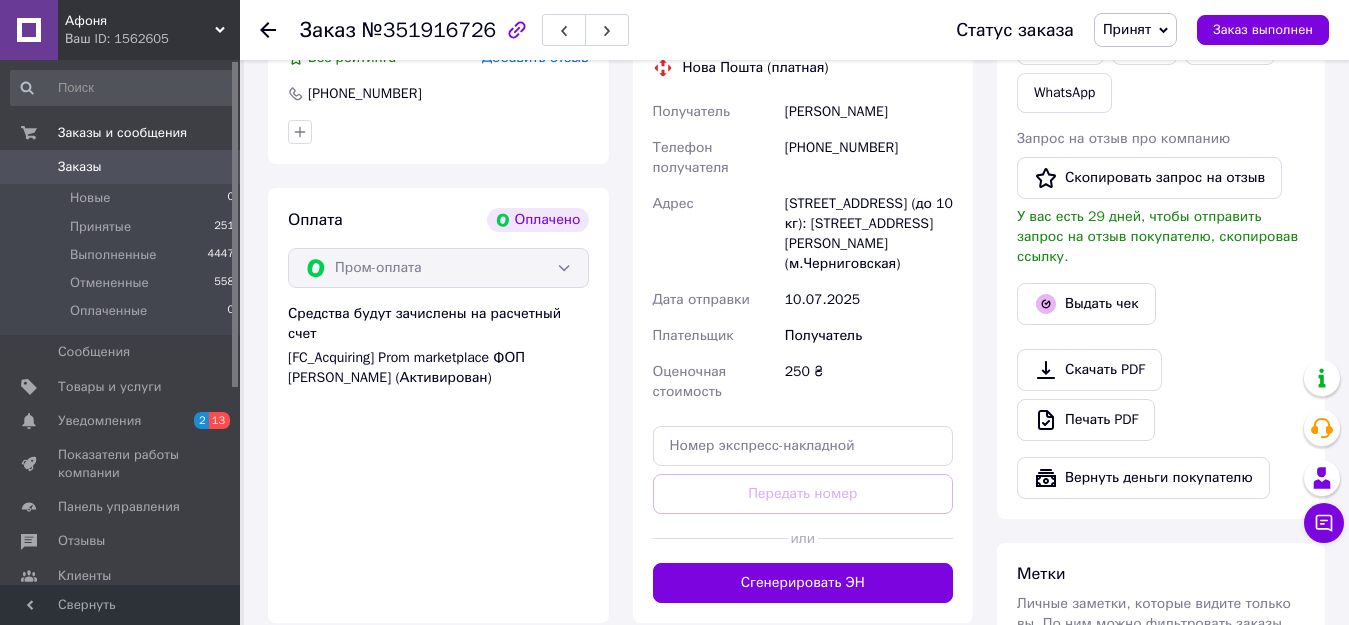 scroll, scrollTop: 700, scrollLeft: 0, axis: vertical 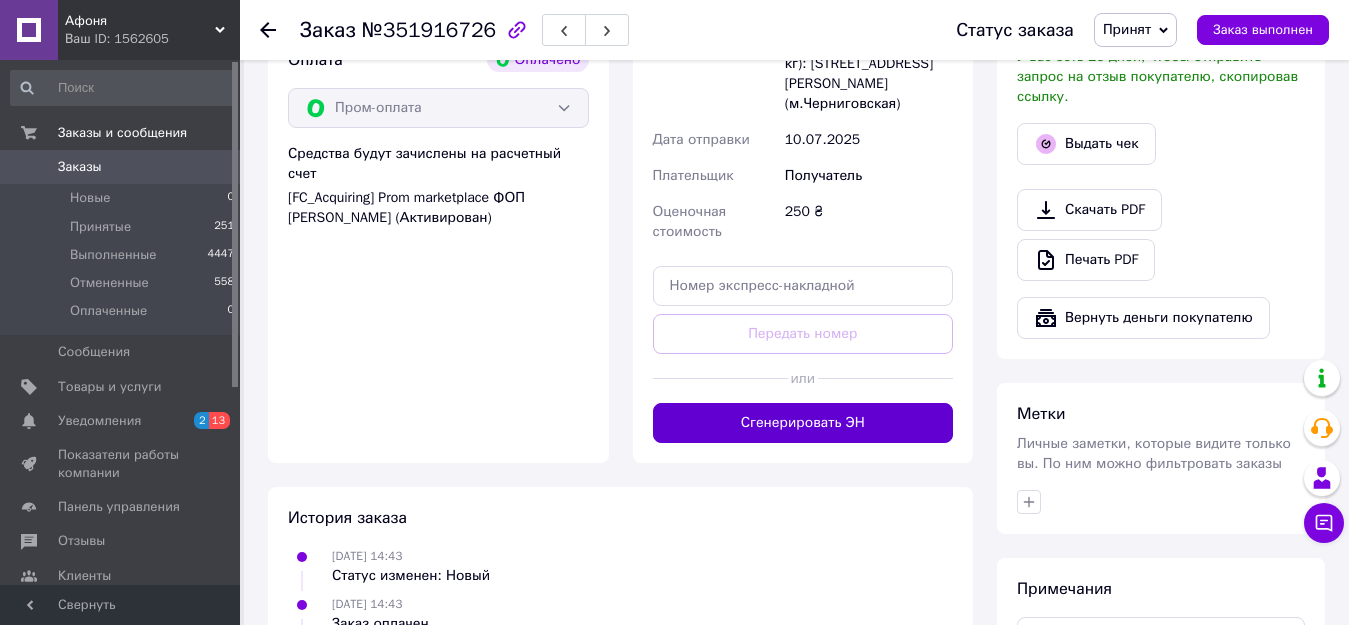 click on "Сгенерировать ЭН" at bounding box center [803, 423] 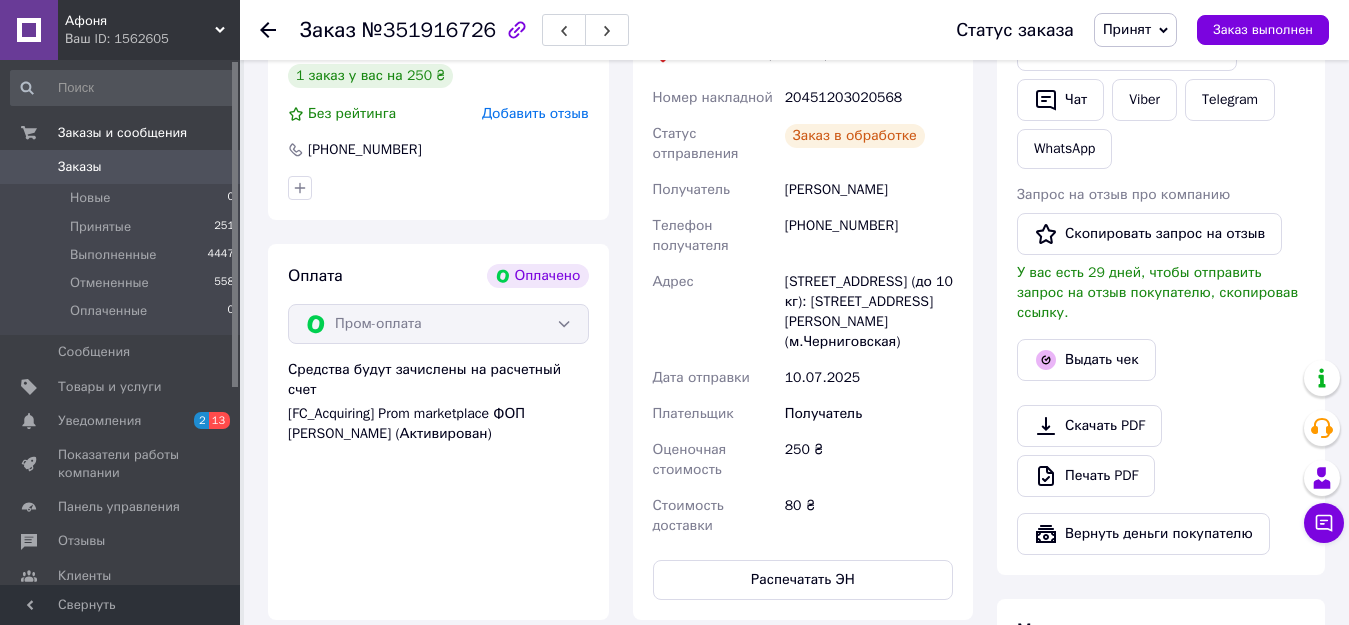scroll, scrollTop: 400, scrollLeft: 0, axis: vertical 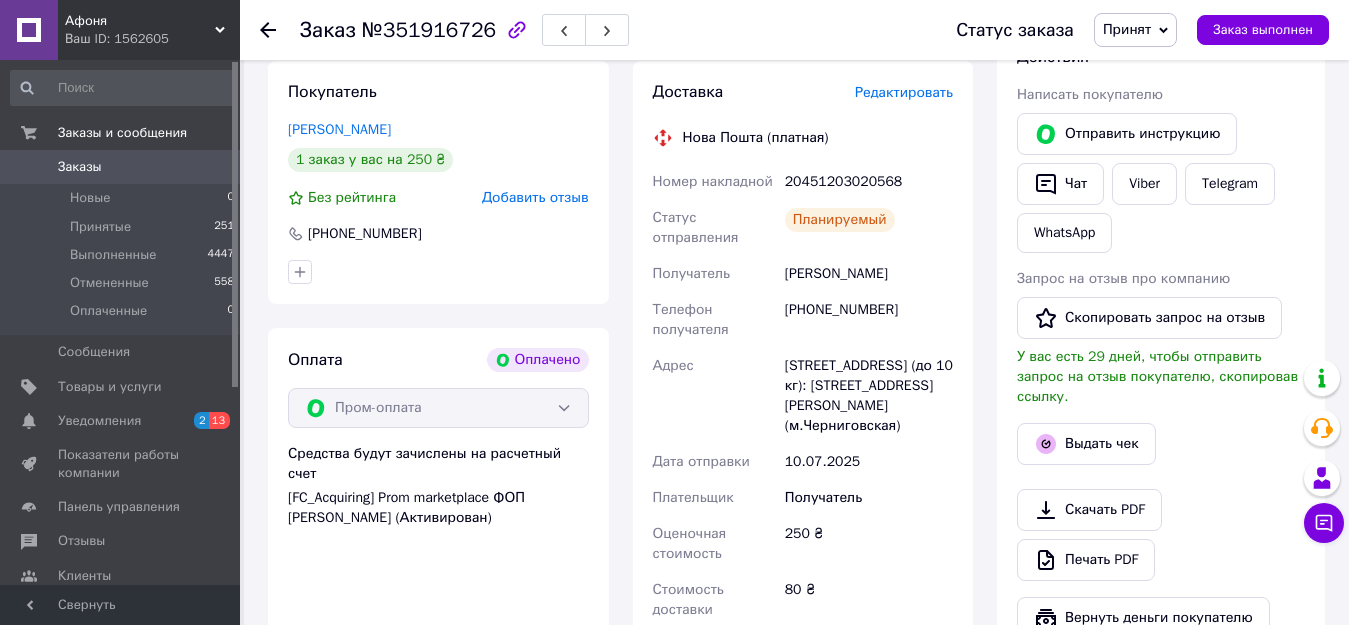 click on "Заказы" at bounding box center [80, 167] 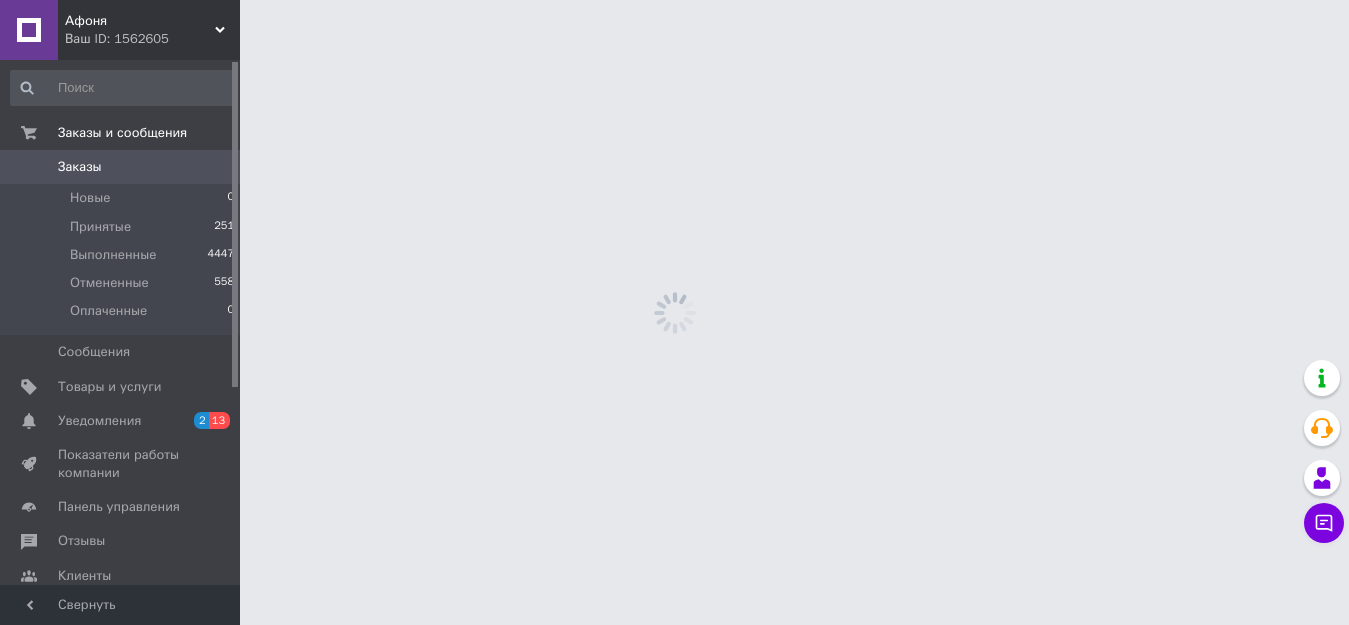 scroll, scrollTop: 0, scrollLeft: 0, axis: both 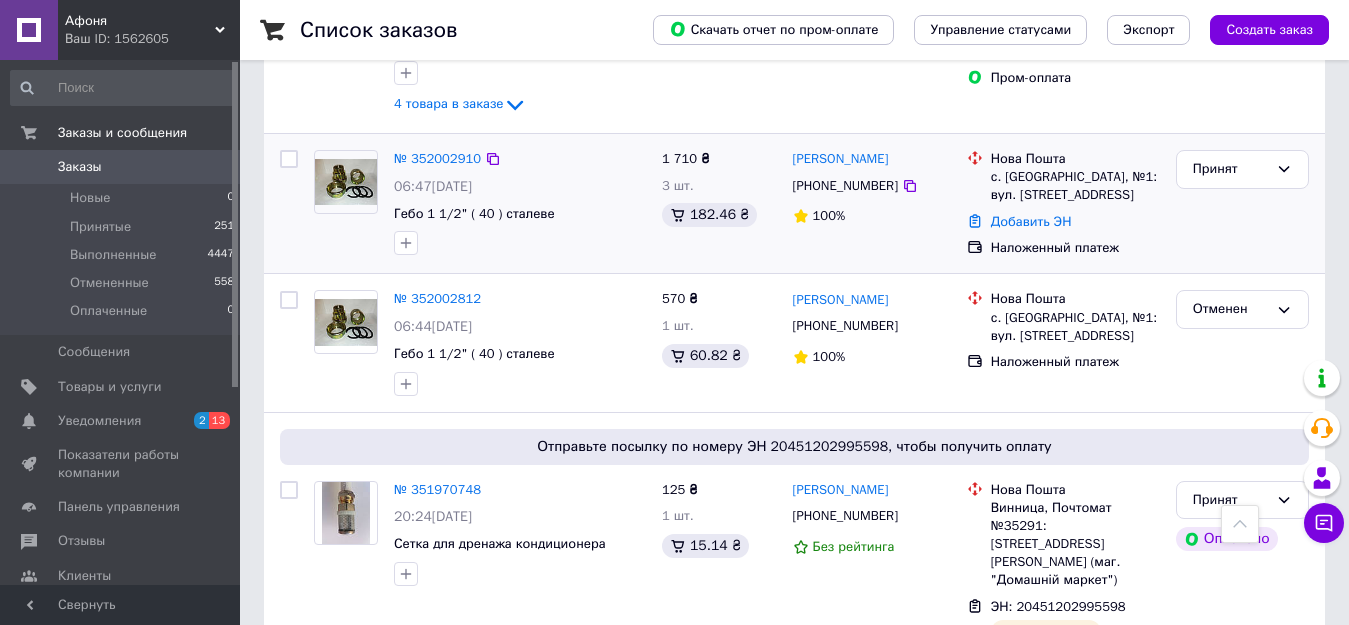 click at bounding box center (346, 182) 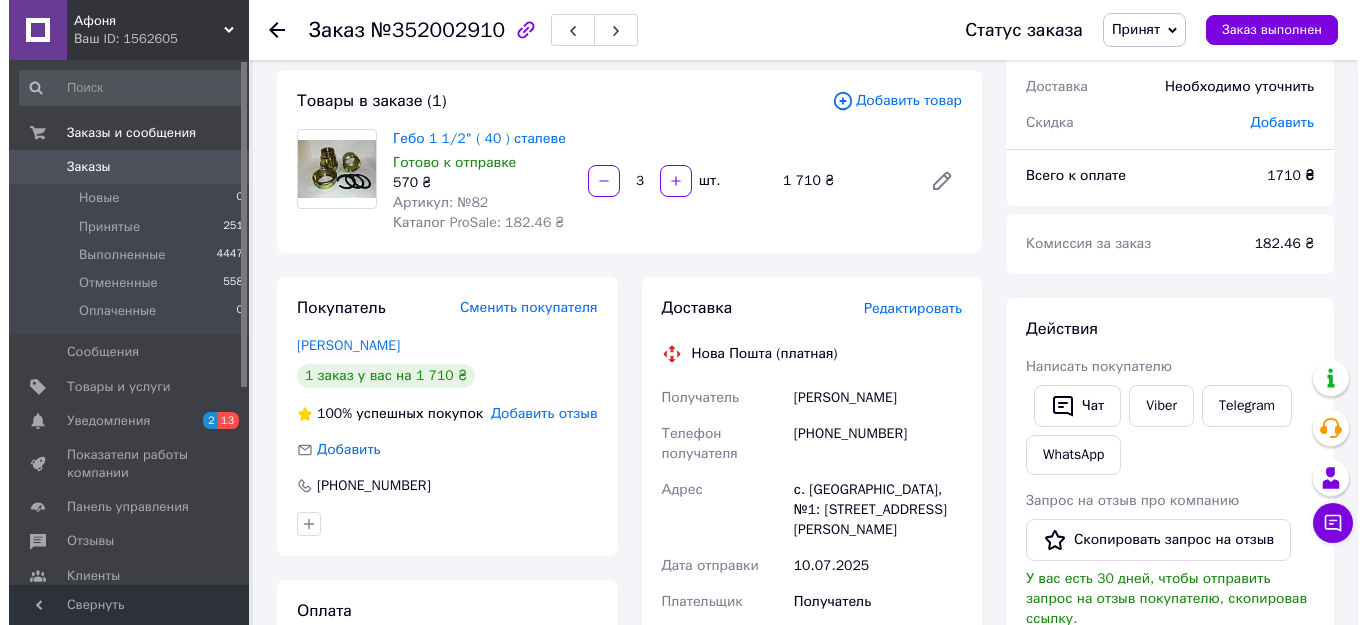 scroll, scrollTop: 100, scrollLeft: 0, axis: vertical 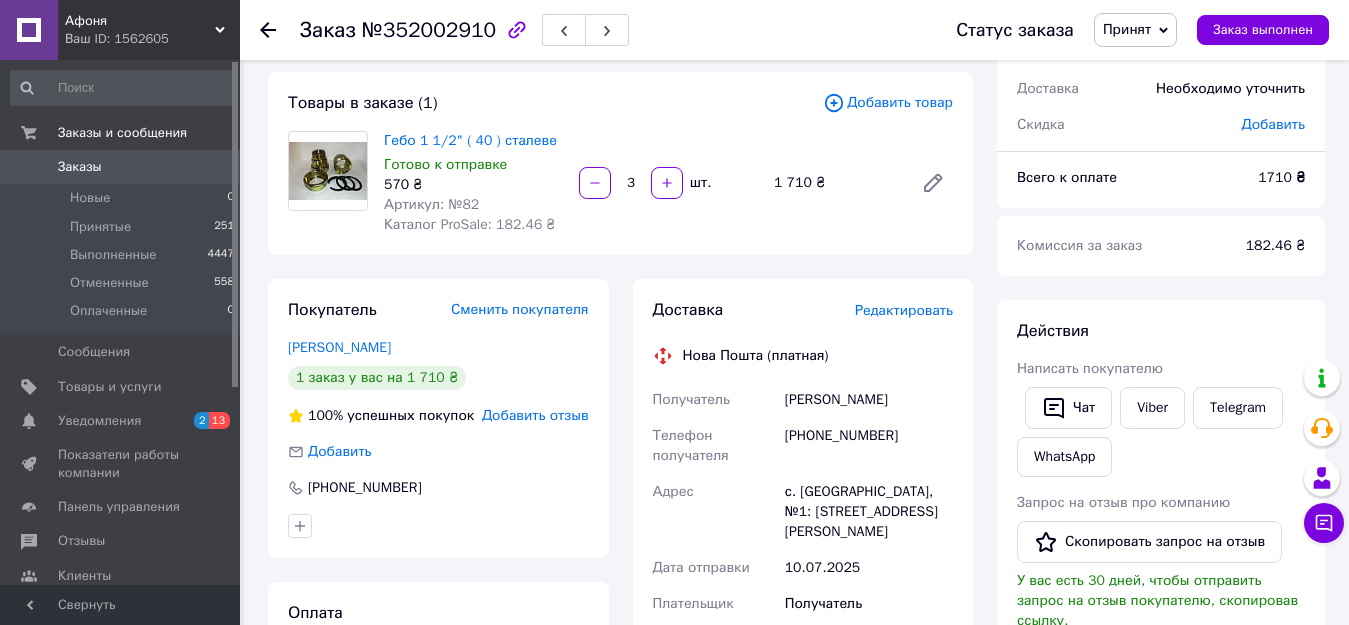 click on "Редактировать" at bounding box center (904, 310) 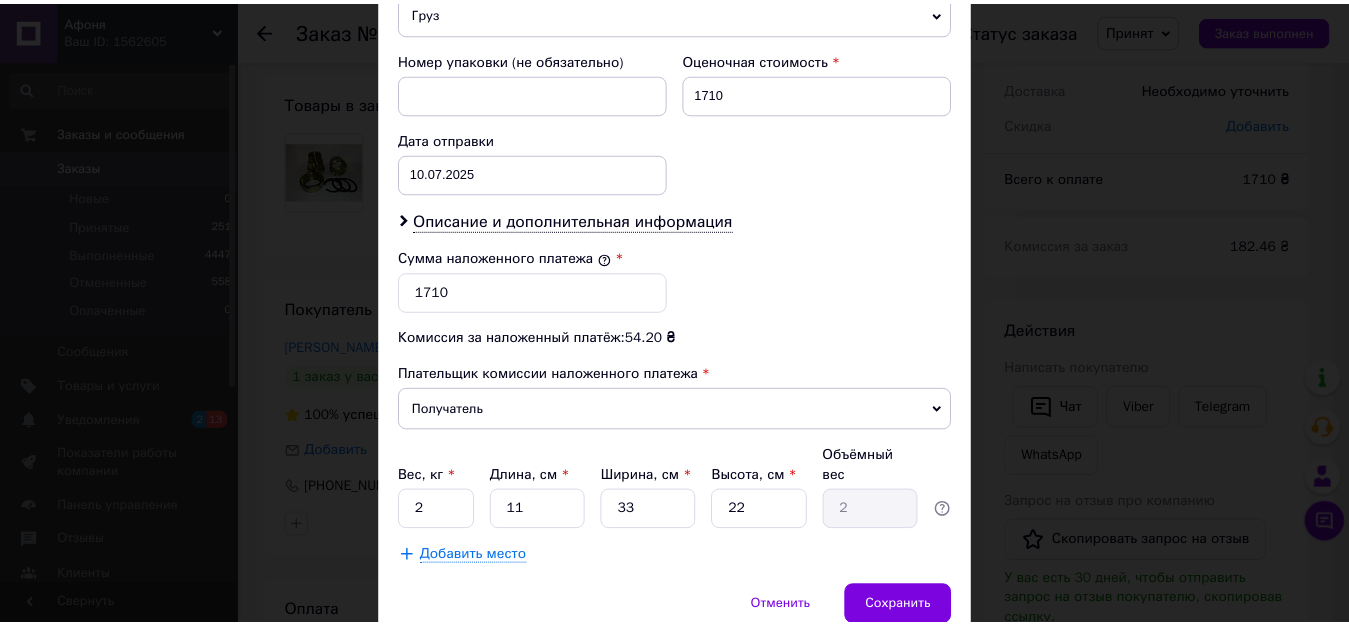 scroll, scrollTop: 901, scrollLeft: 0, axis: vertical 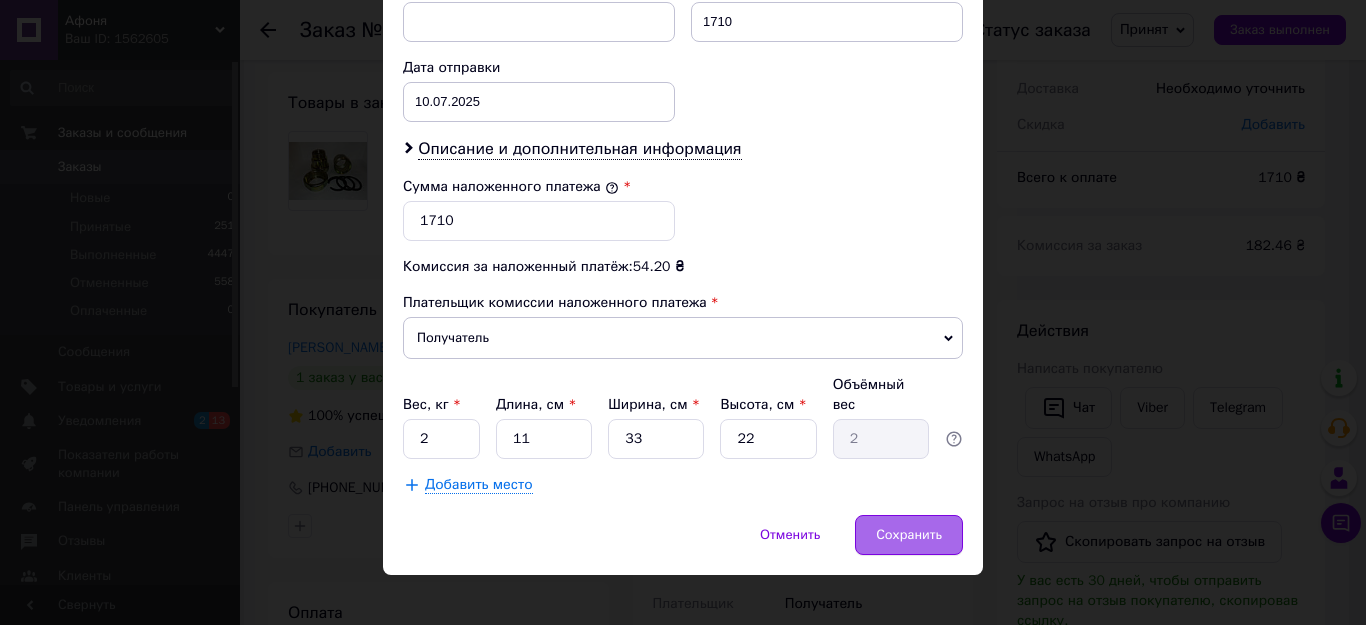 click on "Сохранить" at bounding box center [909, 535] 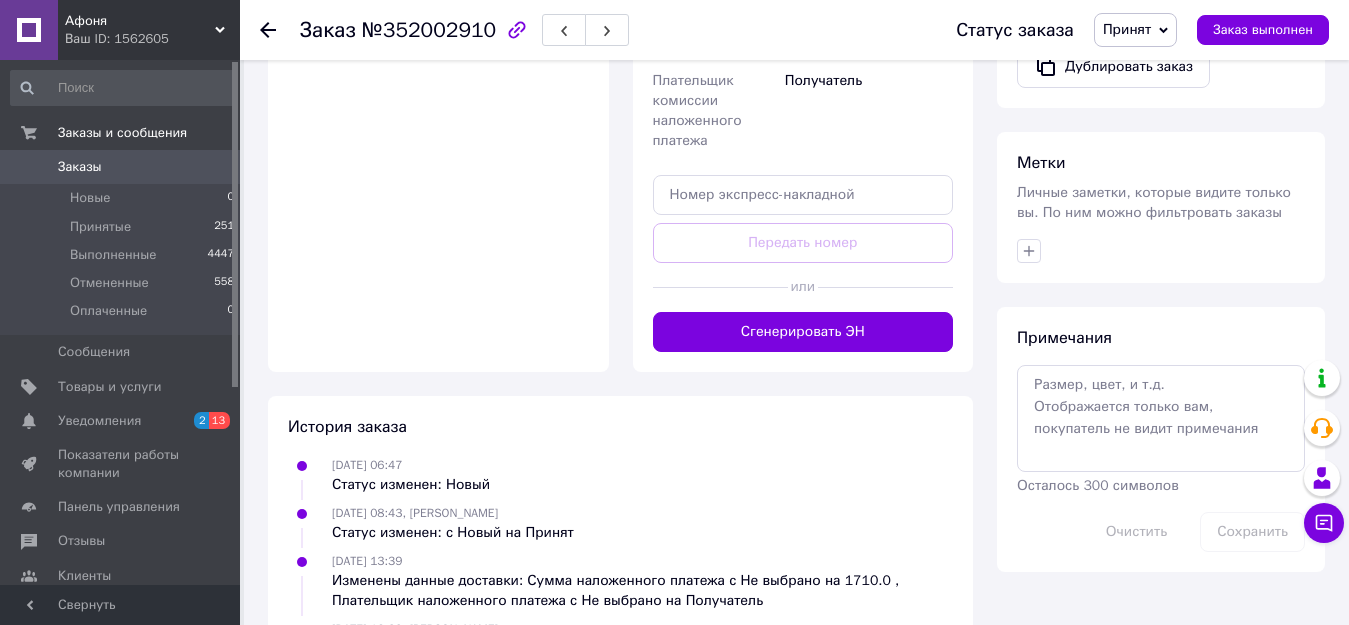 scroll, scrollTop: 900, scrollLeft: 0, axis: vertical 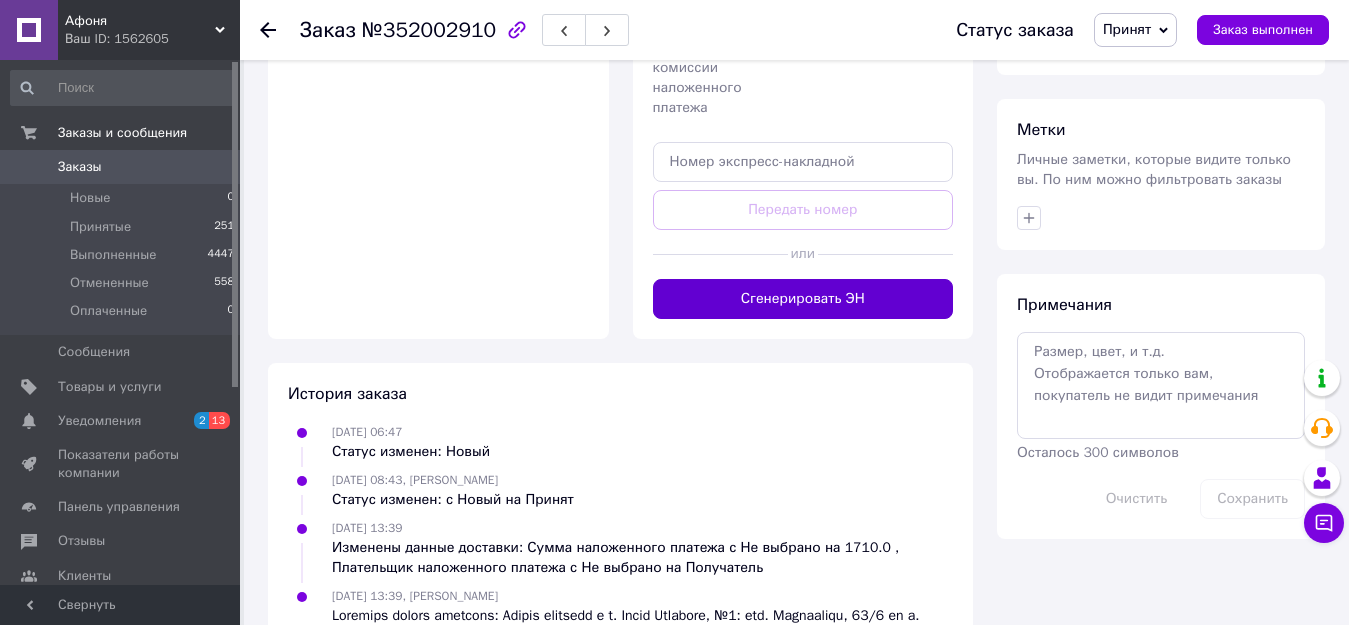 click on "Сгенерировать ЭН" at bounding box center (803, 299) 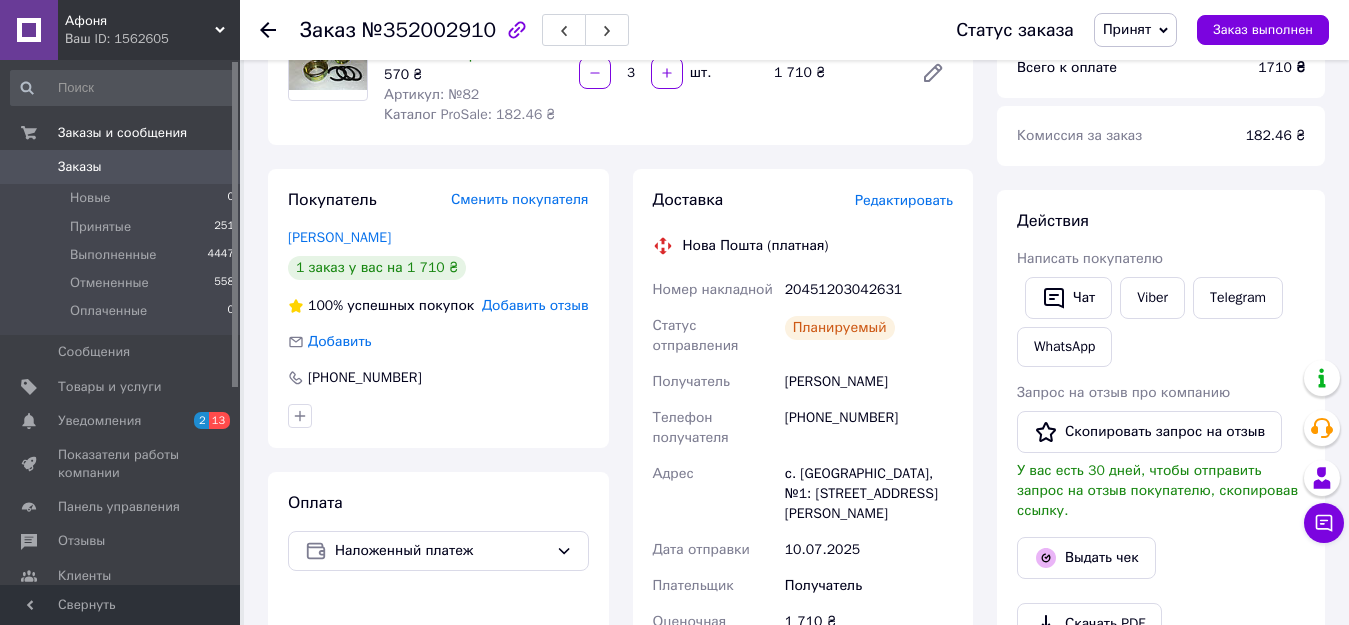 scroll, scrollTop: 200, scrollLeft: 0, axis: vertical 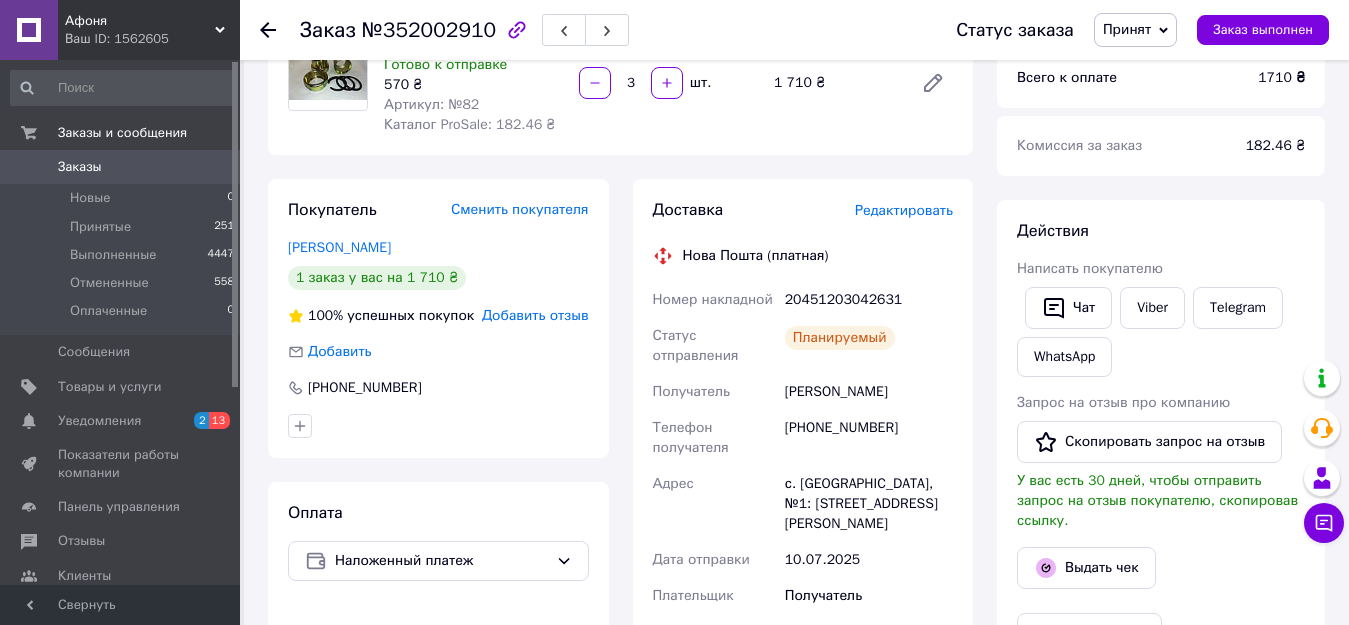 click on "Заказы" at bounding box center (121, 167) 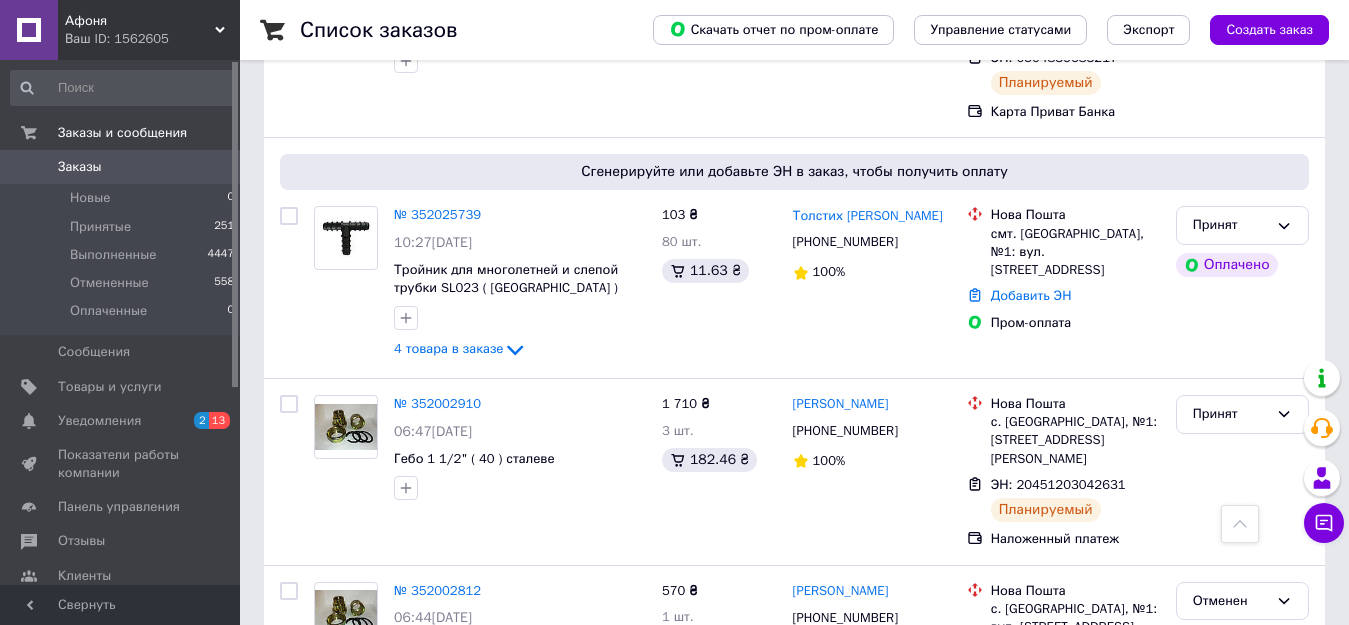 scroll, scrollTop: 600, scrollLeft: 0, axis: vertical 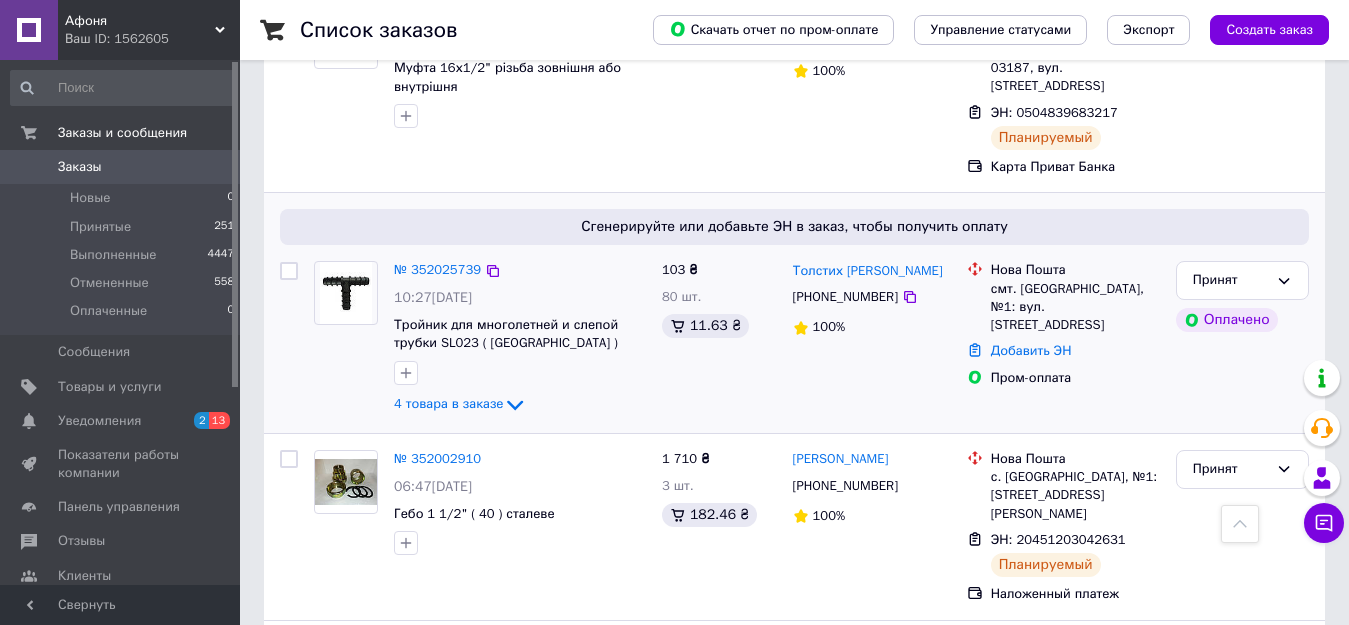 click at bounding box center (345, 293) 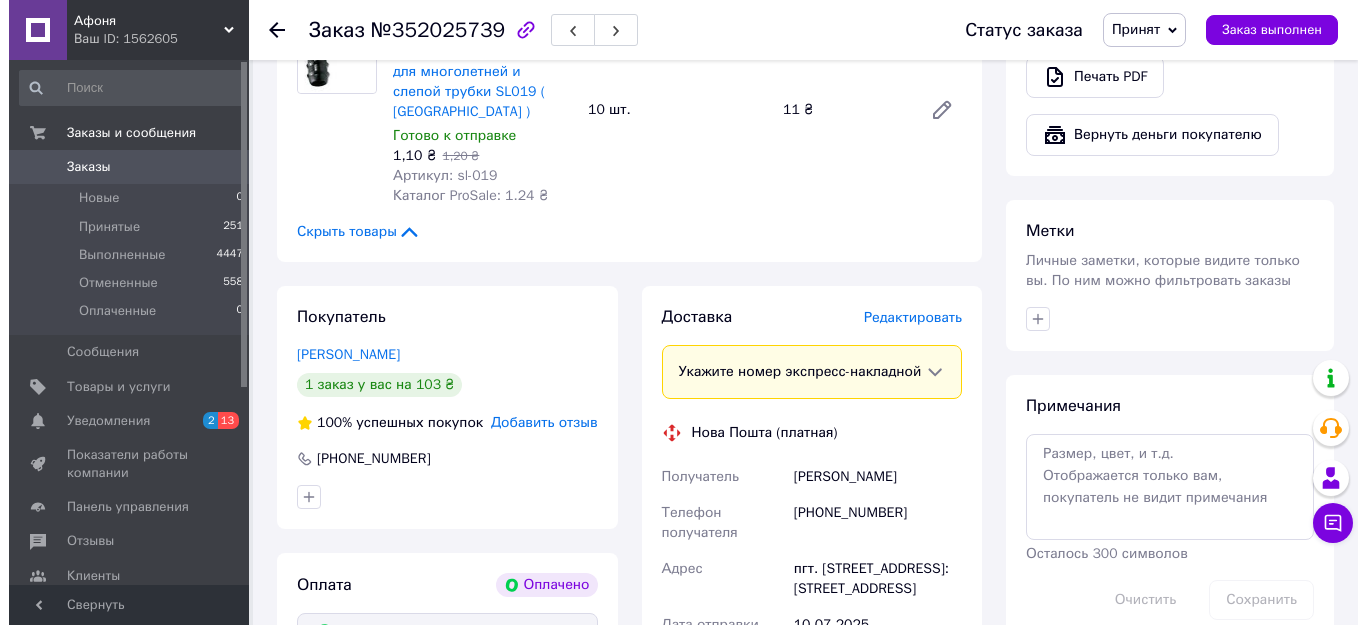 scroll, scrollTop: 877, scrollLeft: 0, axis: vertical 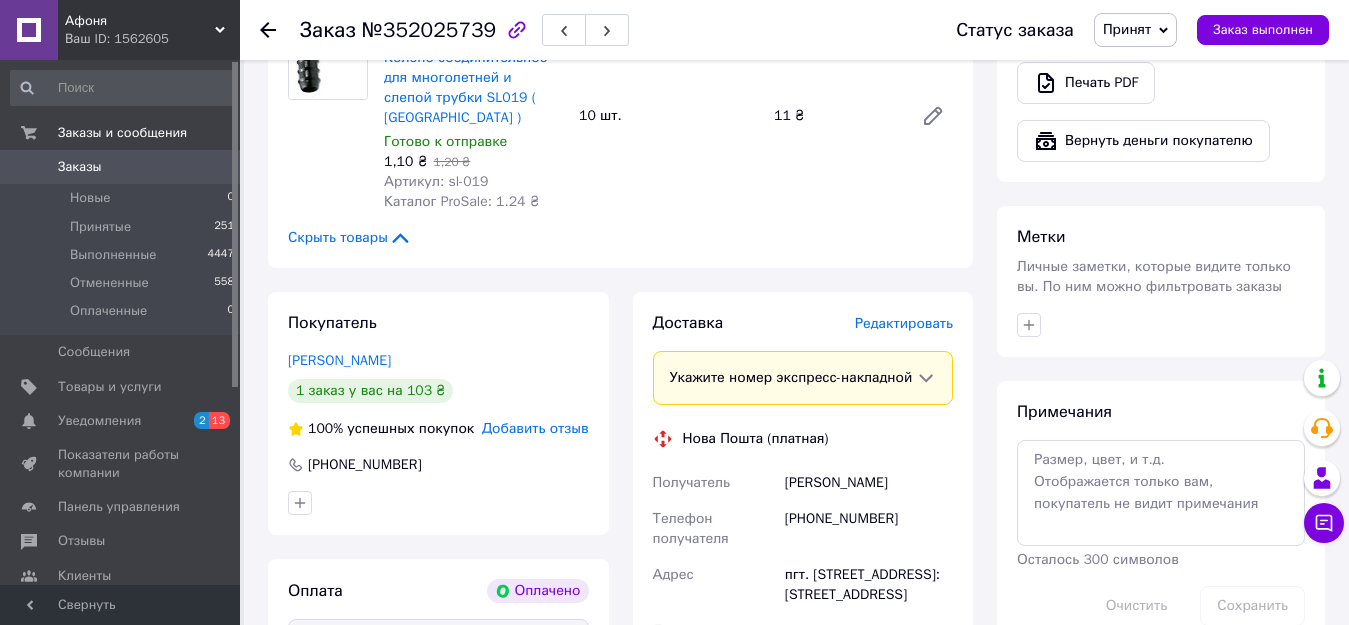 click on "Редактировать" at bounding box center [904, 323] 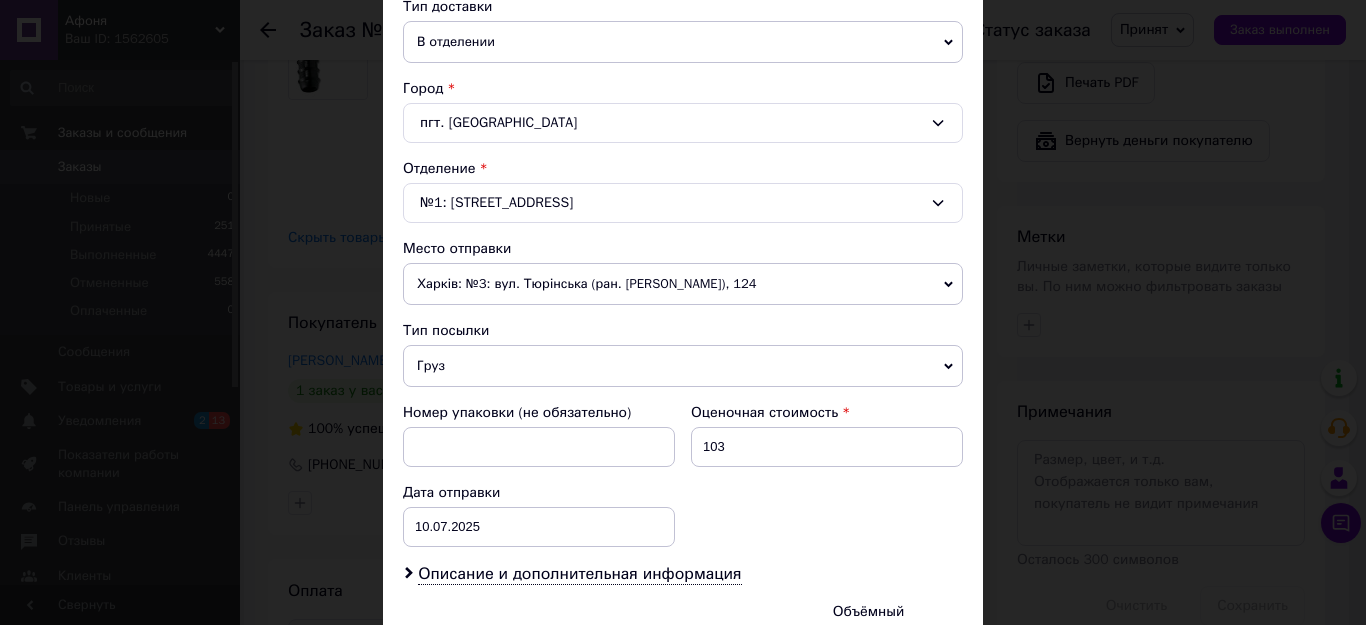 scroll, scrollTop: 600, scrollLeft: 0, axis: vertical 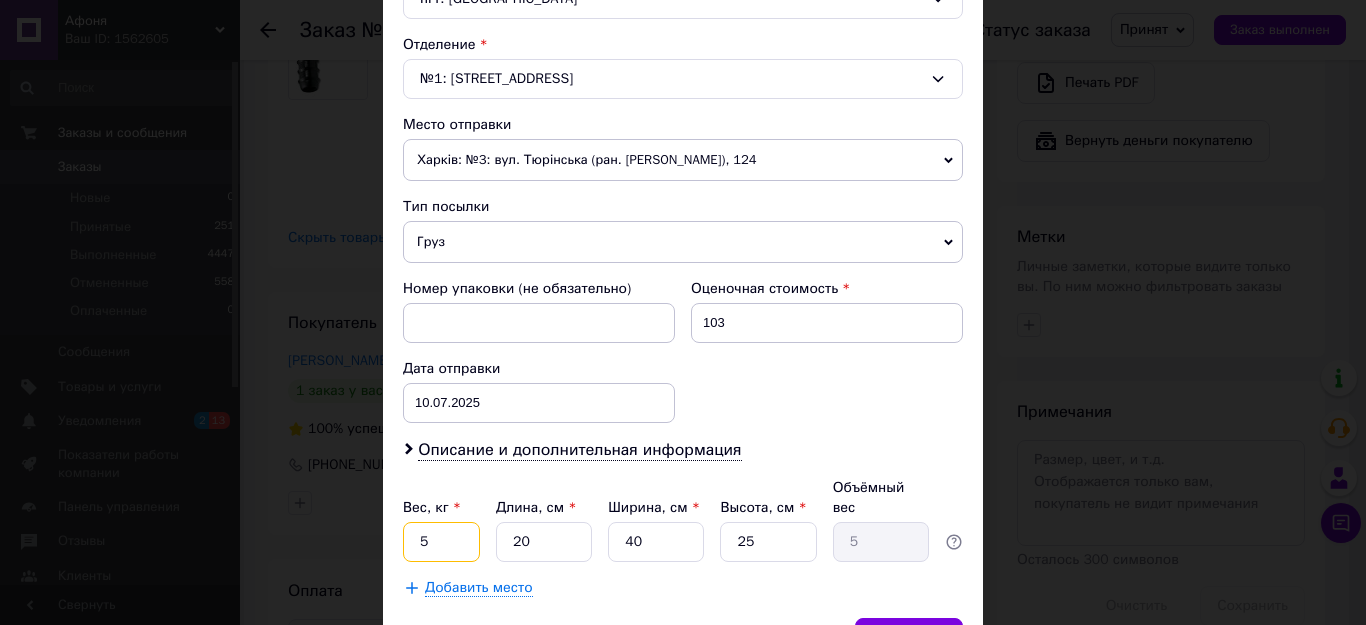 click on "5" at bounding box center [441, 542] 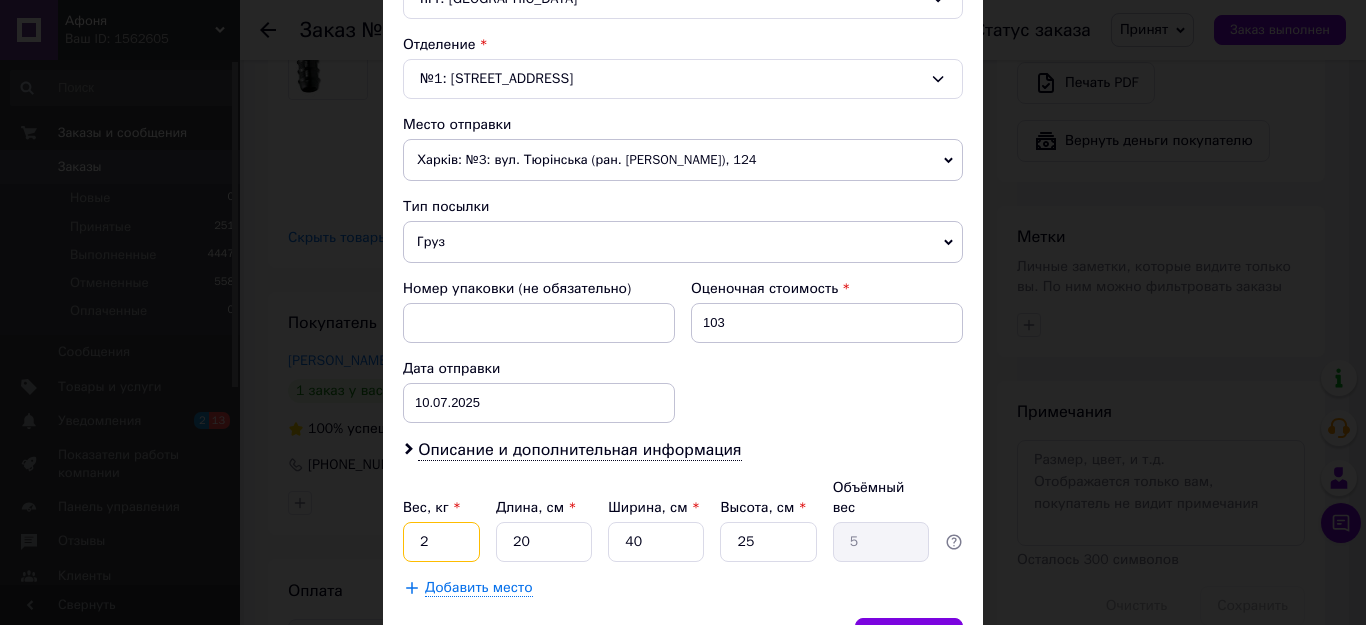 type on "2" 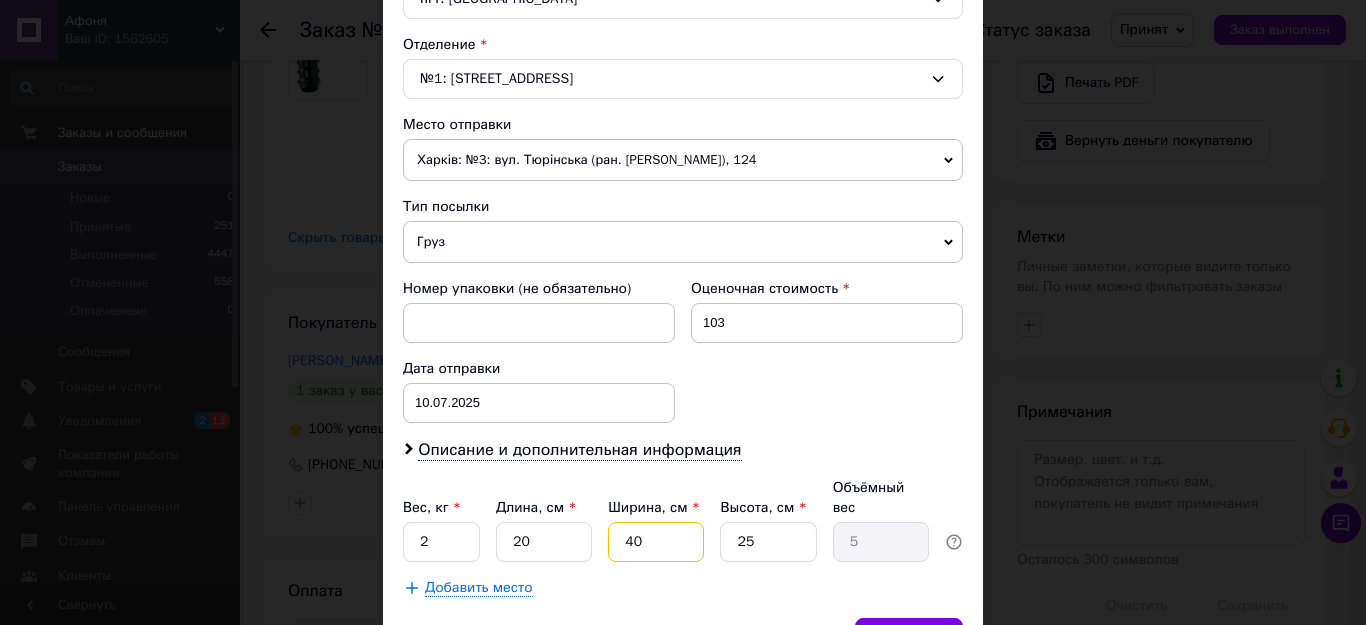 click on "40" at bounding box center (656, 542) 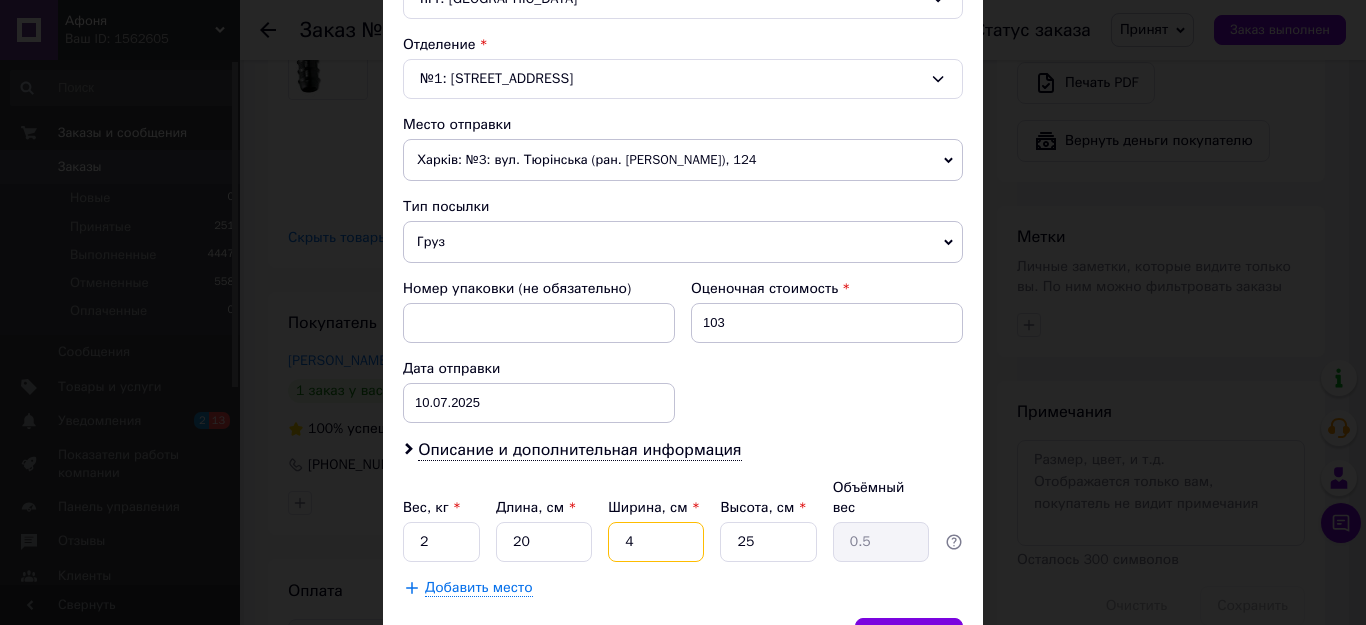 type 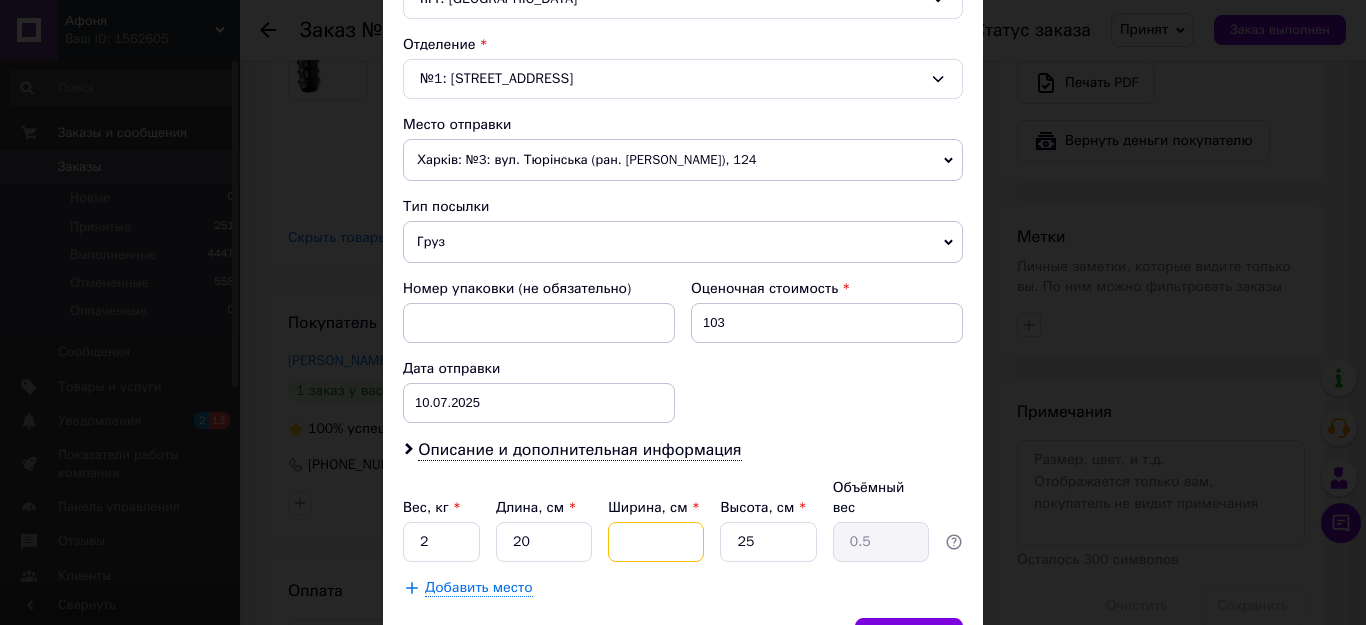 type 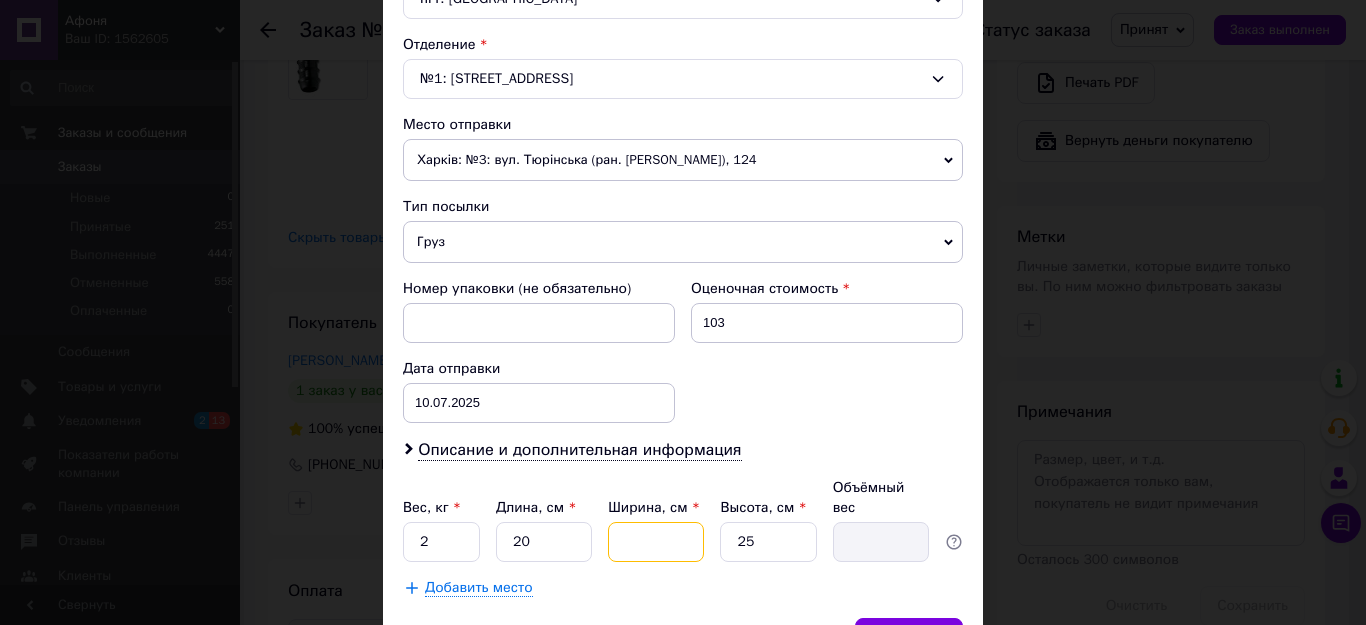 type on "2" 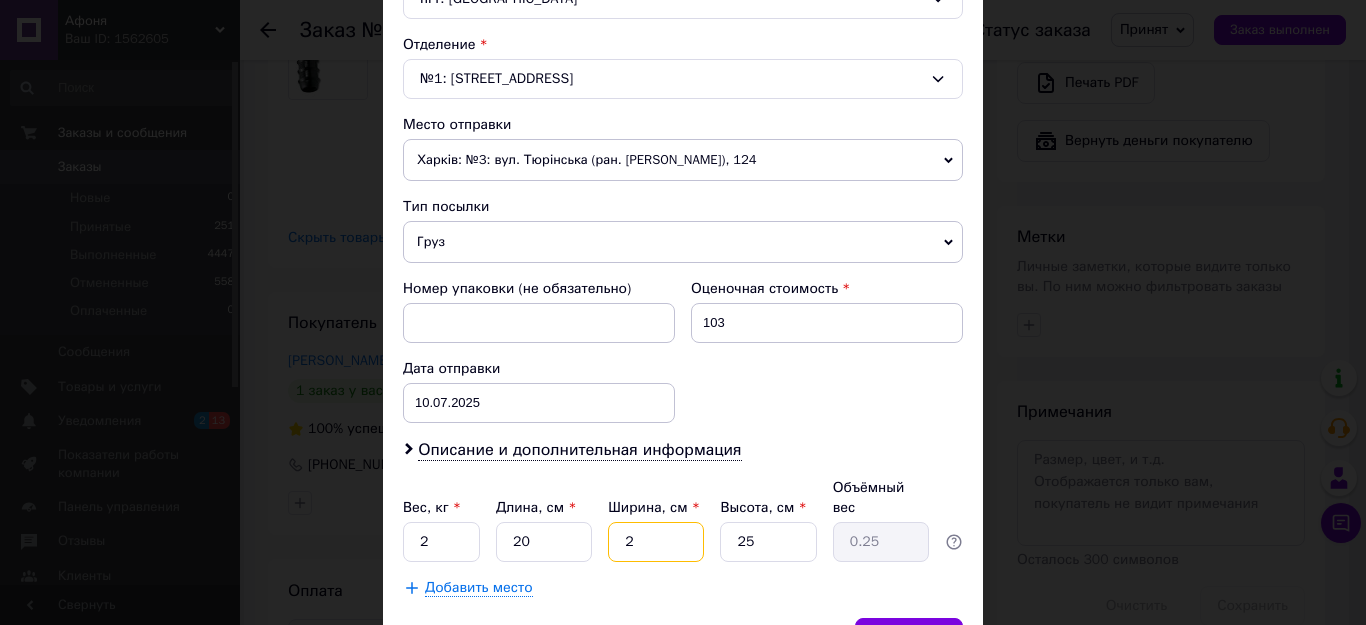 type on "20" 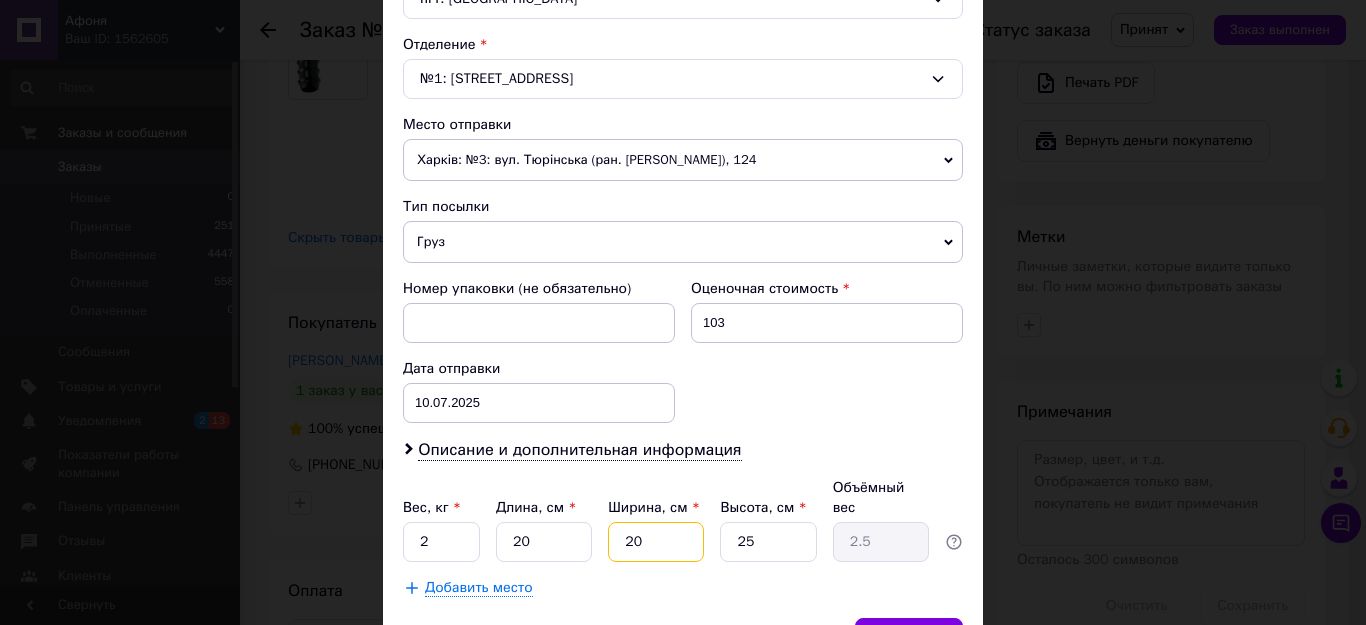 type on "20" 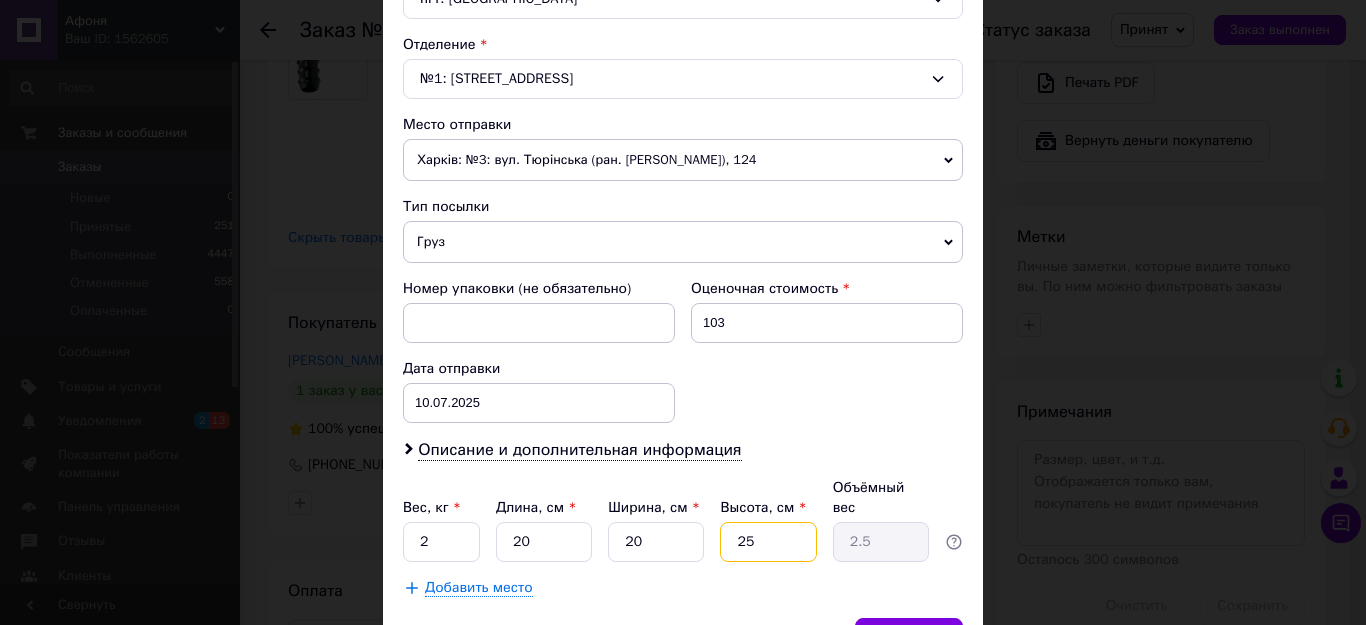 click on "25" at bounding box center [768, 542] 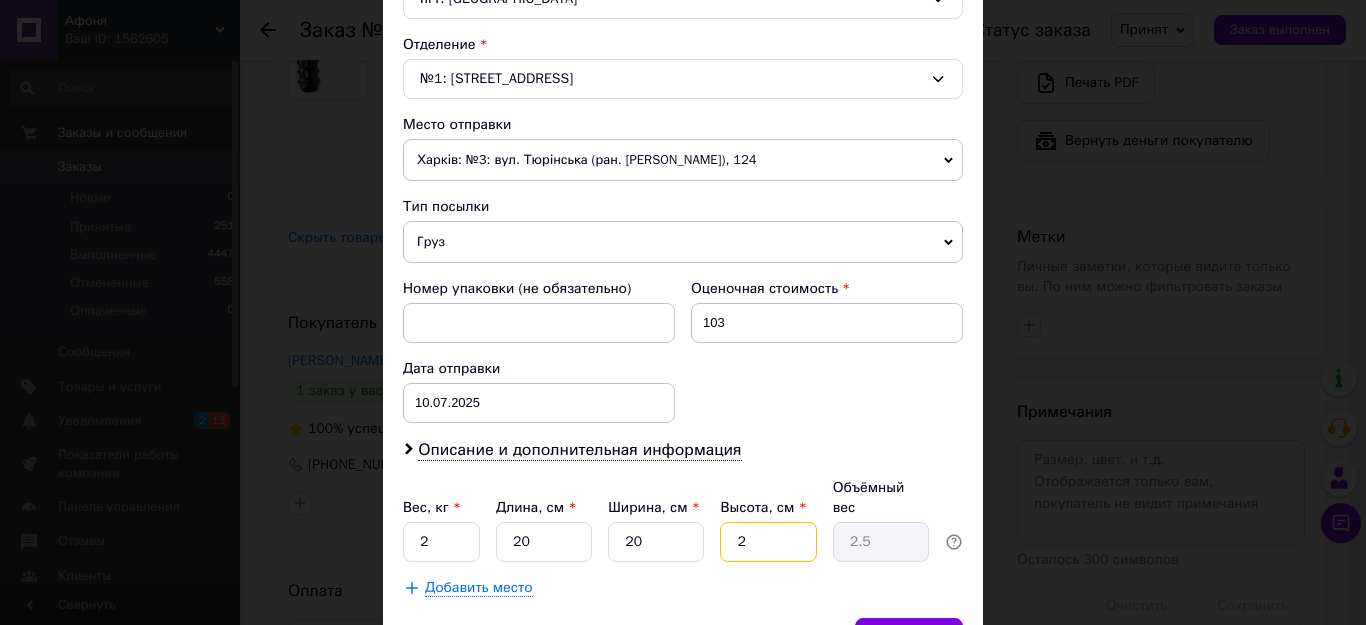 type on "2" 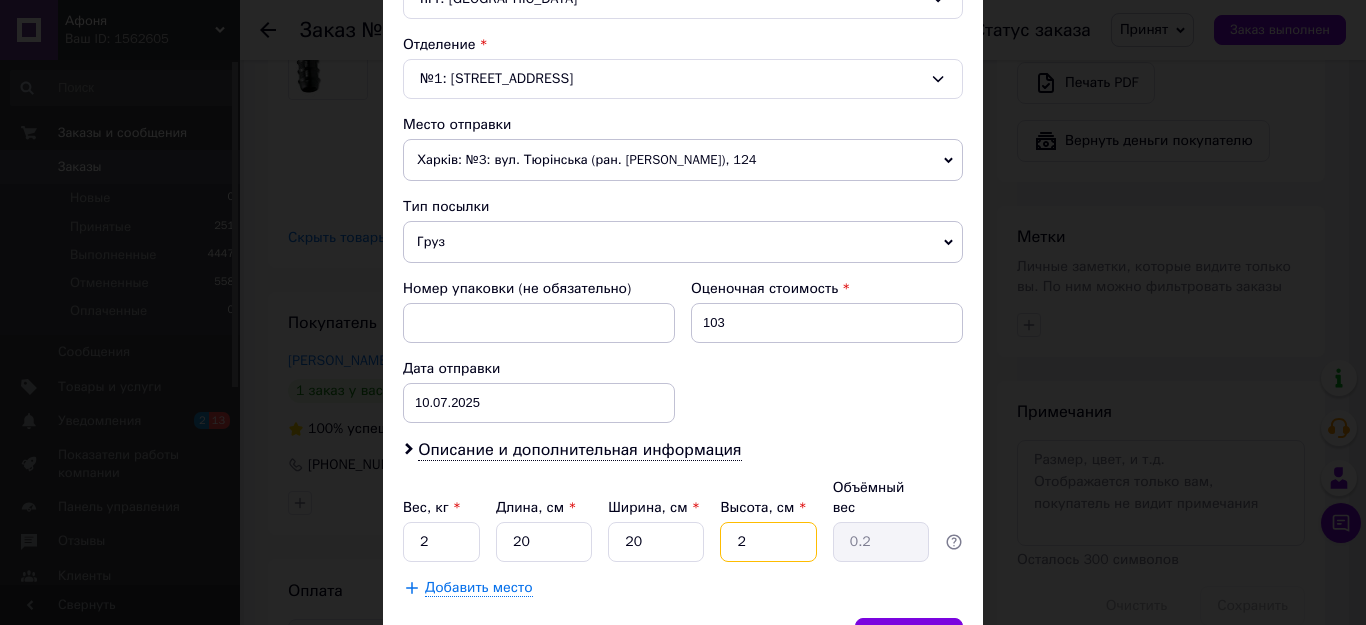 type on "20" 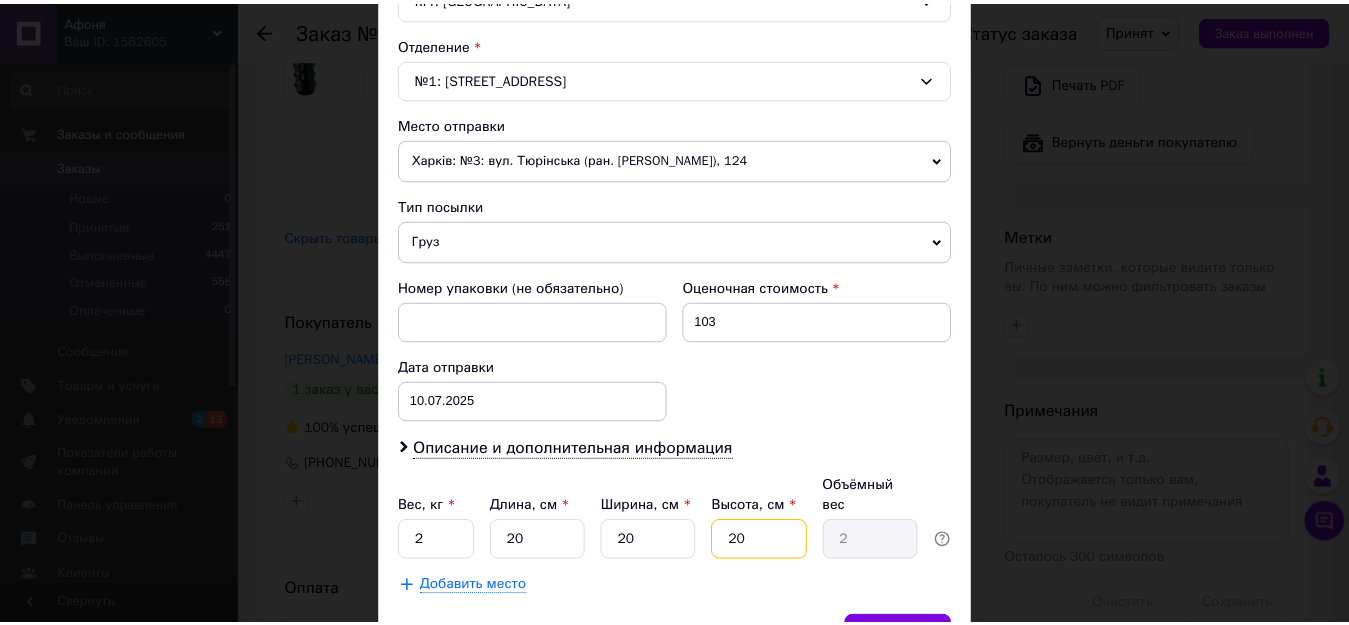 scroll, scrollTop: 703, scrollLeft: 0, axis: vertical 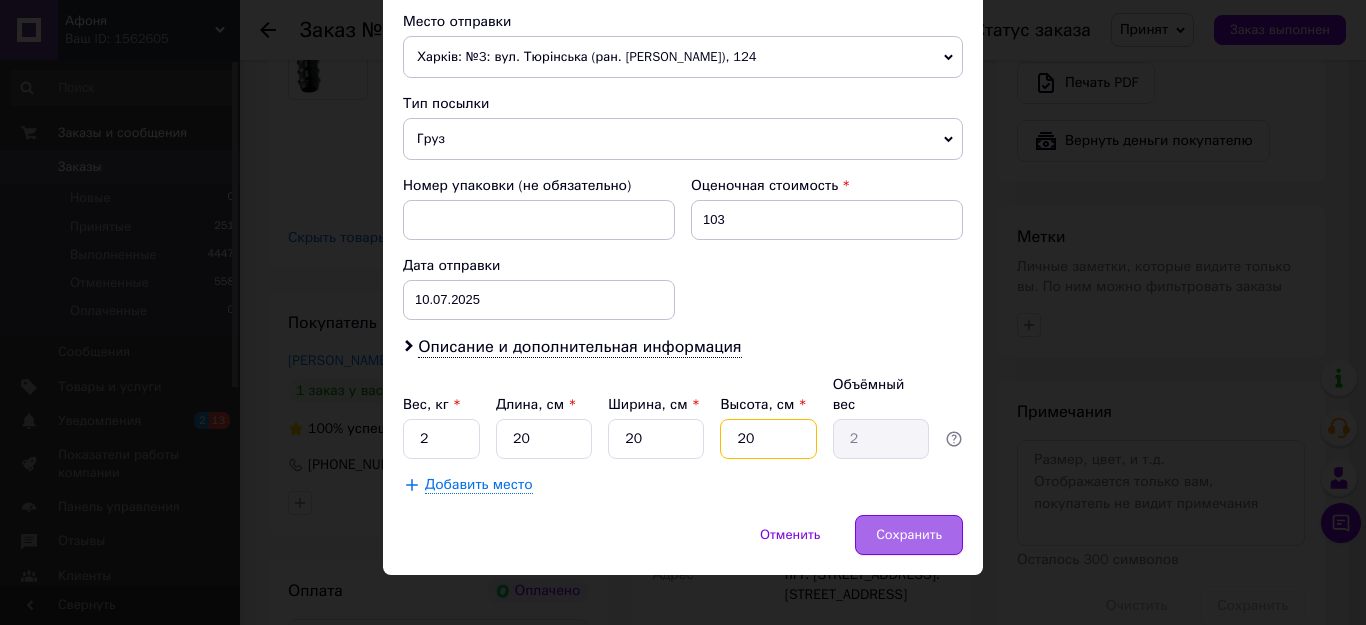 type on "20" 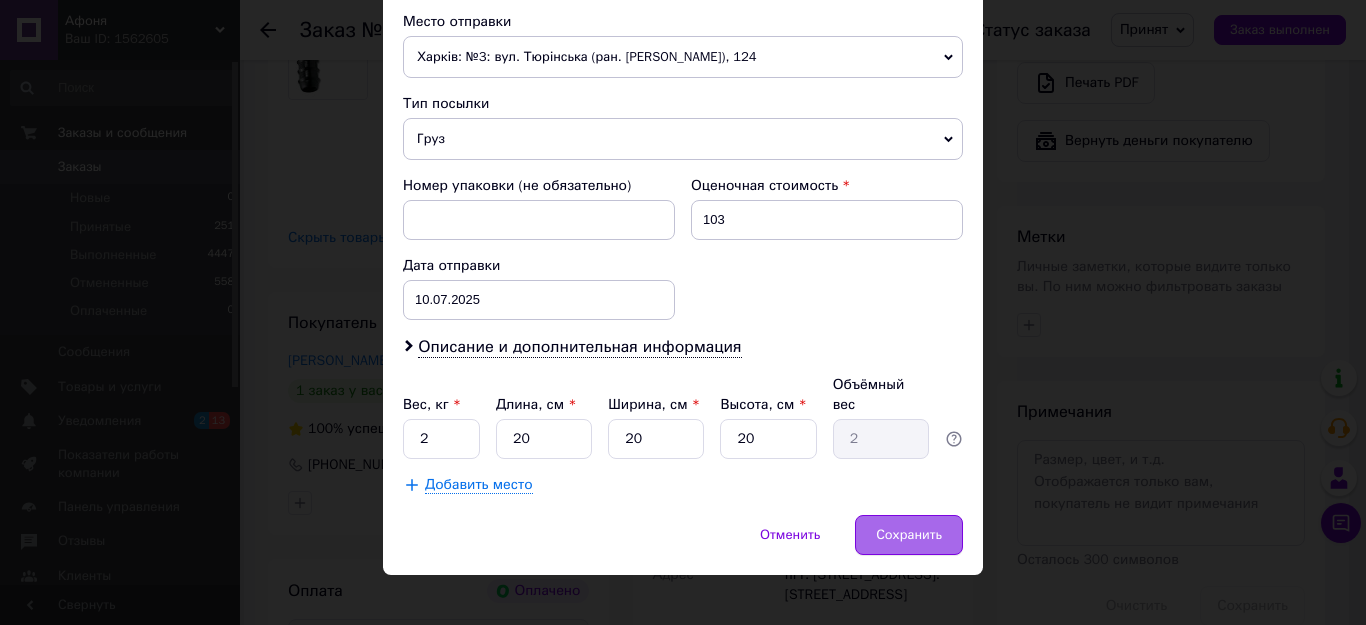click on "Сохранить" at bounding box center (909, 535) 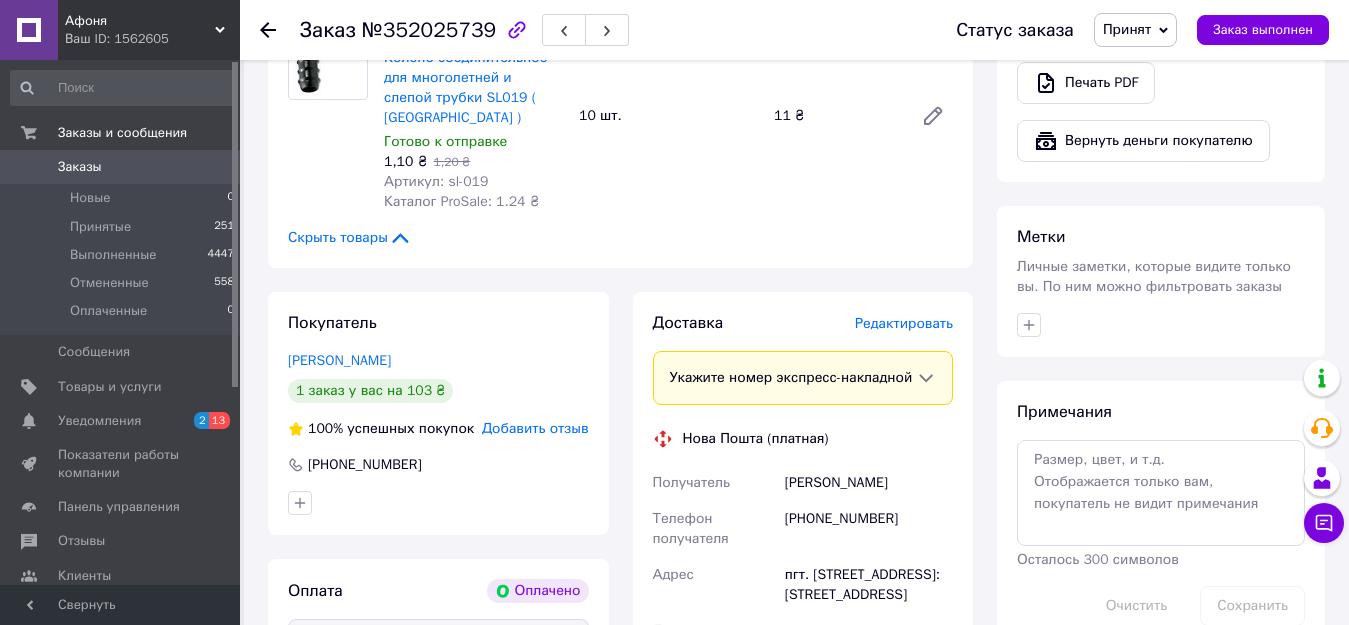 click on "Заказы" at bounding box center [121, 167] 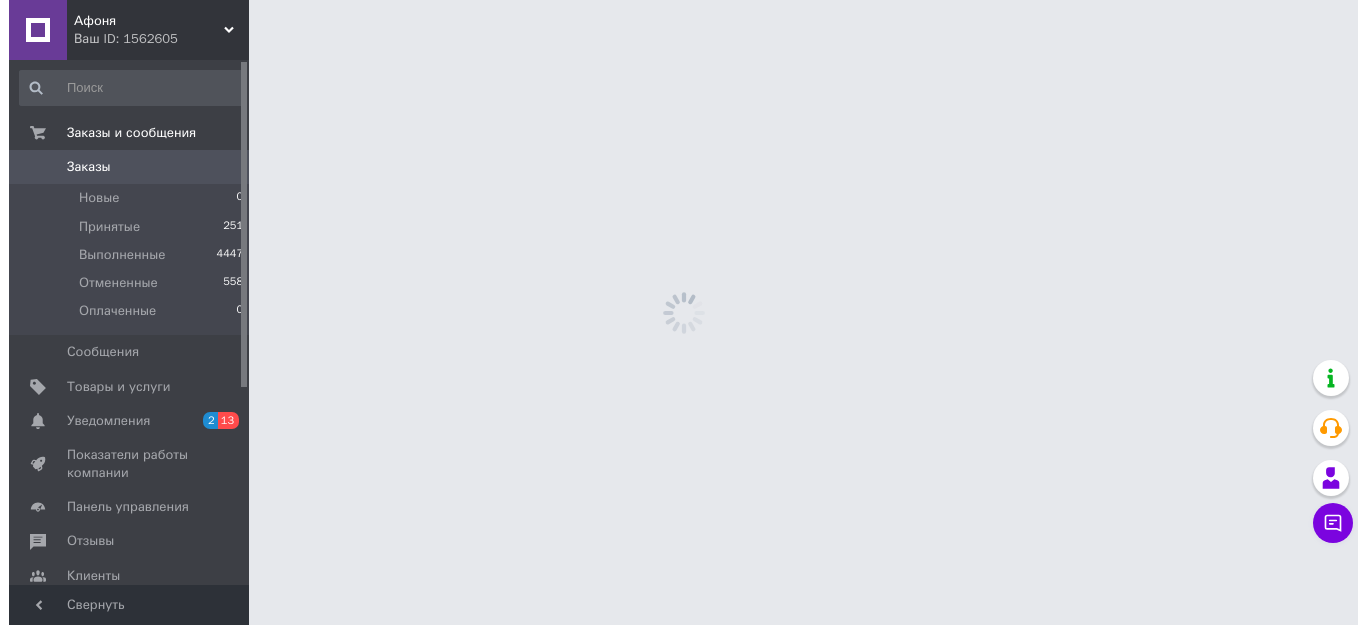 scroll, scrollTop: 0, scrollLeft: 0, axis: both 